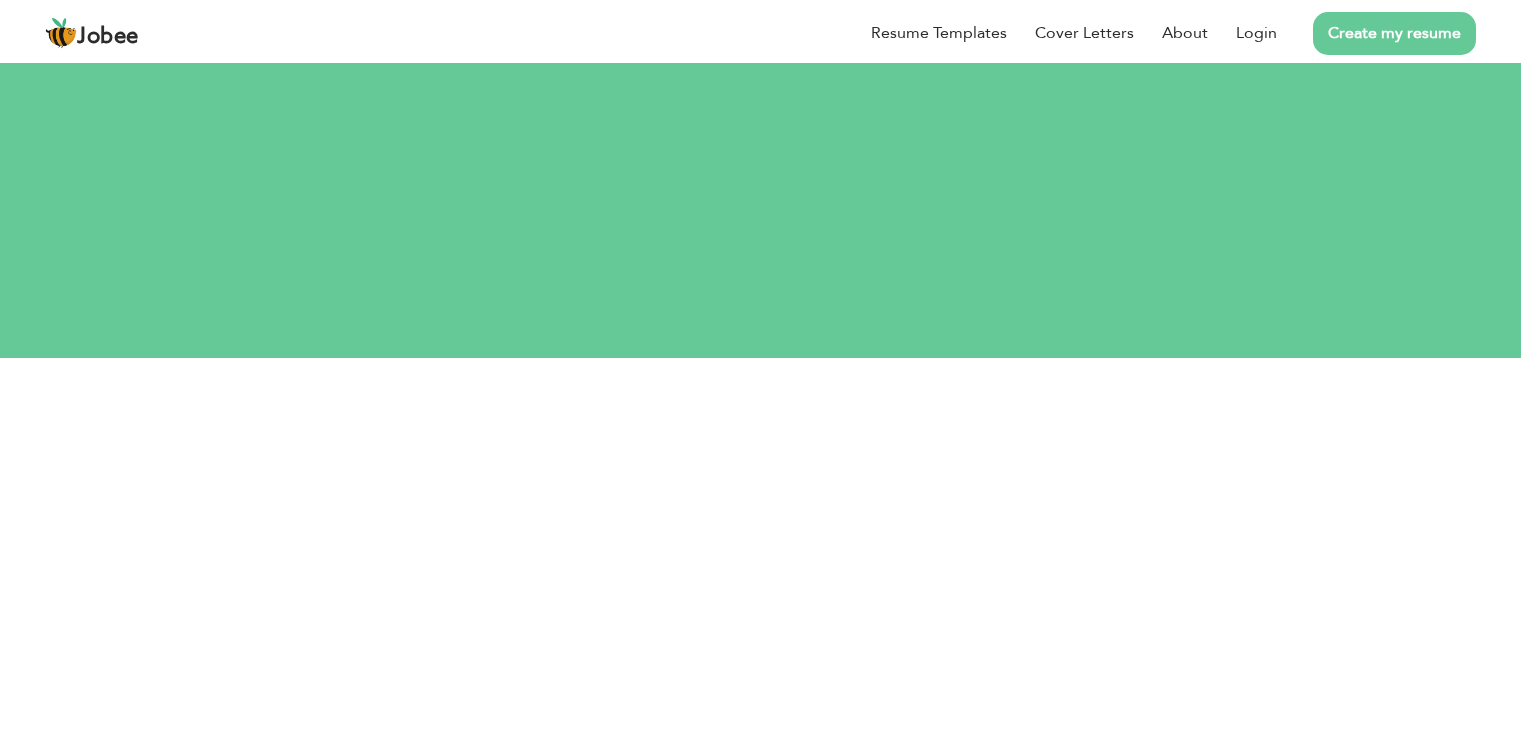 scroll, scrollTop: 0, scrollLeft: 0, axis: both 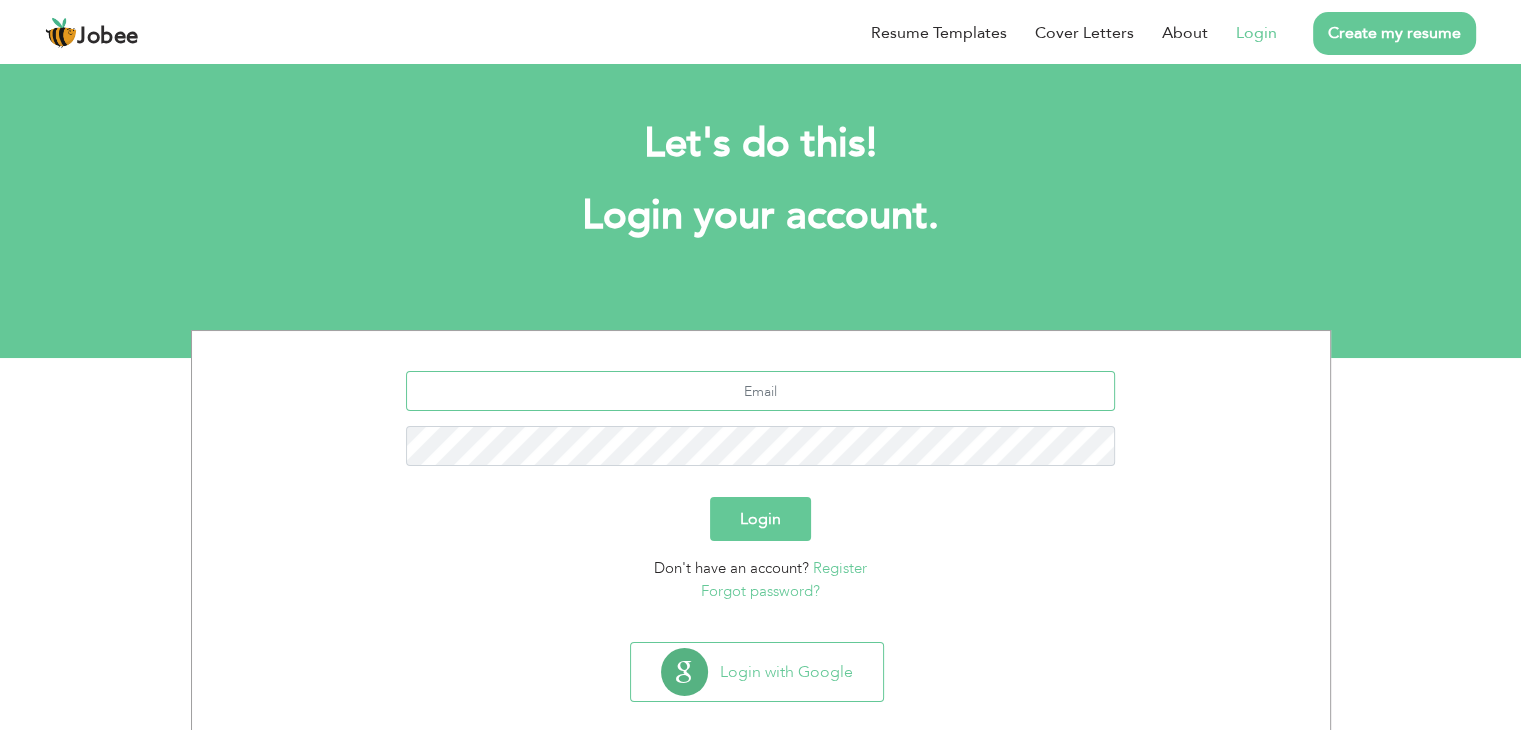click at bounding box center (760, 391) 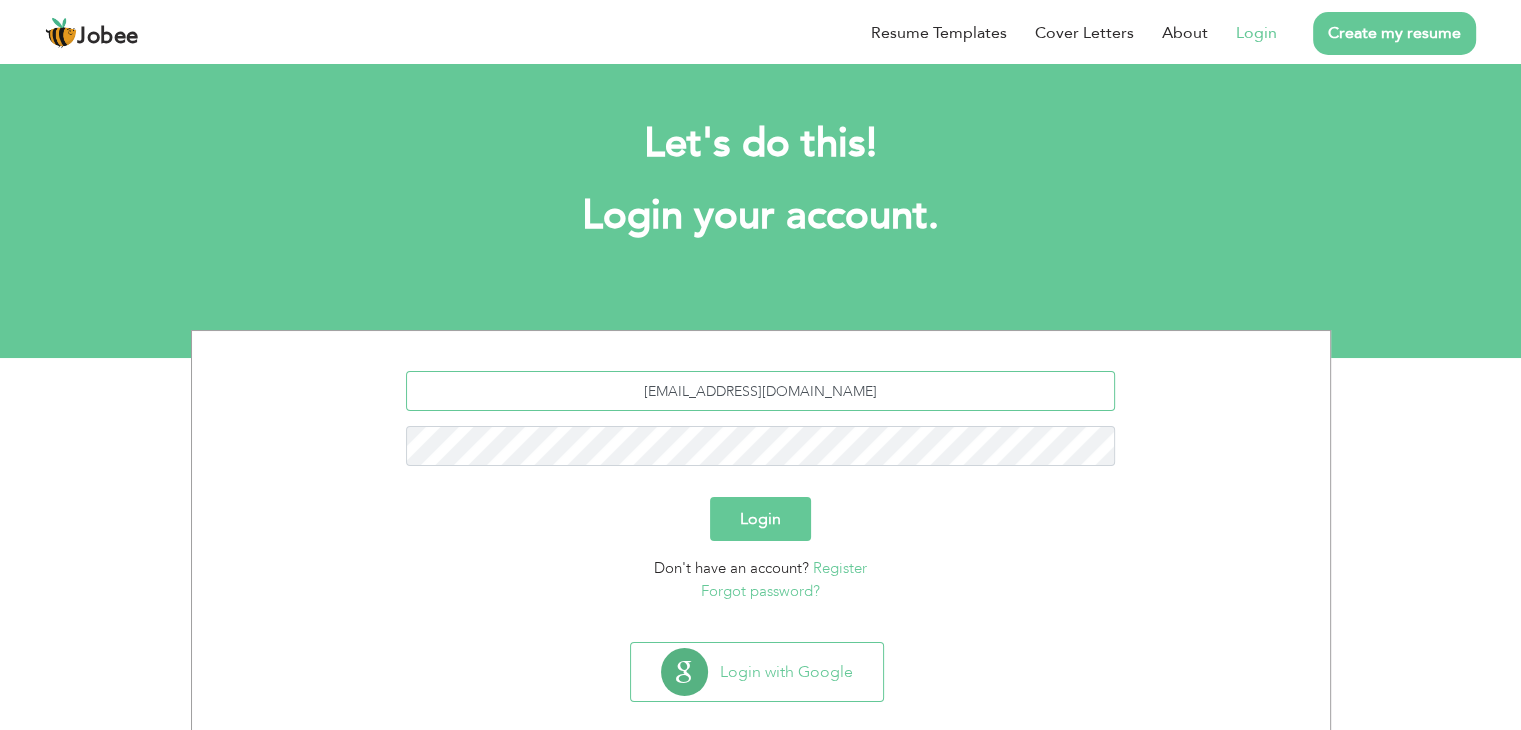 type on "[EMAIL_ADDRESS][DOMAIN_NAME]" 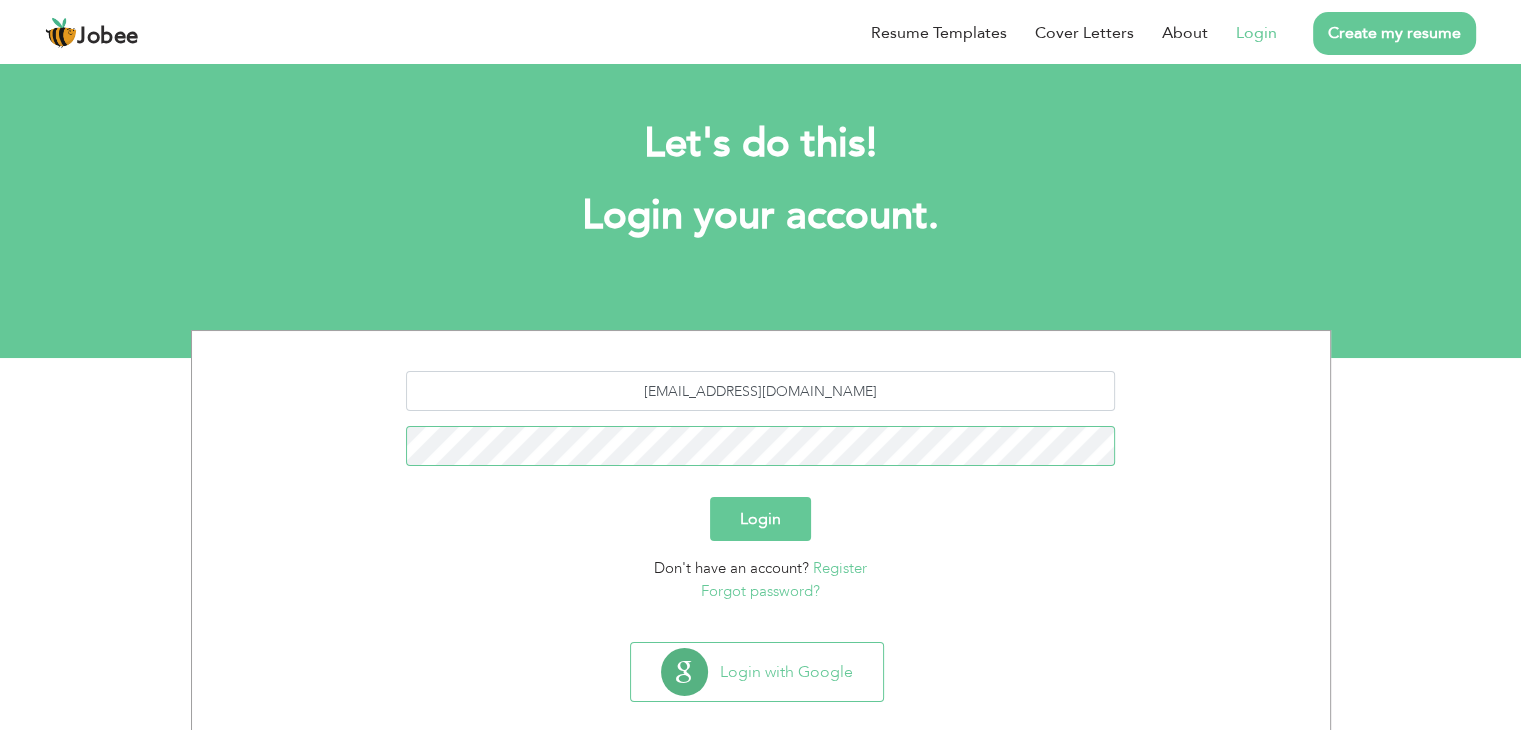 click on "Login" at bounding box center [760, 519] 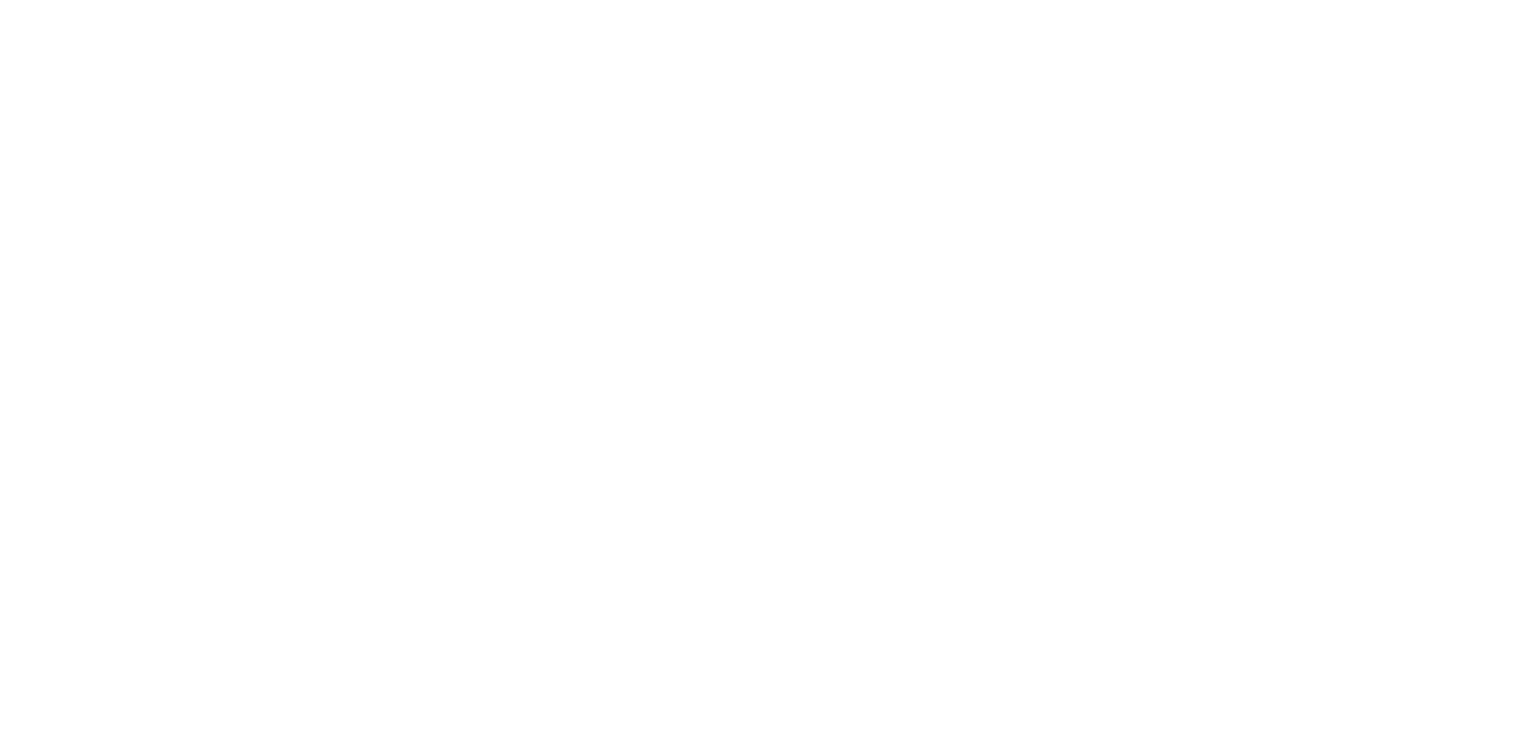 scroll, scrollTop: 0, scrollLeft: 0, axis: both 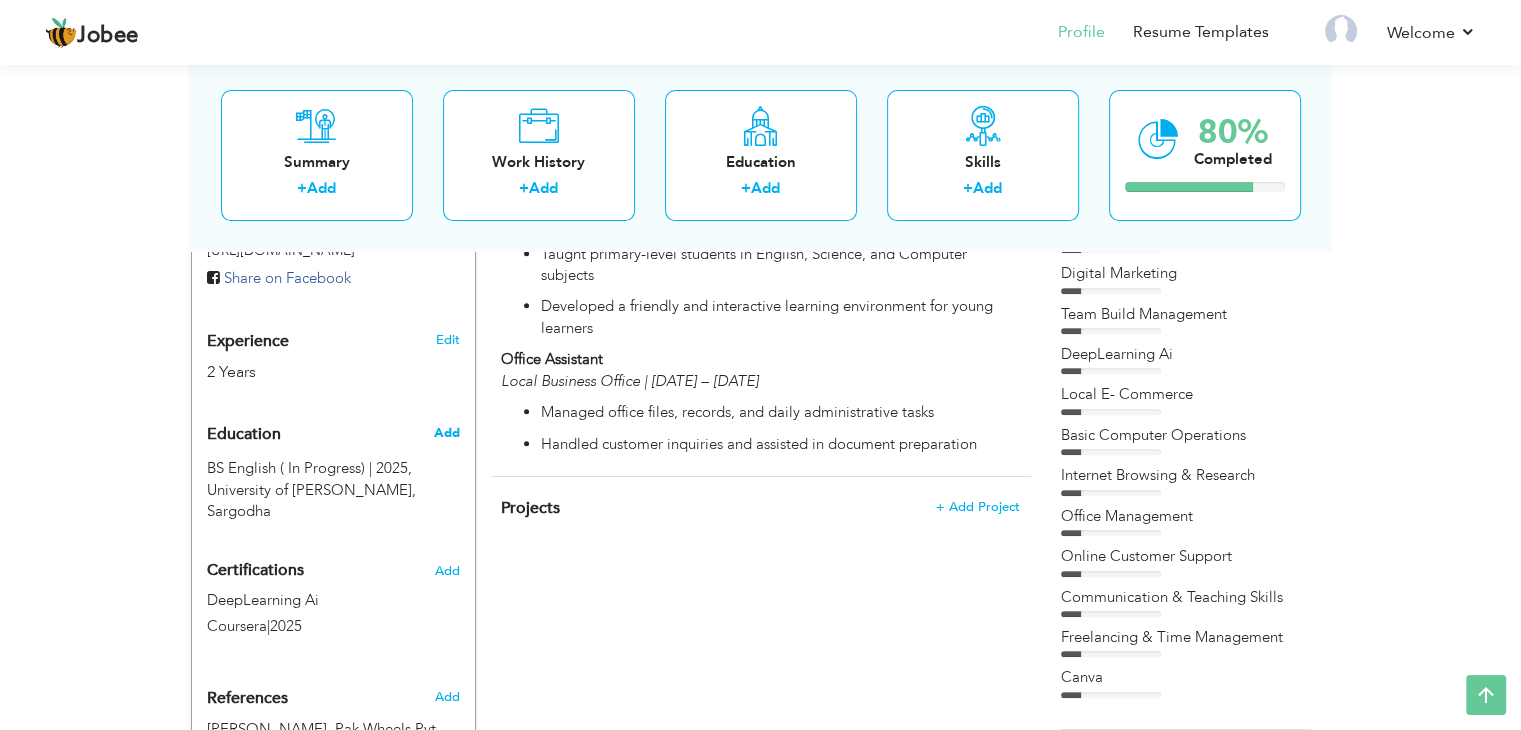 click on "Add" at bounding box center [446, 433] 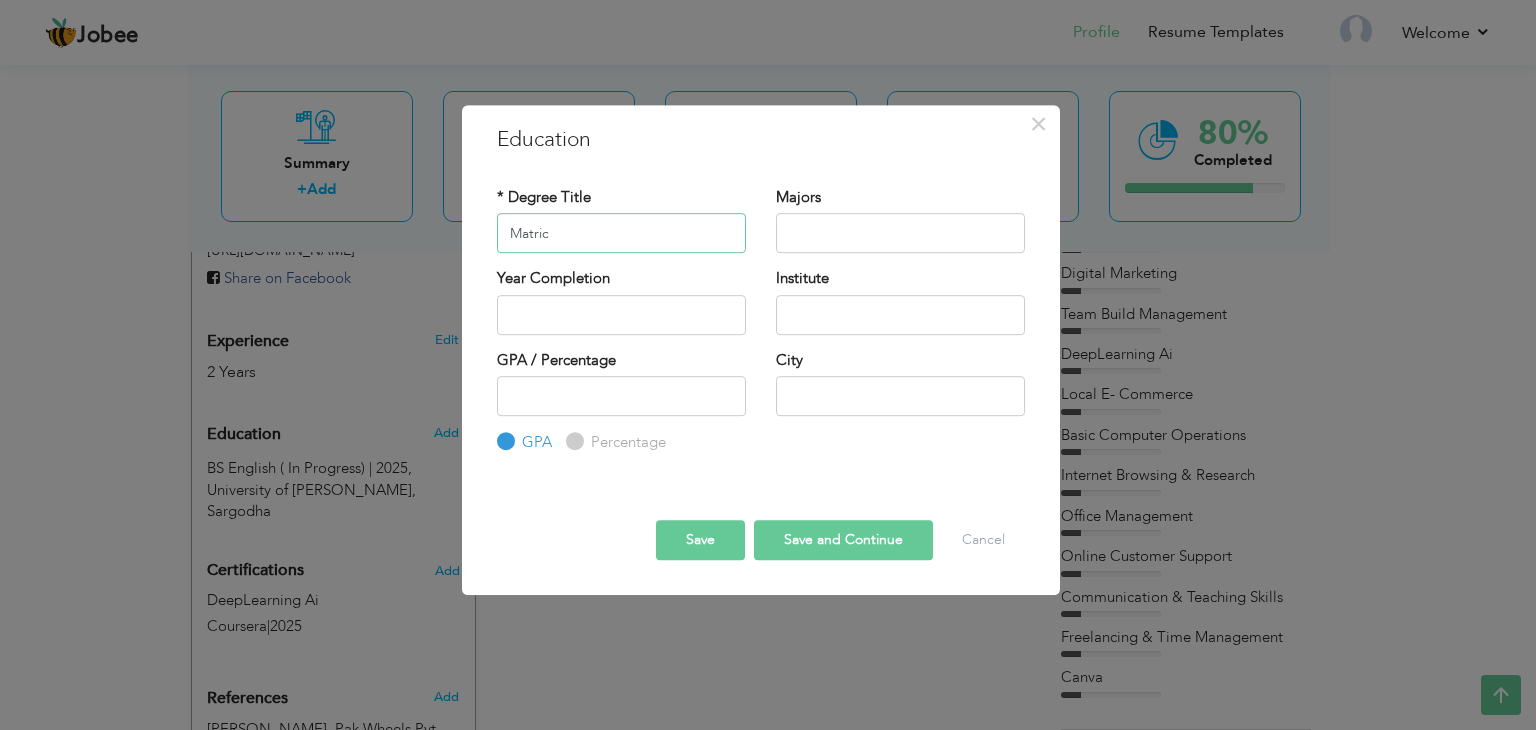type on "Matric" 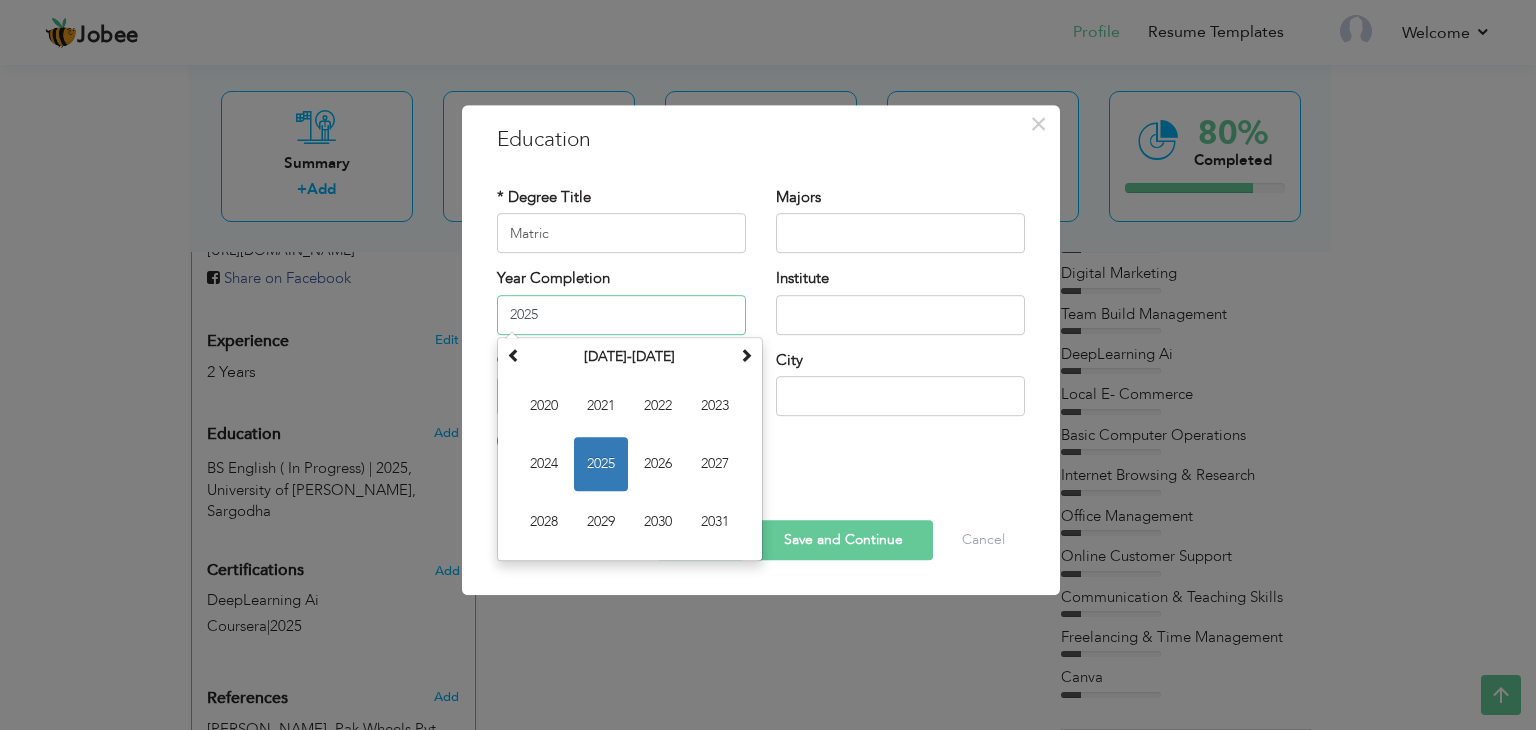 click on "2025" at bounding box center (621, 315) 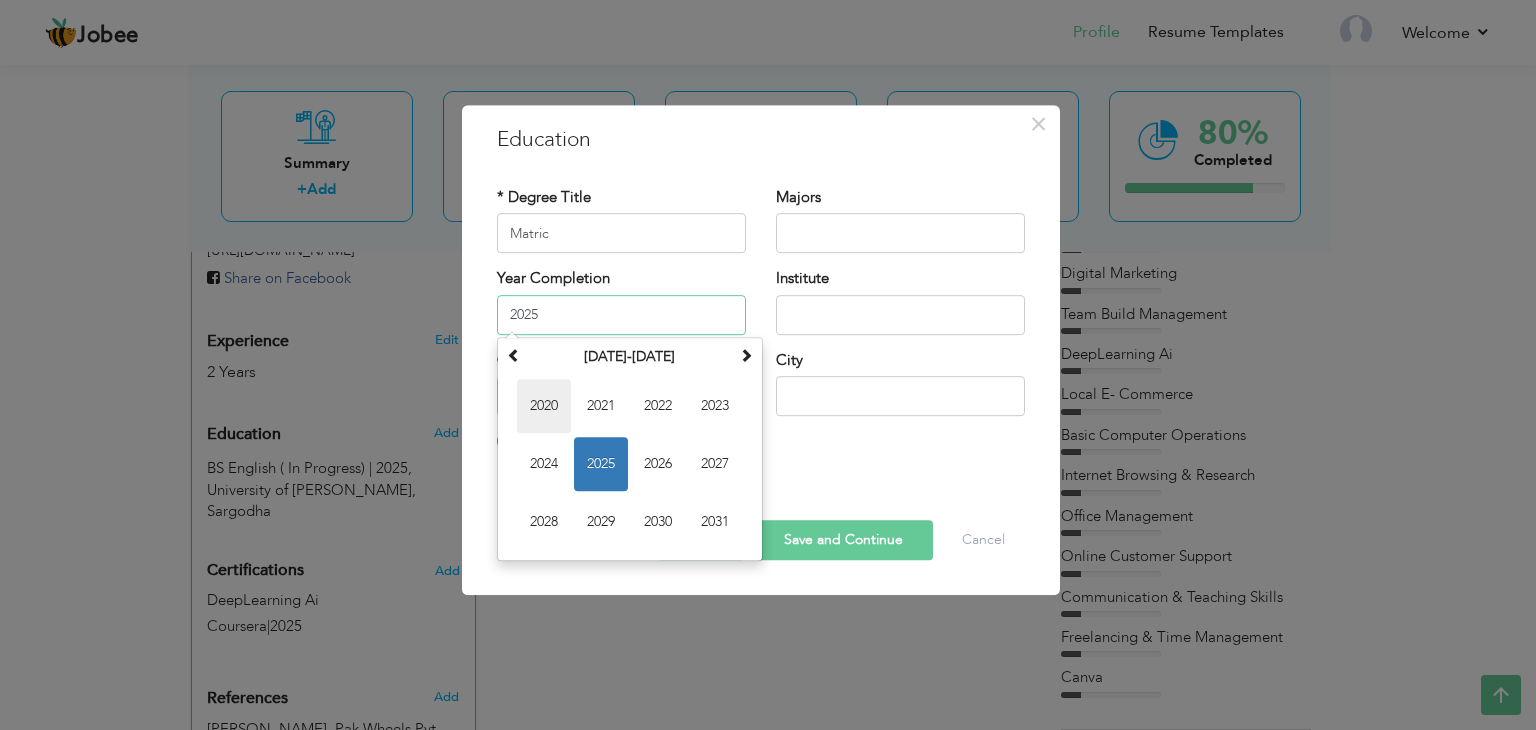 click on "2020" at bounding box center (544, 406) 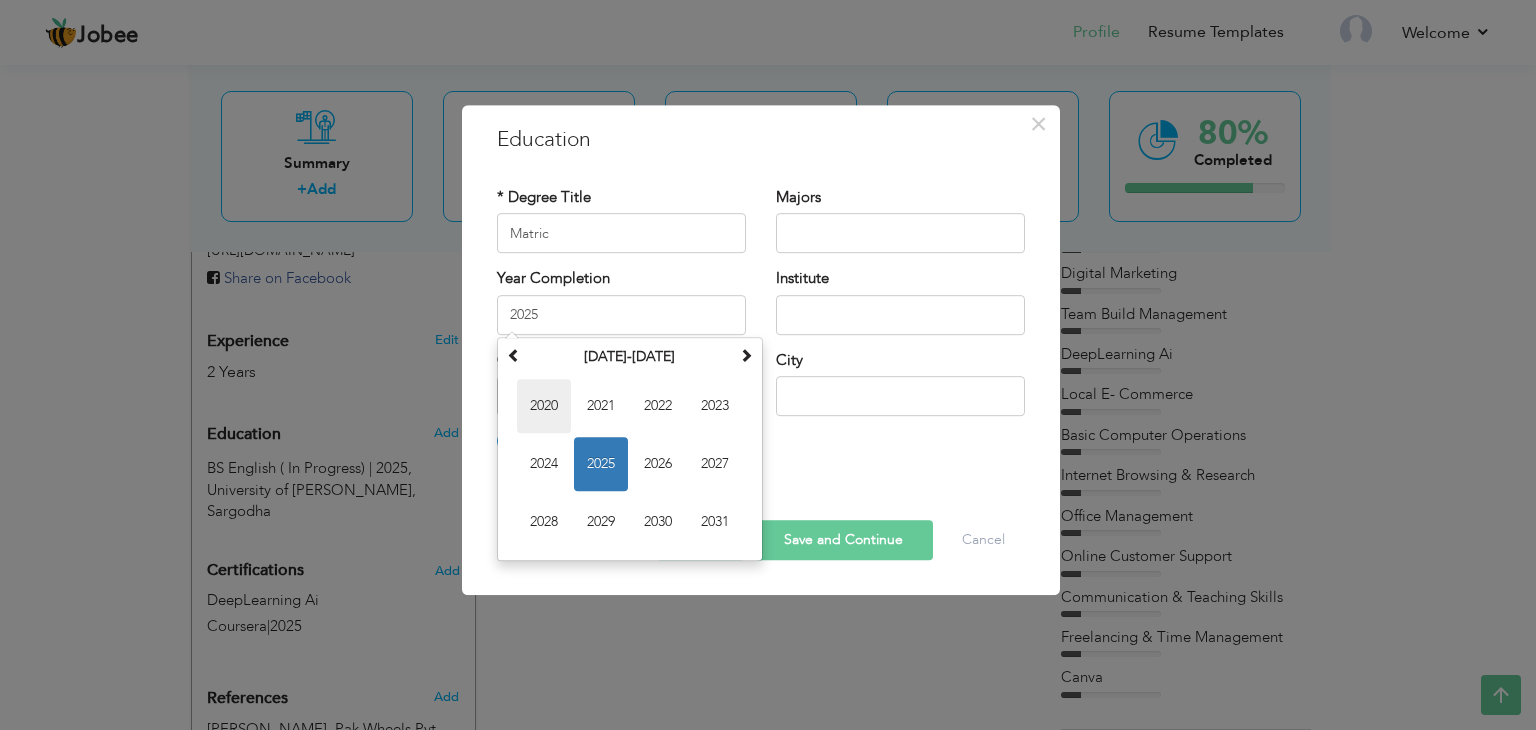 type on "2020" 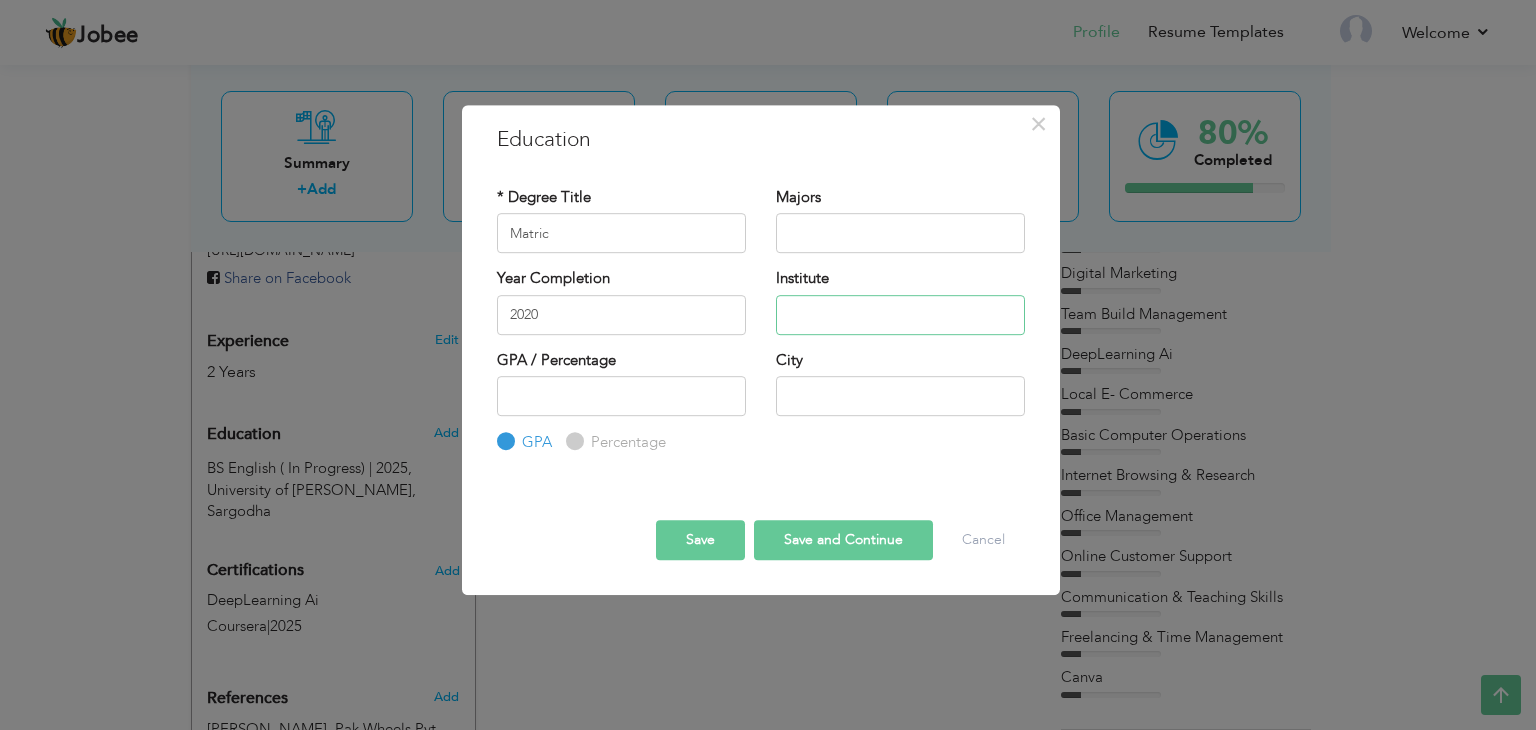 click at bounding box center (900, 315) 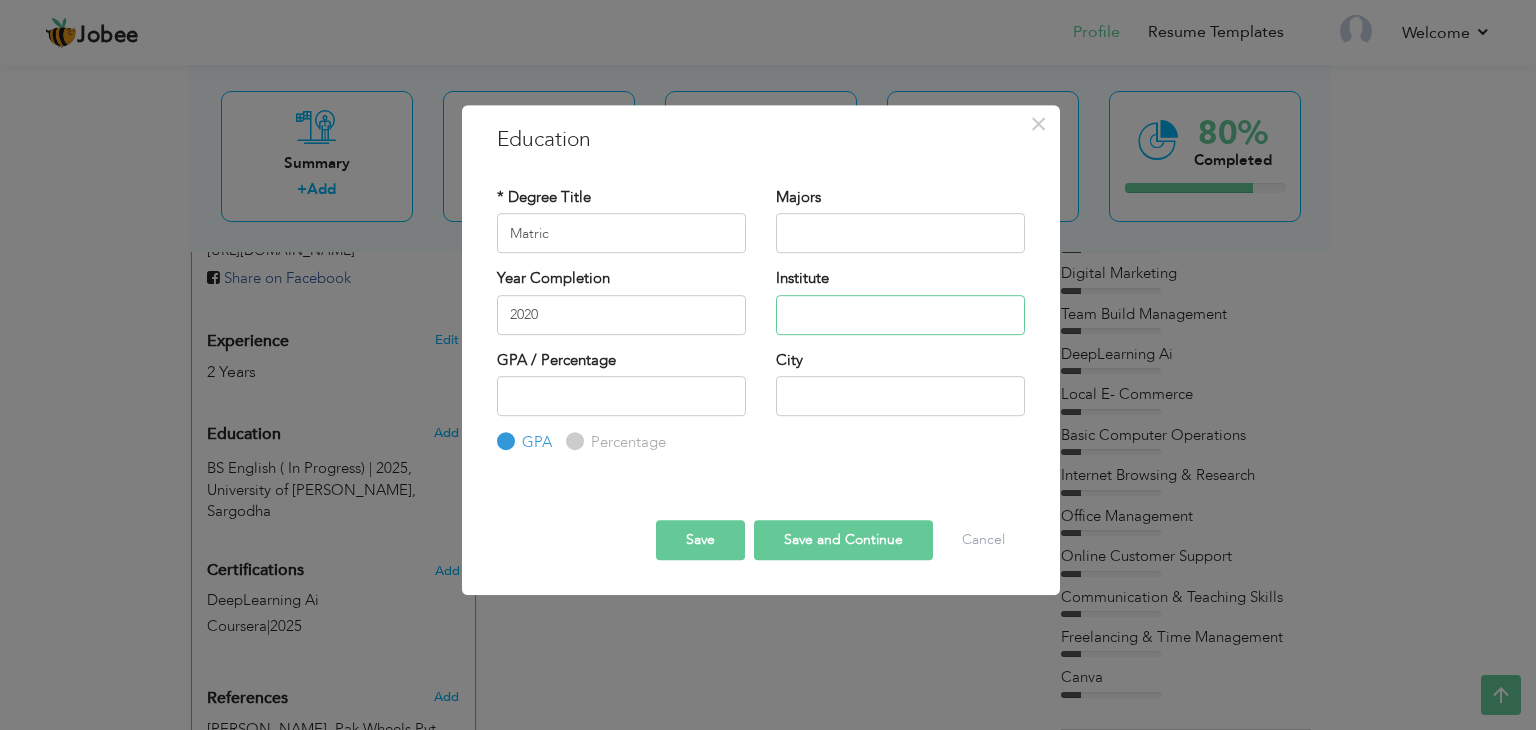 paste on "BISE Sargodha" 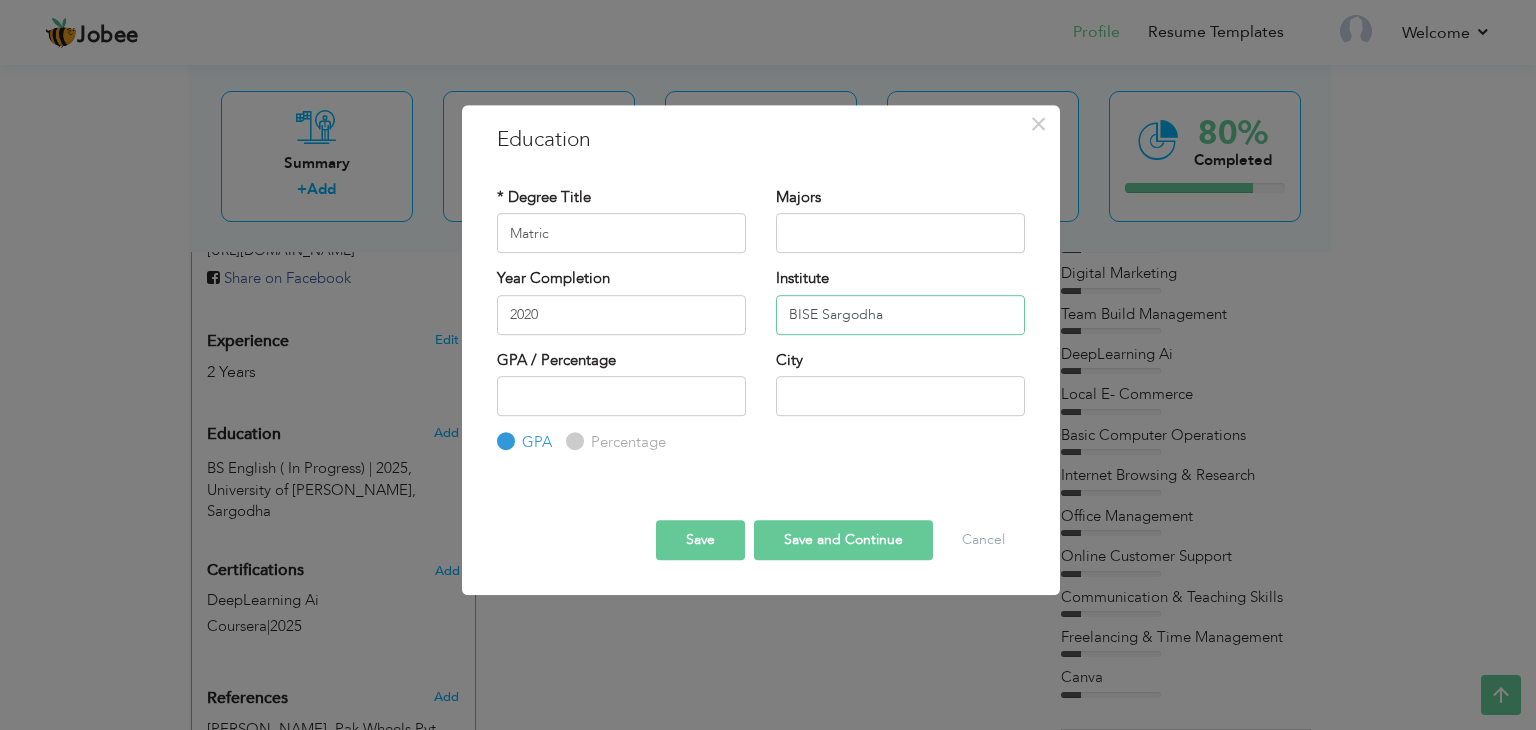 type on "BISE Sargodha" 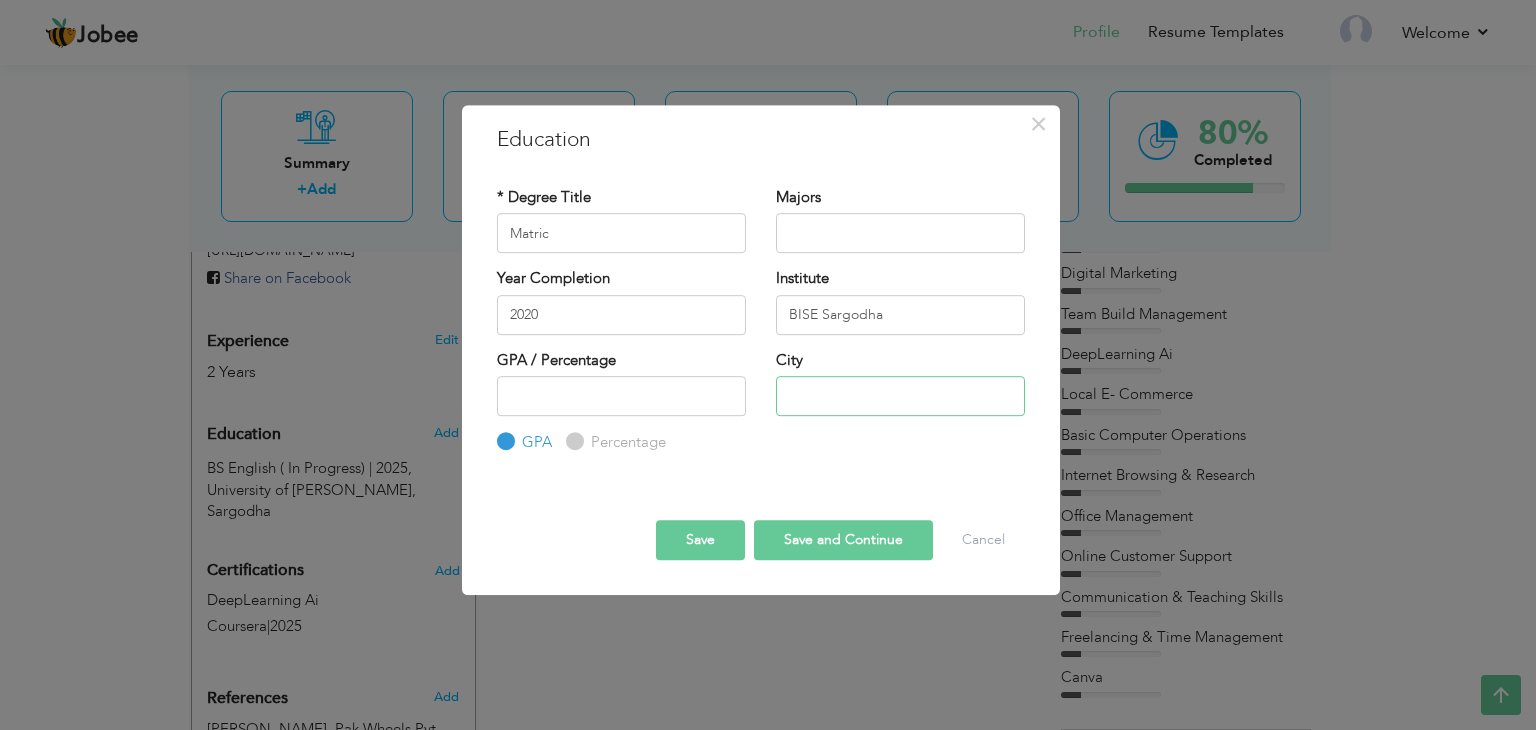 click at bounding box center (900, 396) 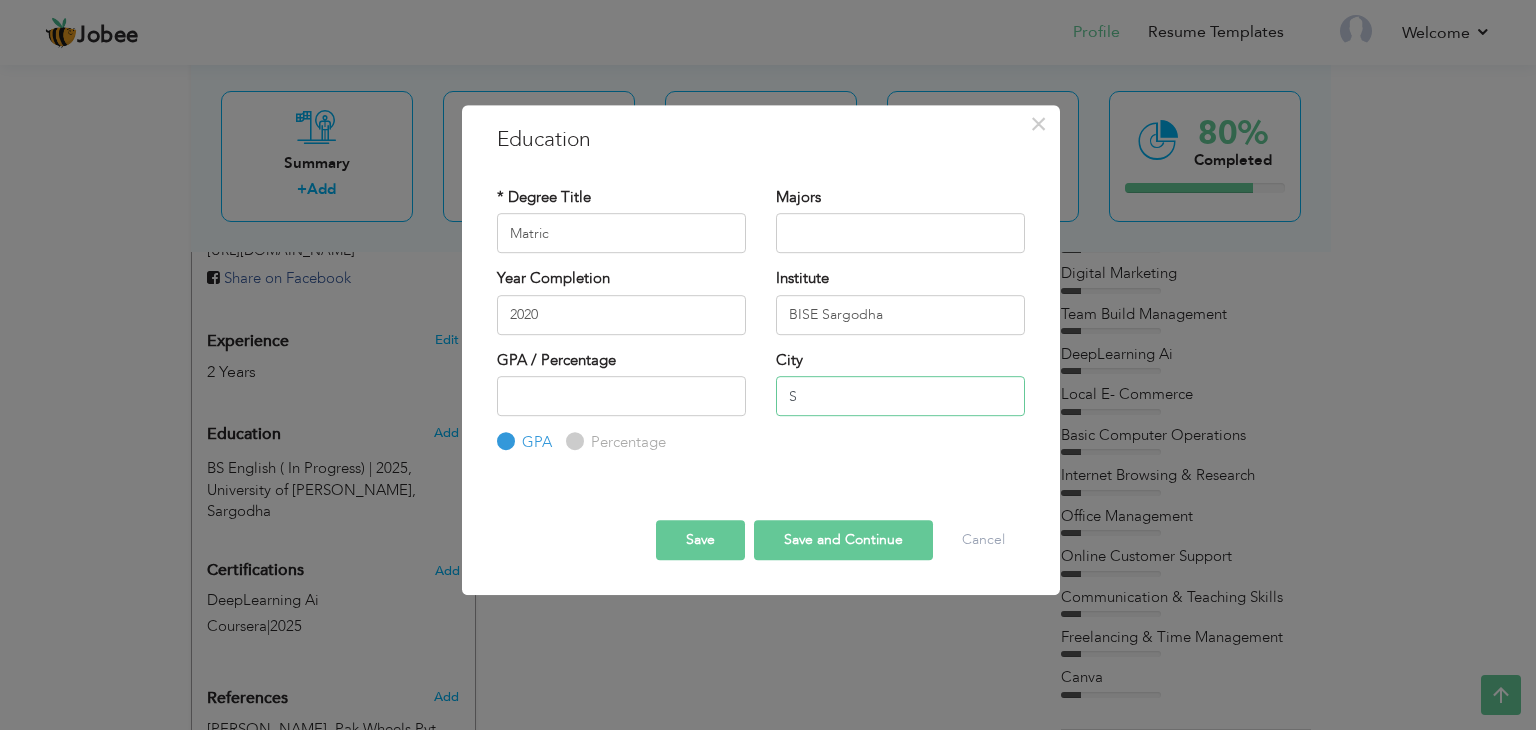 click on "S" at bounding box center (900, 396) 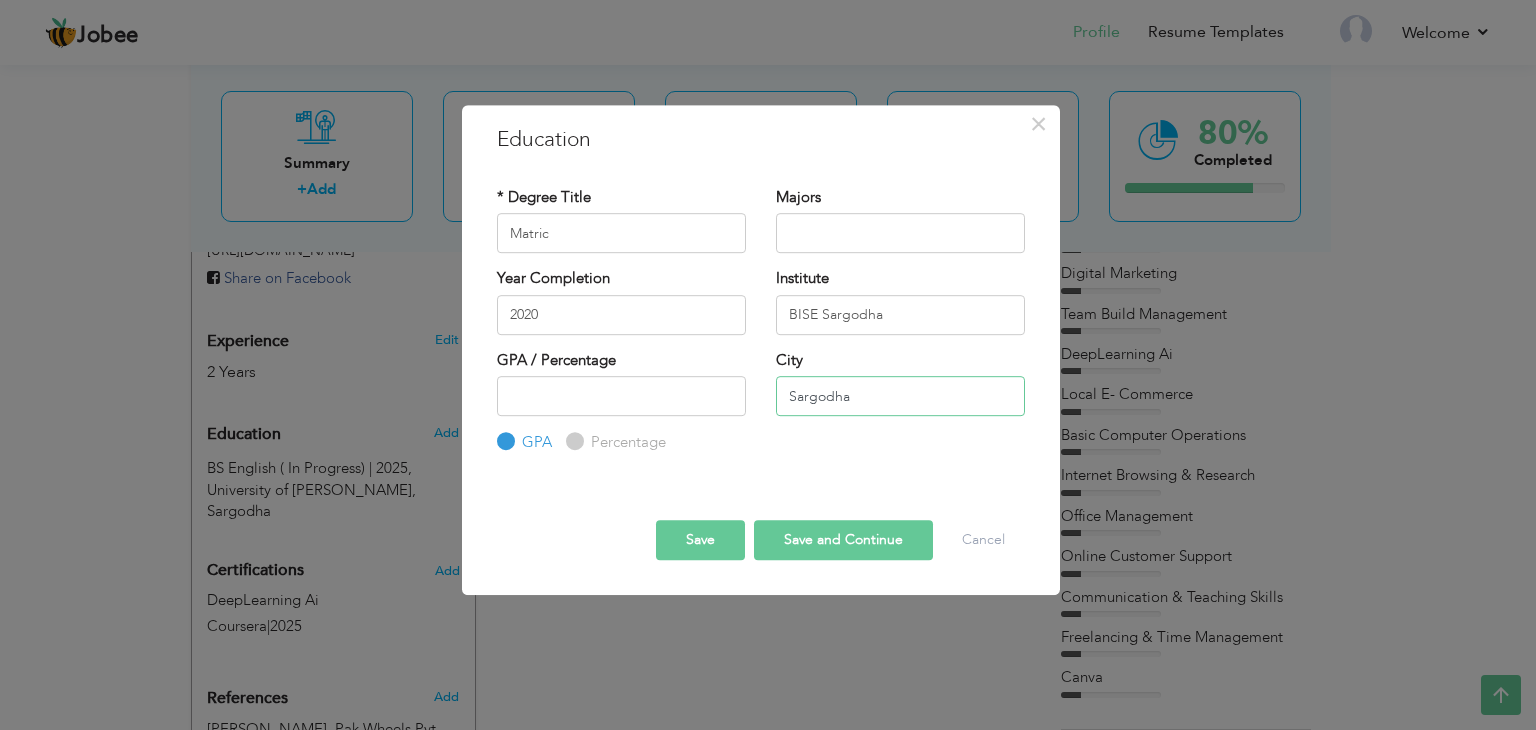 type on "Sargodha" 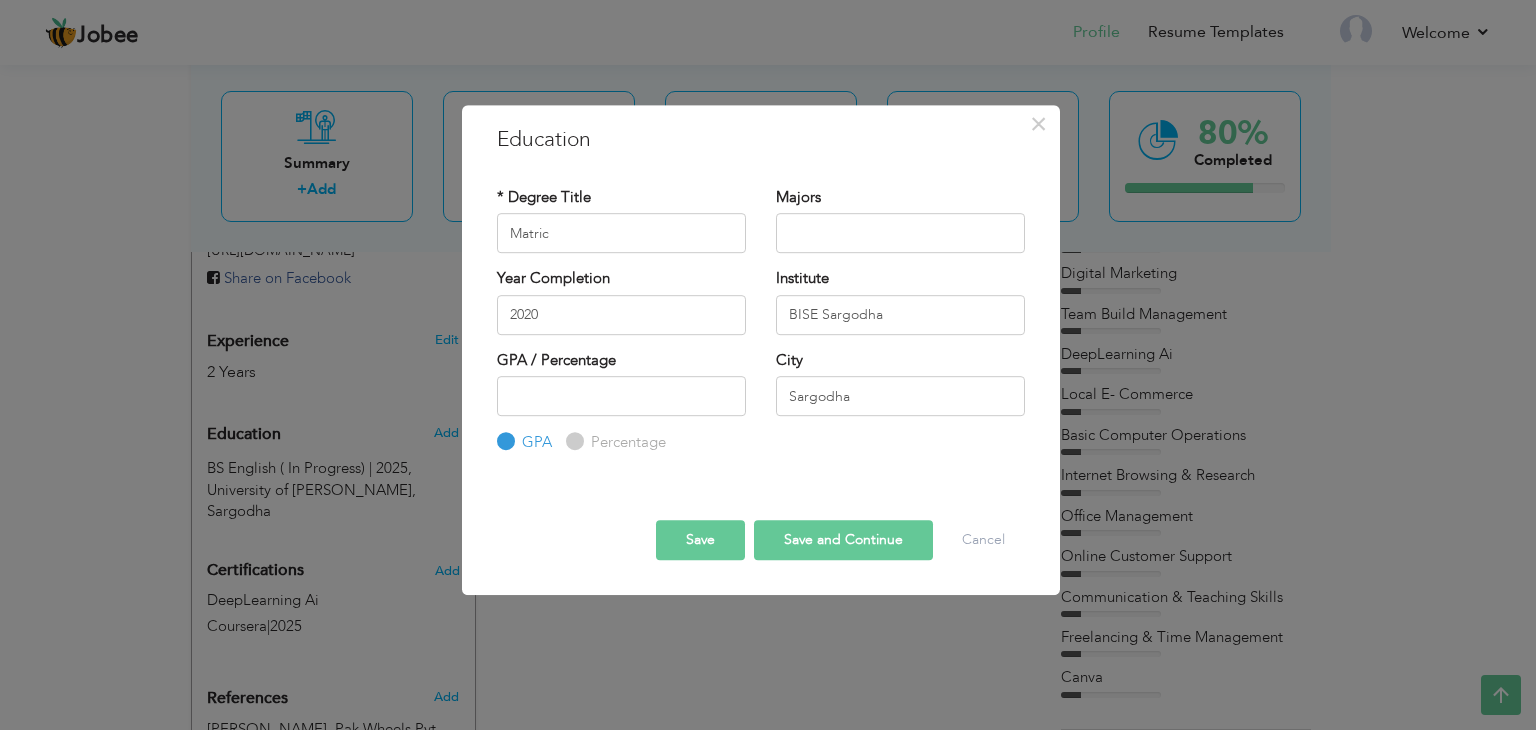 click on "Save and Continue" at bounding box center [843, 540] 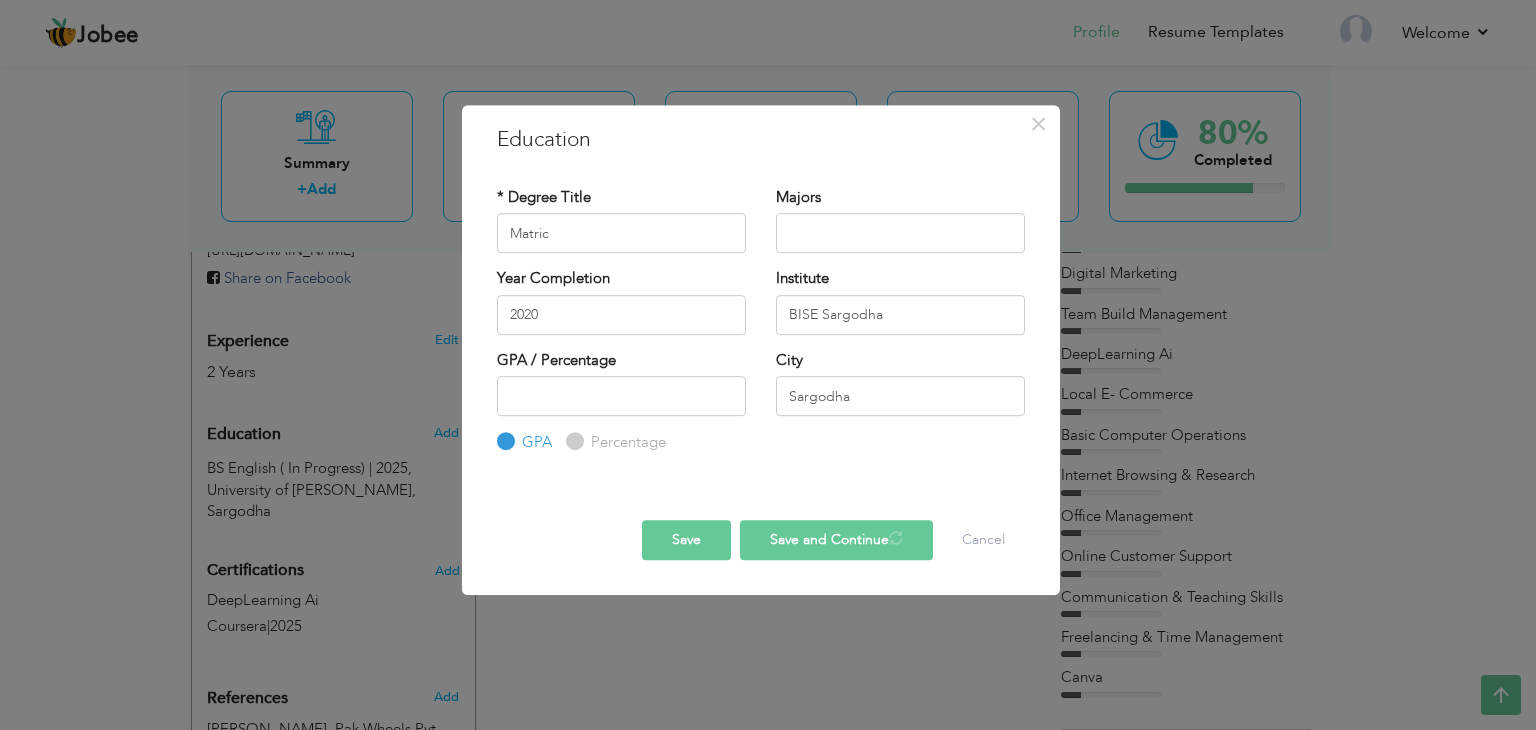 type 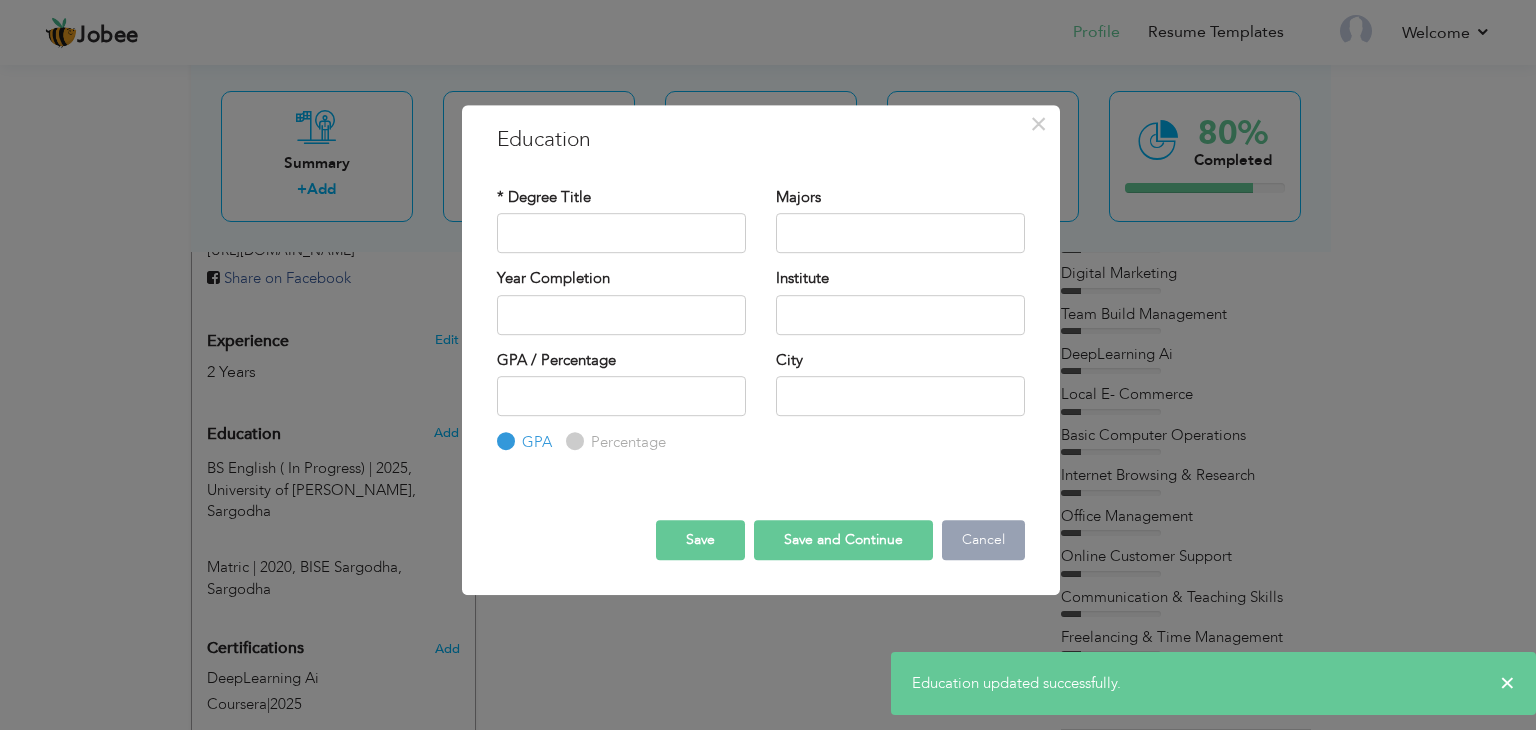 click on "Cancel" at bounding box center (983, 540) 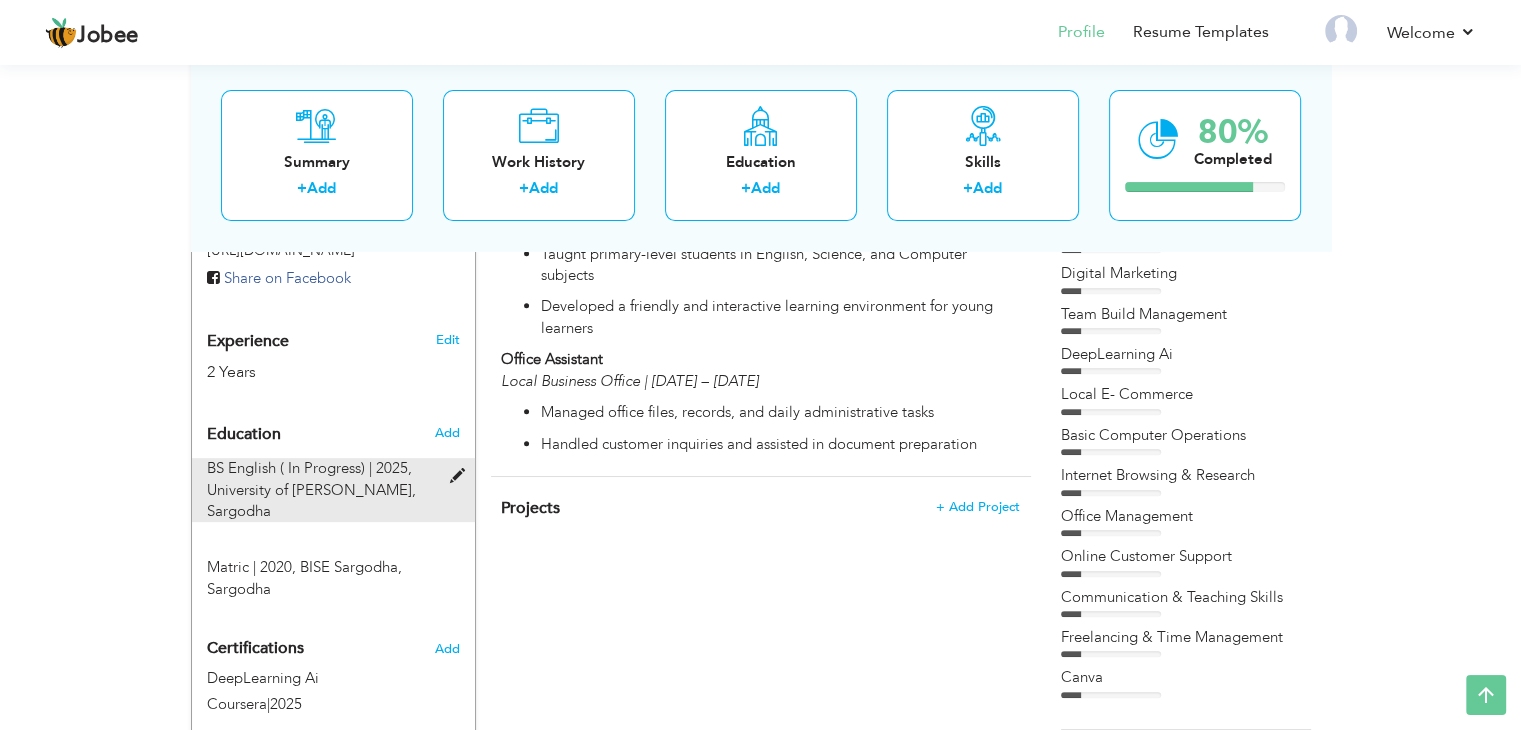 click on "BS English ( In Progress)   |  2025,
University of Mandi Bahauddin, Sargodha" at bounding box center (321, 490) 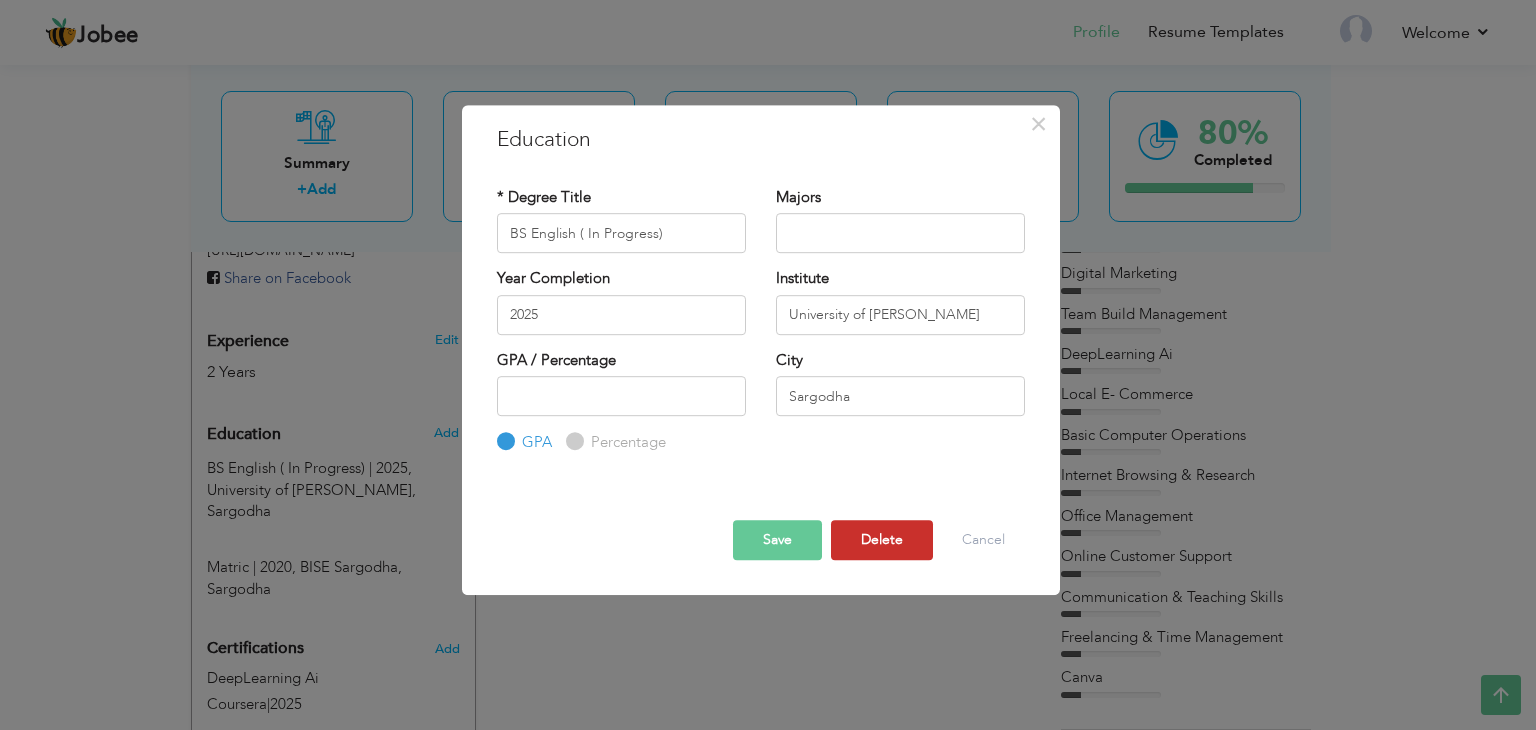 click on "Delete" at bounding box center [882, 540] 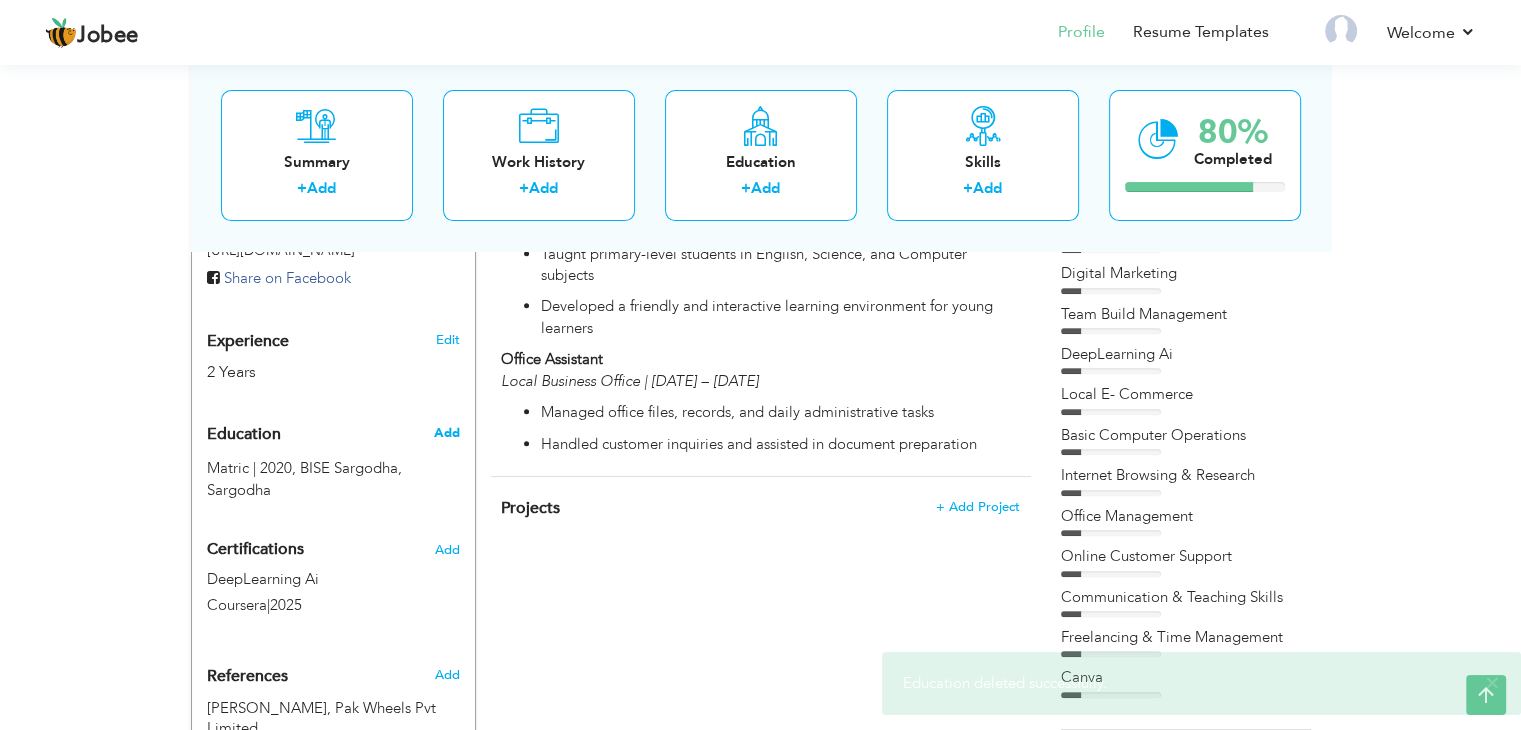 click on "Add" at bounding box center (446, 433) 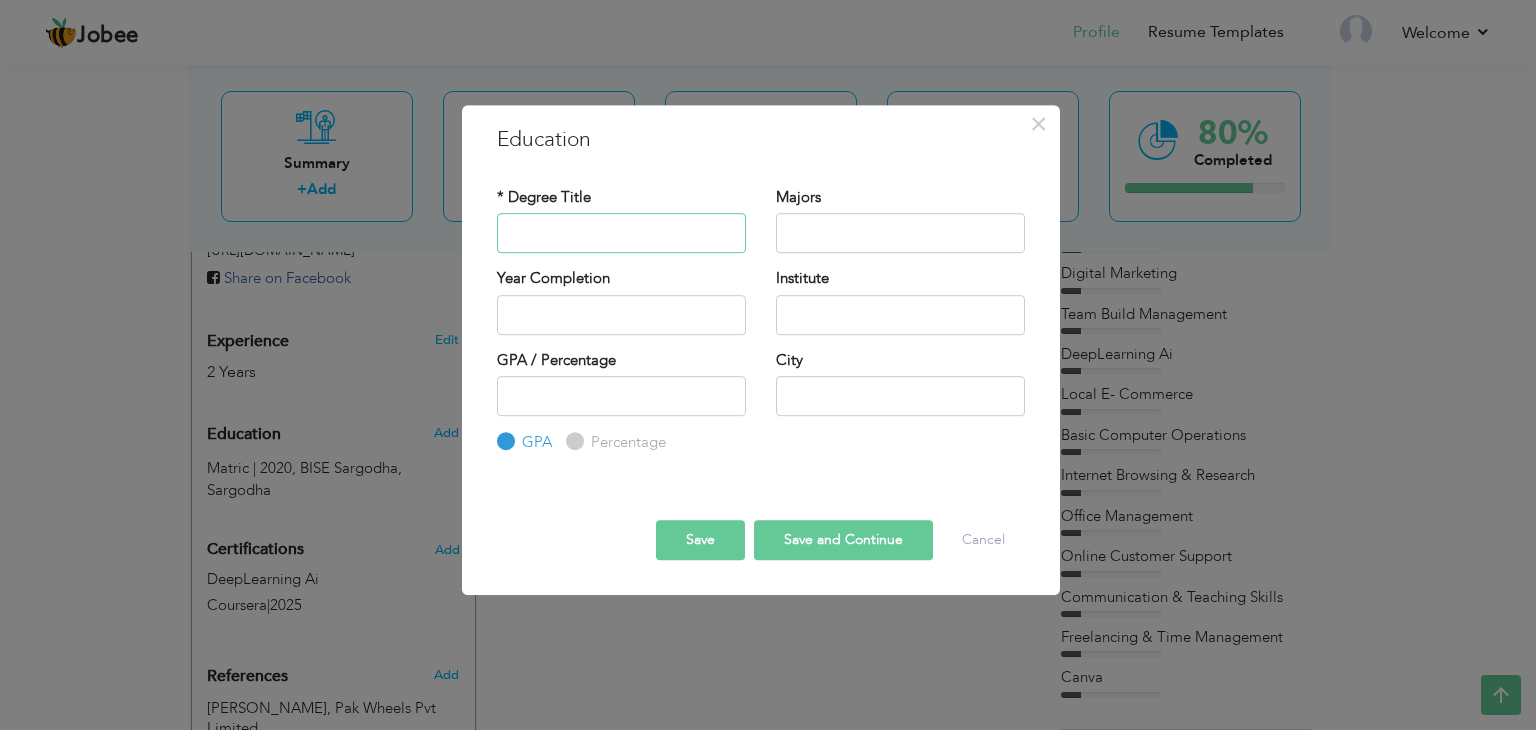 paste on "[DOMAIN_NAME]" 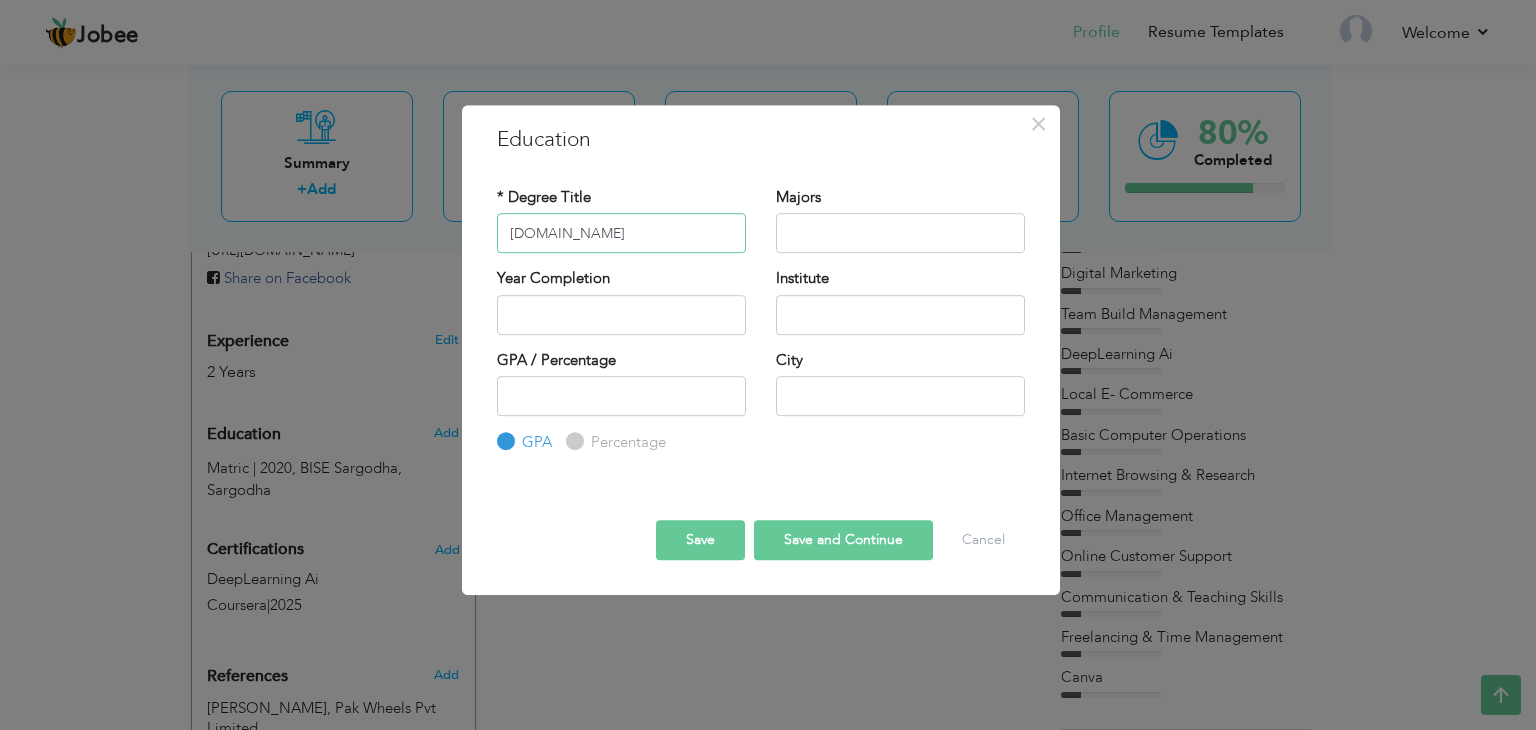 type on "[DOMAIN_NAME]" 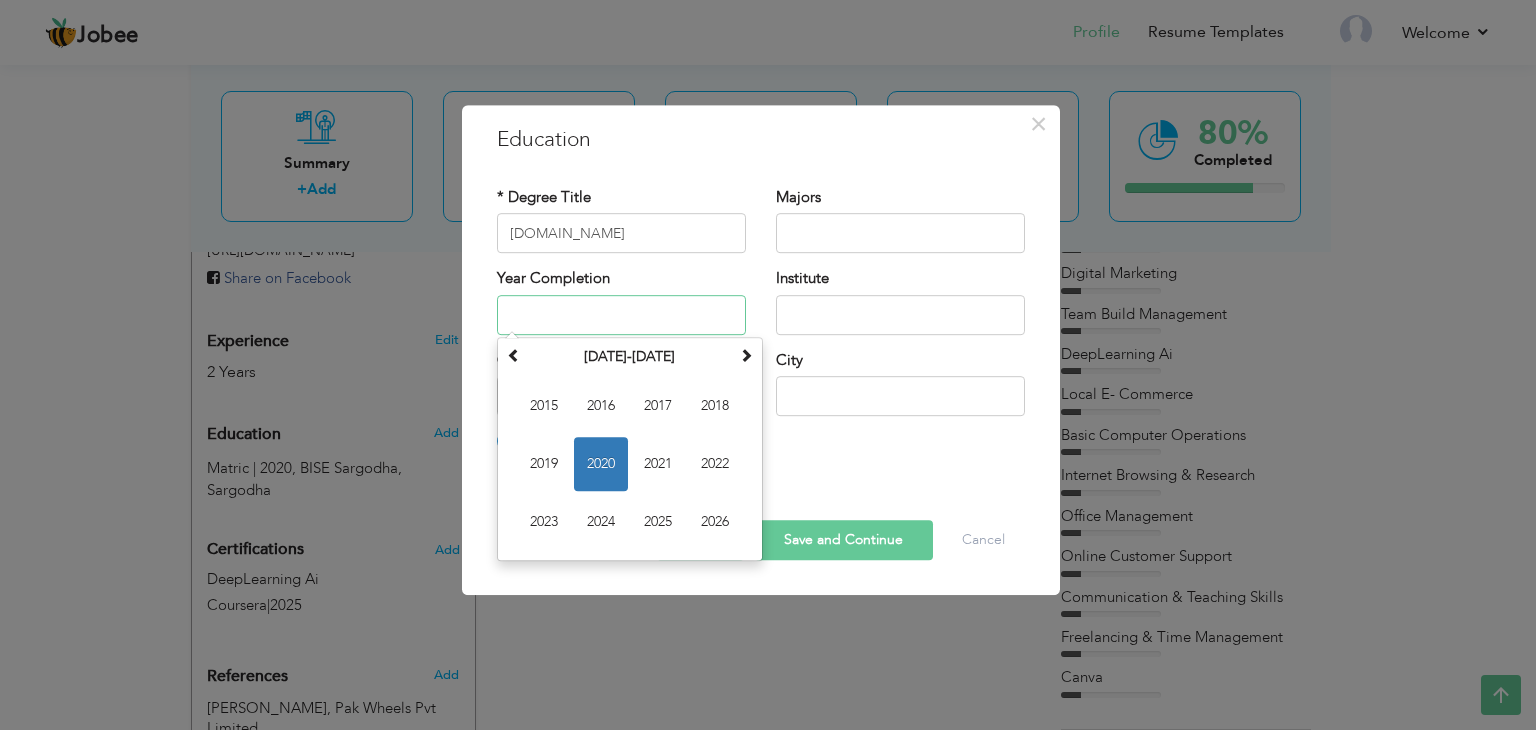 click at bounding box center (621, 315) 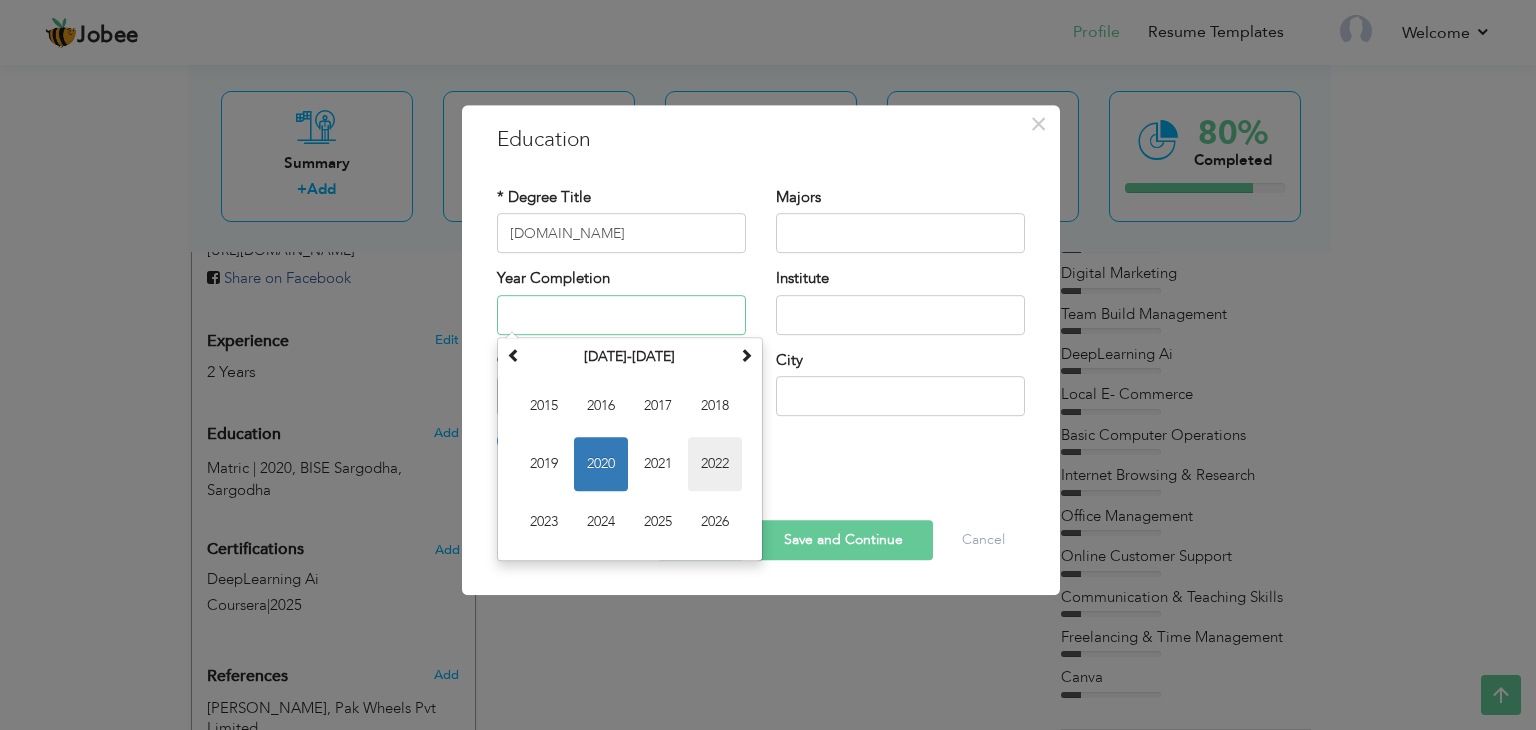 click on "2022" at bounding box center [715, 464] 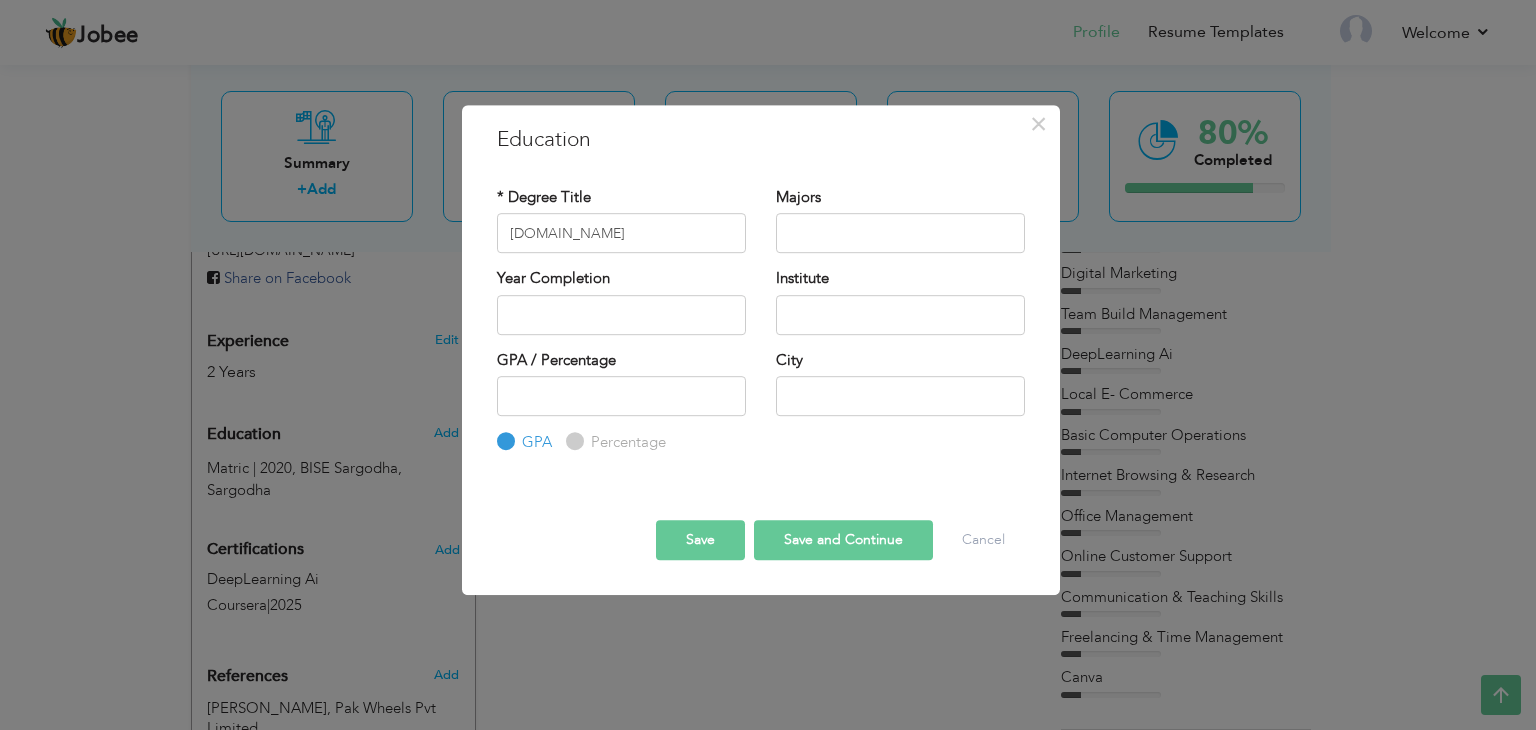 type on "2022" 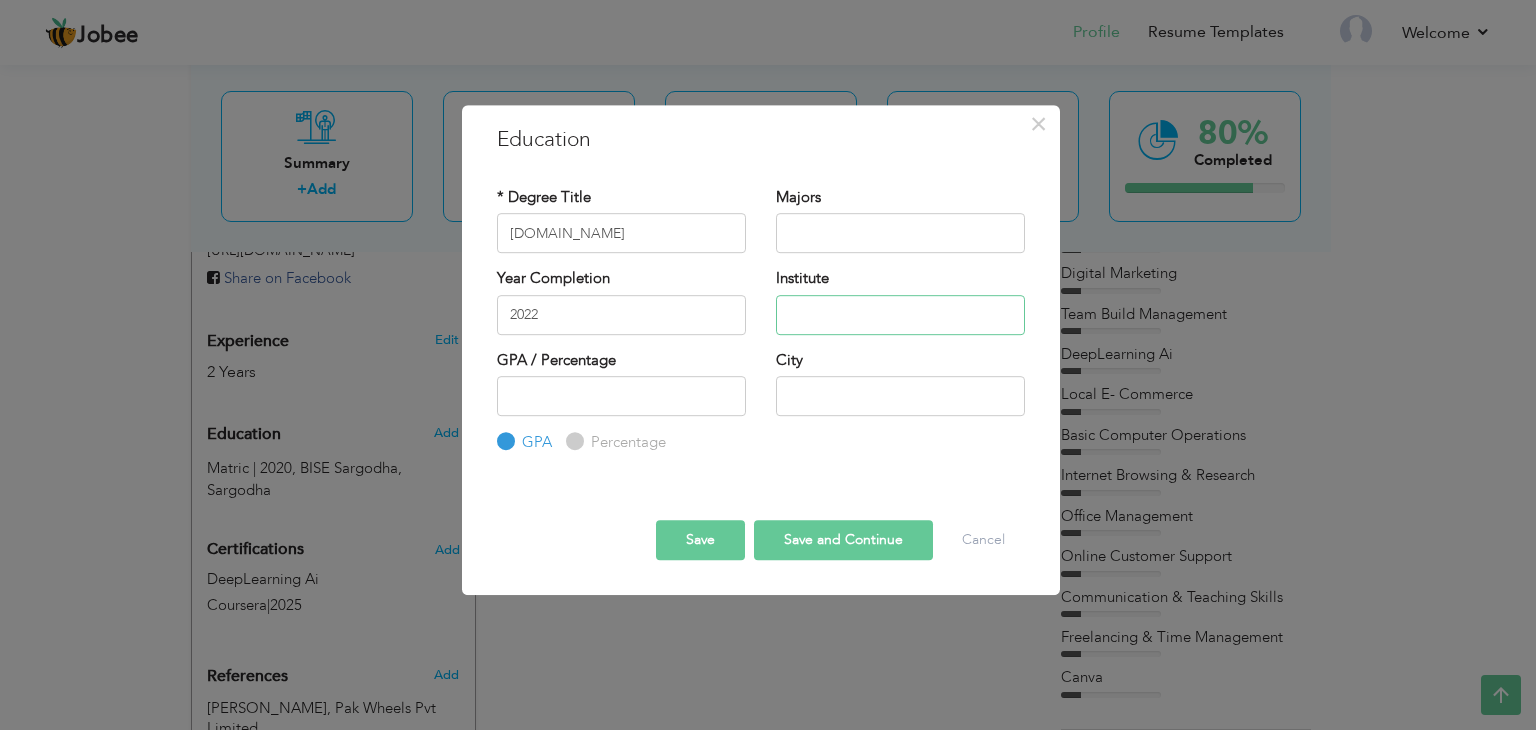 click at bounding box center [900, 315] 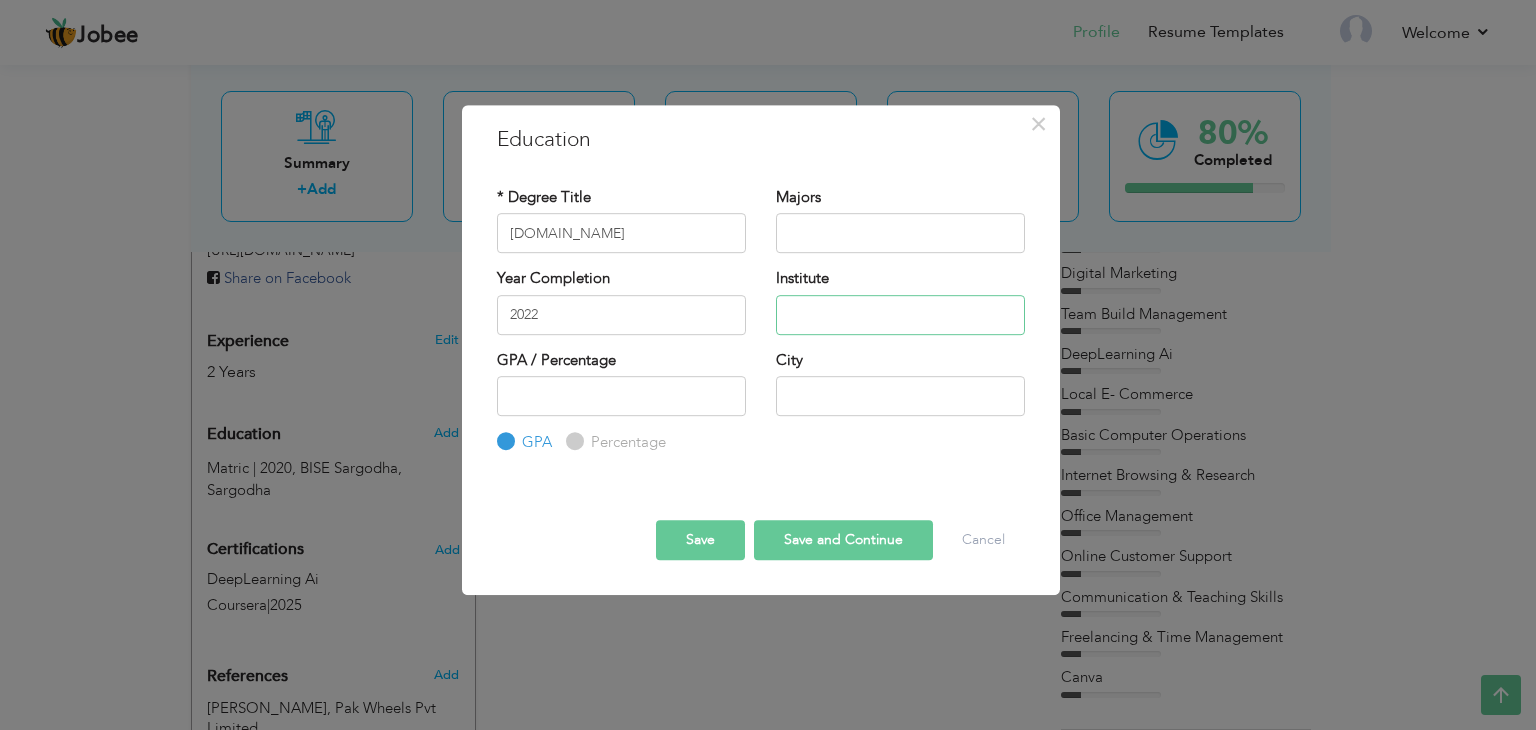 paste on "BISE Sargodha" 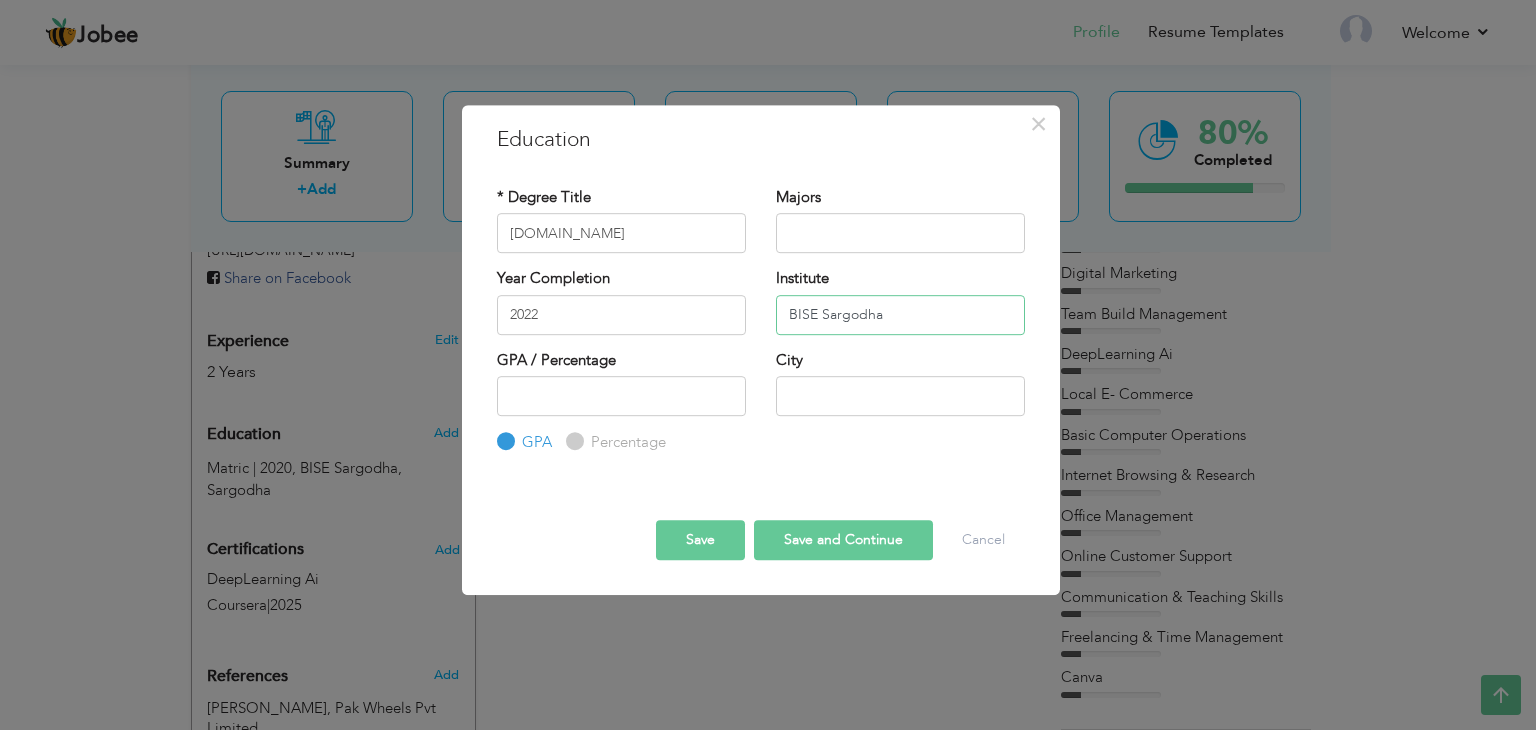 type on "BISE Sargodha" 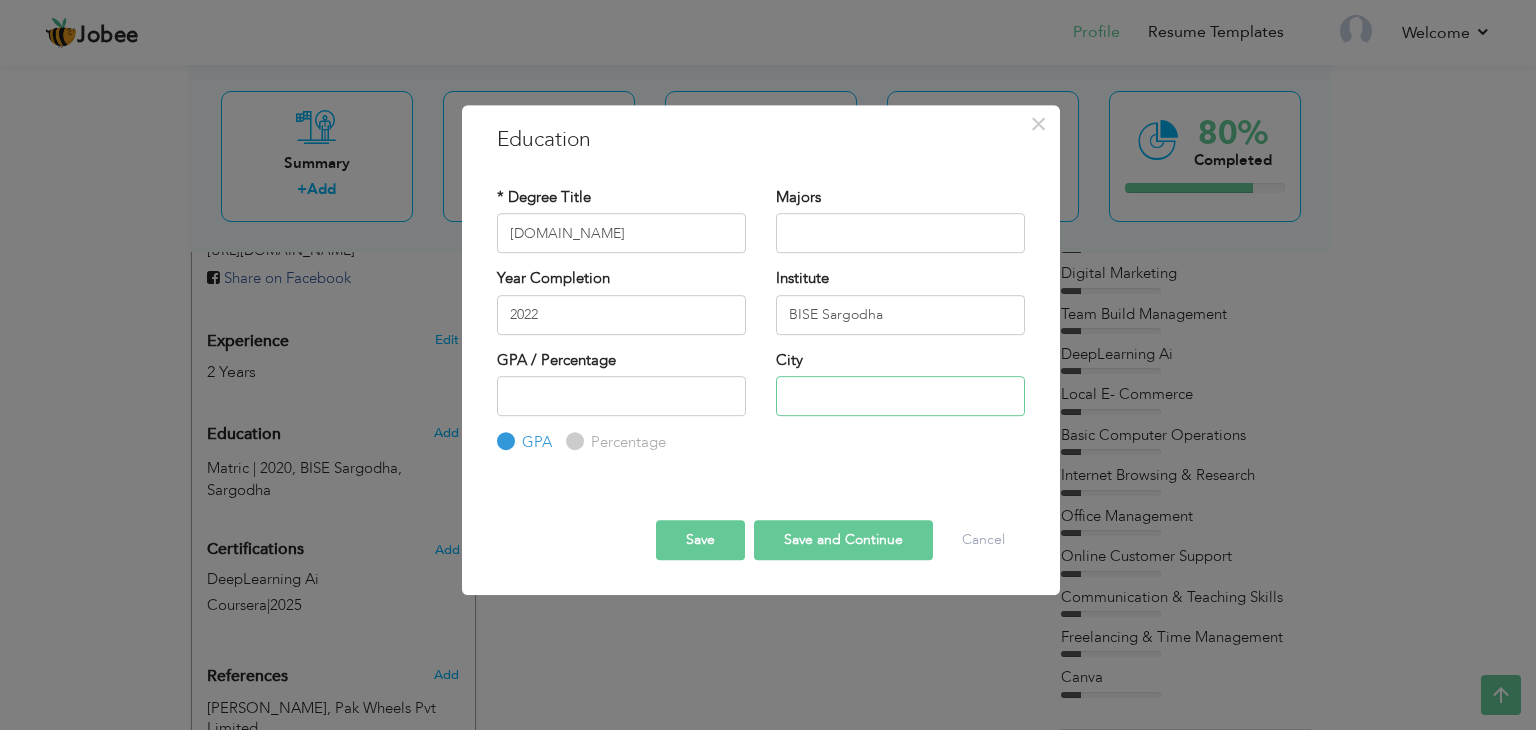 click at bounding box center [900, 396] 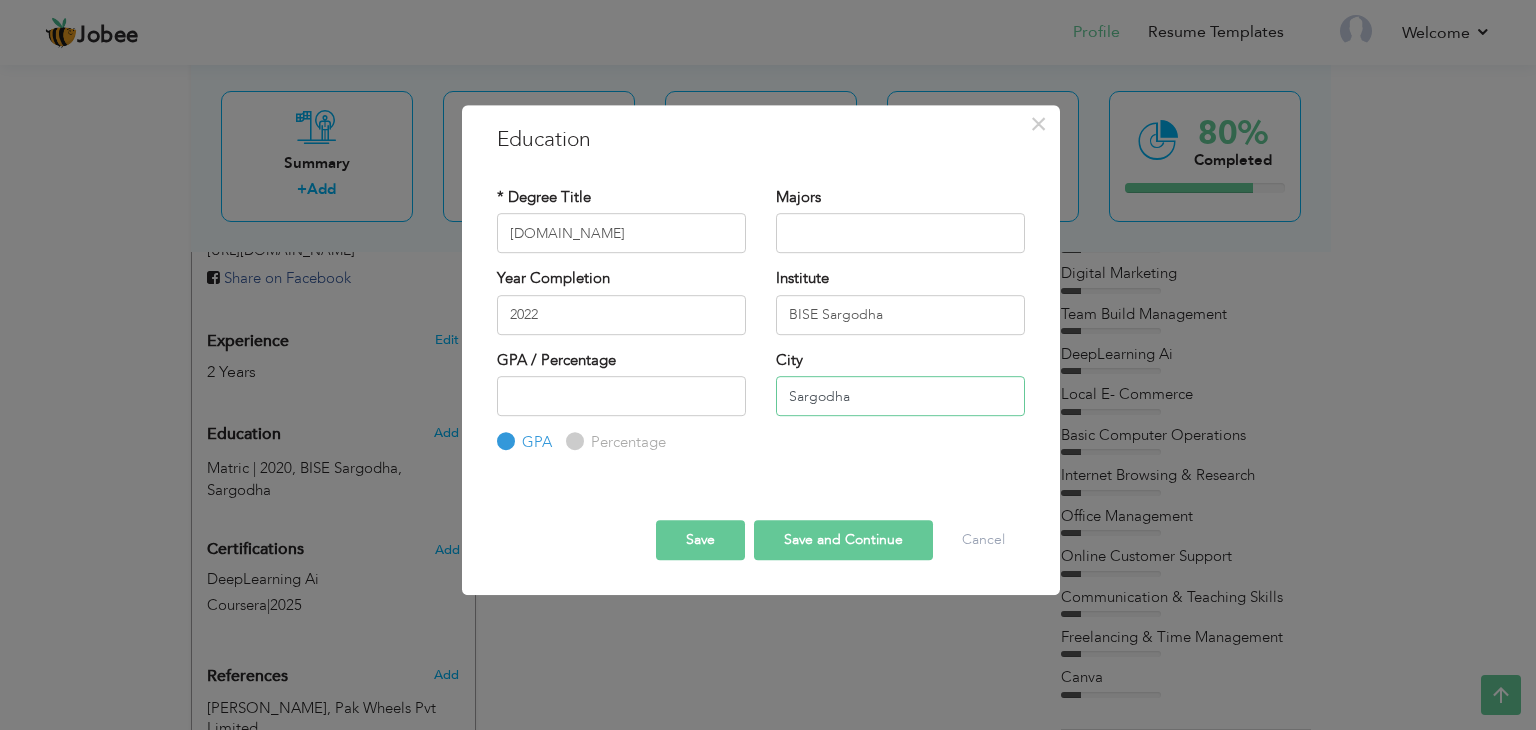 type on "Sargodha" 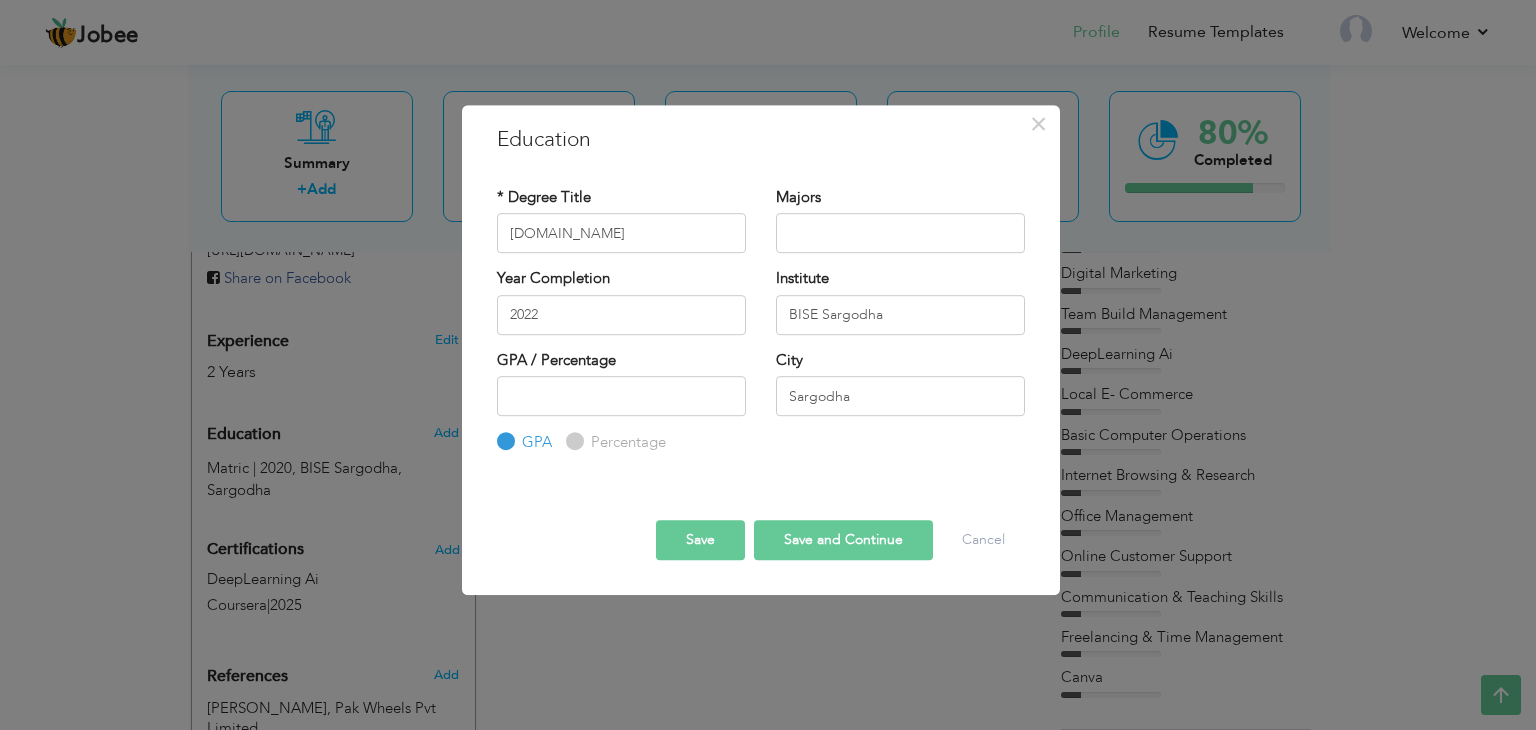 click on "Save and Continue" at bounding box center [843, 540] 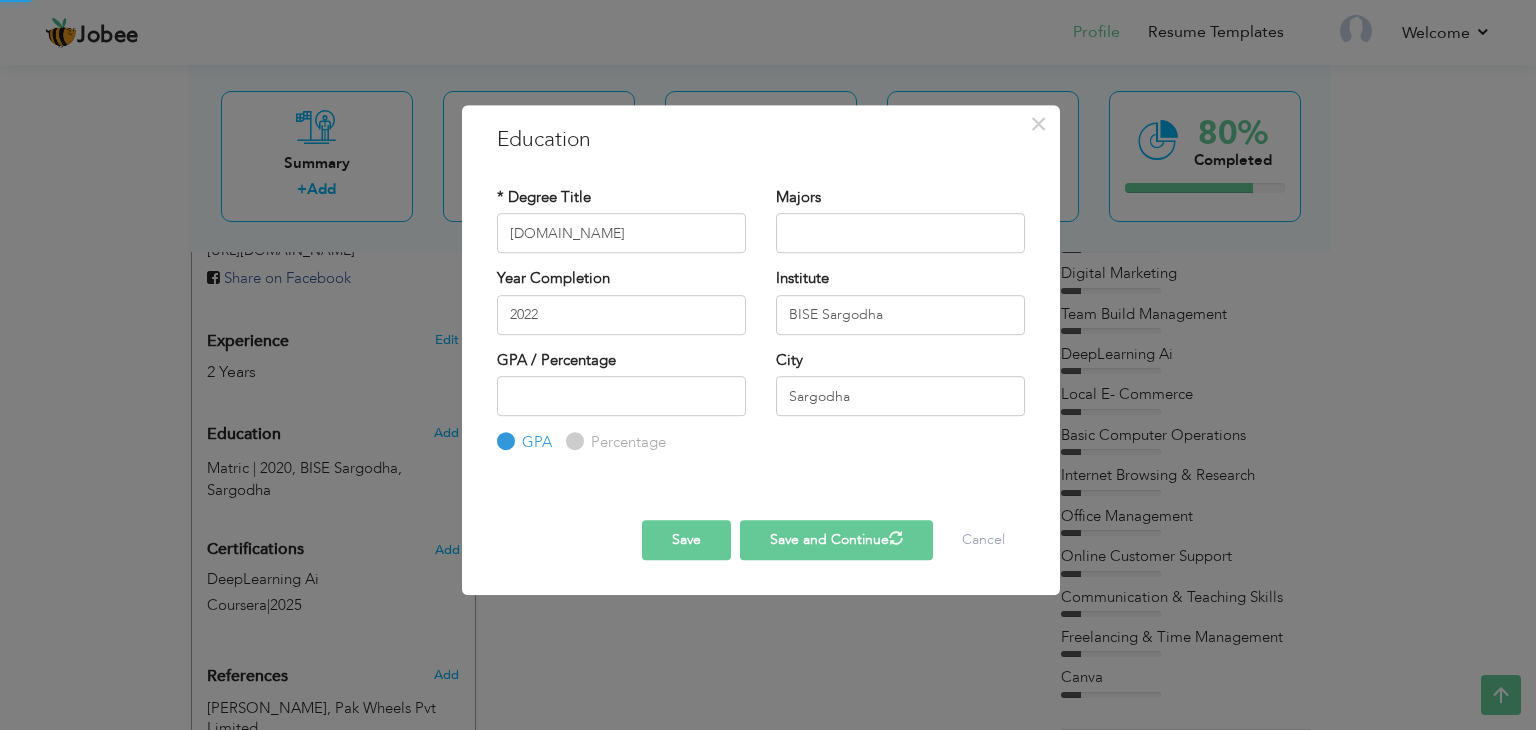 type 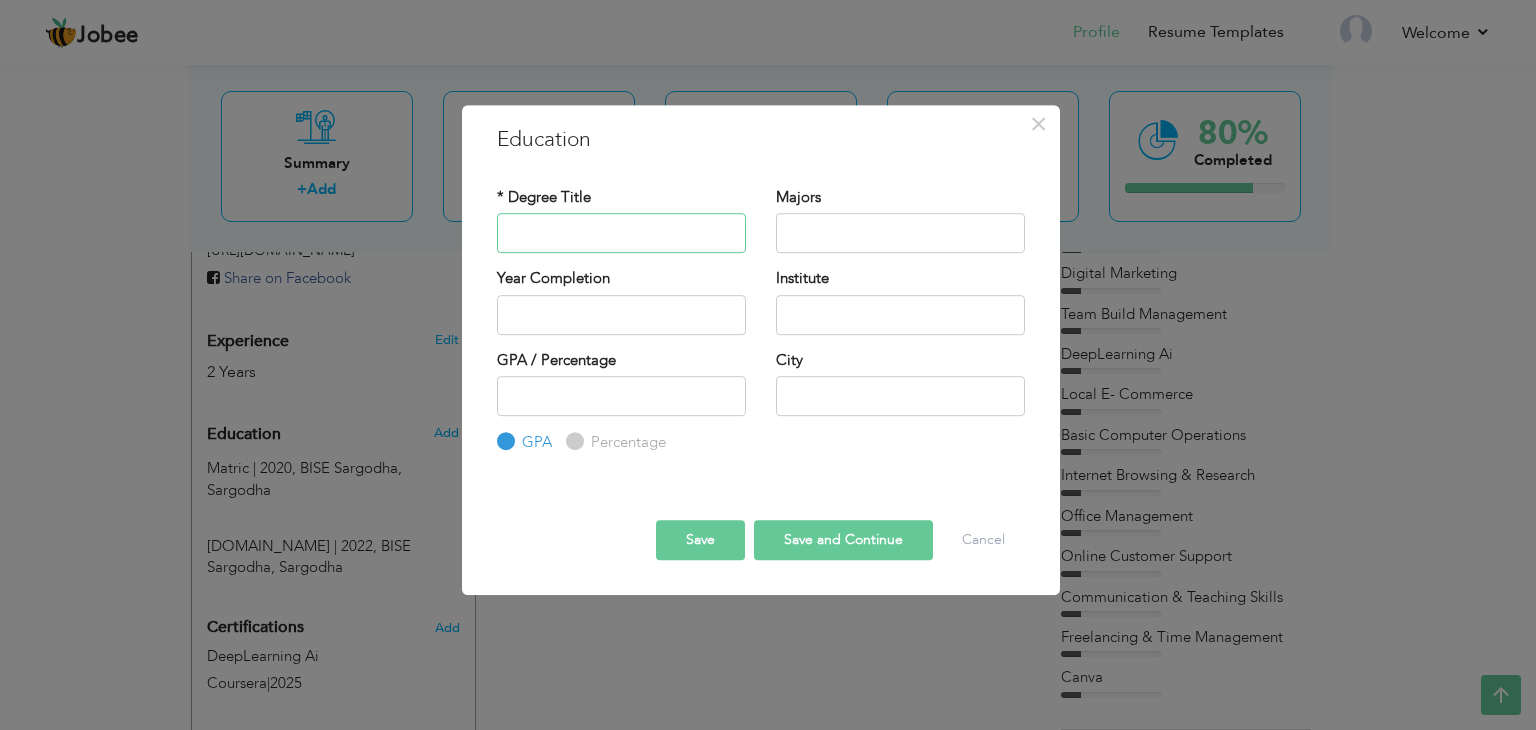 click at bounding box center (621, 233) 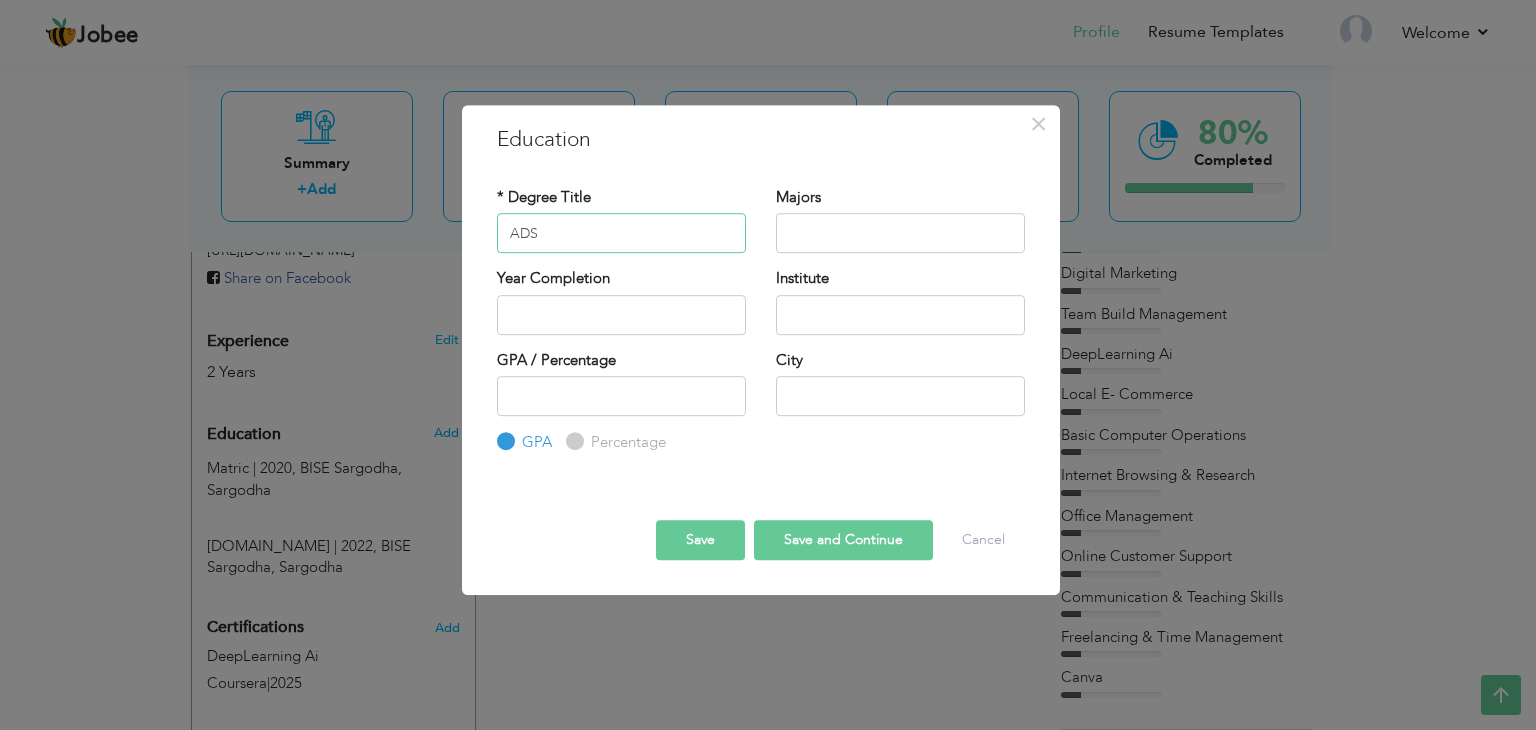 type on "ADS" 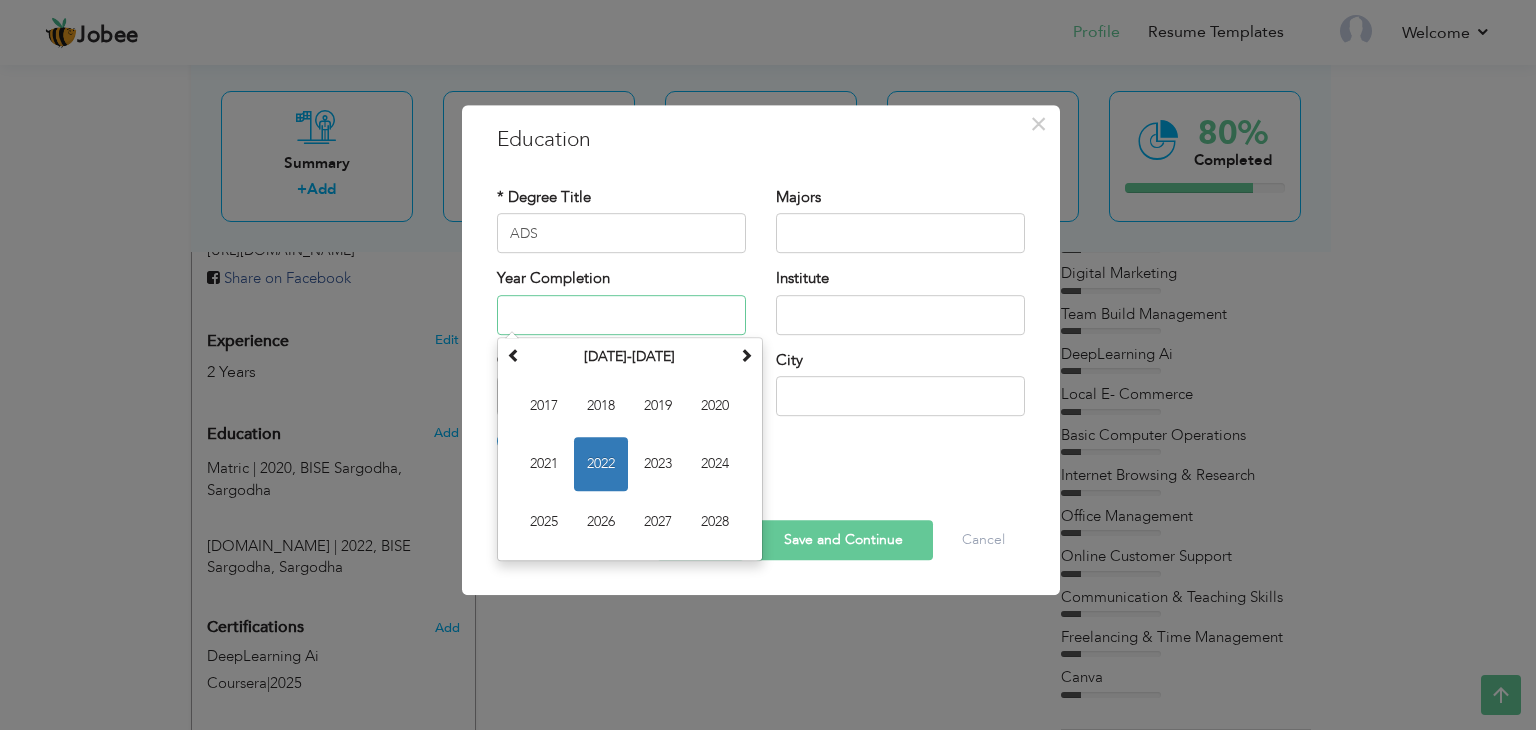 click at bounding box center [621, 315] 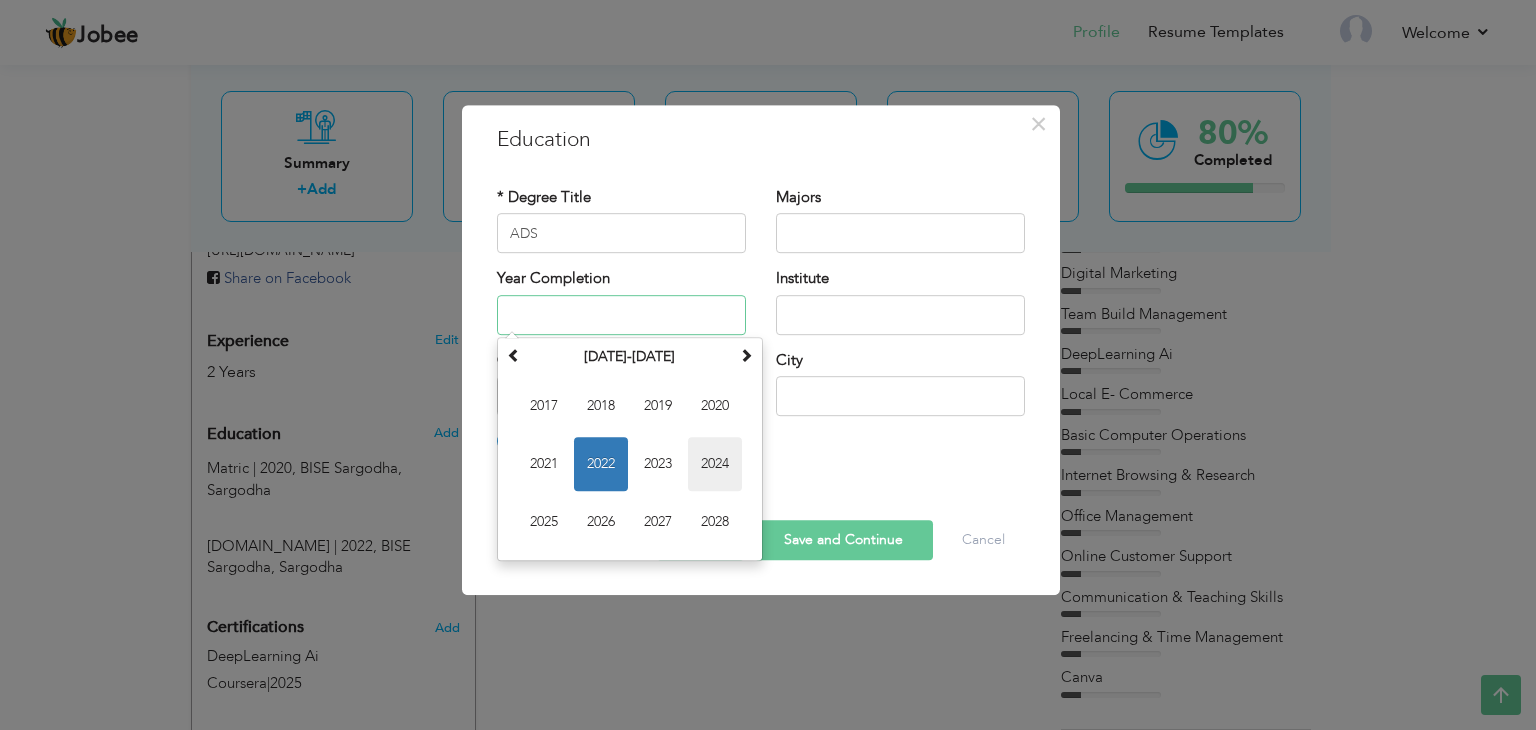 click on "2024" at bounding box center [715, 464] 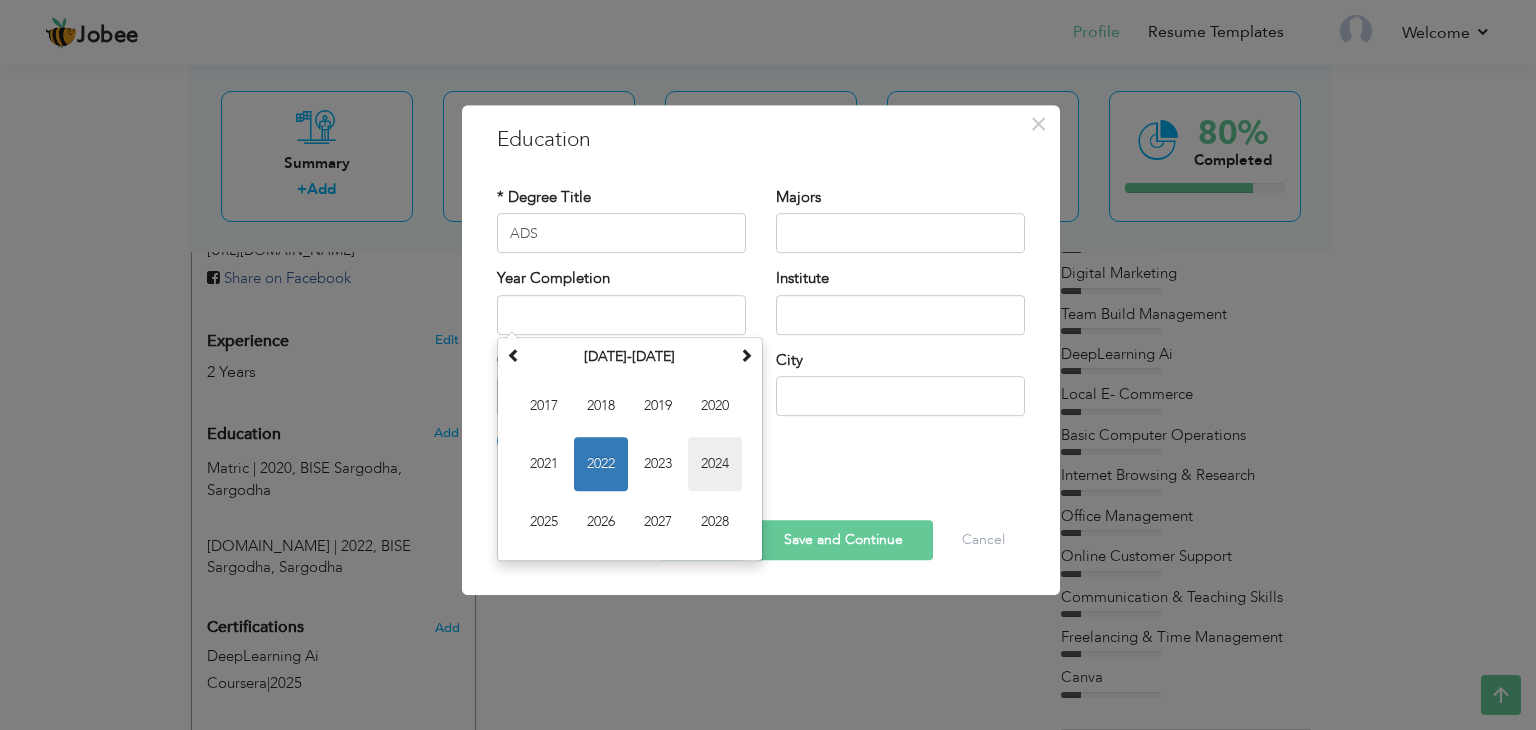 type on "2024" 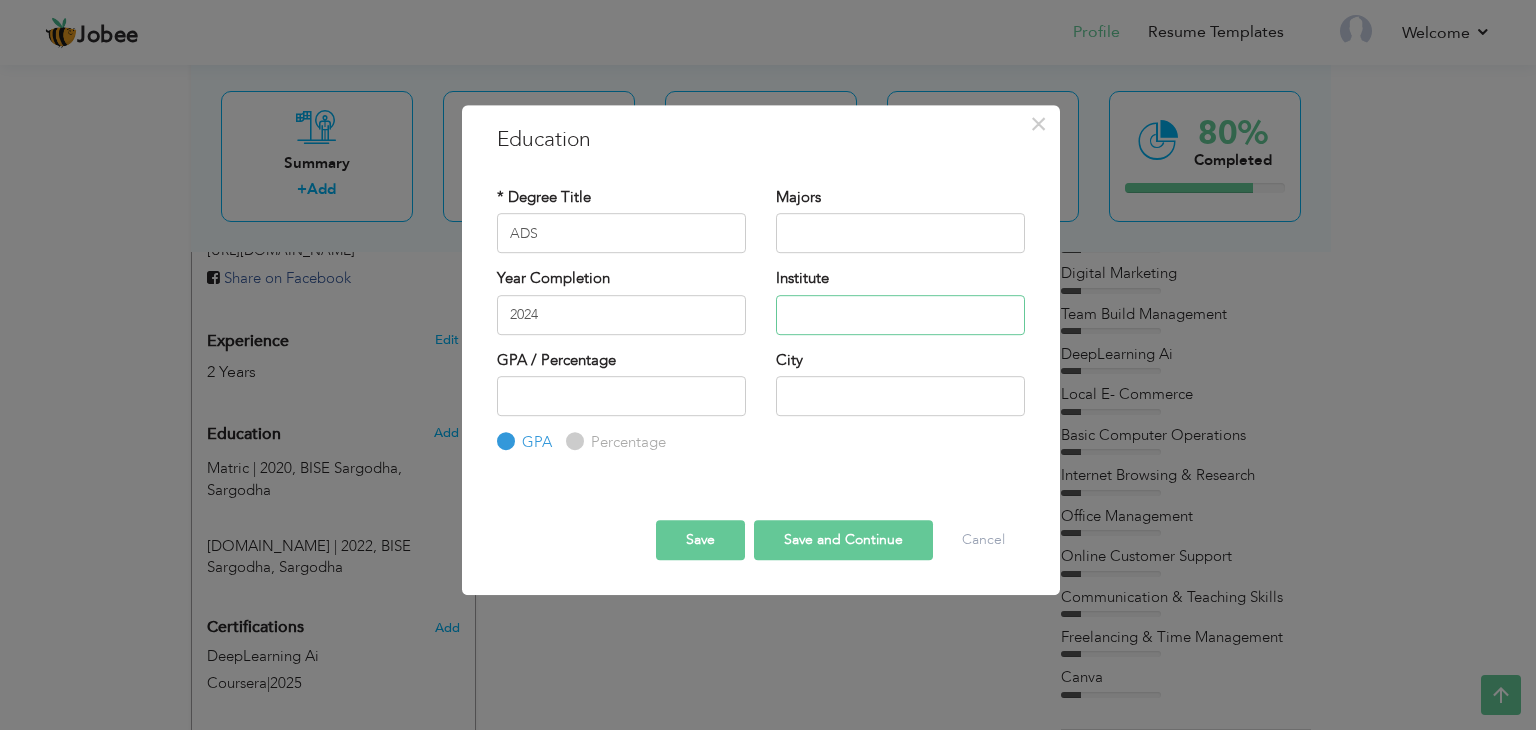 click at bounding box center (900, 315) 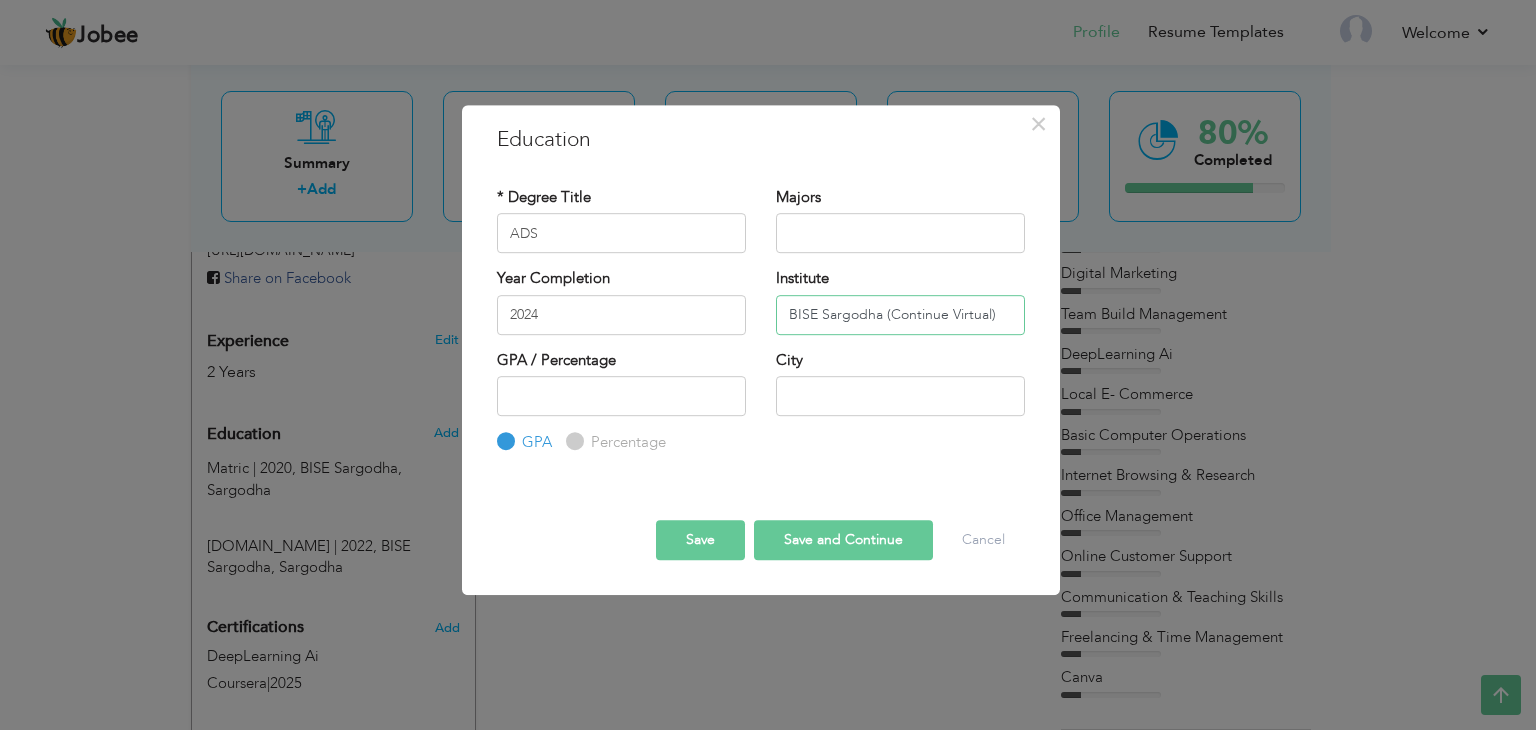 scroll, scrollTop: 0, scrollLeft: 8, axis: horizontal 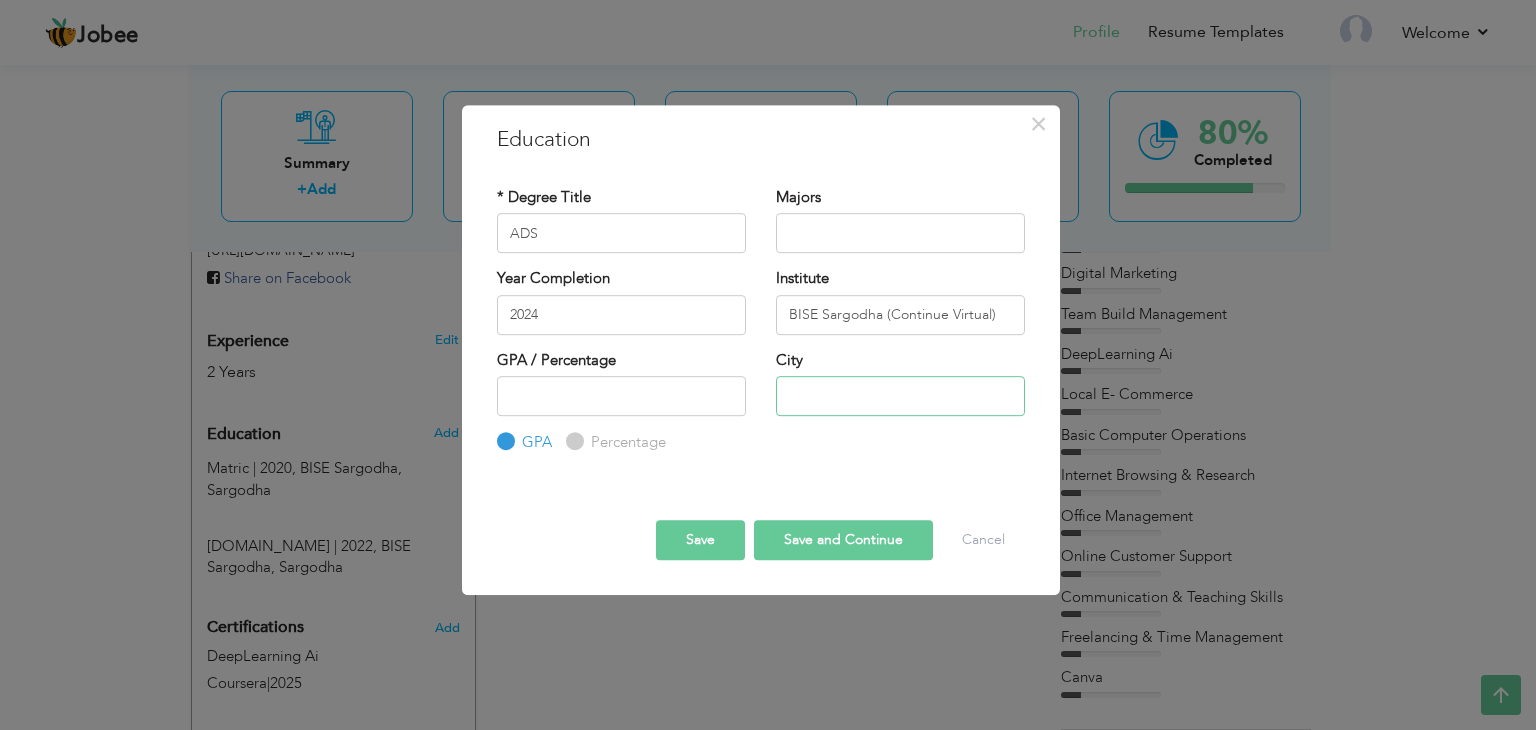 click at bounding box center [900, 396] 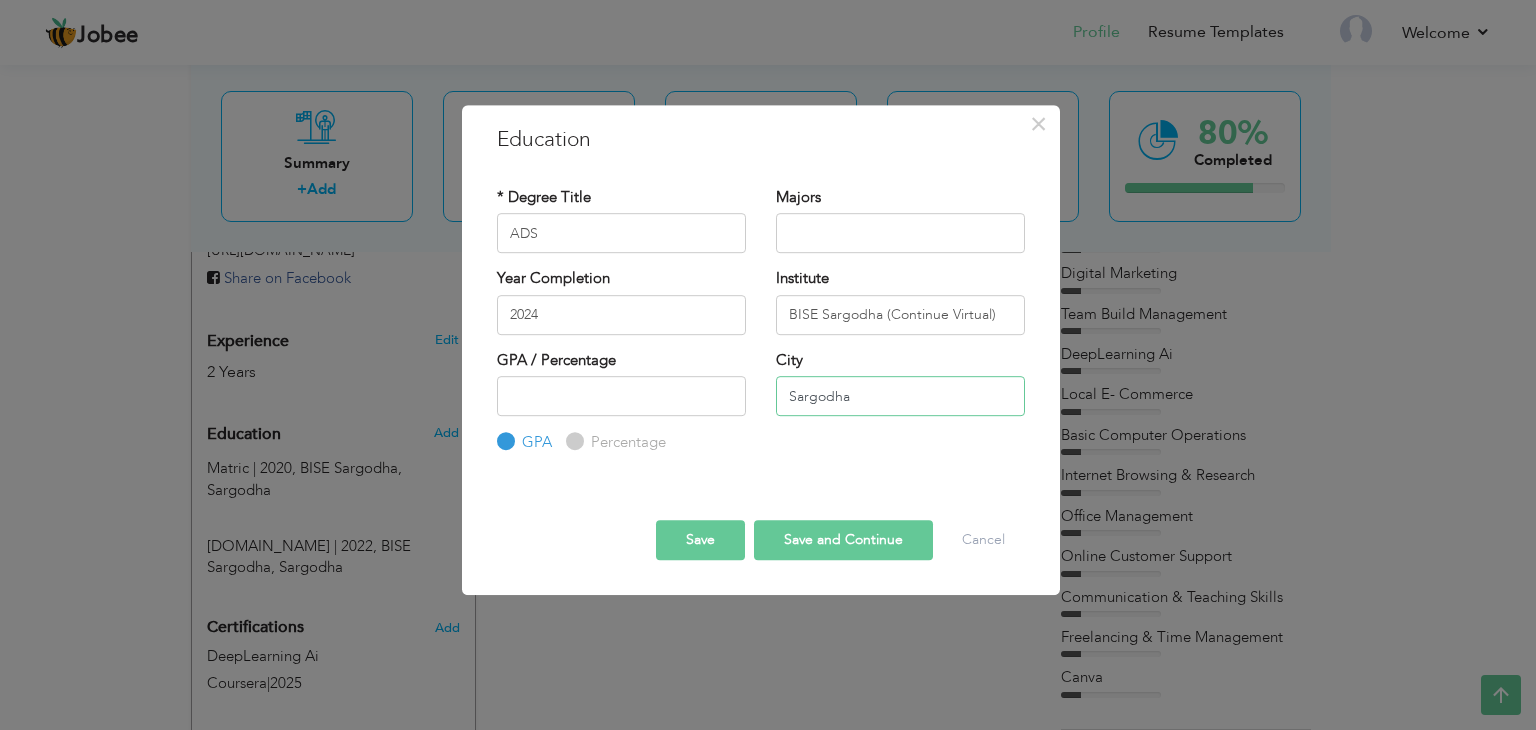 type on "Sargodha" 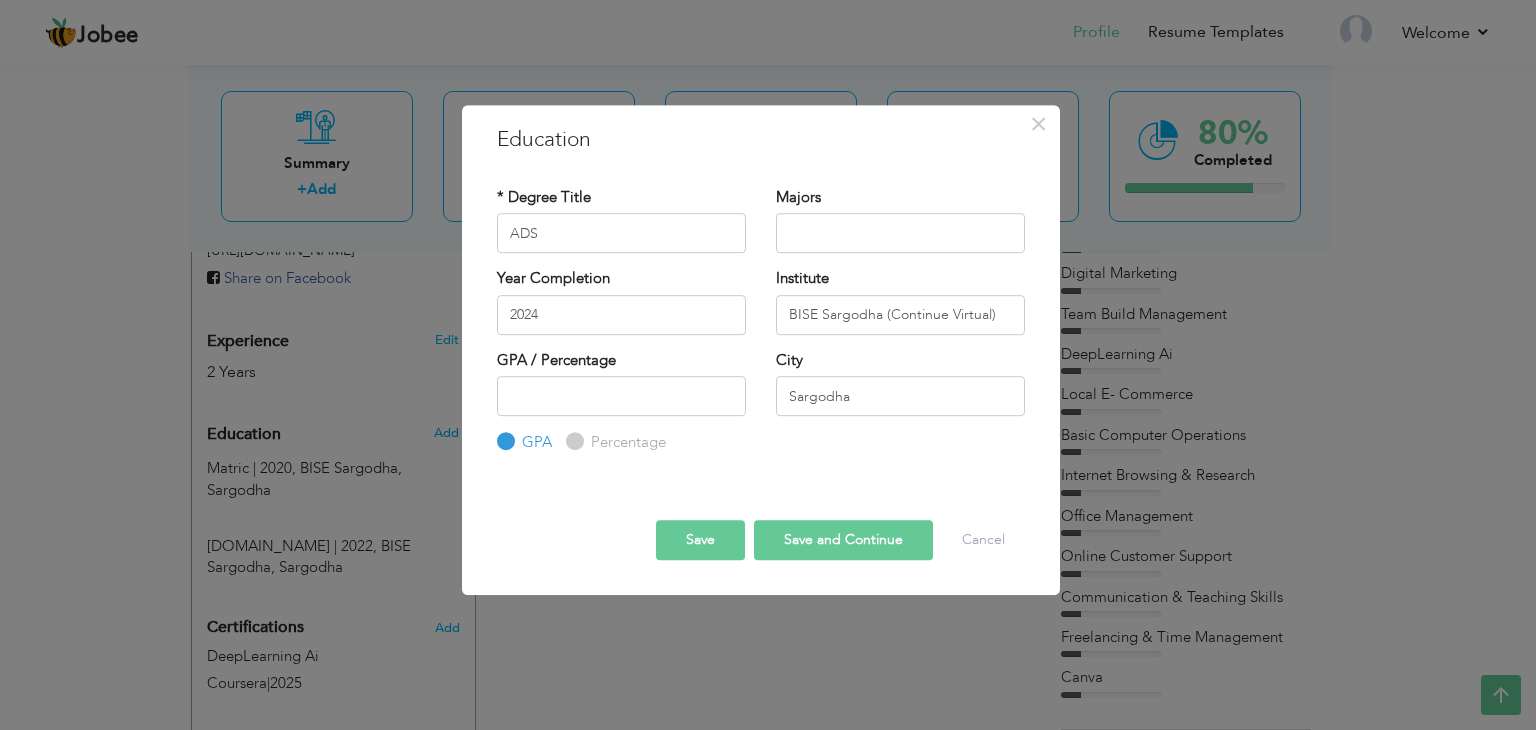 click on "Save and Continue" at bounding box center [843, 540] 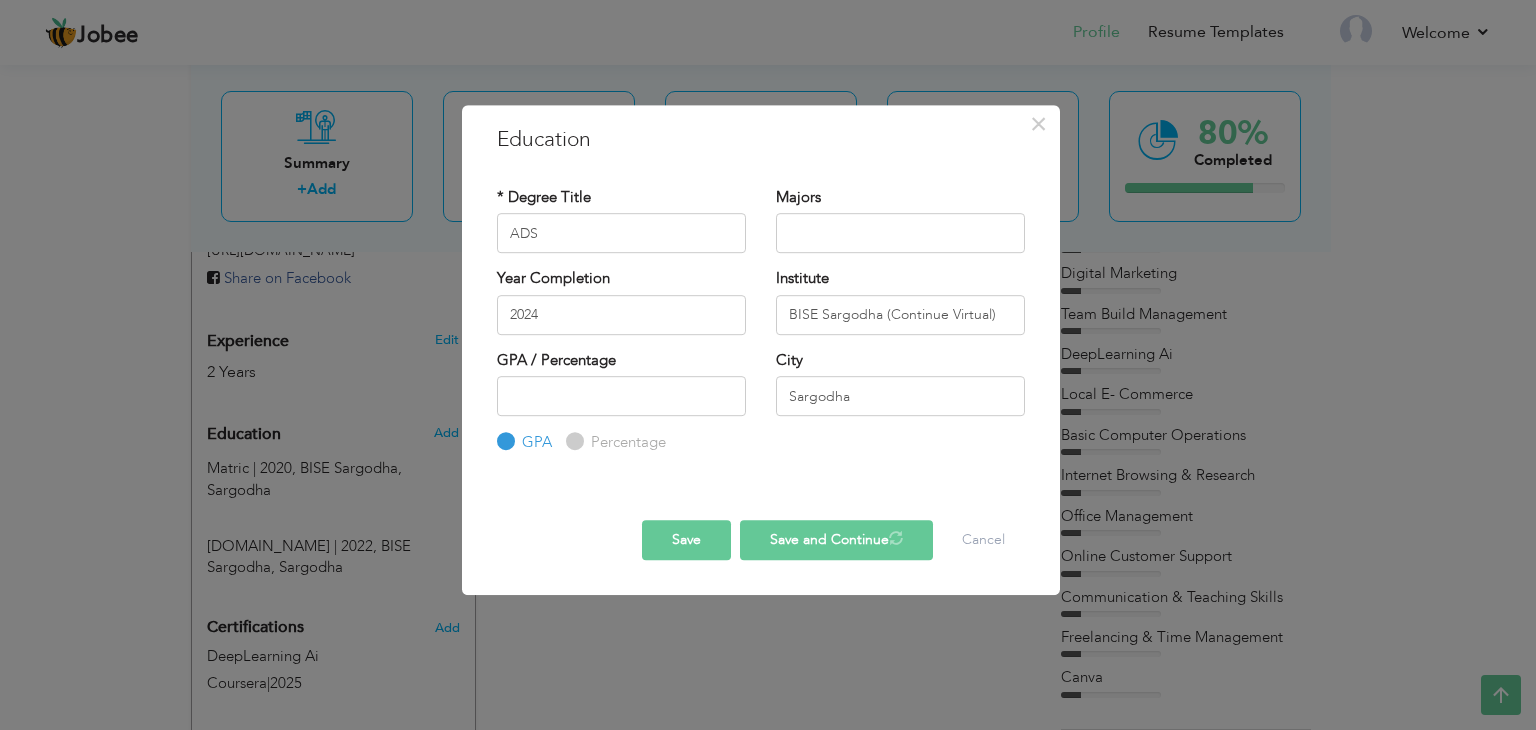 type 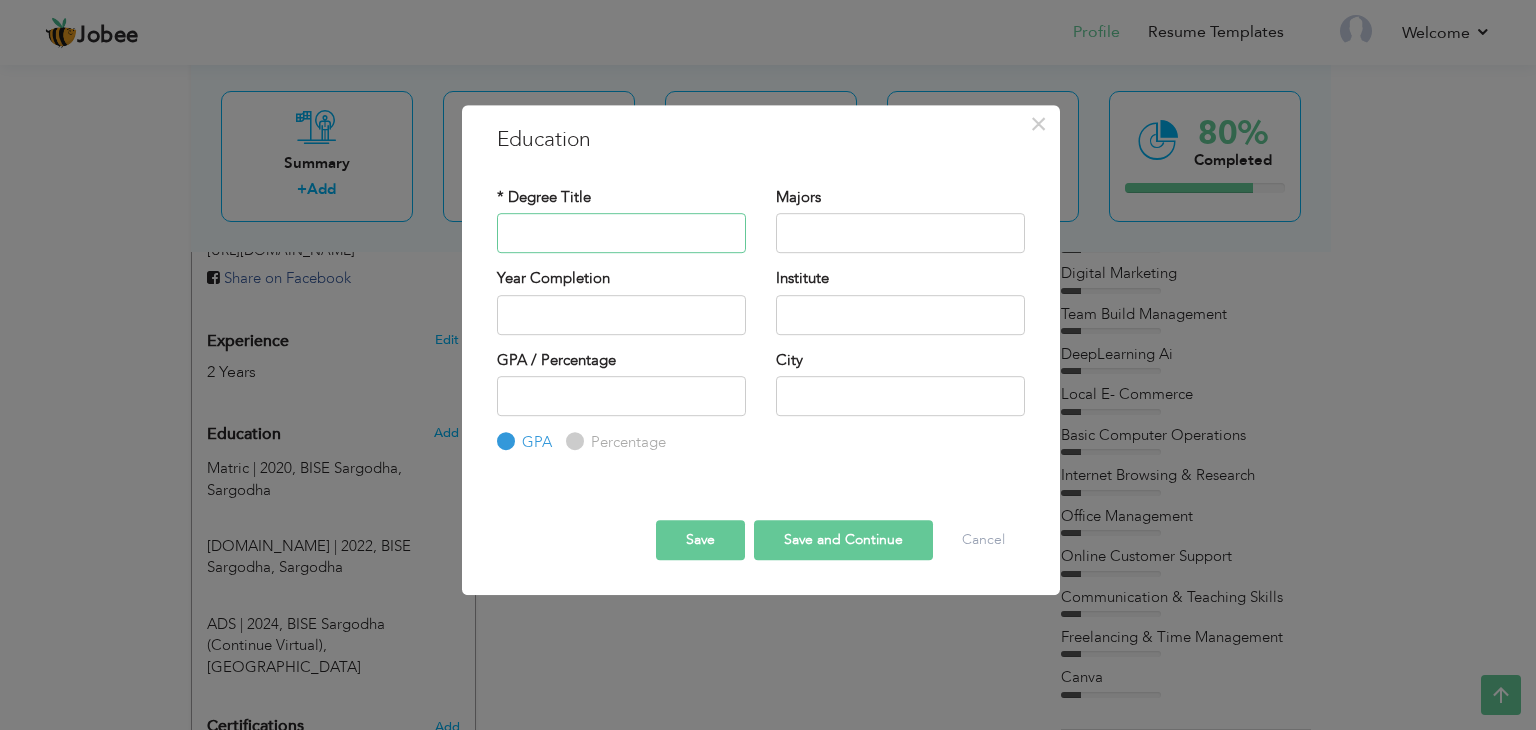 click at bounding box center (621, 233) 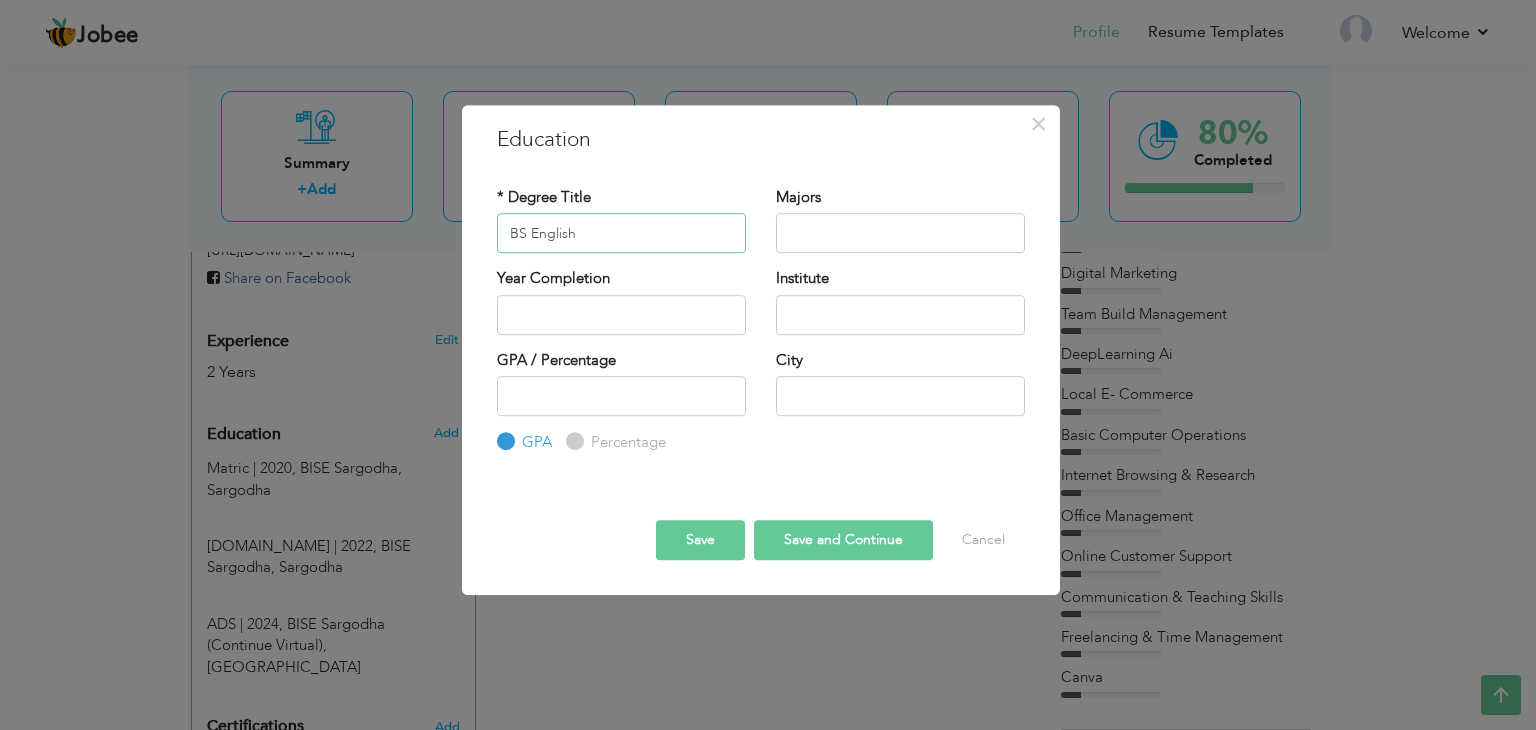 type on "BS English" 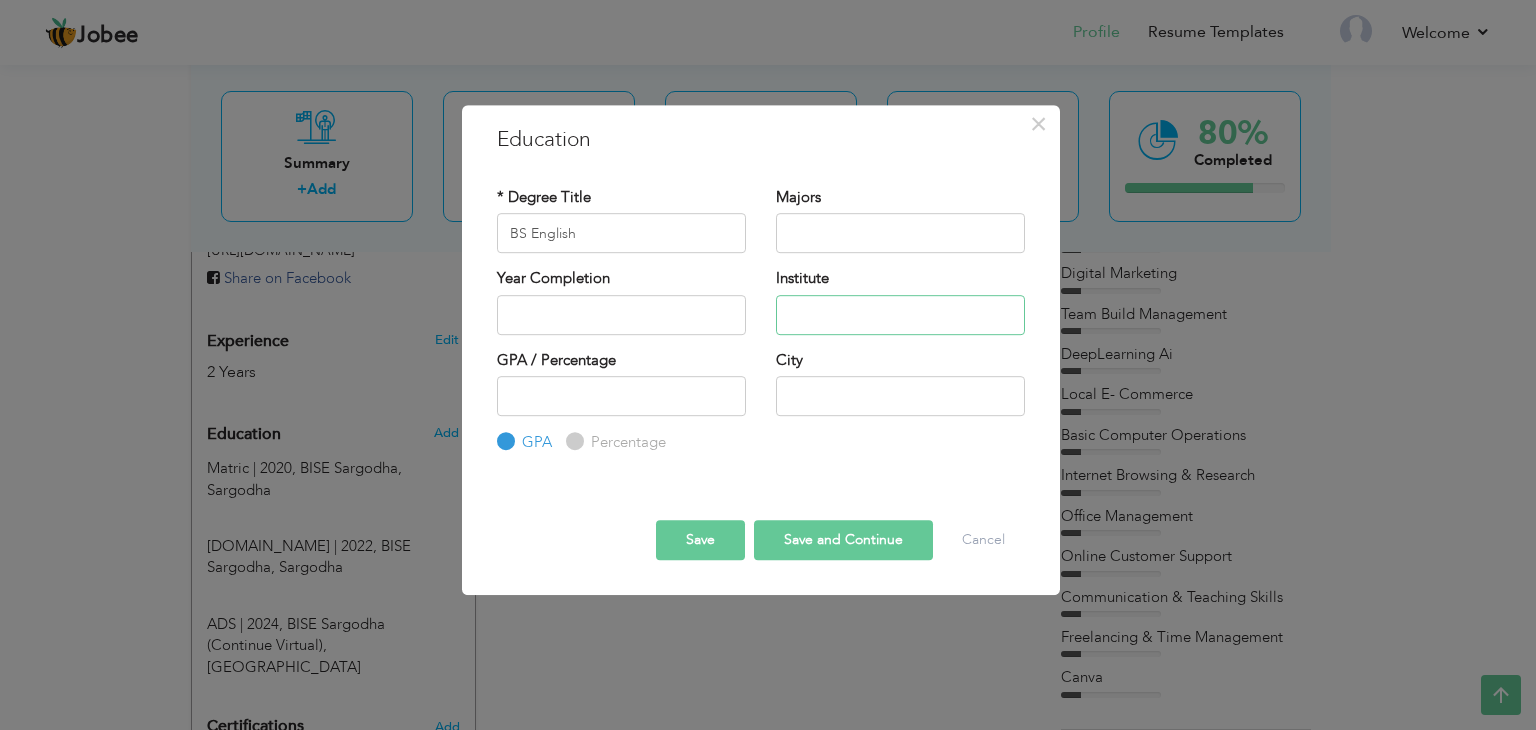 click at bounding box center [900, 315] 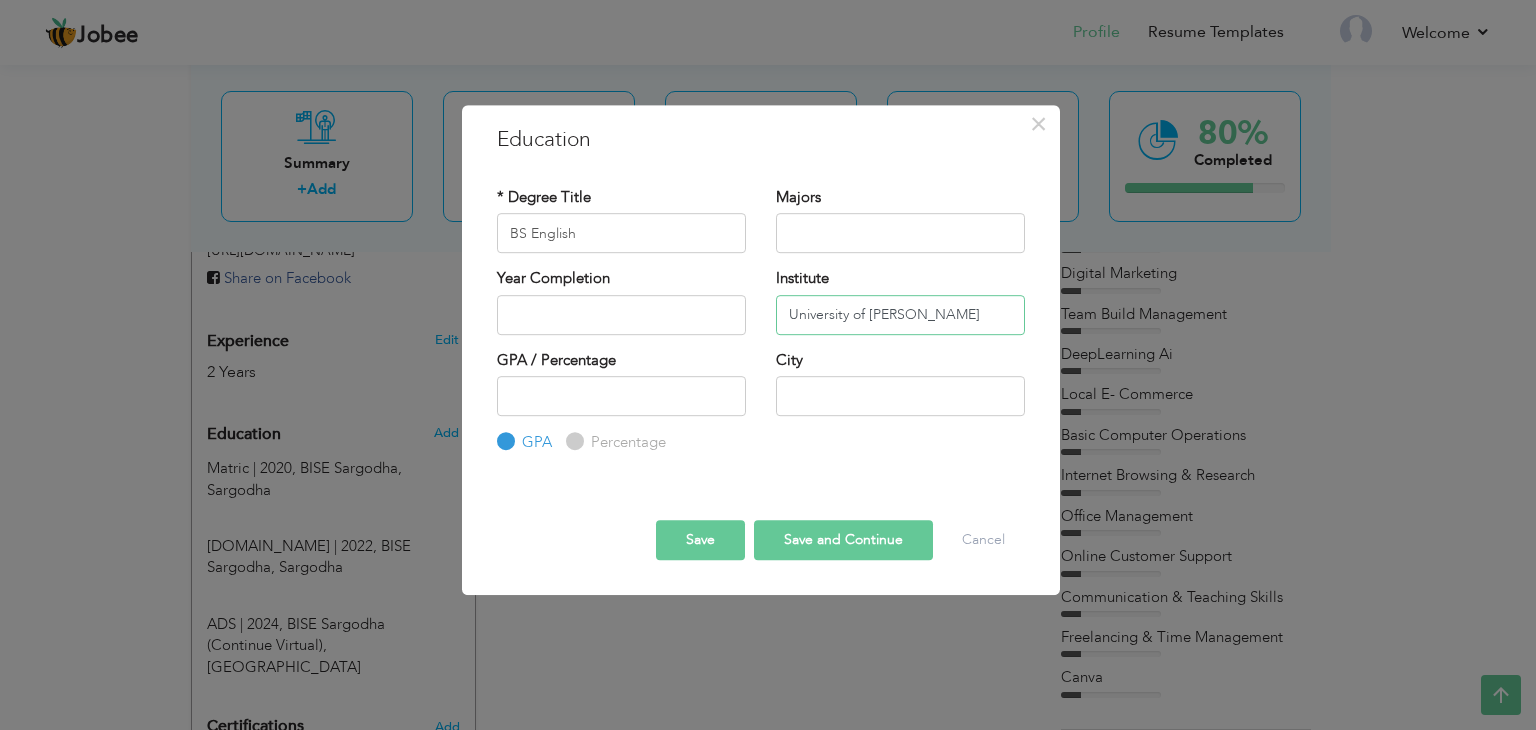 type on "University of [PERSON_NAME]" 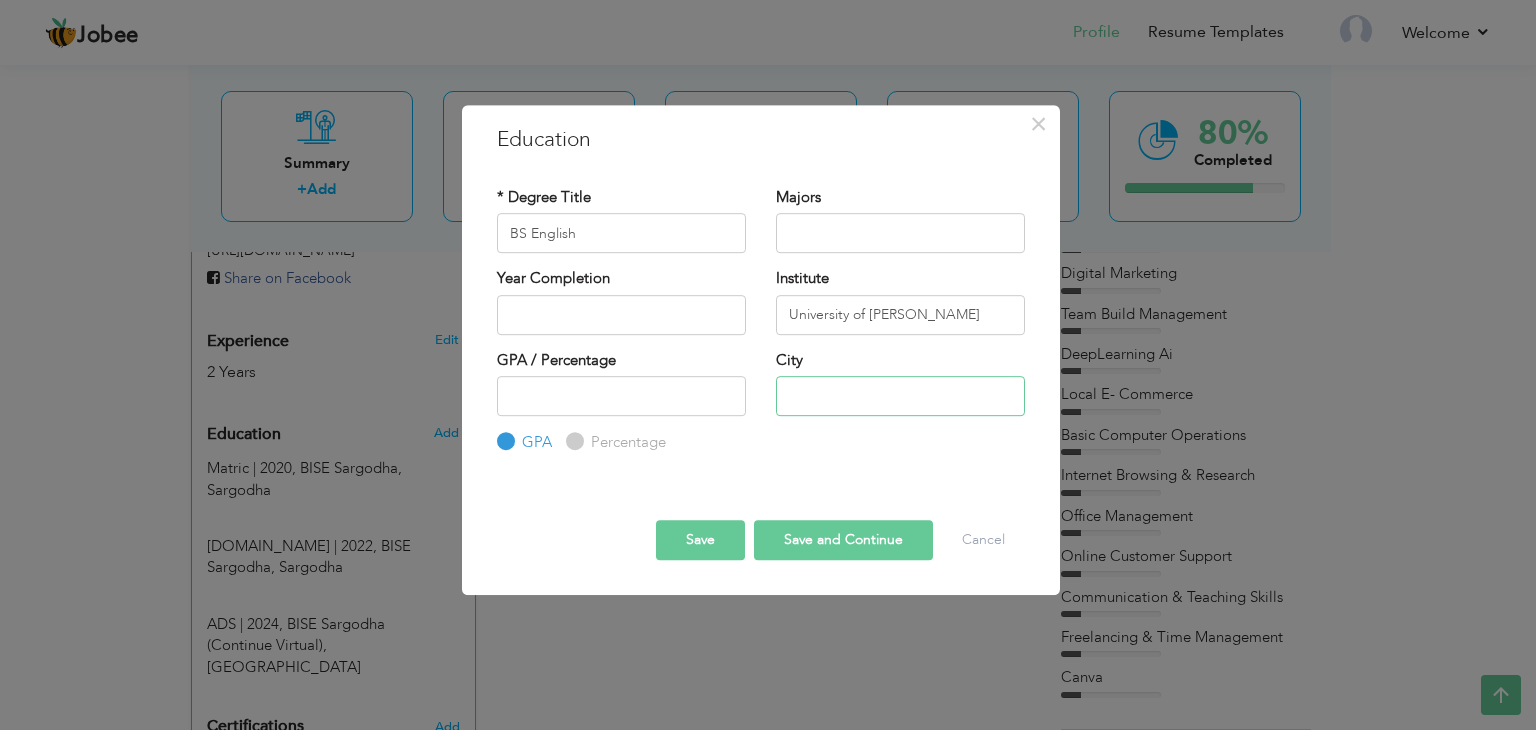 click at bounding box center (900, 396) 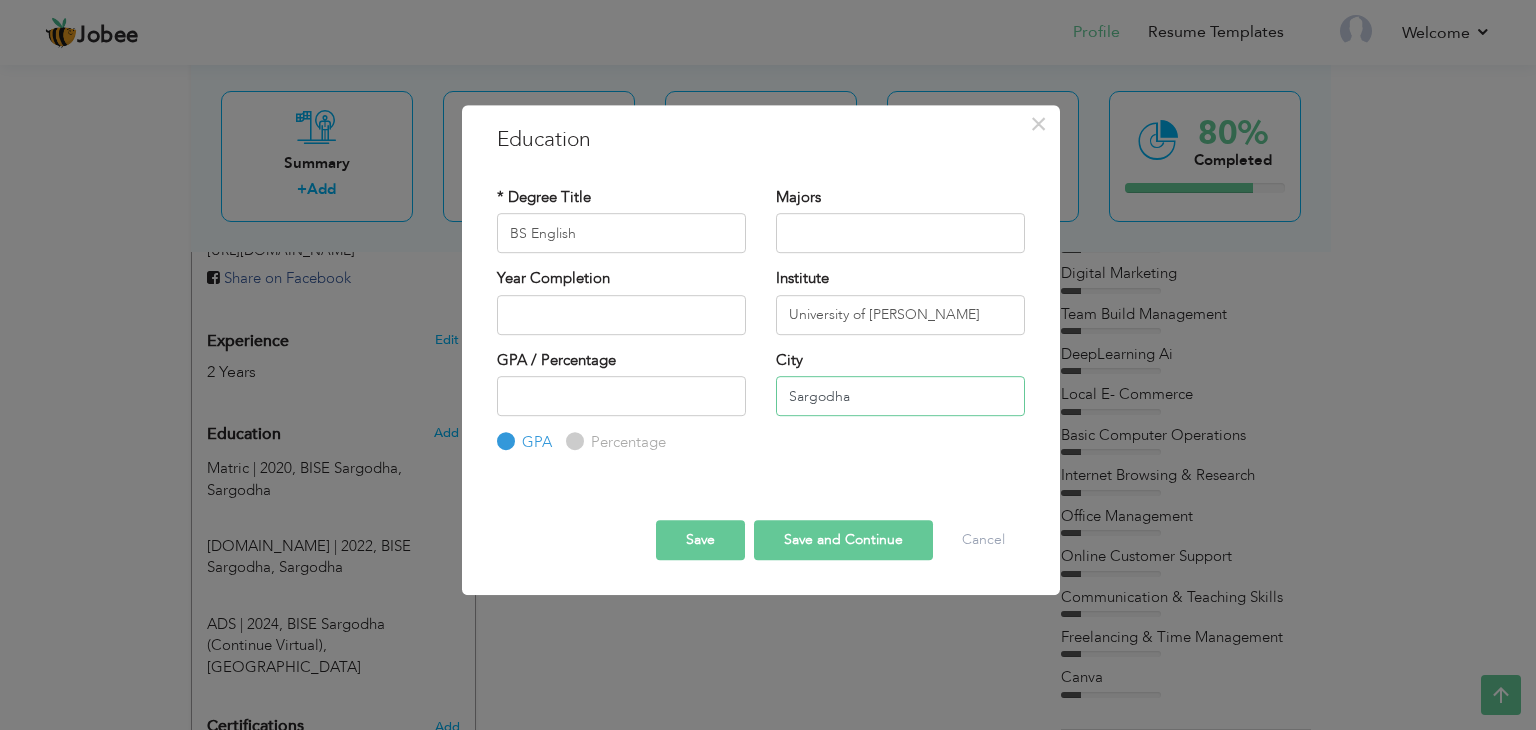 type on "Sargodha" 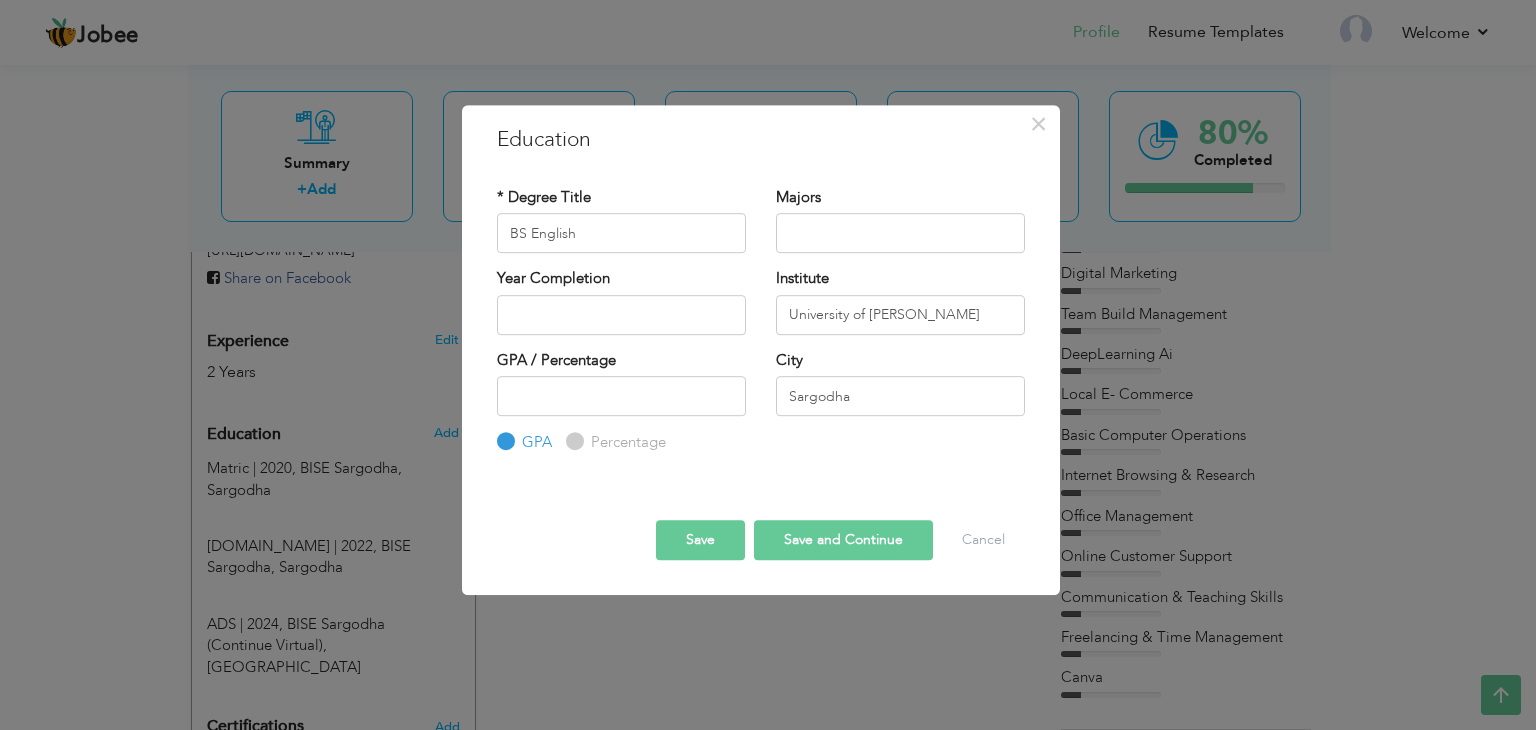click on "Save" at bounding box center [700, 540] 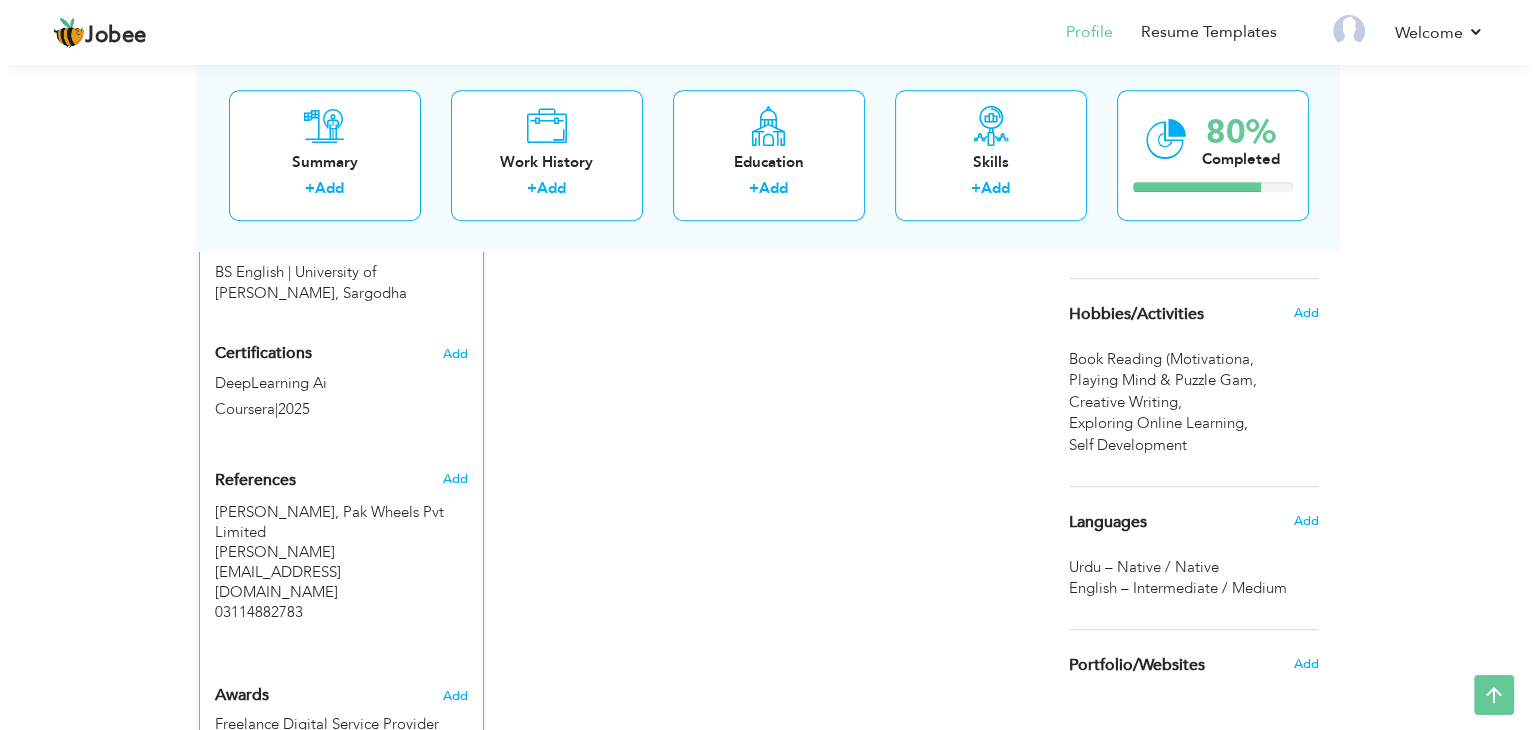 scroll, scrollTop: 1164, scrollLeft: 0, axis: vertical 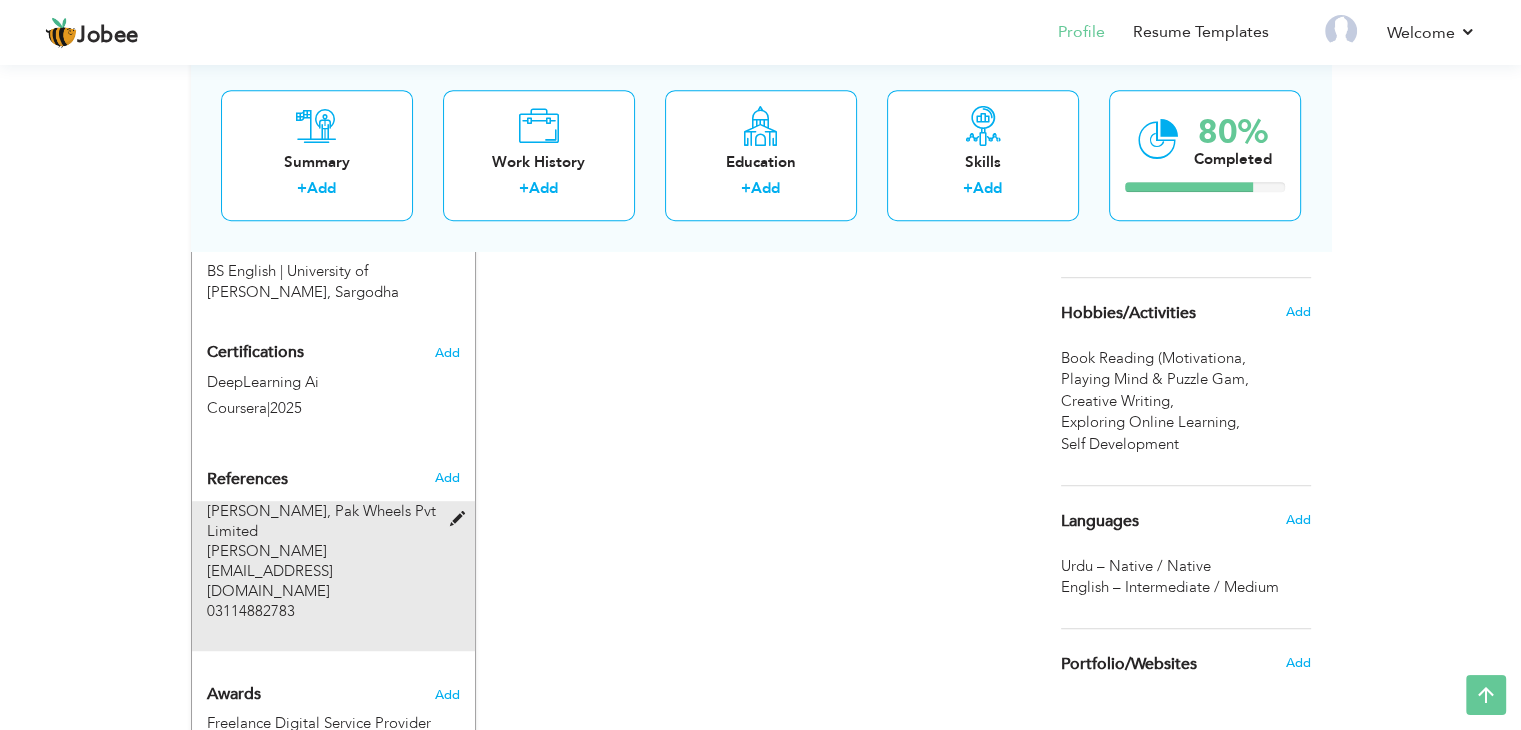 click at bounding box center [461, 519] 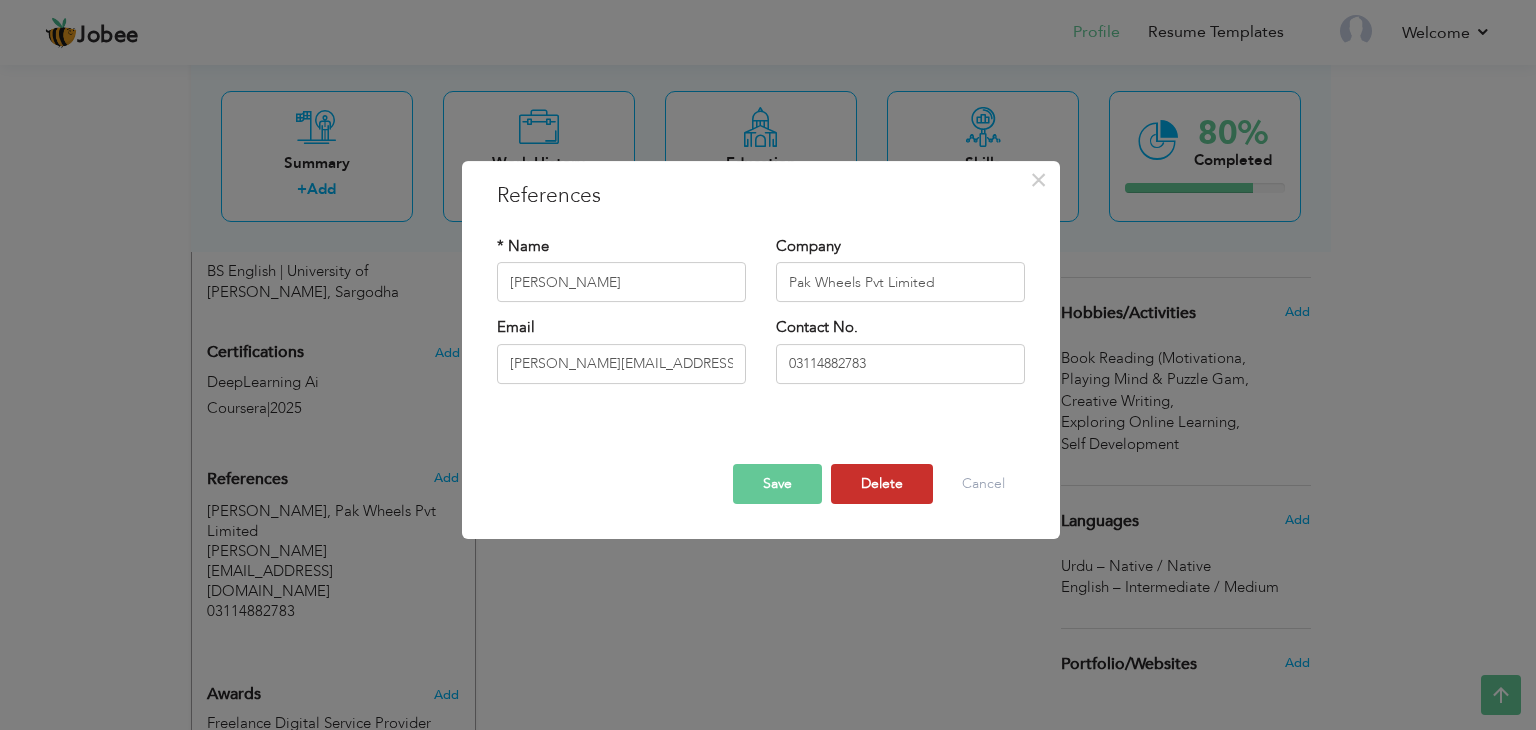click on "Delete" at bounding box center (882, 484) 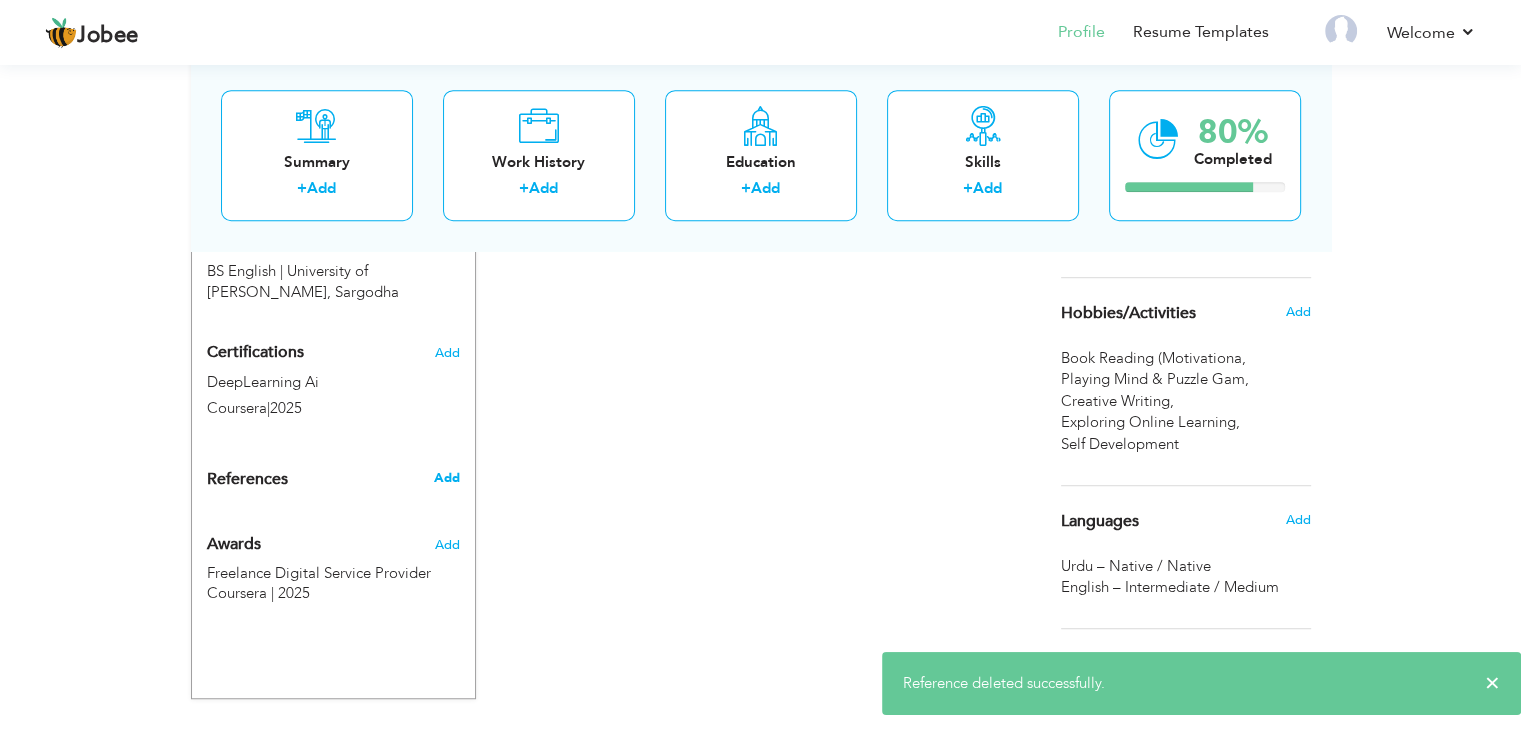 click on "Add" at bounding box center (446, 478) 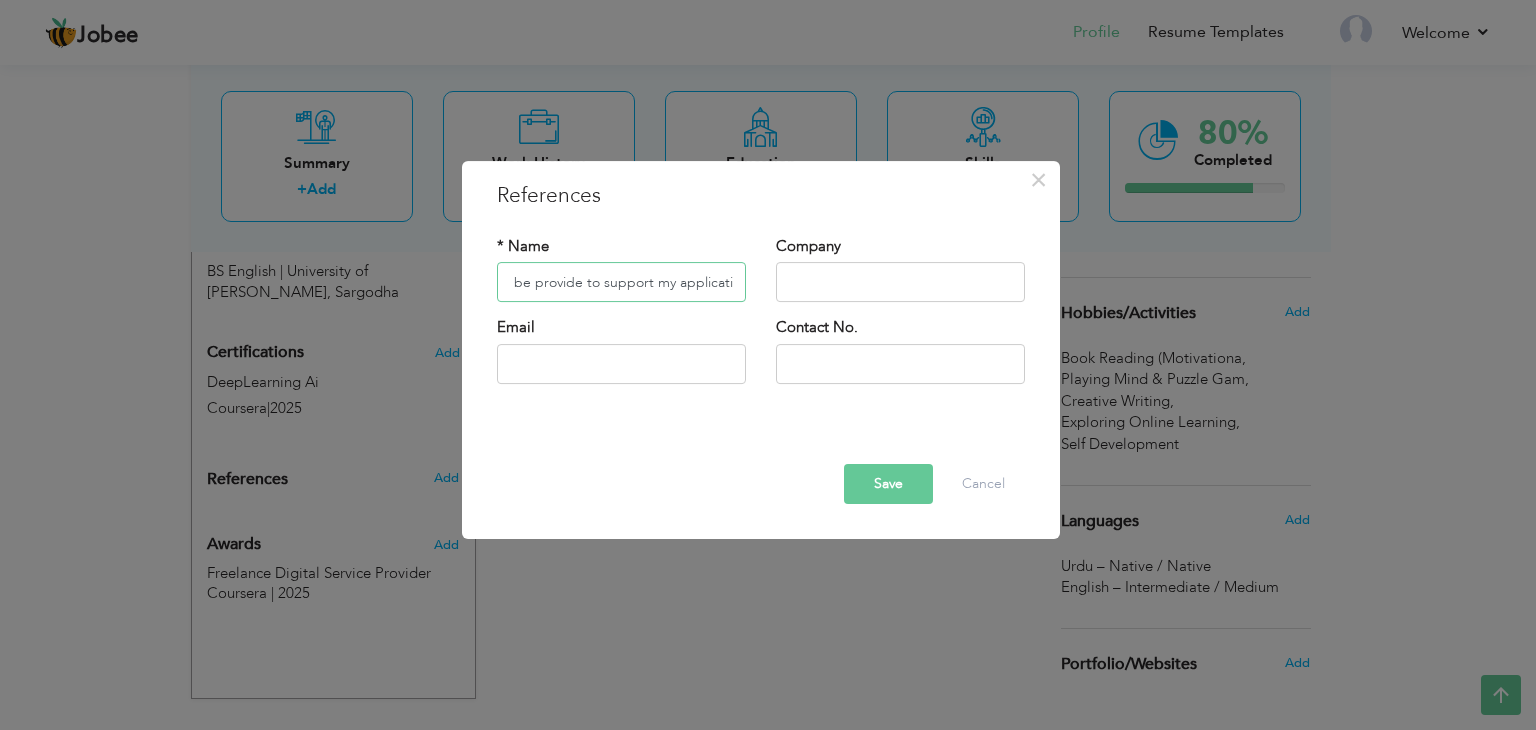 scroll, scrollTop: 0, scrollLeft: 208, axis: horizontal 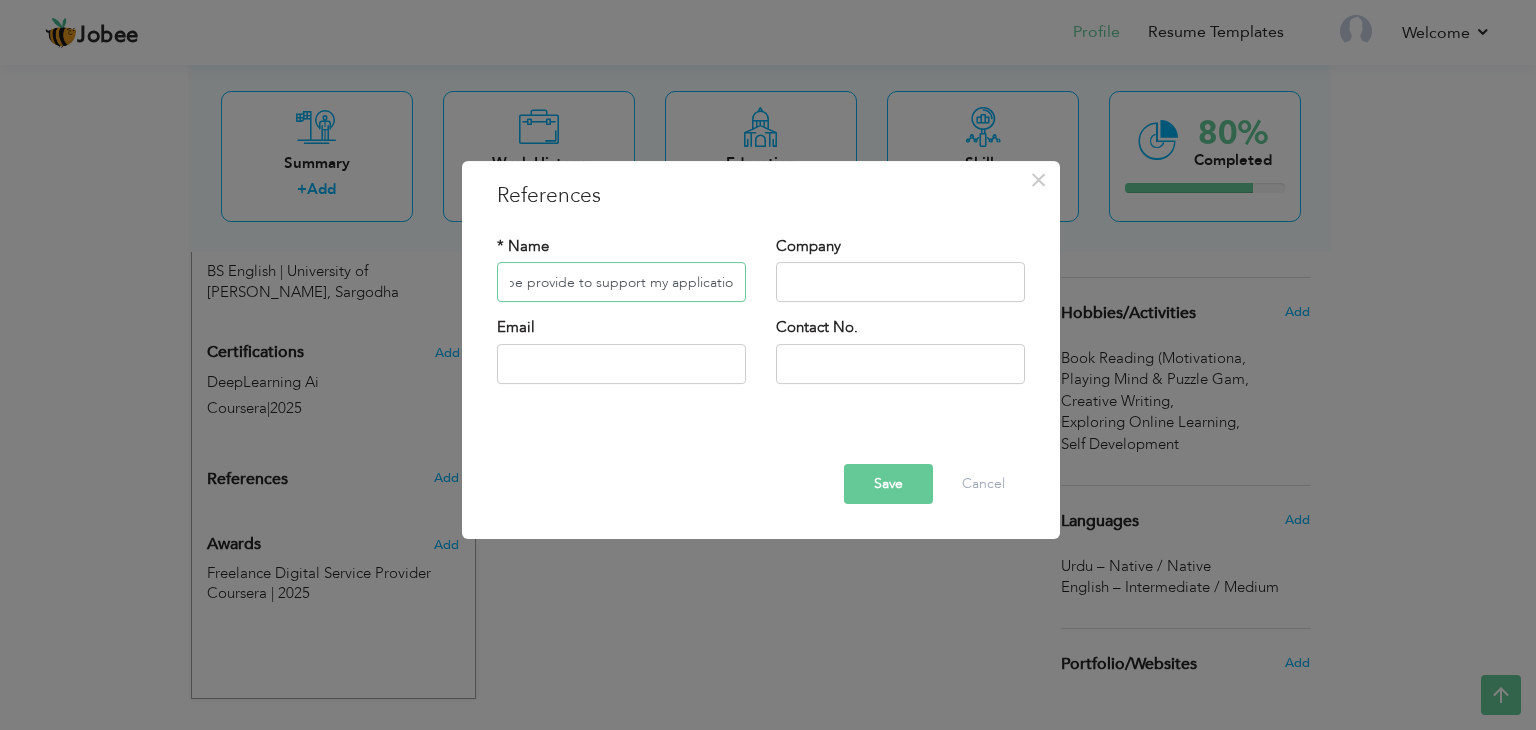 type on "Available upon Request and will be provide to support my application" 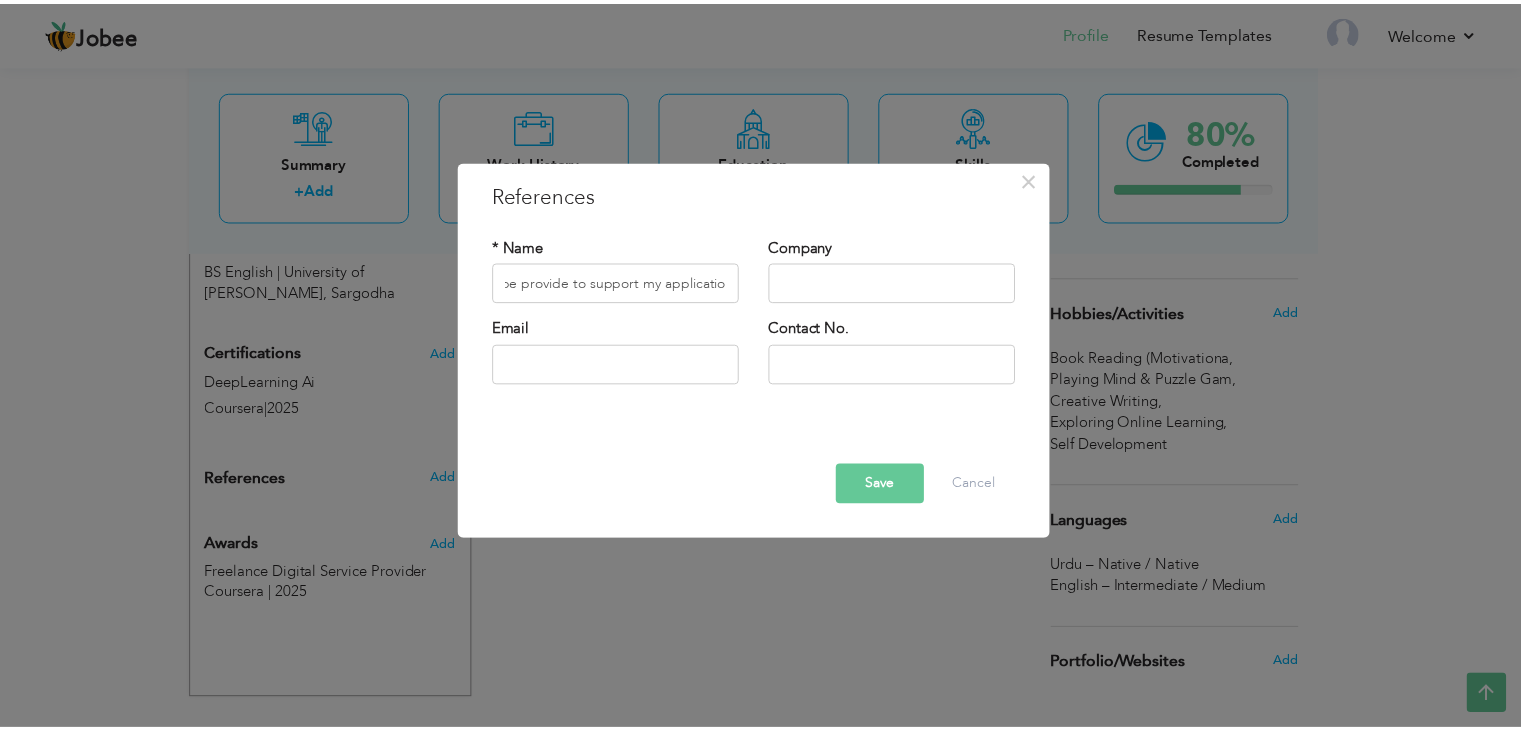scroll, scrollTop: 0, scrollLeft: 0, axis: both 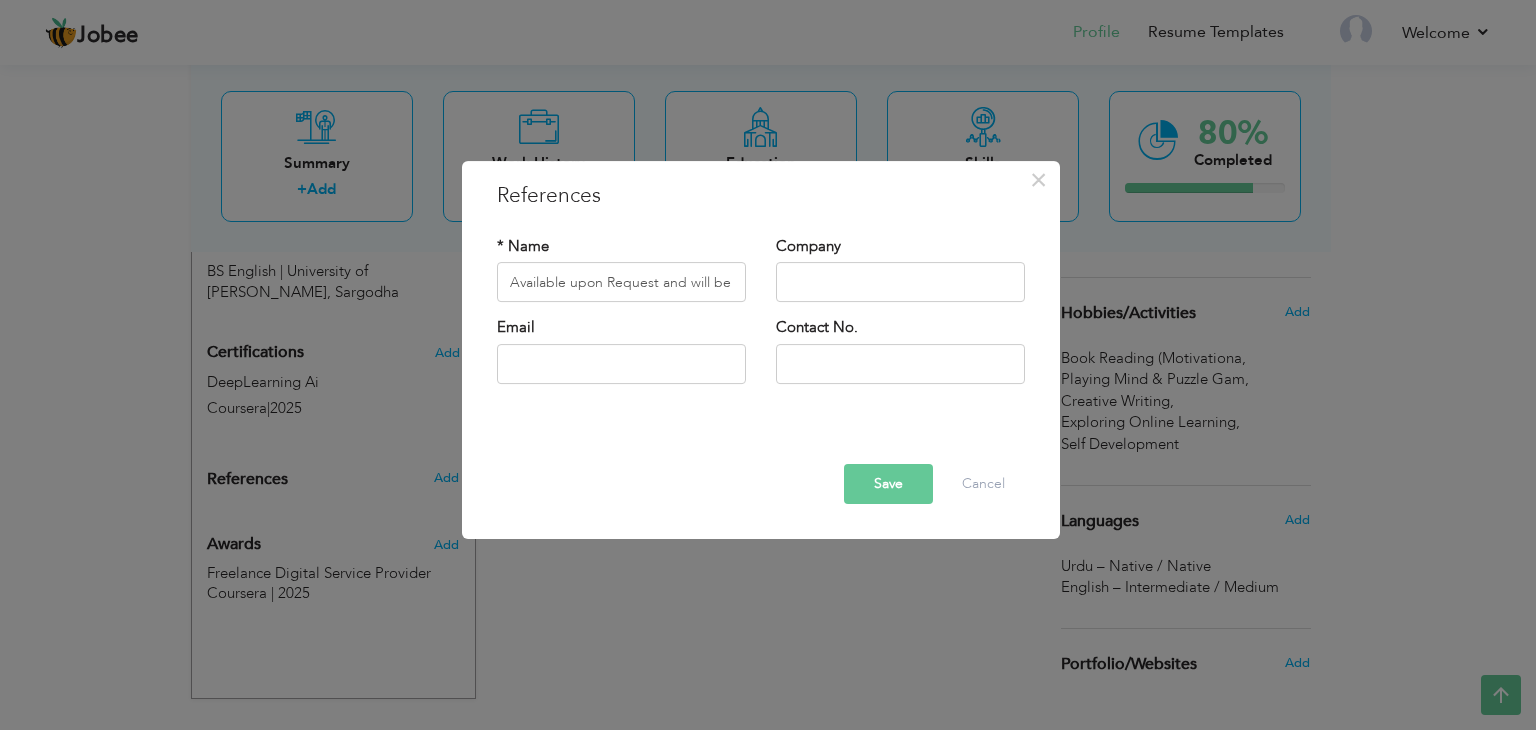 click on "Save" at bounding box center [888, 484] 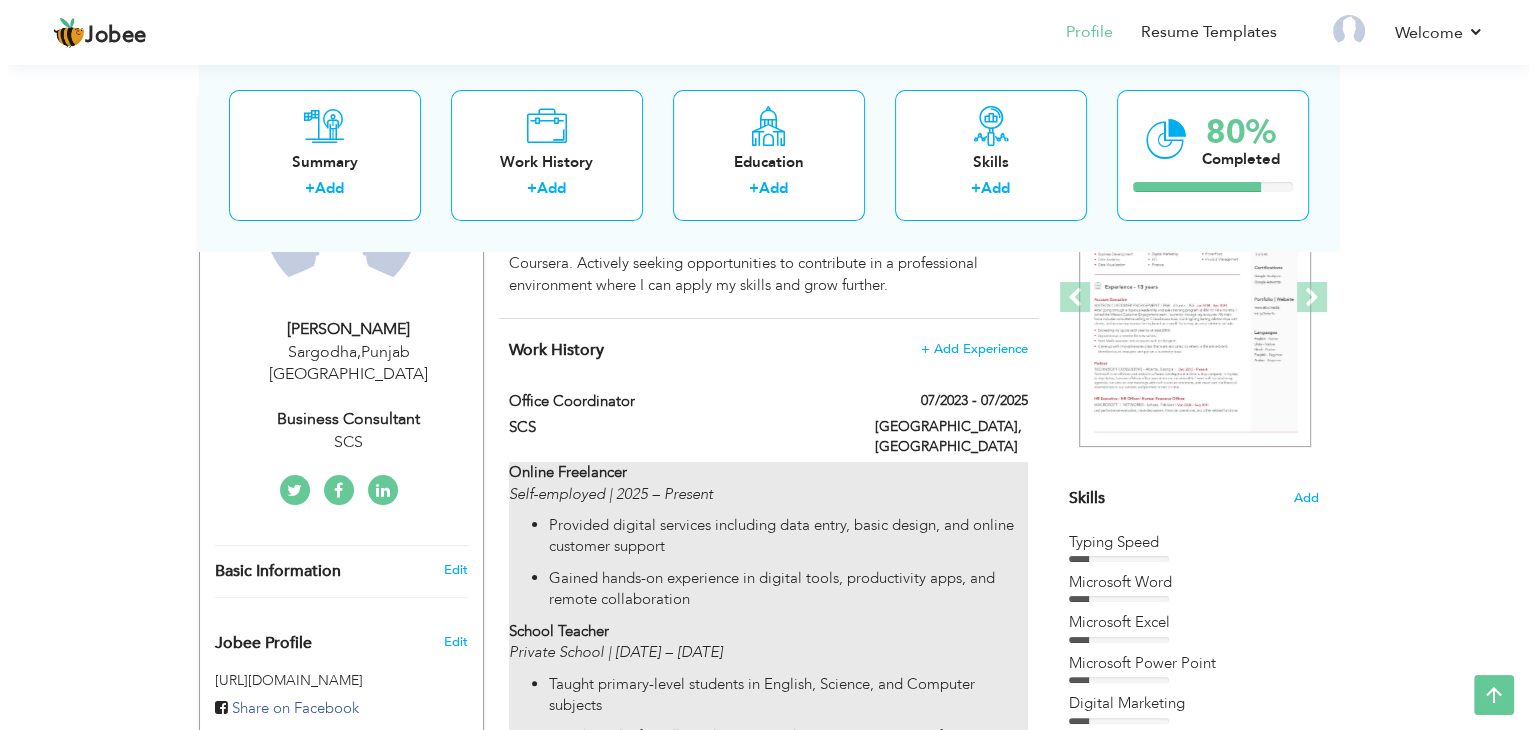 scroll, scrollTop: 281, scrollLeft: 0, axis: vertical 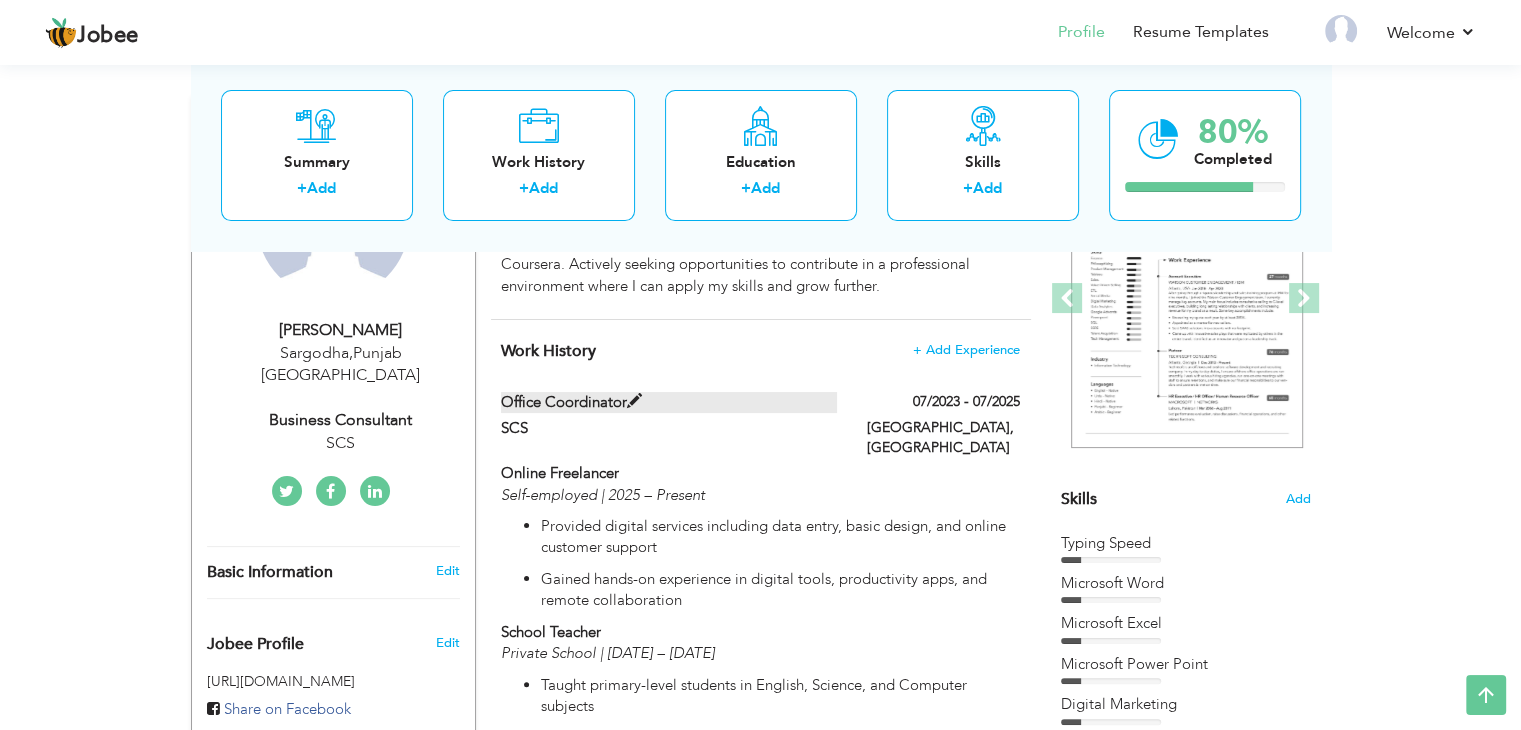 click on "Office Coordinator" at bounding box center (669, 402) 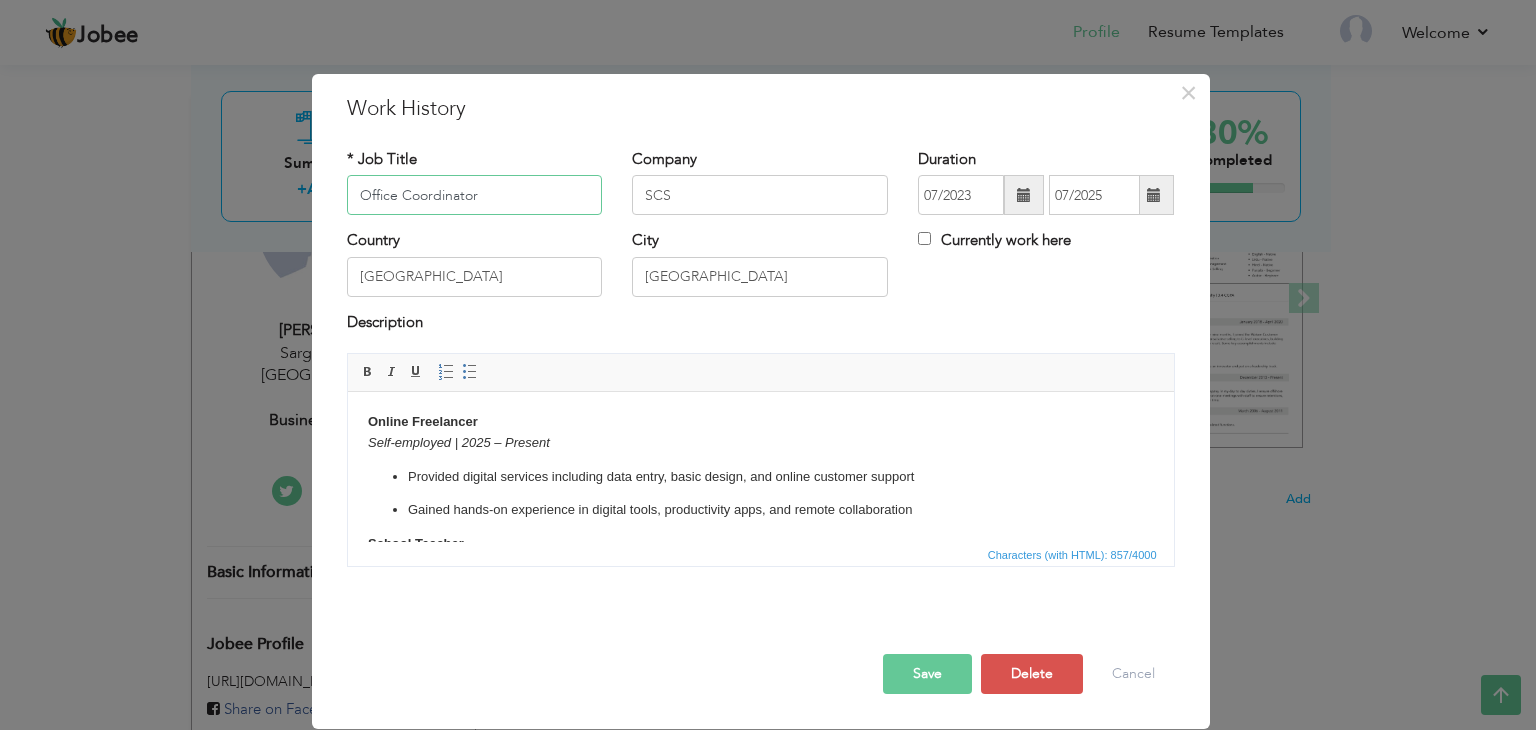 click on "Office Coordinator" at bounding box center [475, 195] 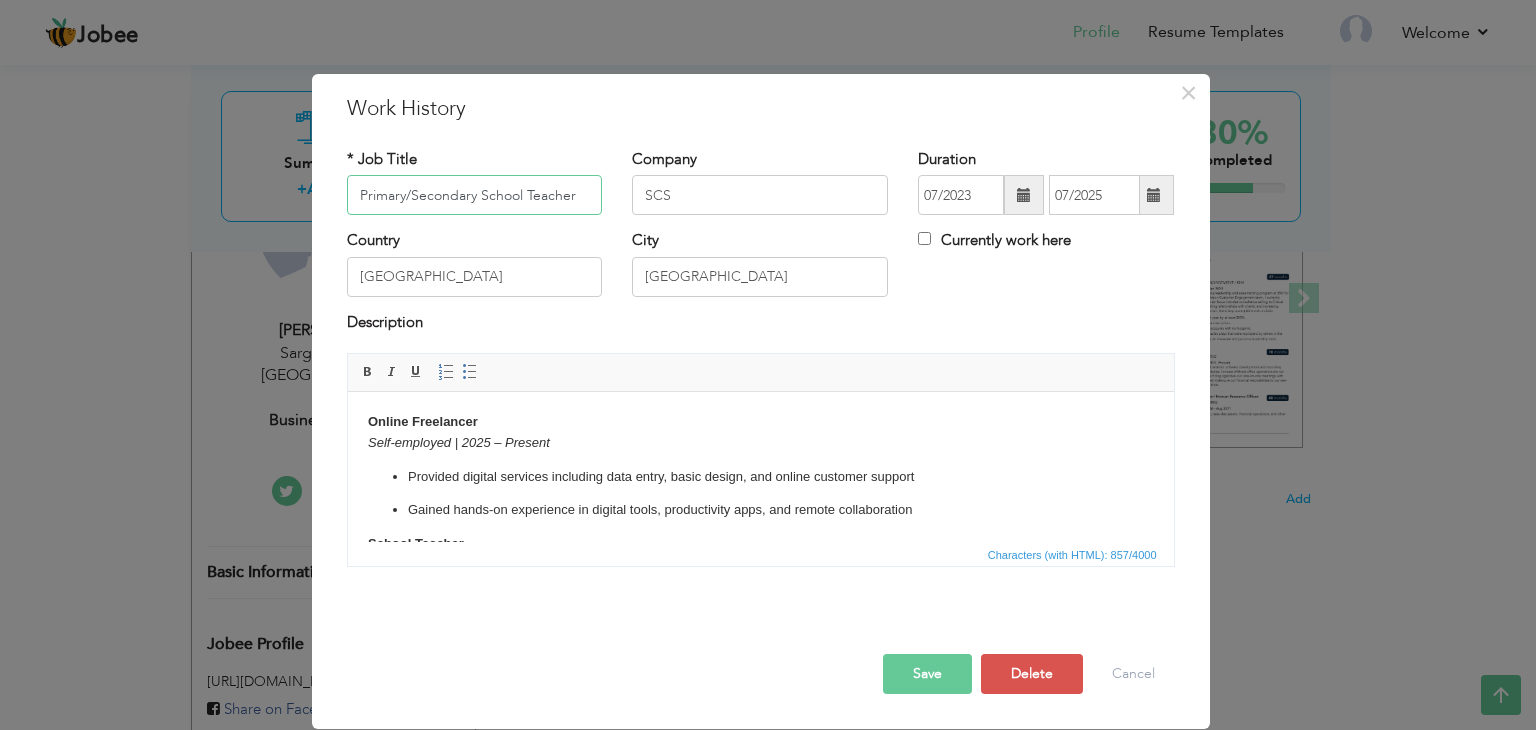 type on "Primary/Secondary School Teacher" 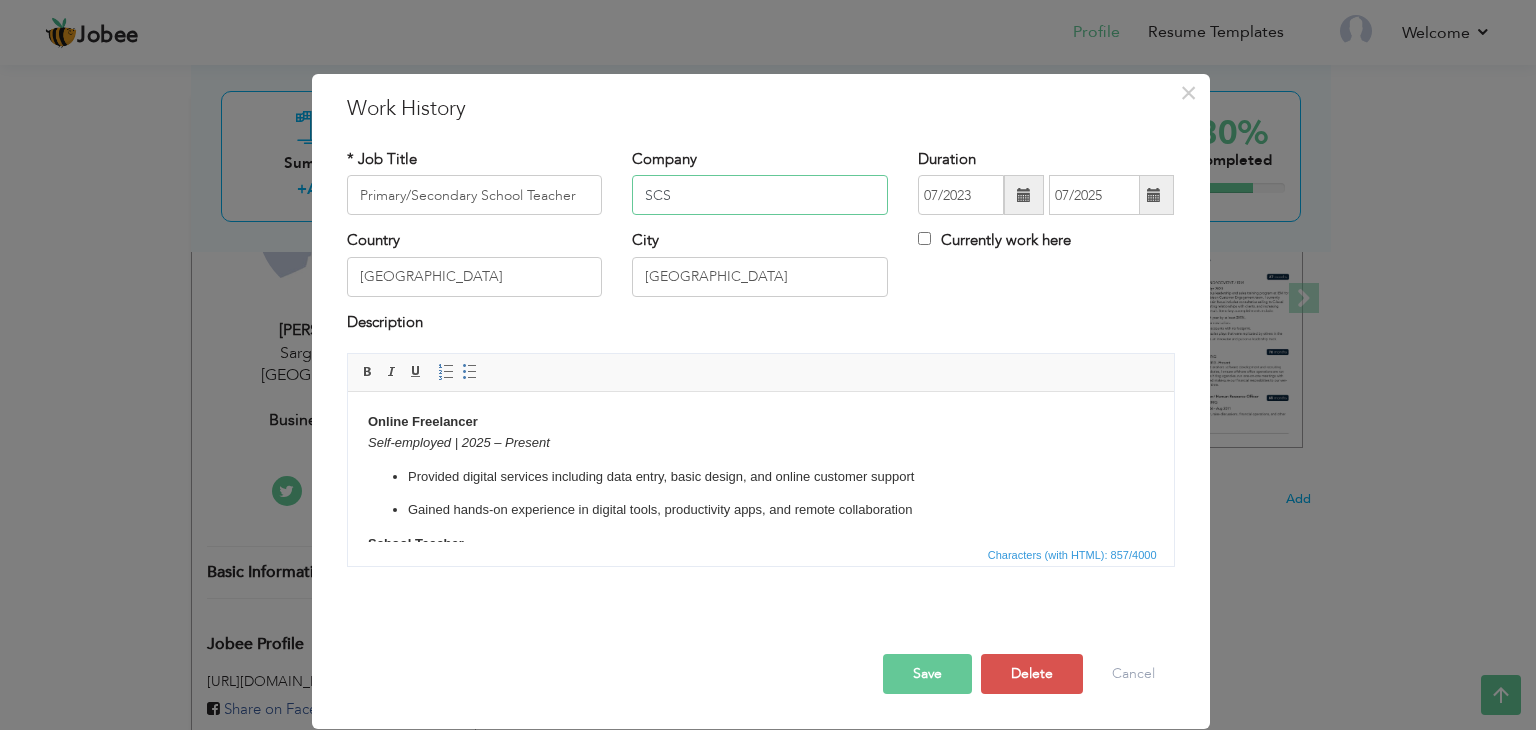 click on "SCS" at bounding box center [760, 195] 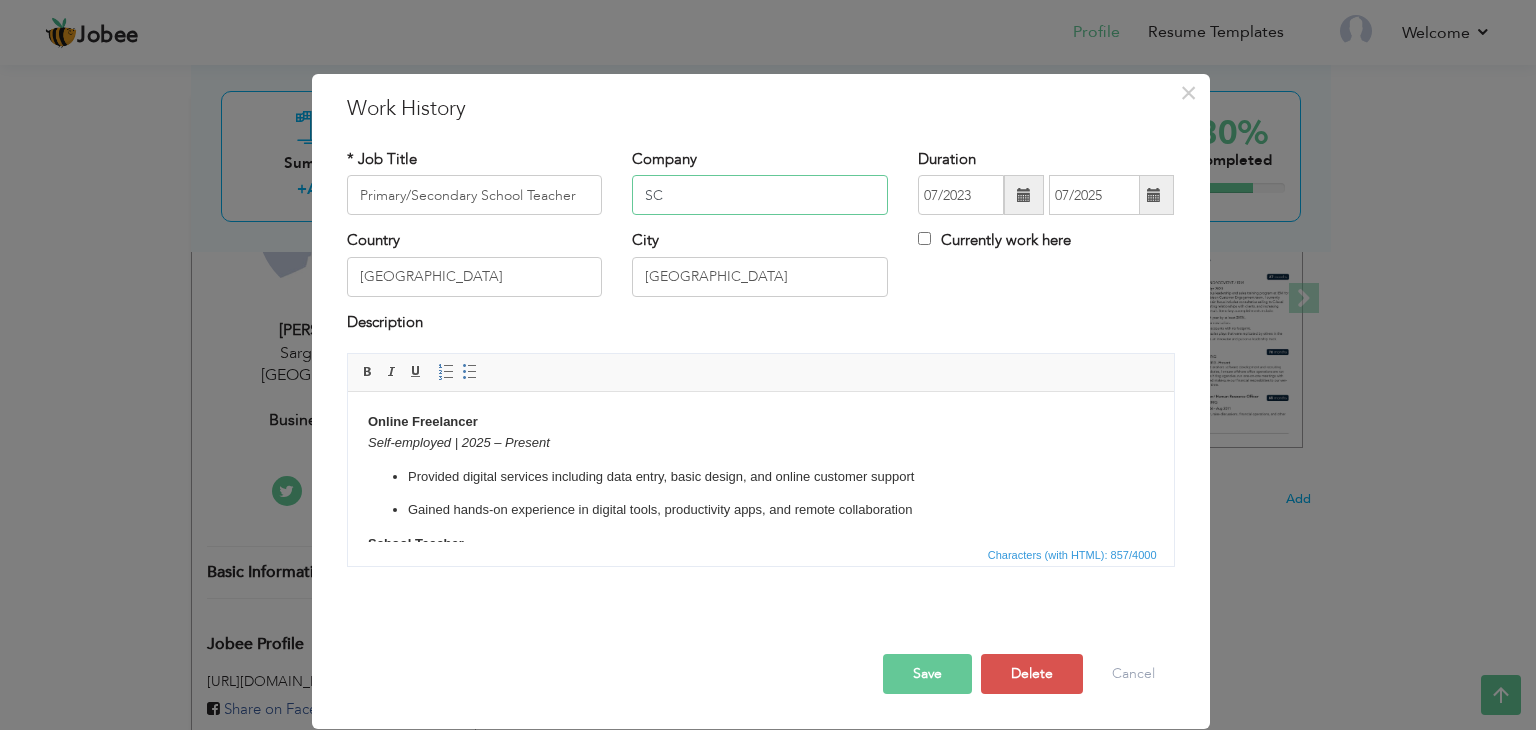 type on "S" 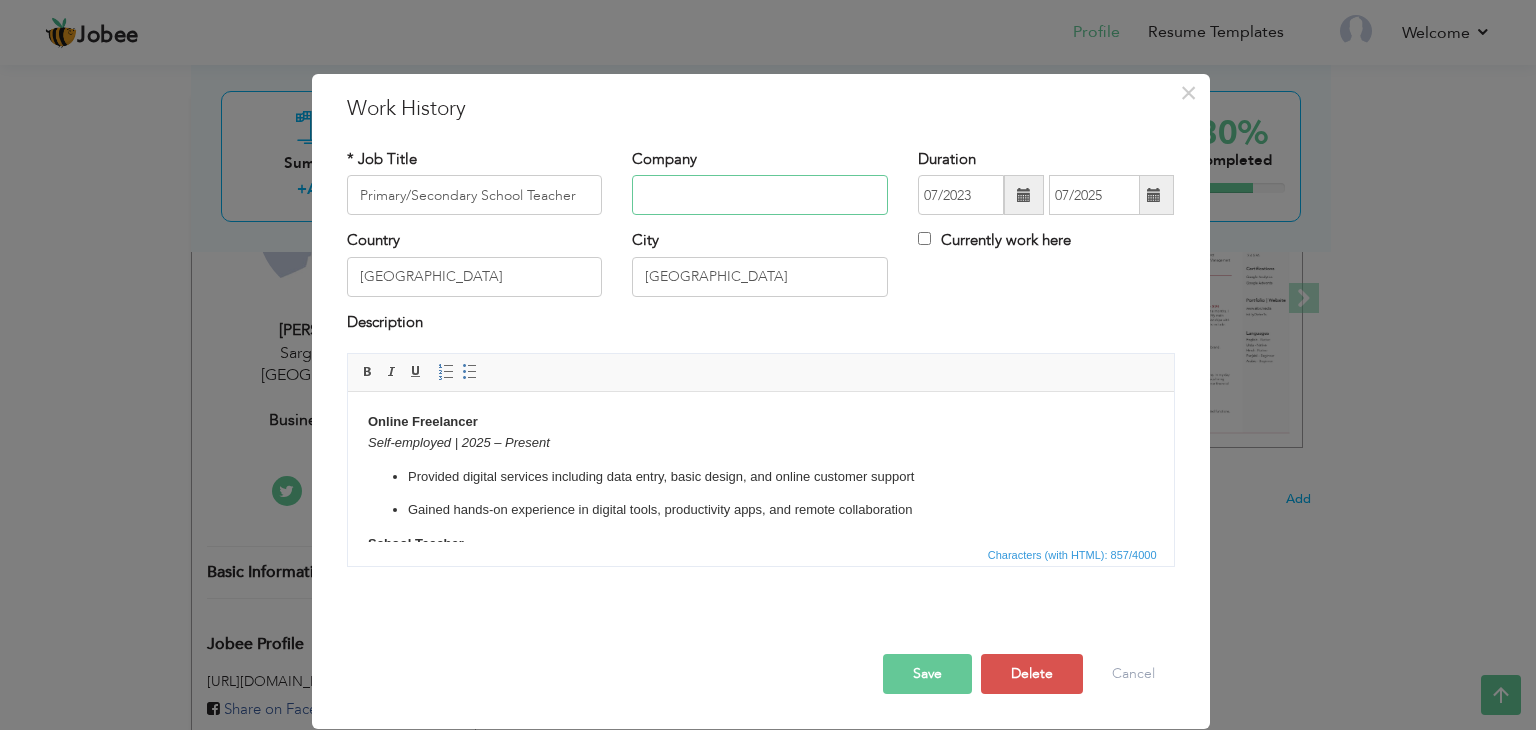 type 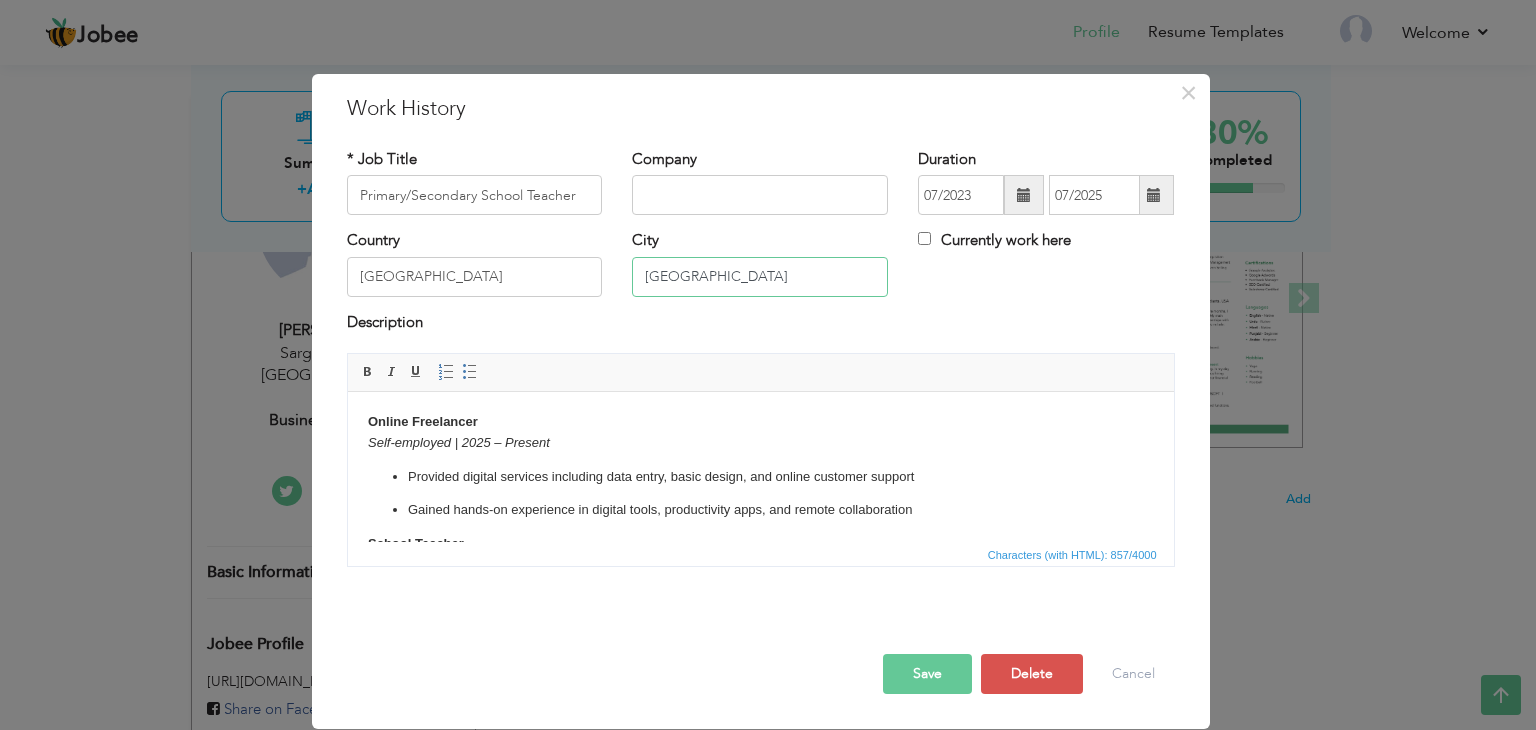 click on "Lahore" at bounding box center (760, 277) 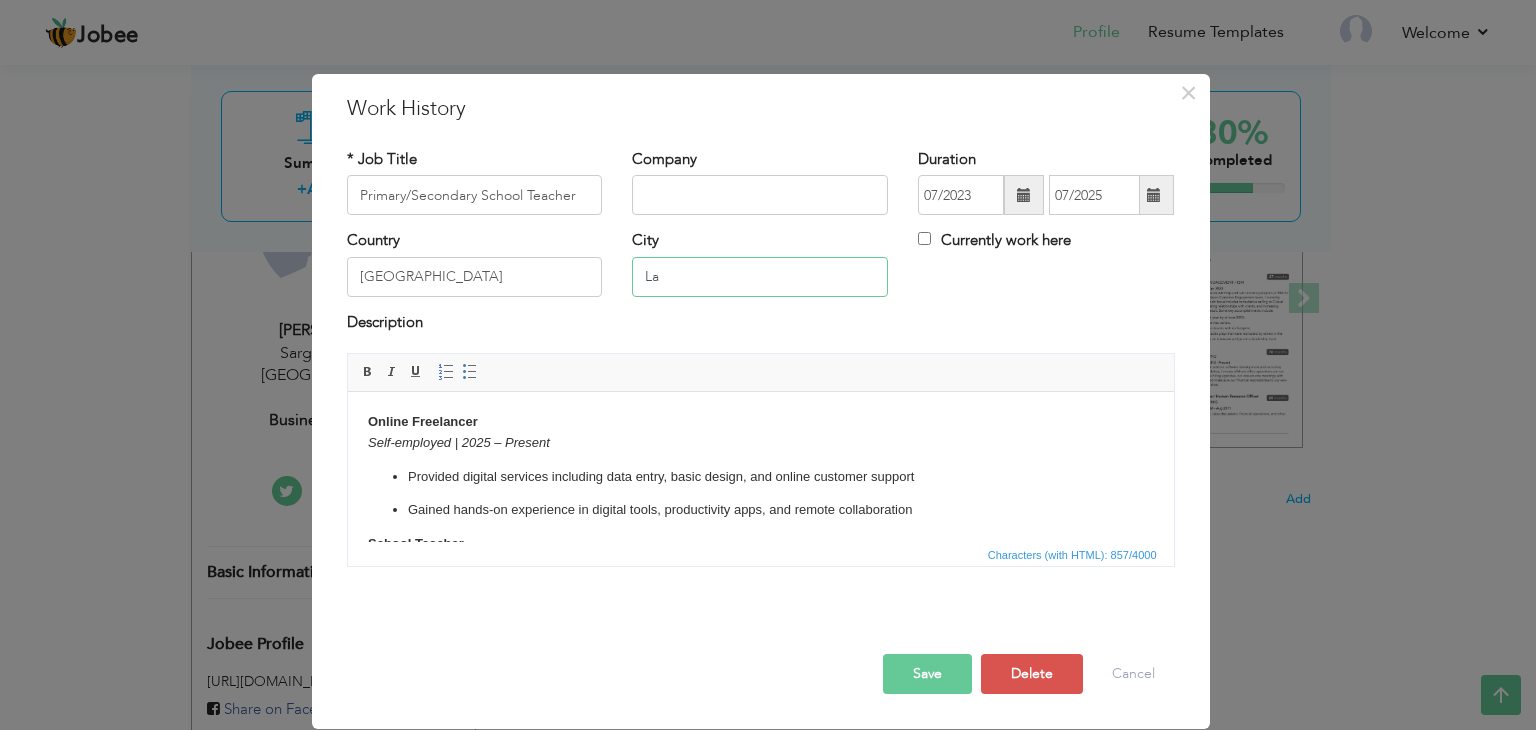 type on "L" 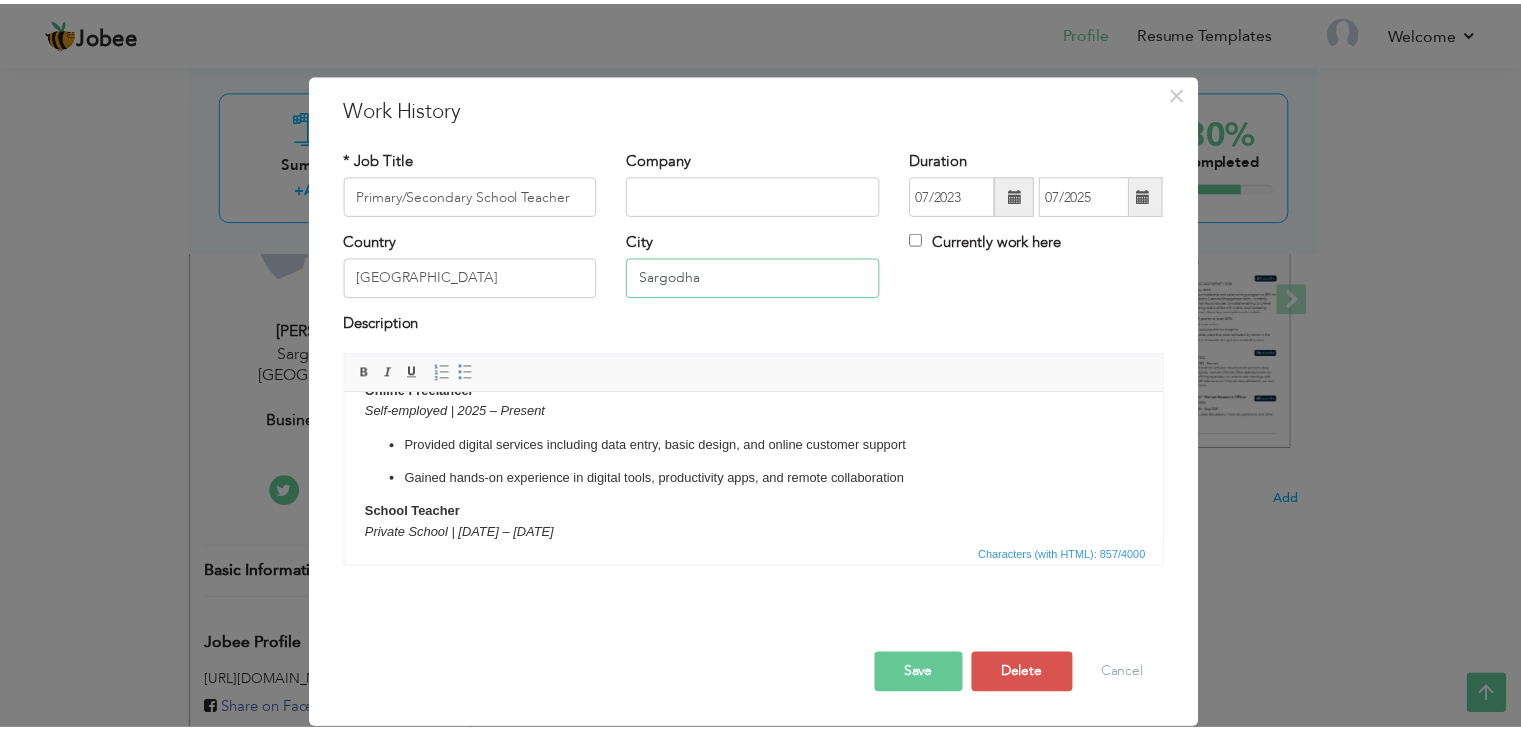 scroll, scrollTop: 0, scrollLeft: 0, axis: both 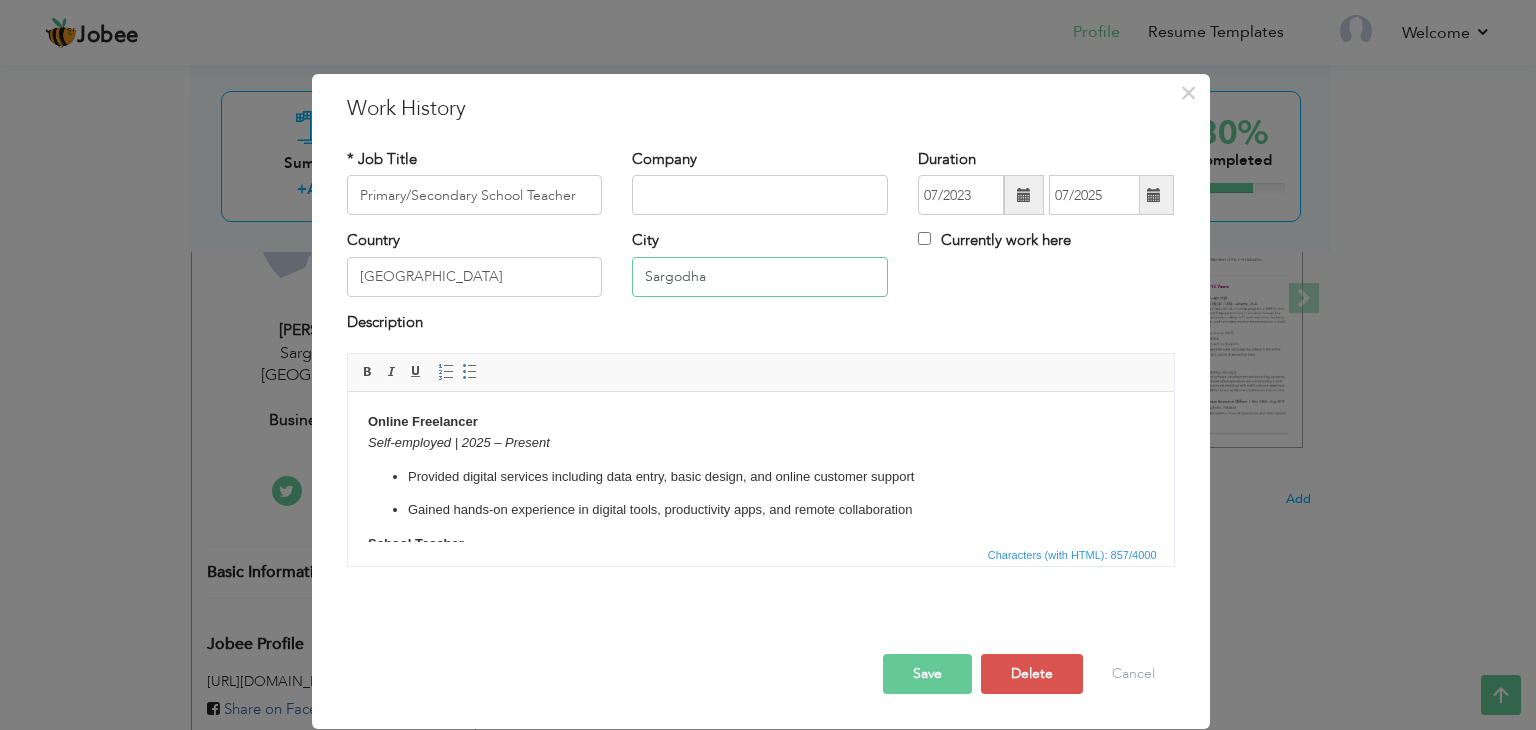 type on "Sargodha" 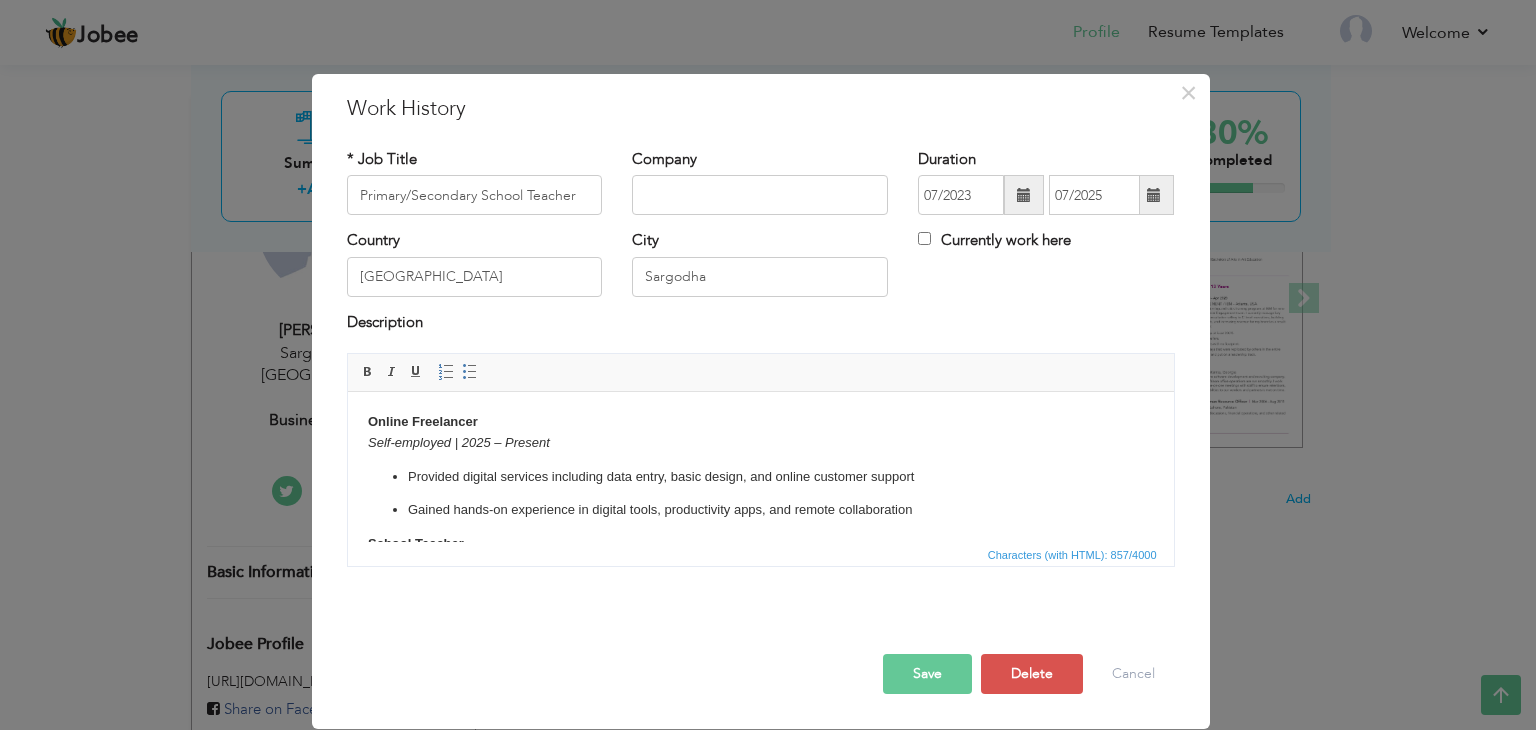 click on "Save" at bounding box center [927, 674] 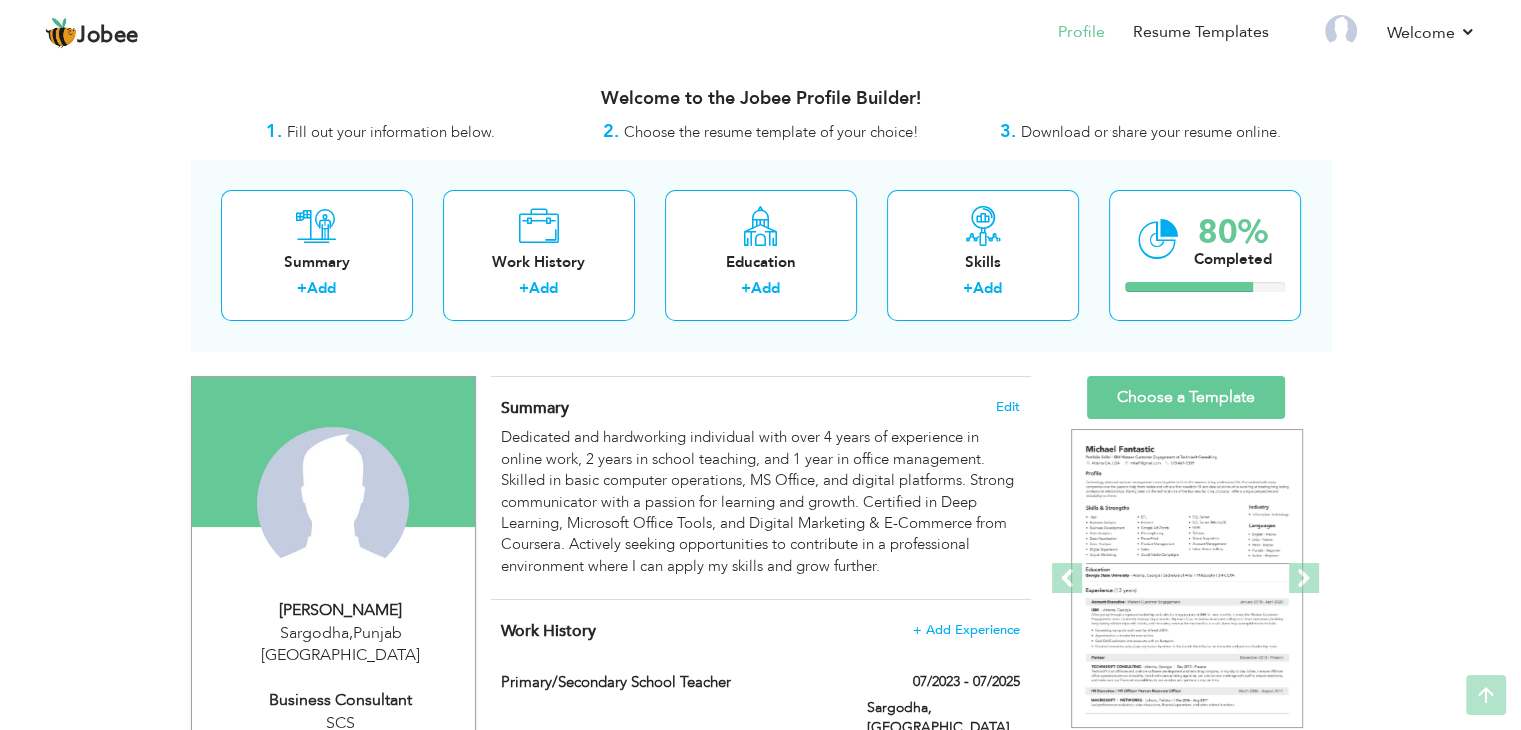 scroll, scrollTop: 0, scrollLeft: 0, axis: both 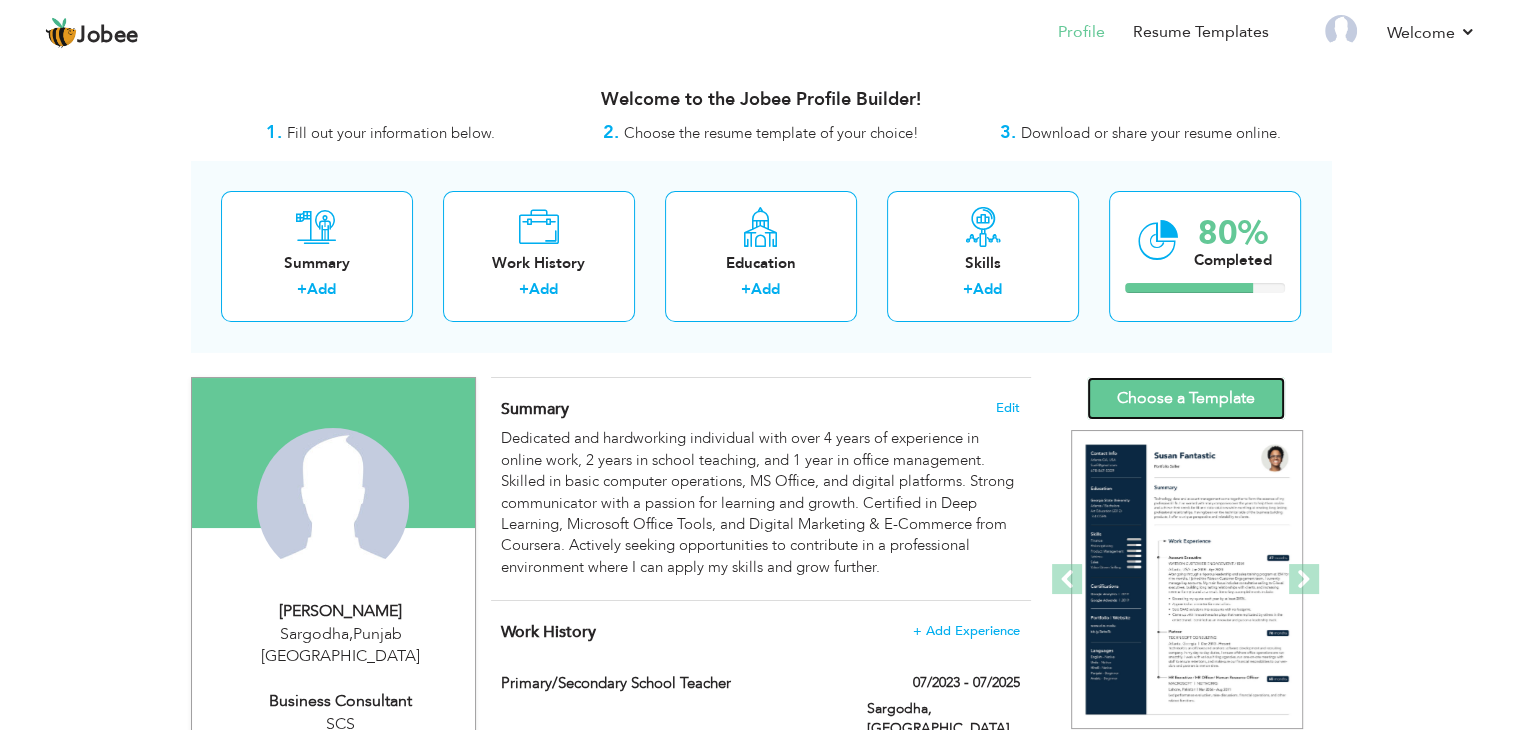 click on "Choose a Template" at bounding box center (1186, 398) 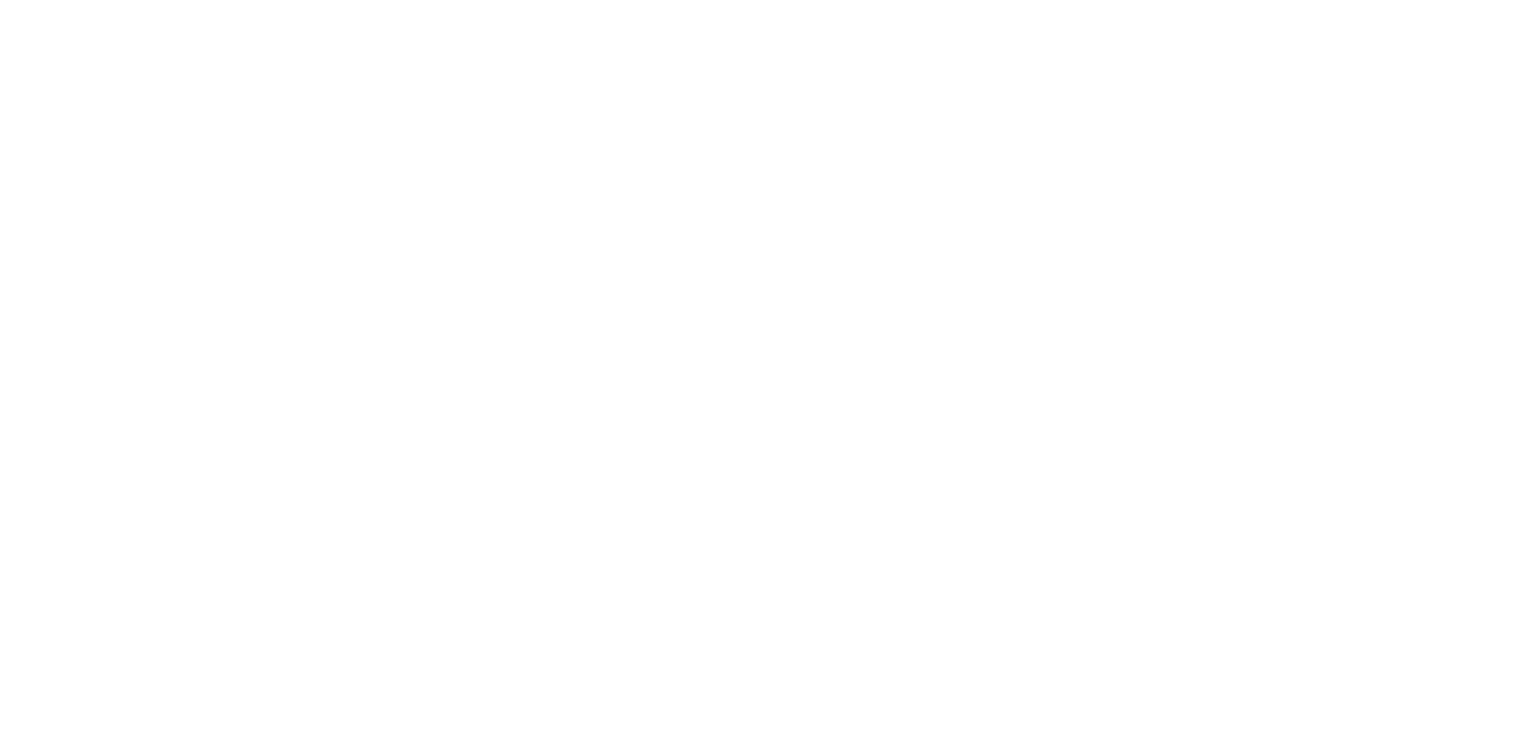 scroll, scrollTop: 0, scrollLeft: 0, axis: both 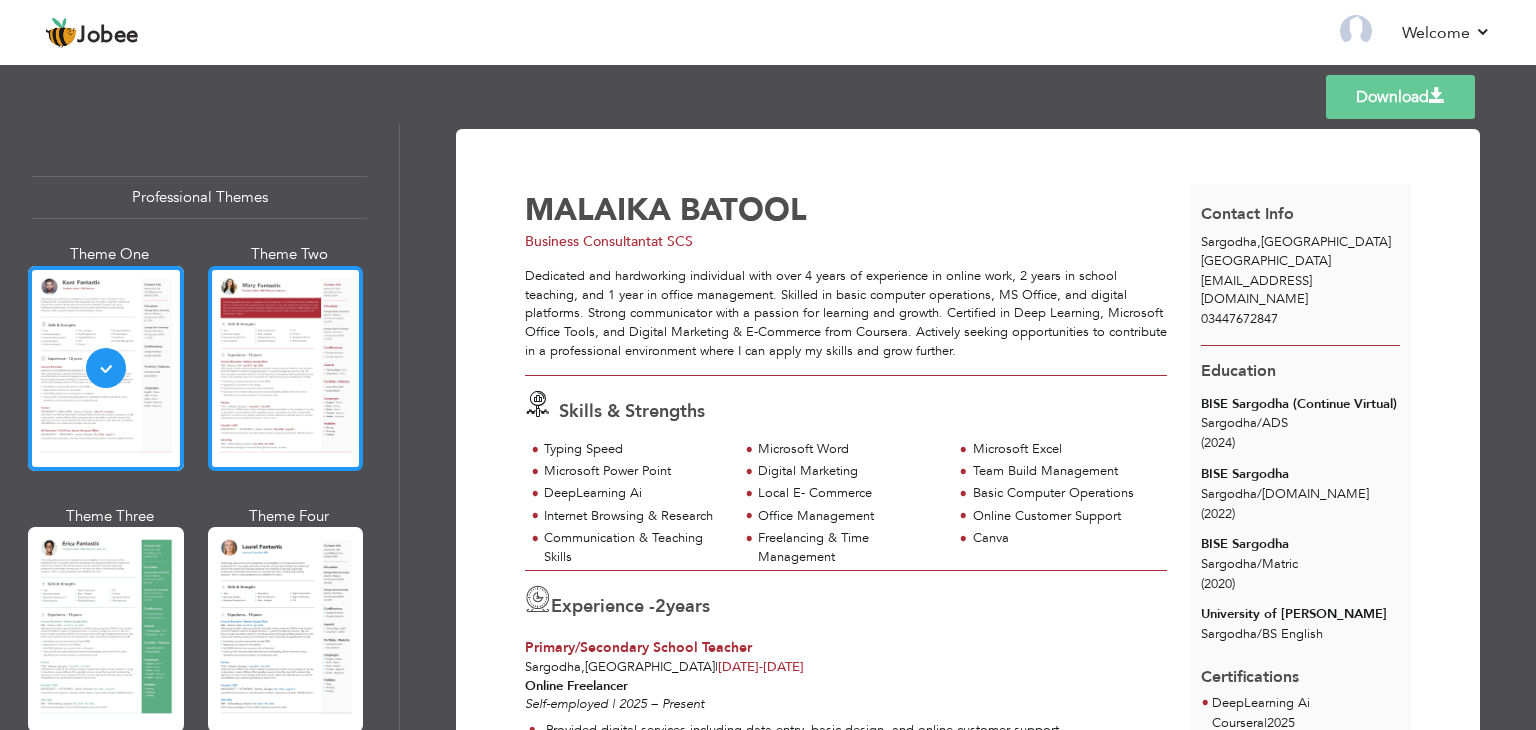 click at bounding box center (286, 368) 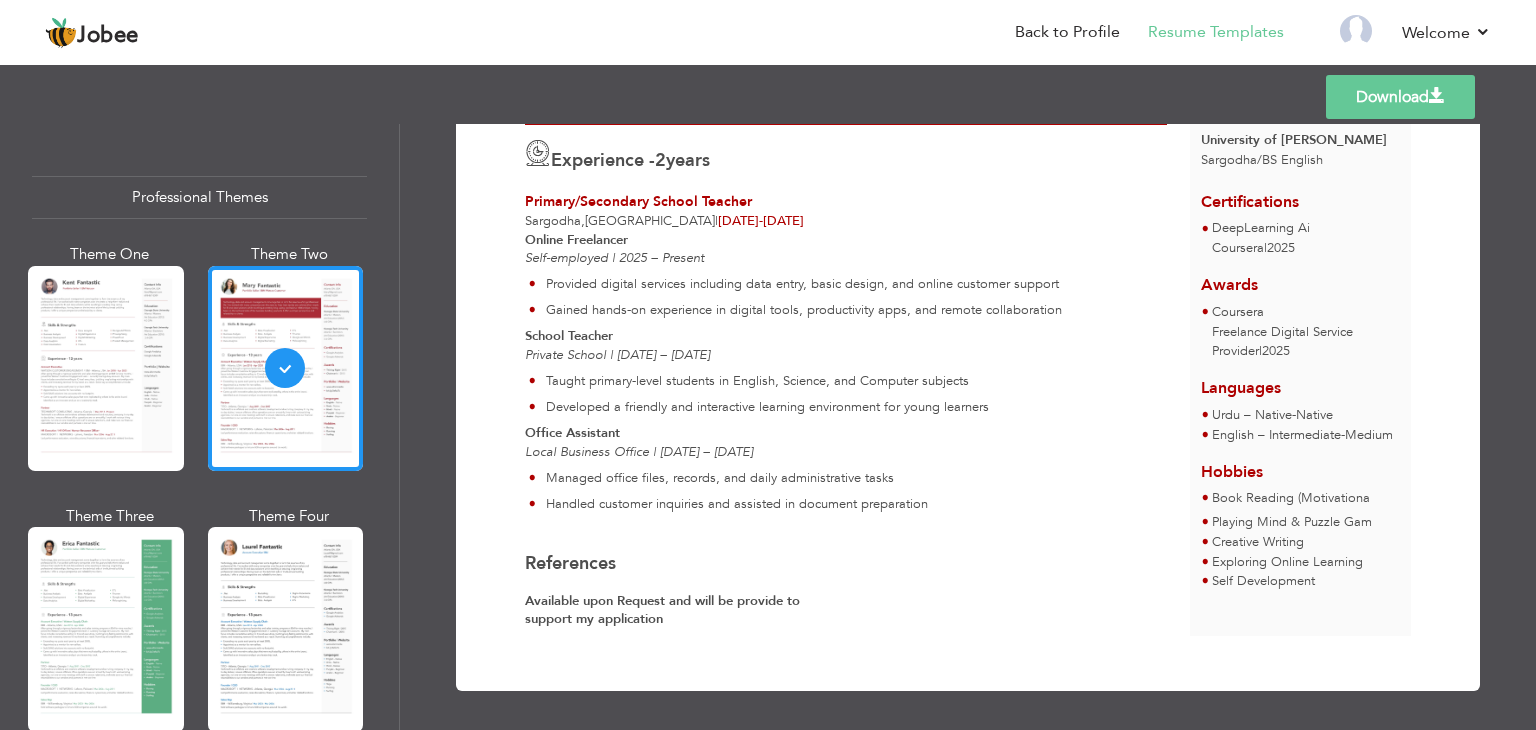 scroll, scrollTop: 0, scrollLeft: 0, axis: both 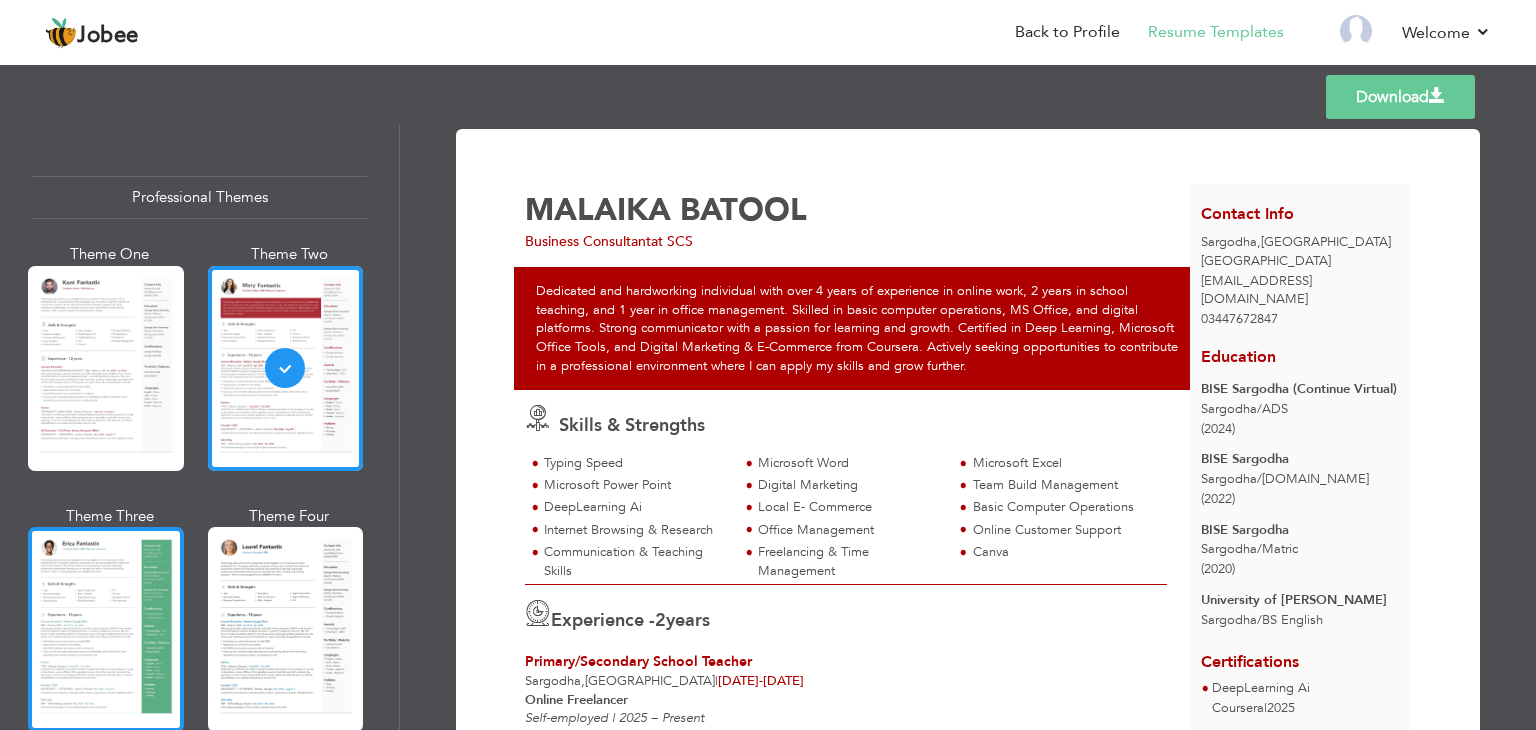 click at bounding box center (106, 629) 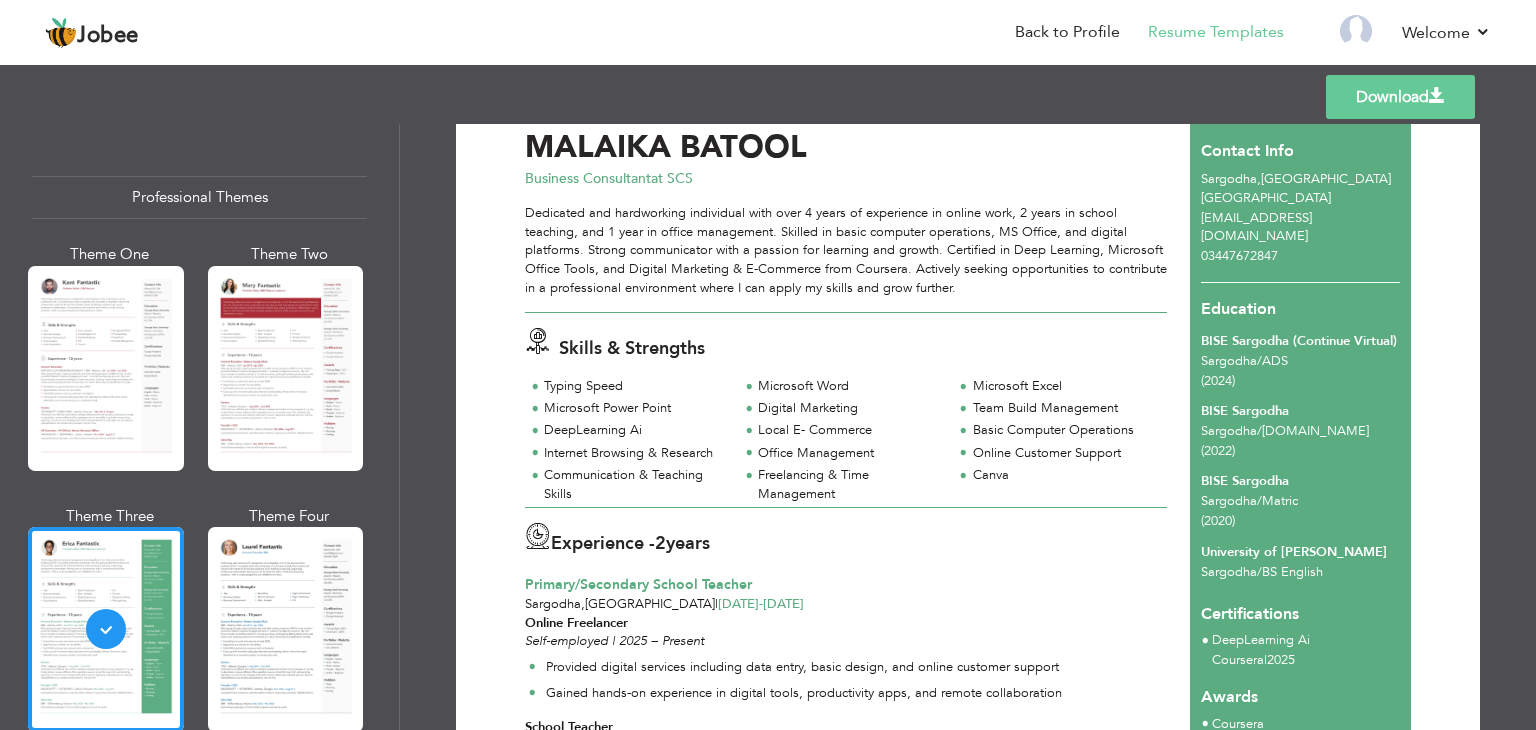 scroll, scrollTop: 0, scrollLeft: 0, axis: both 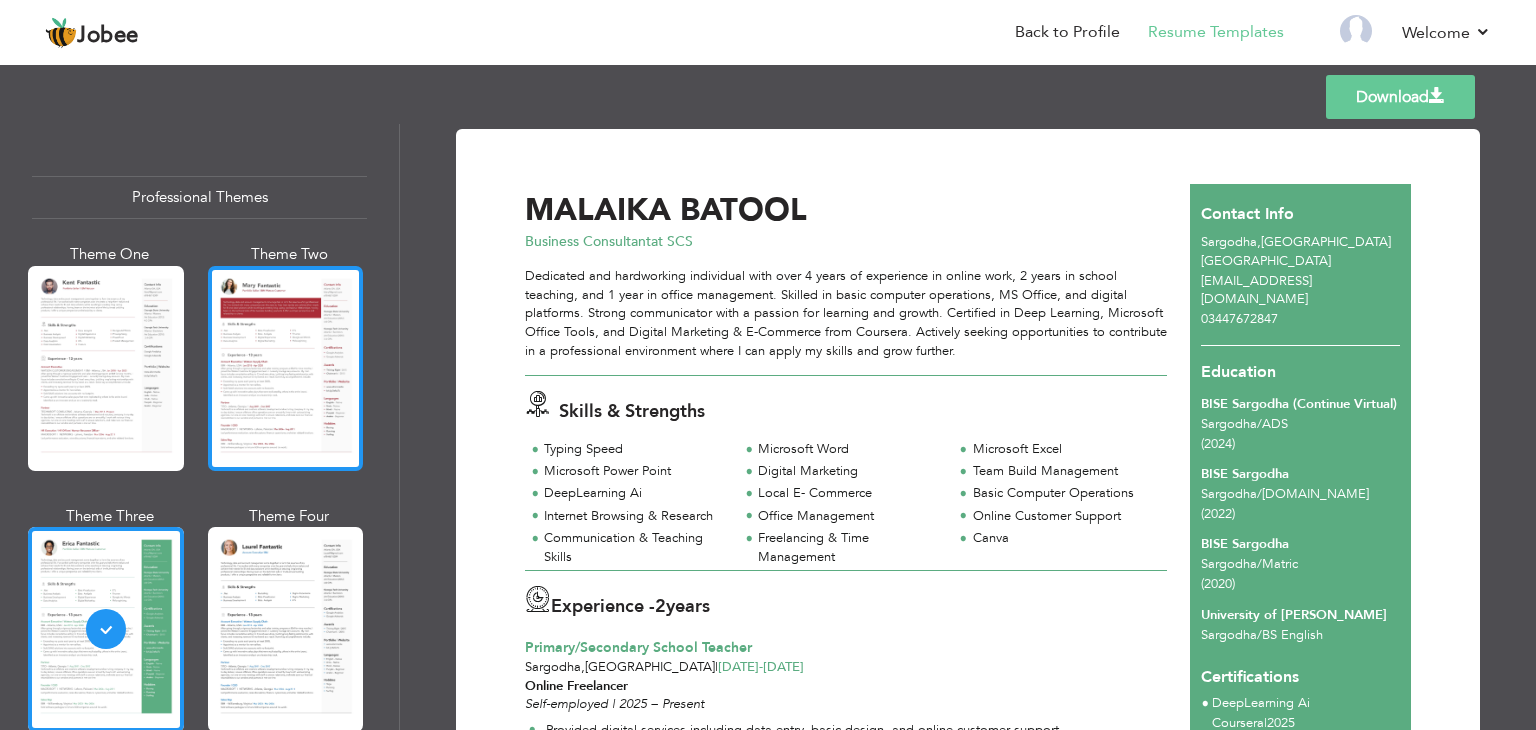 click at bounding box center (286, 368) 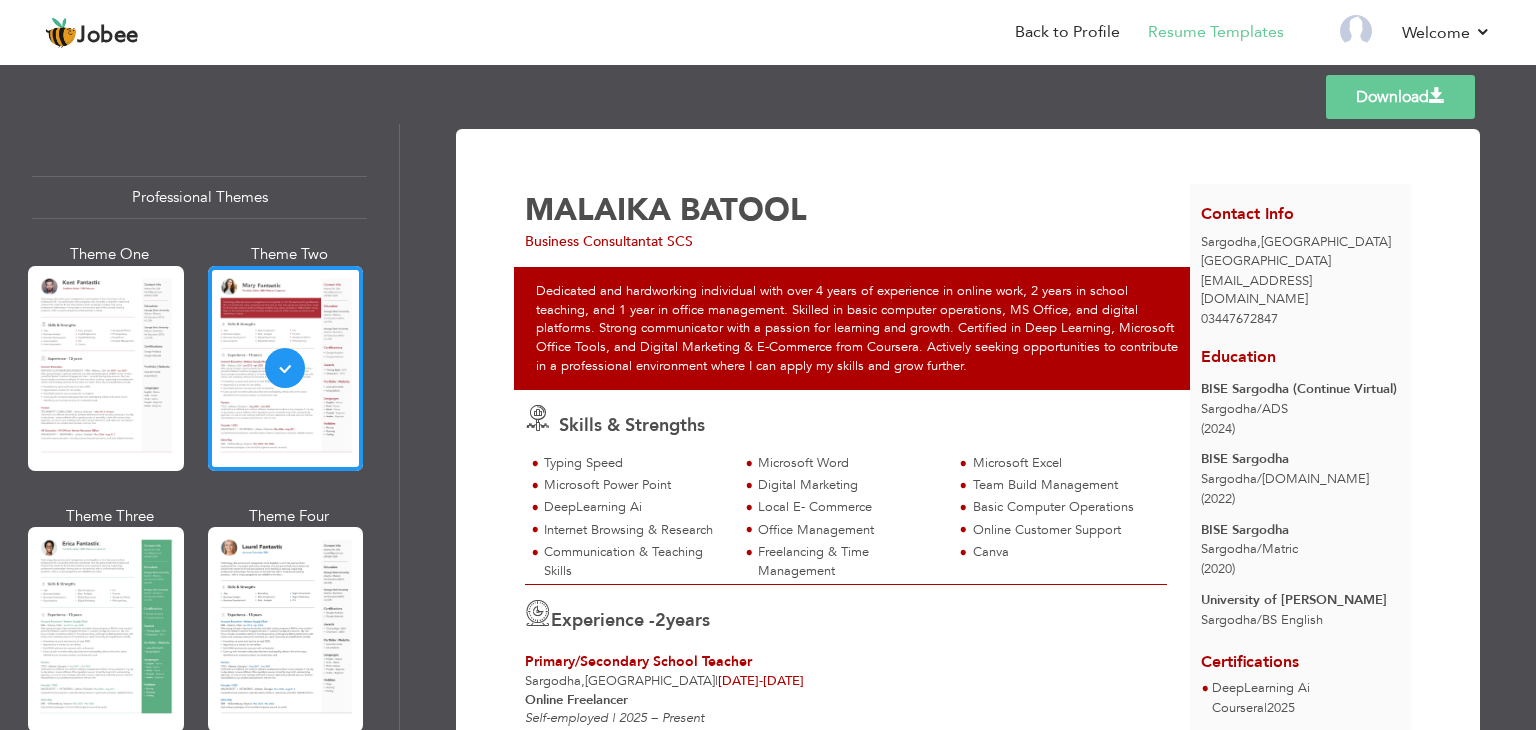 scroll, scrollTop: 460, scrollLeft: 0, axis: vertical 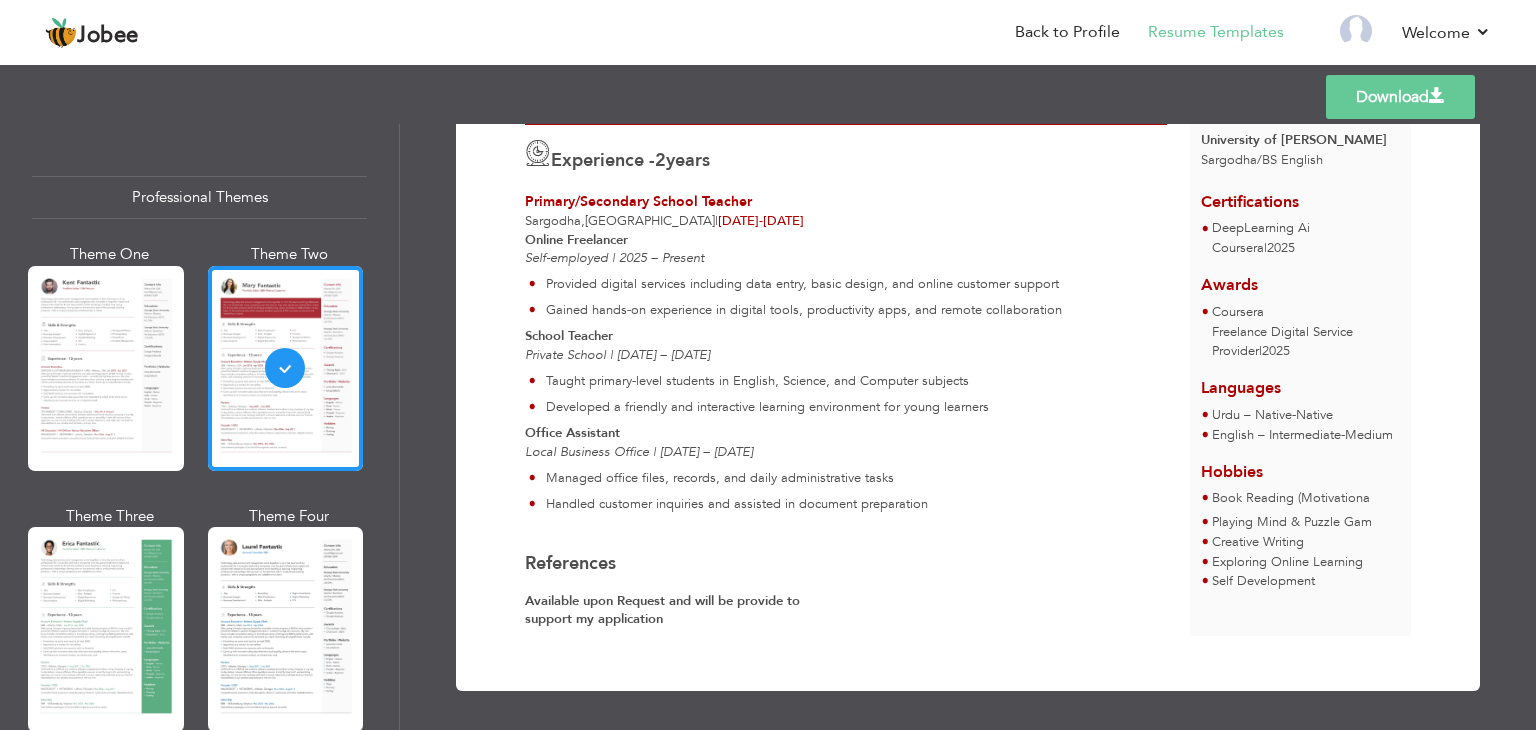 click on "Download" at bounding box center (1400, 97) 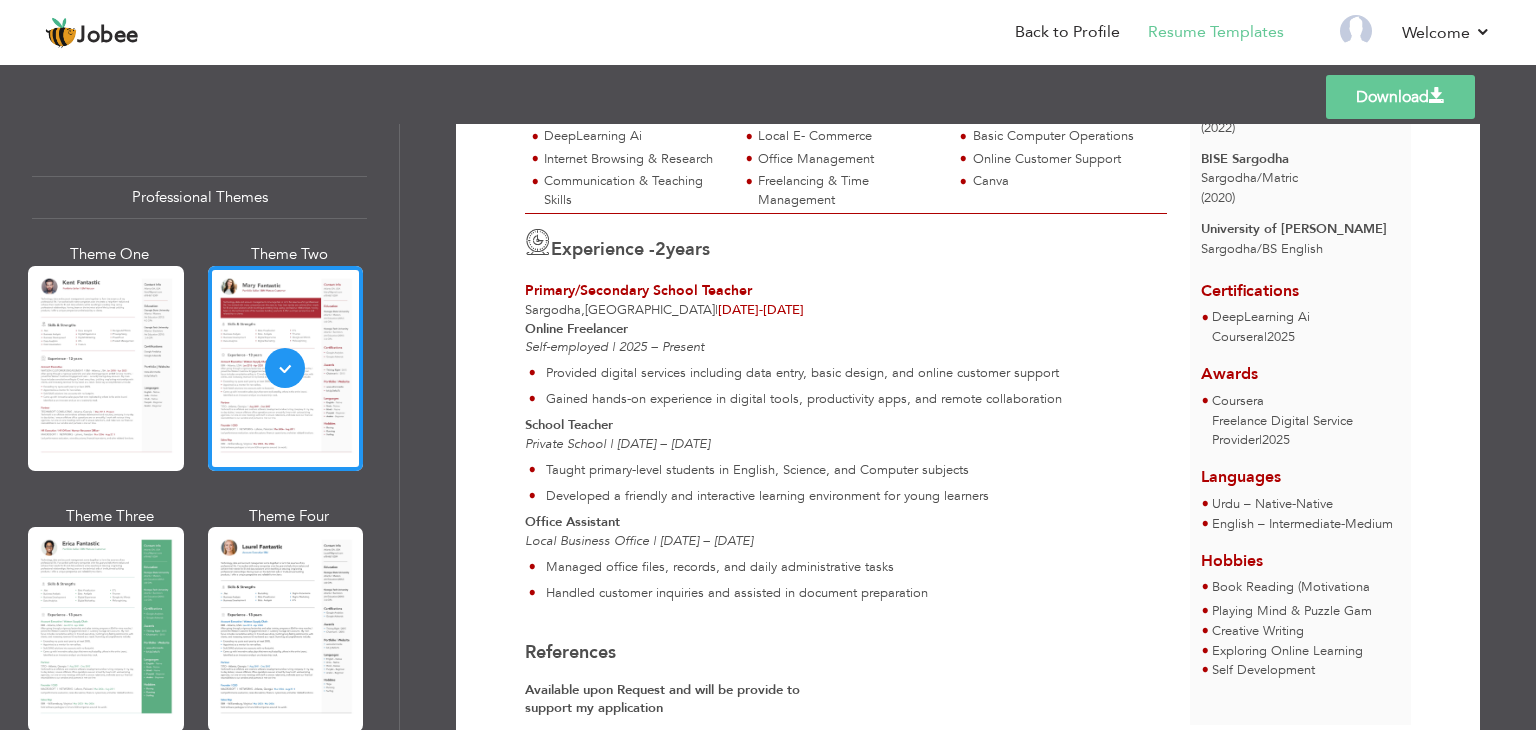 scroll, scrollTop: 0, scrollLeft: 0, axis: both 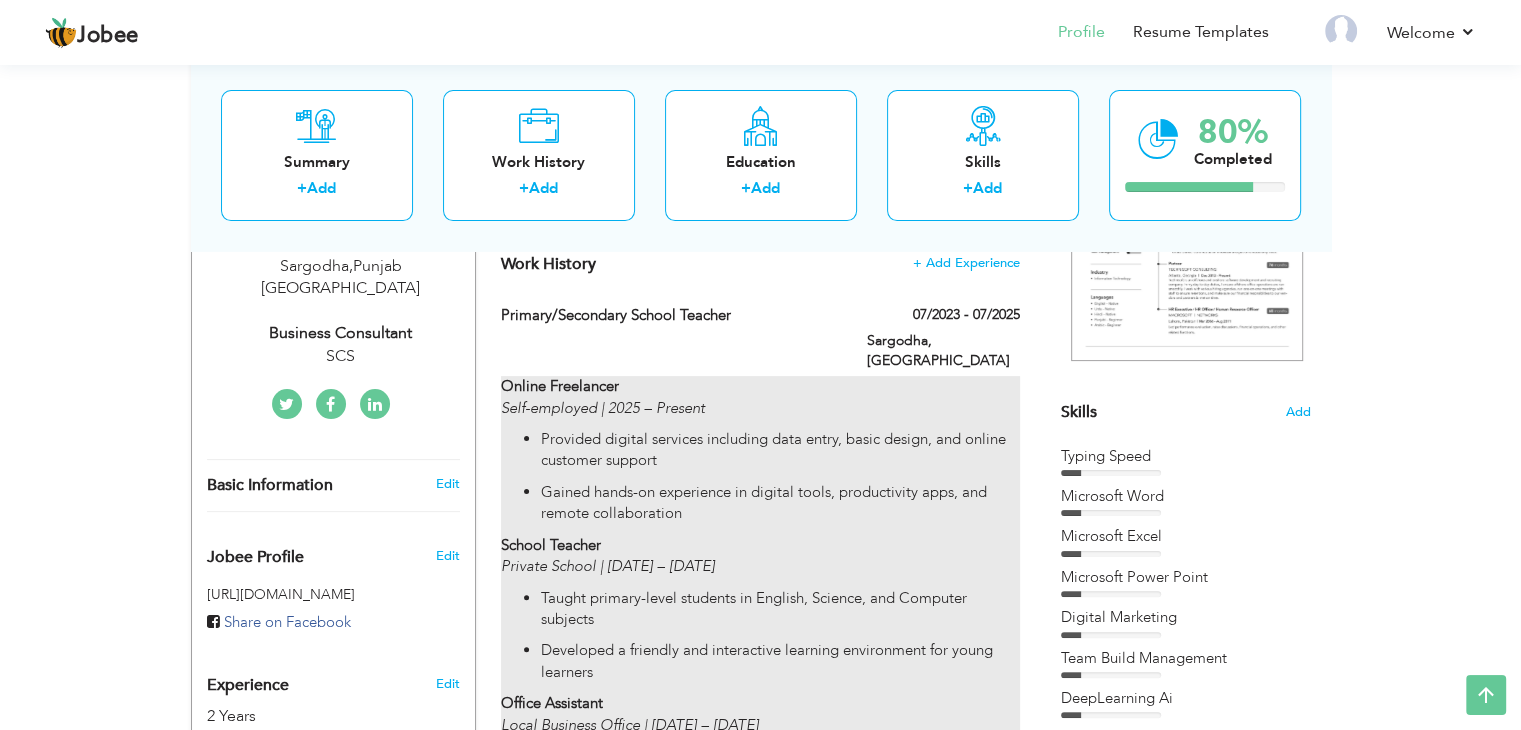 click on "Online Freelancer
Self-employed | 2025 – Present" at bounding box center (760, 397) 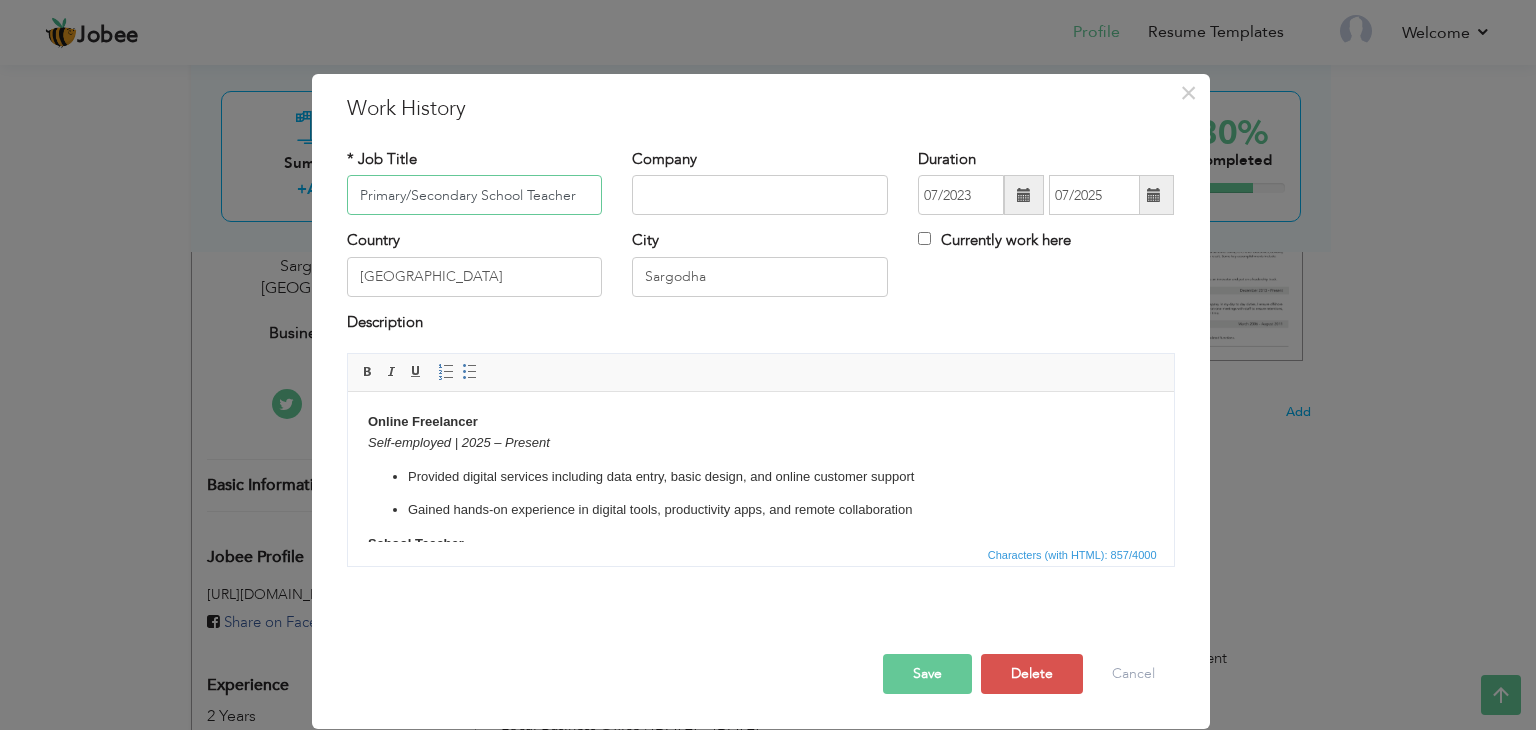 scroll, scrollTop: 243, scrollLeft: 0, axis: vertical 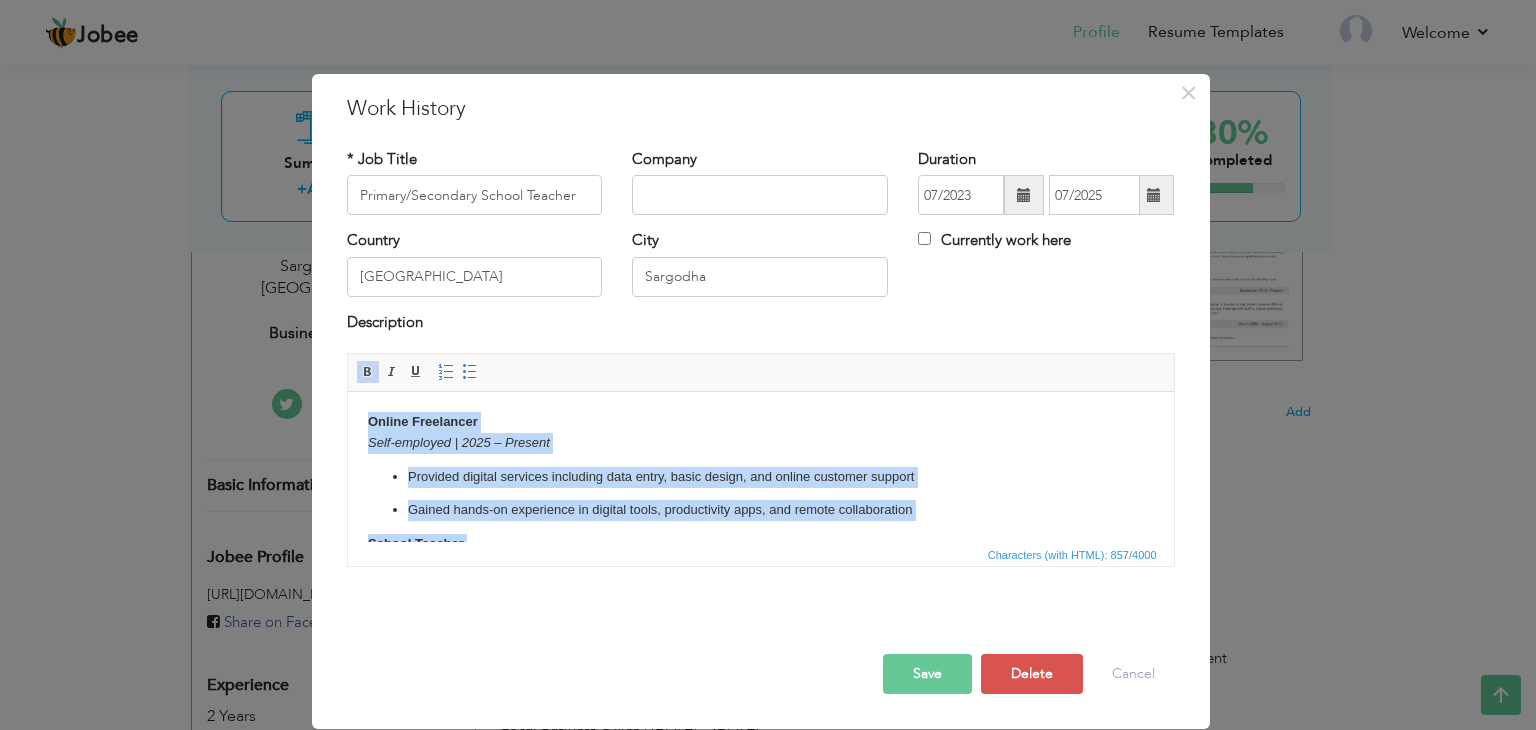 drag, startPoint x: 820, startPoint y: 514, endPoint x: 351, endPoint y: 380, distance: 487.76736 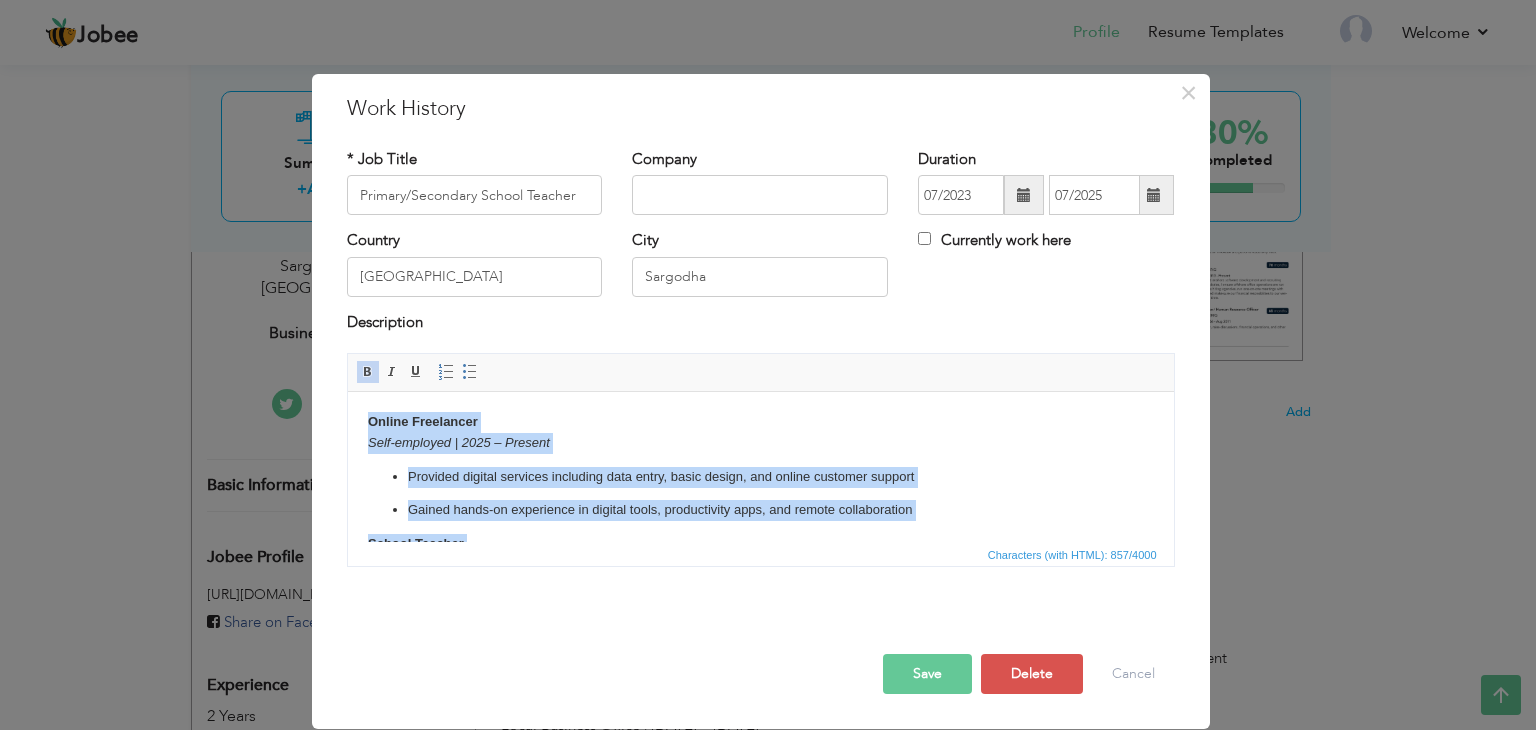 copy on "Online Freelancer Self-employed | 2025 – Present Provided digital services including data entry, basic design, and online customer support Gained hands-on experience in digital tools, productivity apps, and remote collaboration School Teacher Private School | 2023 – 2025 Taught primary-level students in English, Science, and Computer subjects Developed a friendly and interactive learning environment for young learners Office Assistant Local Business Office | 2024 – 2025 Managed office files, records, and daily administrative tasks Handled customer inquiries and assisted in document preparation" 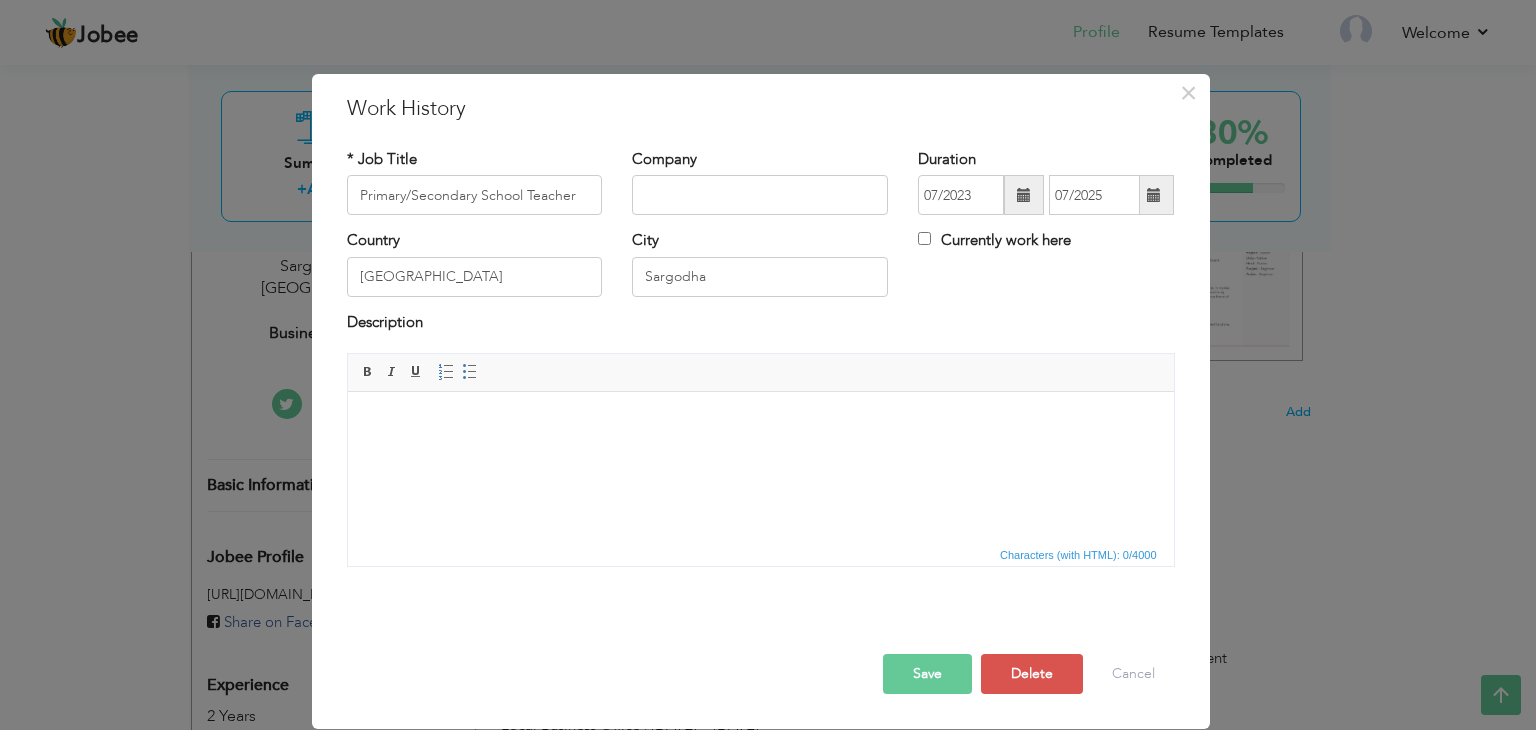 type 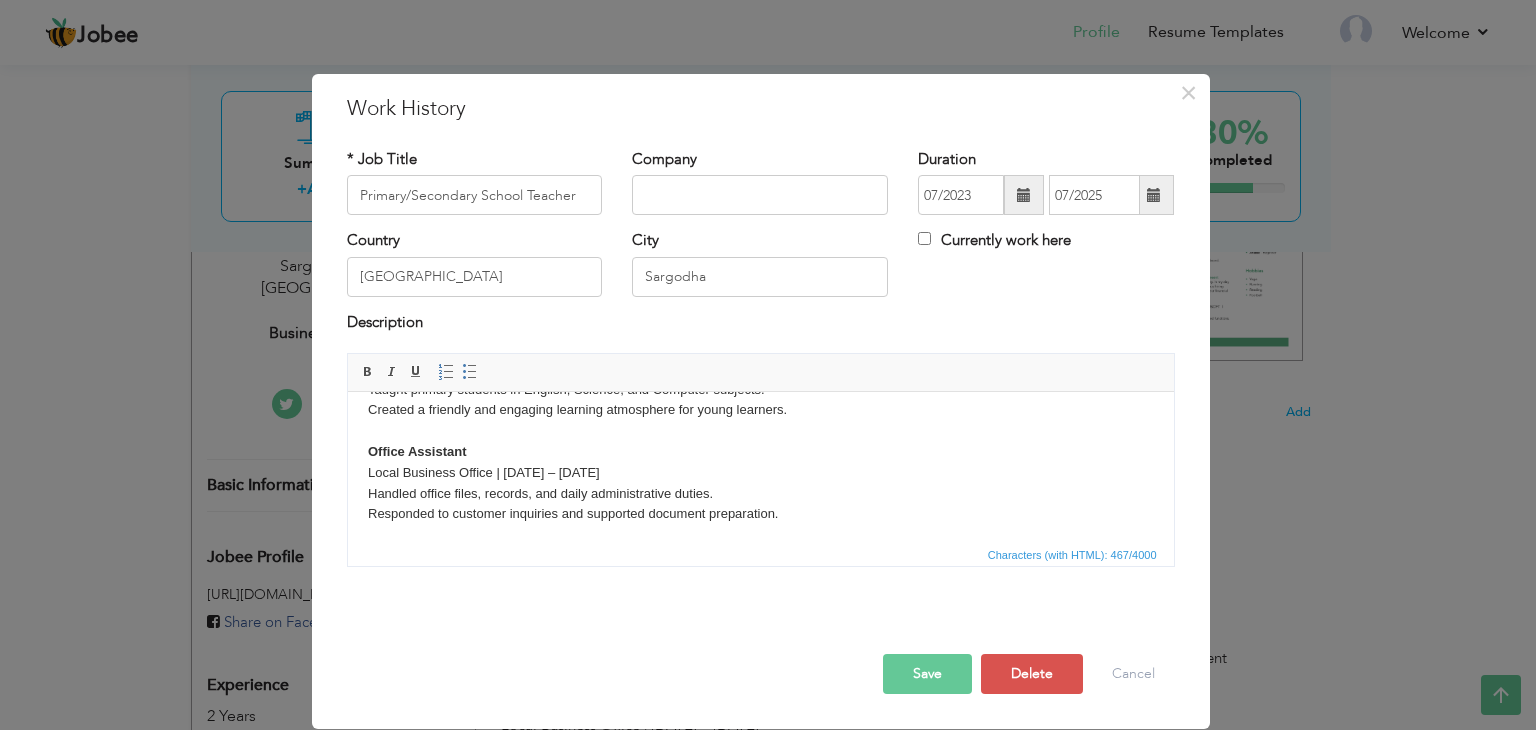 scroll, scrollTop: 95, scrollLeft: 0, axis: vertical 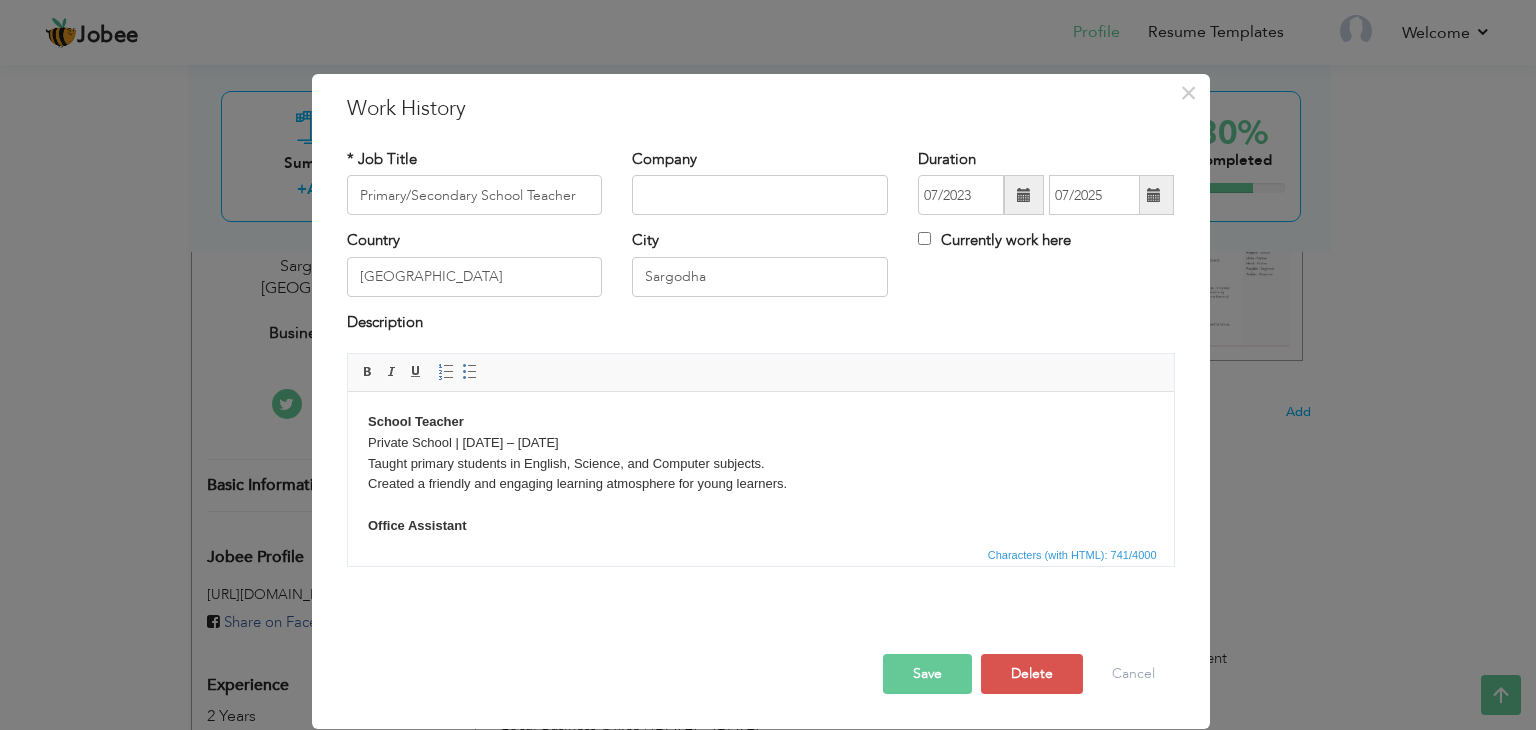 click on "Save" at bounding box center (927, 674) 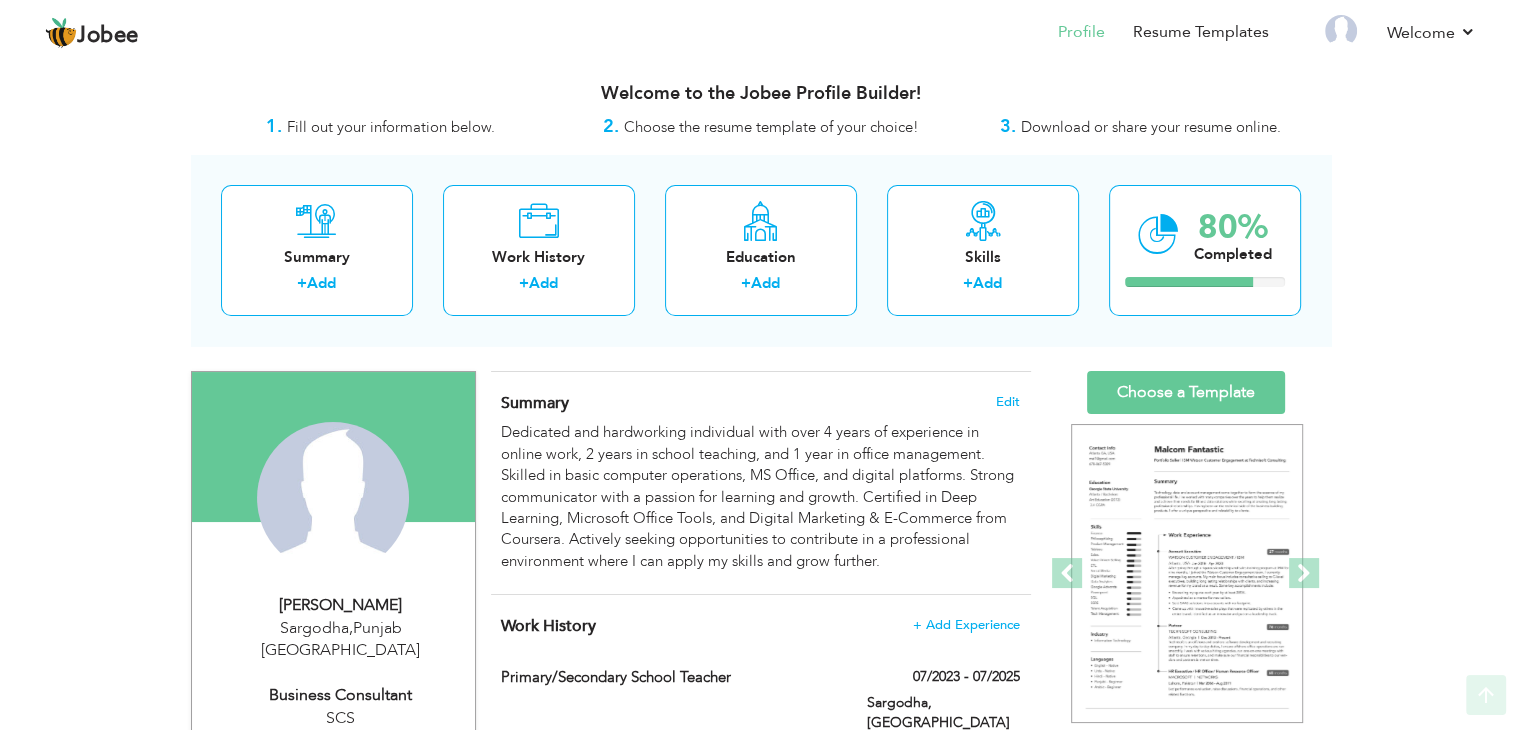 scroll, scrollTop: 0, scrollLeft: 0, axis: both 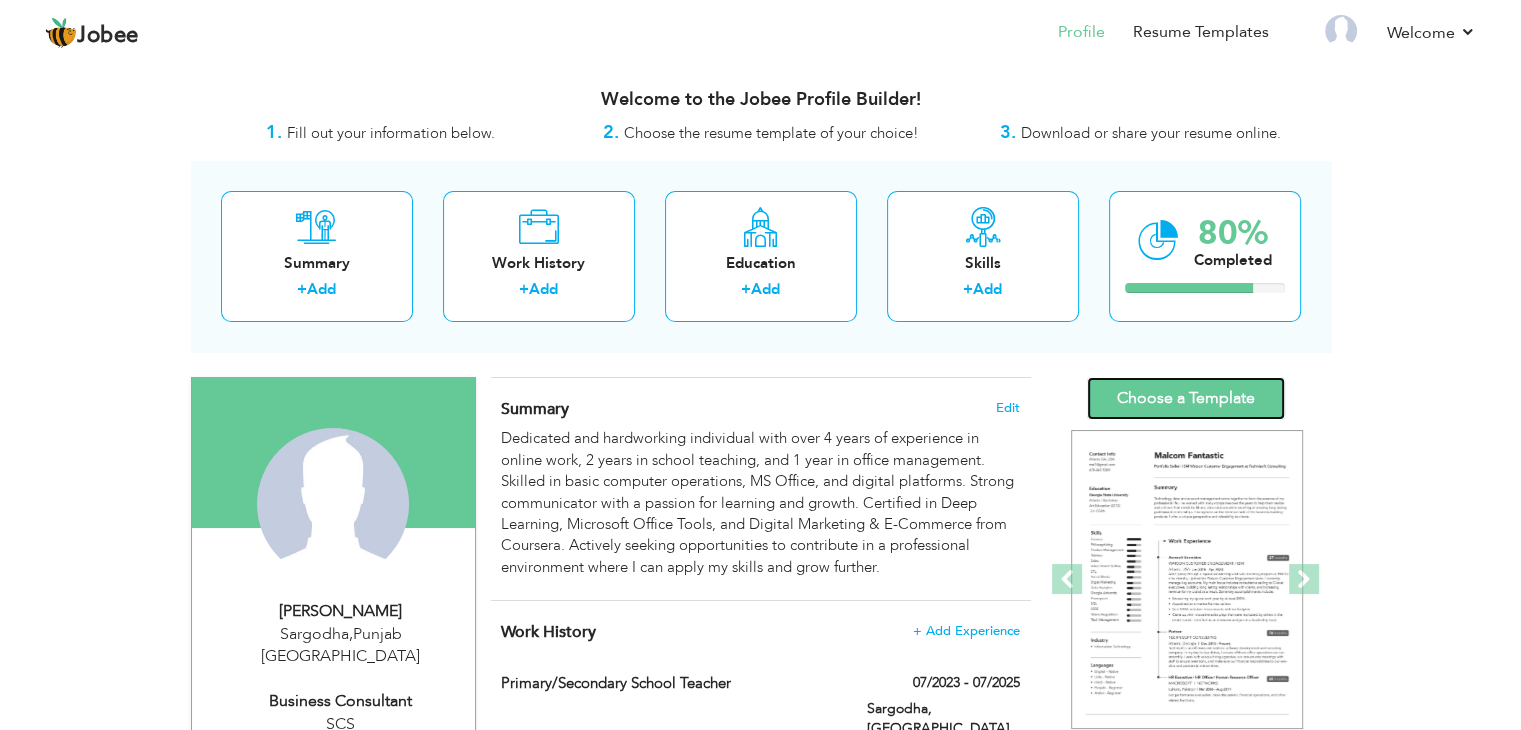click on "Choose a Template" at bounding box center [1186, 398] 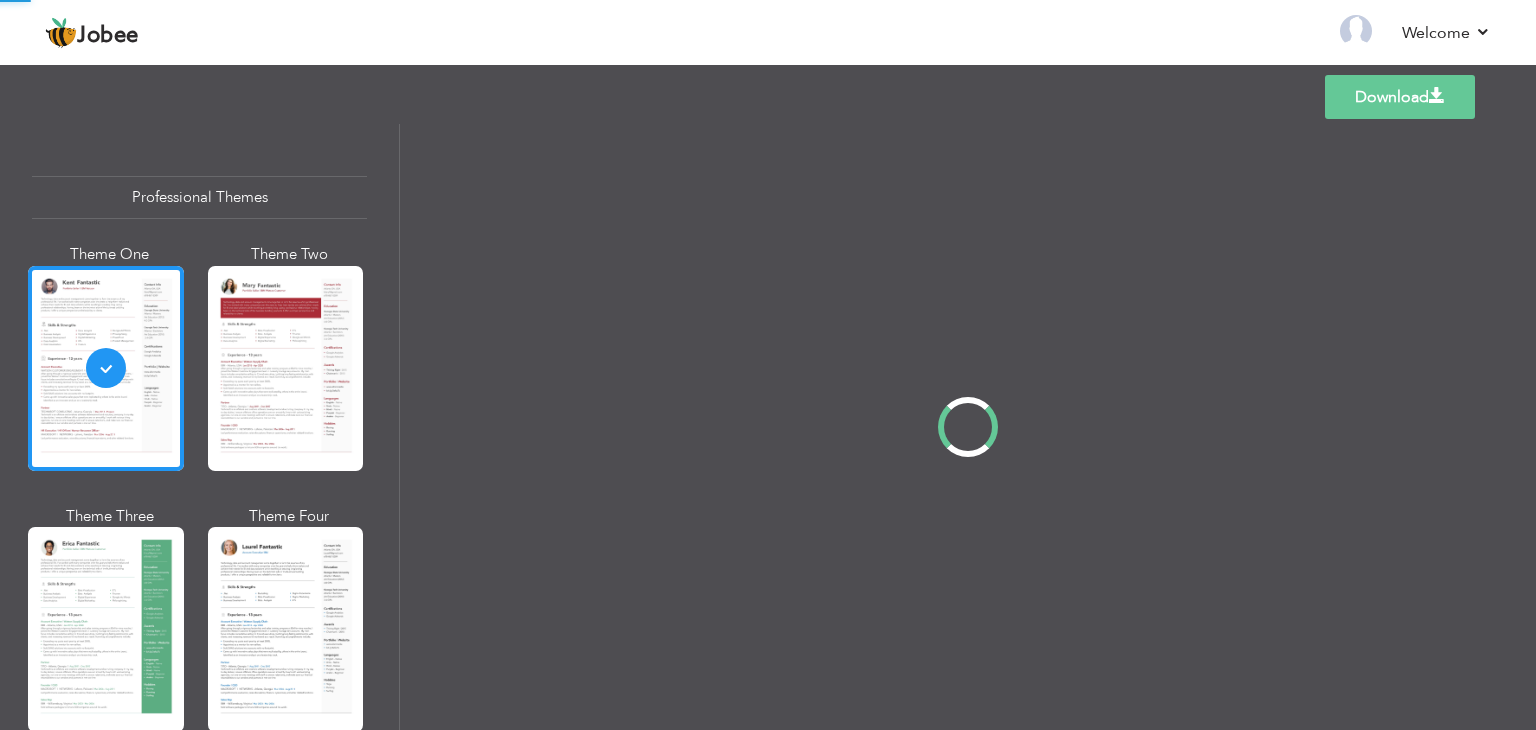 scroll, scrollTop: 0, scrollLeft: 0, axis: both 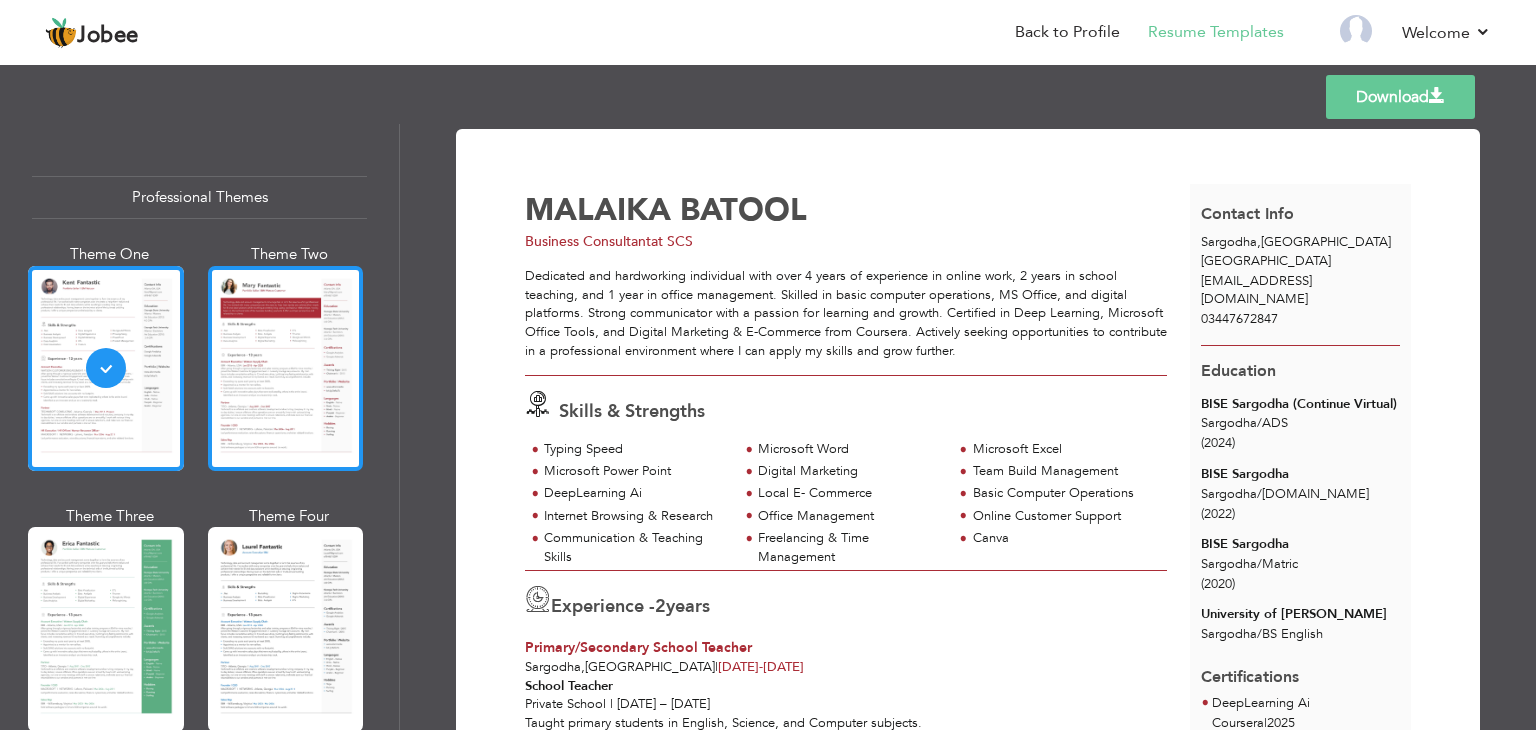 click at bounding box center (286, 368) 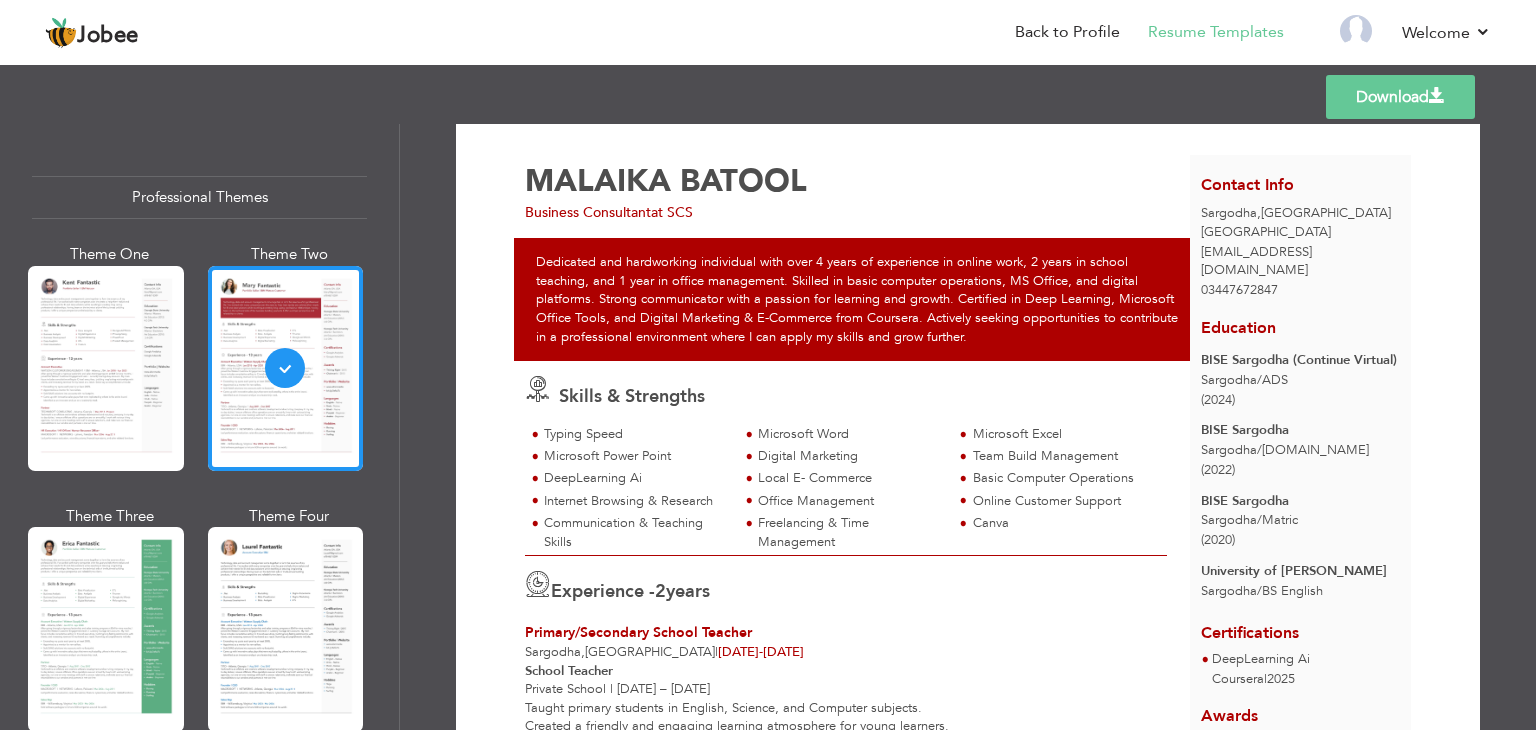 scroll, scrollTop: 0, scrollLeft: 0, axis: both 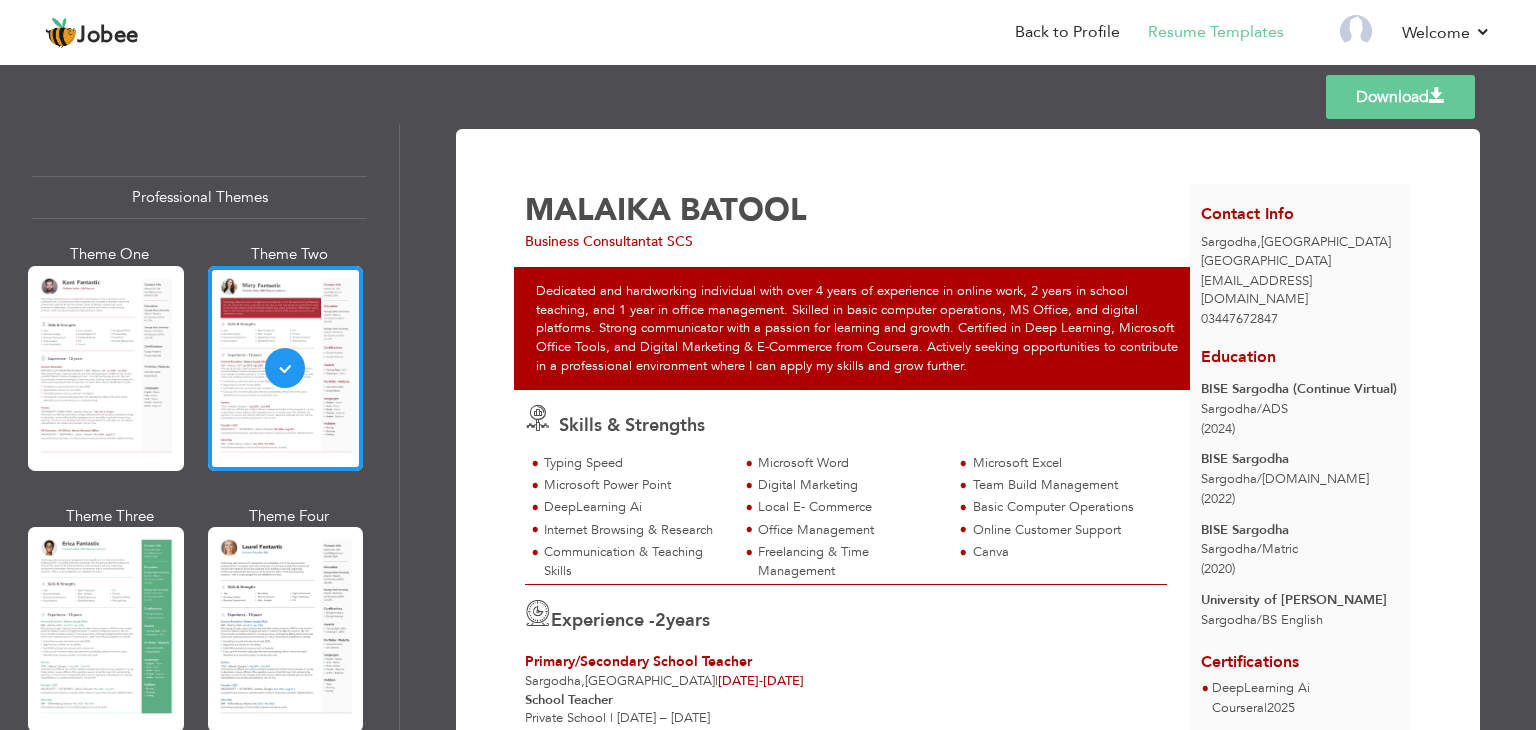 click on "Download" at bounding box center [1400, 97] 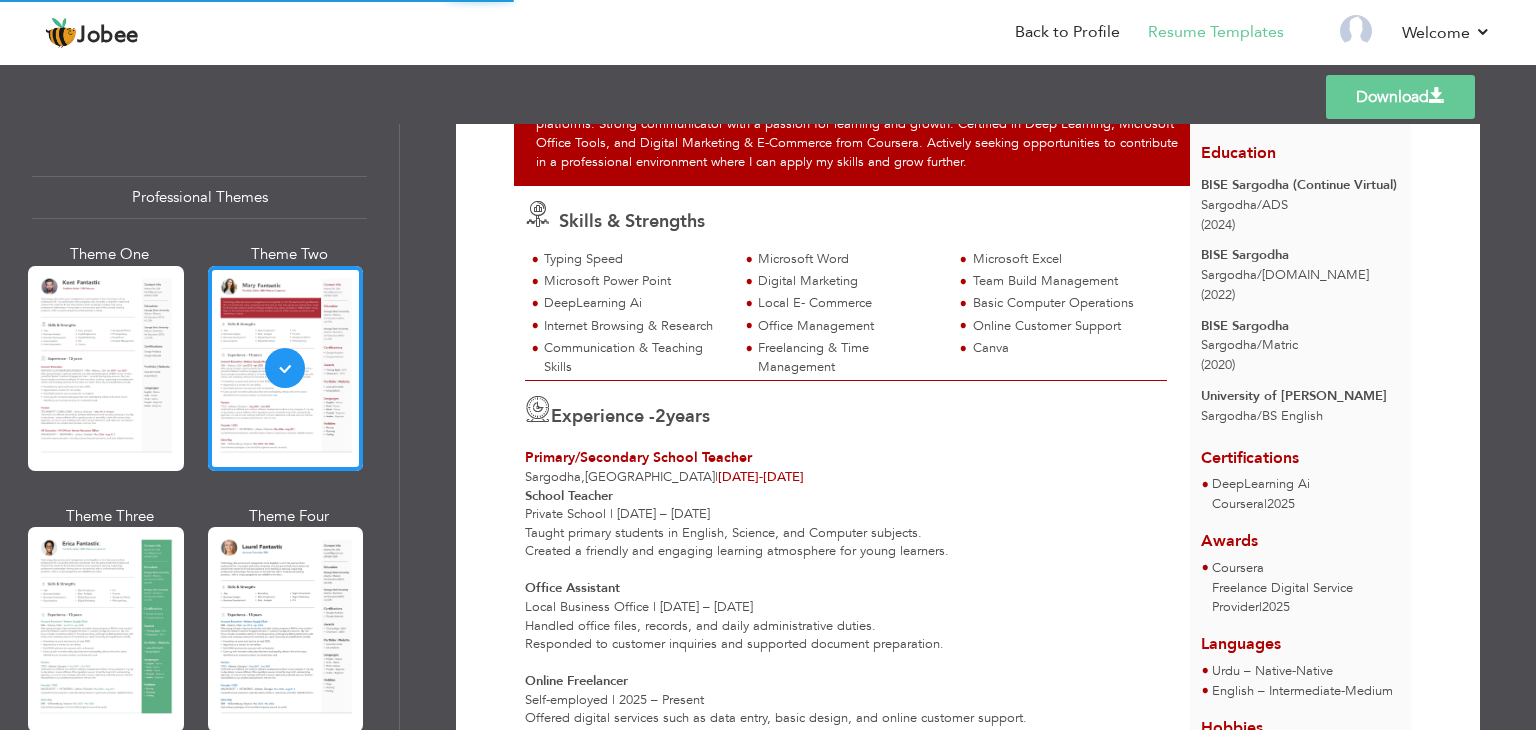 scroll, scrollTop: 210, scrollLeft: 0, axis: vertical 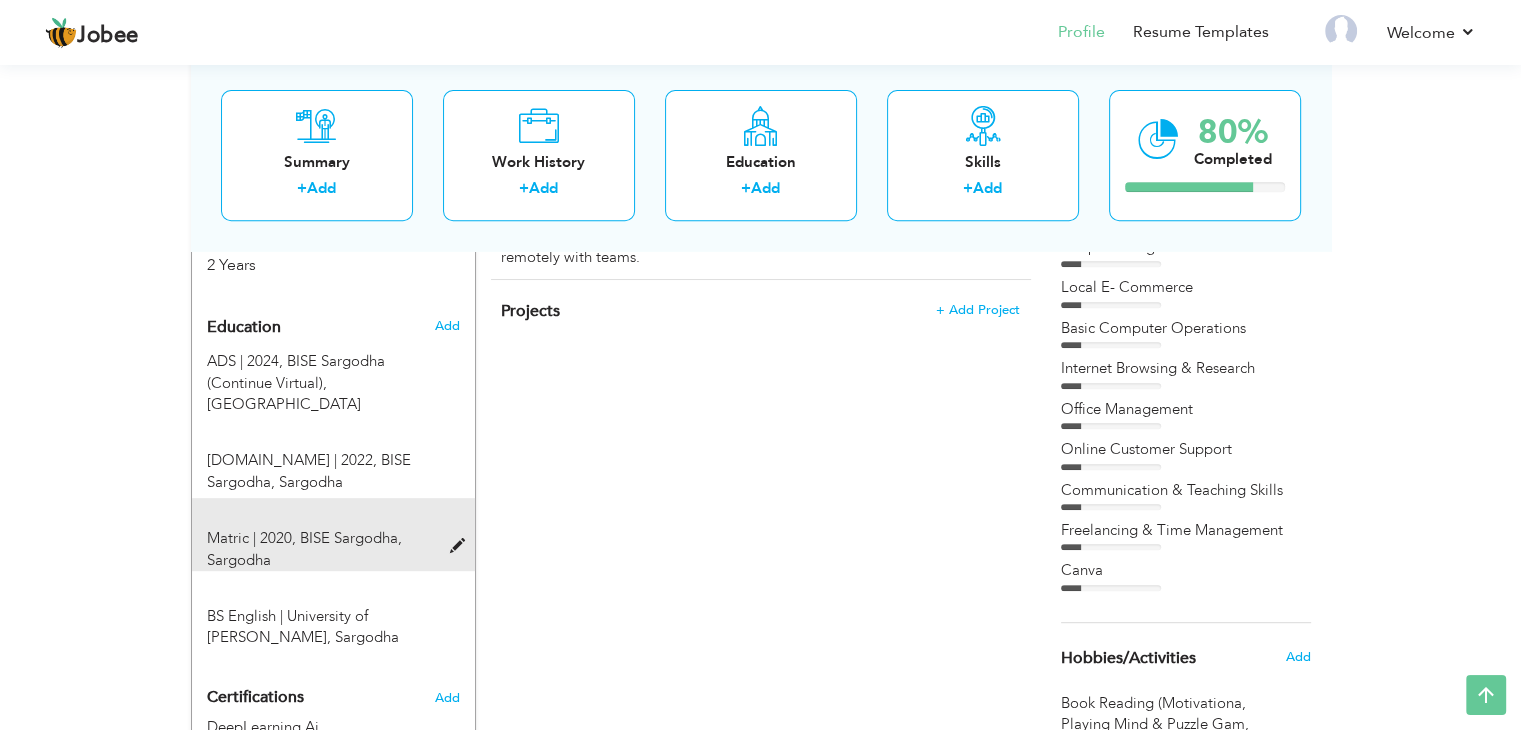 click on "Matric   |  2020,
BISE Sargodha, [GEOGRAPHIC_DATA]" at bounding box center (321, 549) 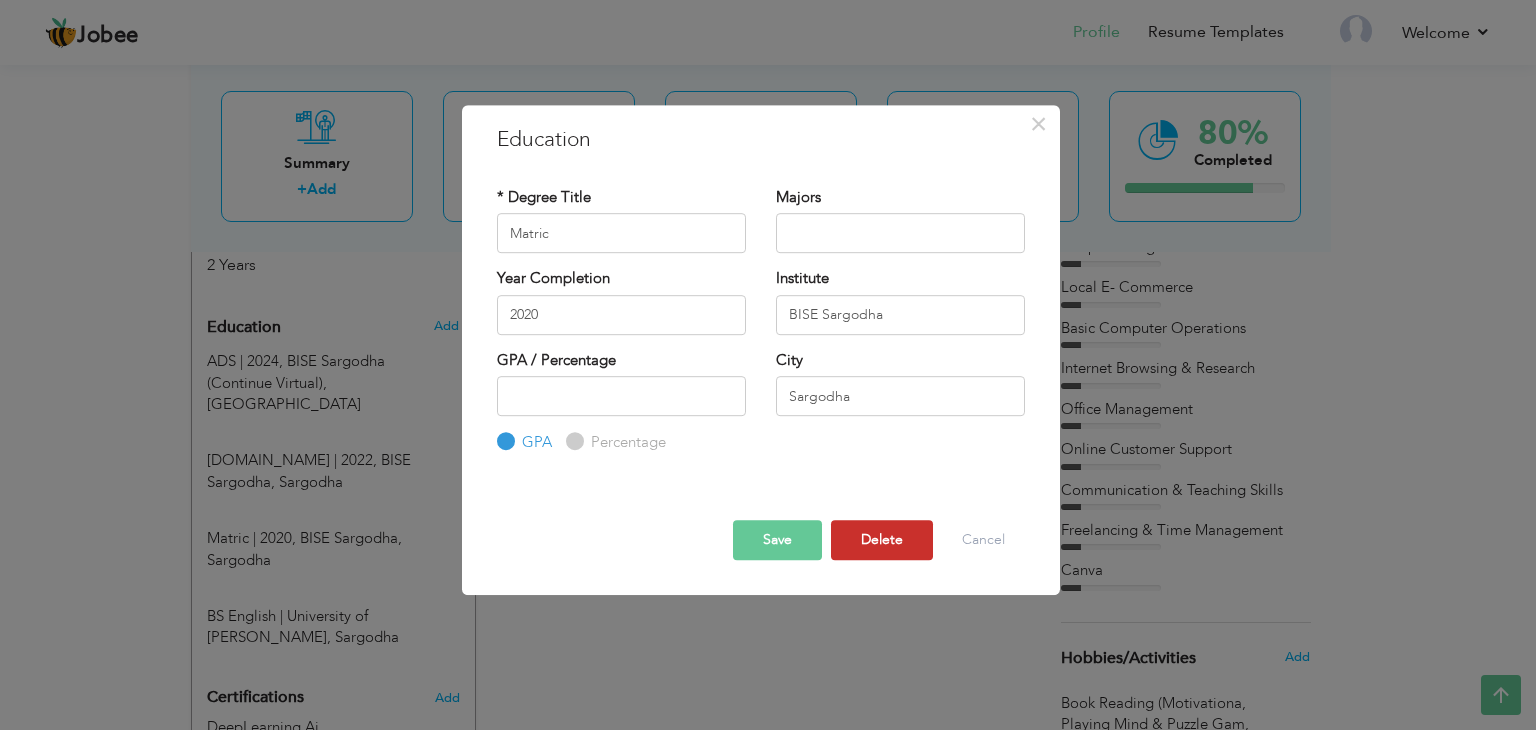 click on "Delete" at bounding box center (882, 540) 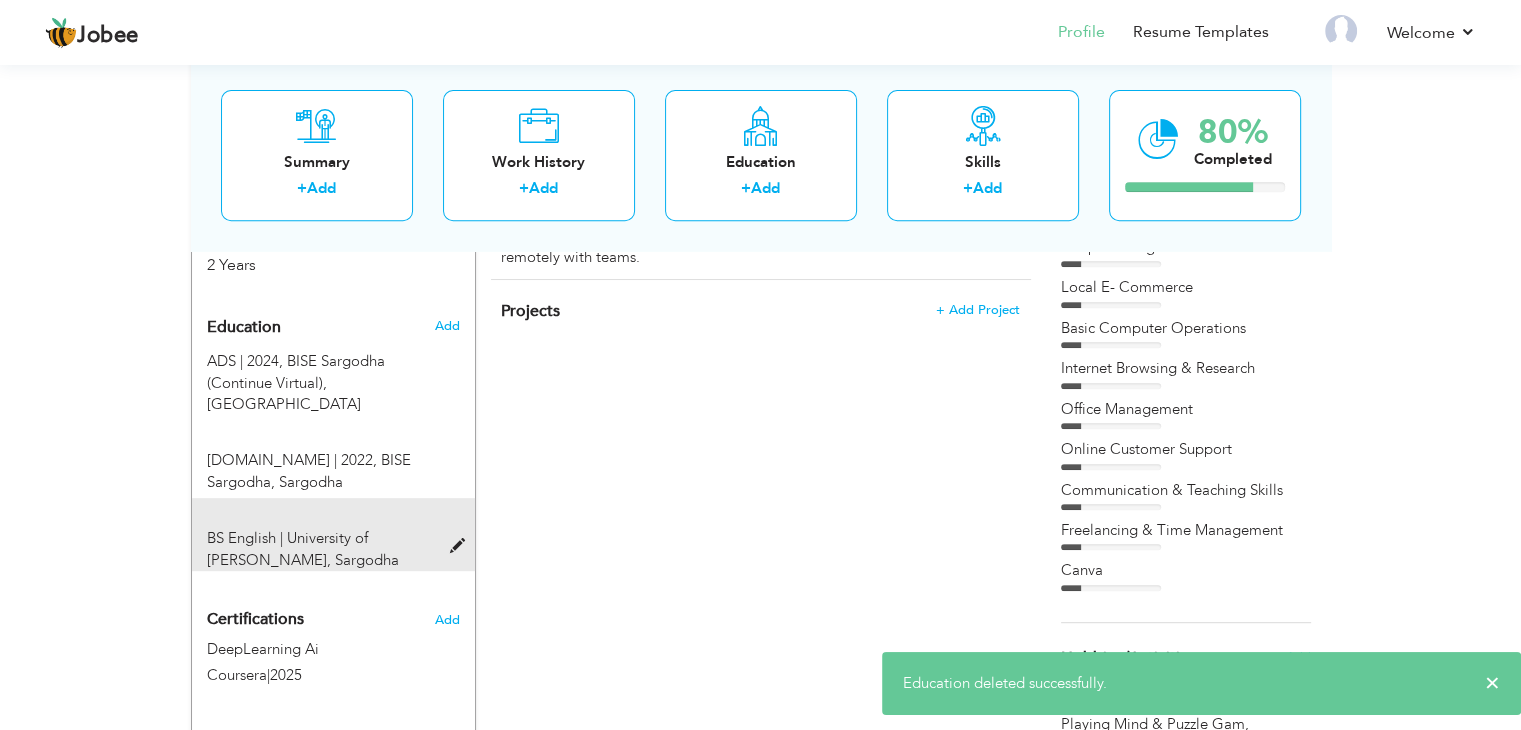 click on "BS English   |
[GEOGRAPHIC_DATA][PERSON_NAME], [GEOGRAPHIC_DATA]" at bounding box center (321, 549) 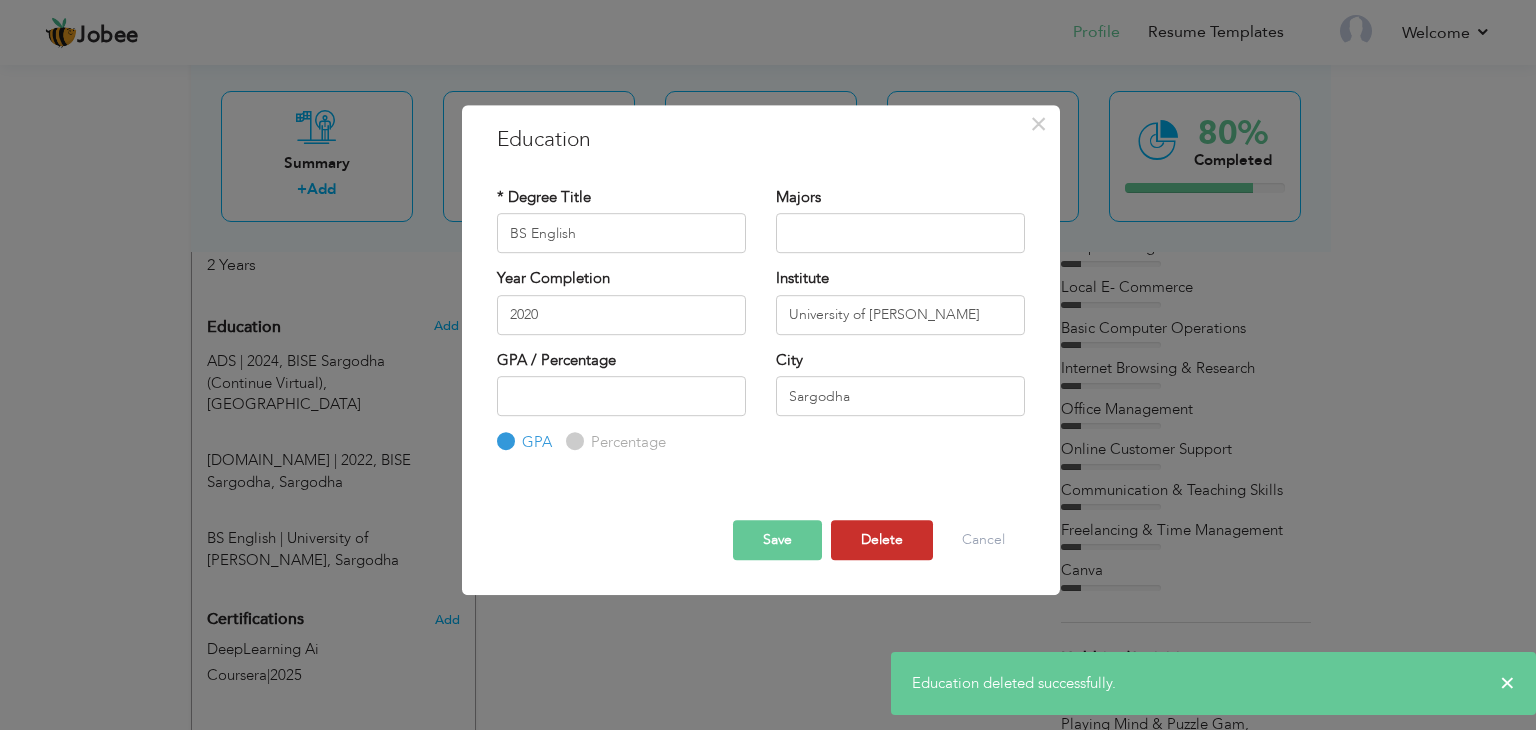 click on "Delete" at bounding box center [882, 540] 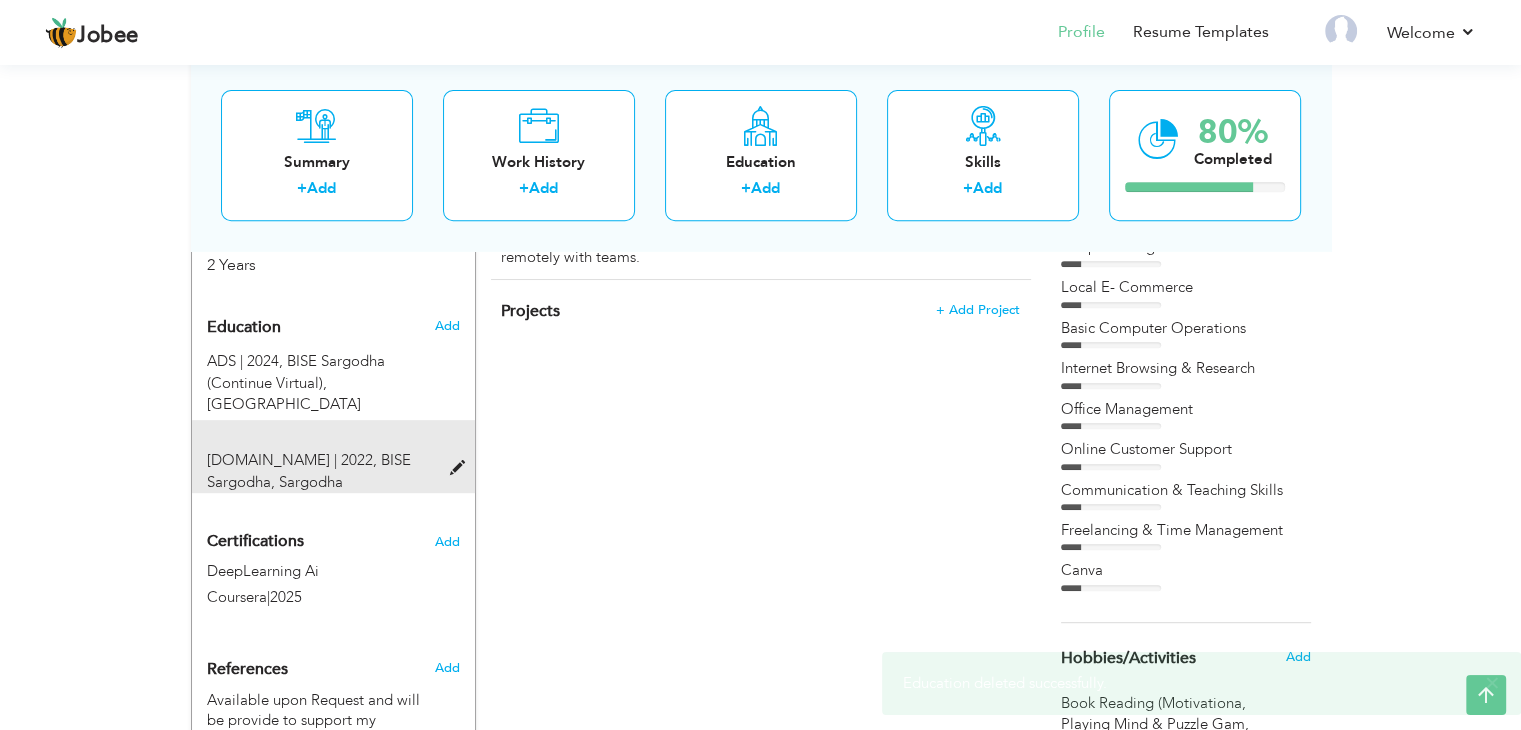 click on "BISE Sargodha, Sargodha" at bounding box center [309, 470] 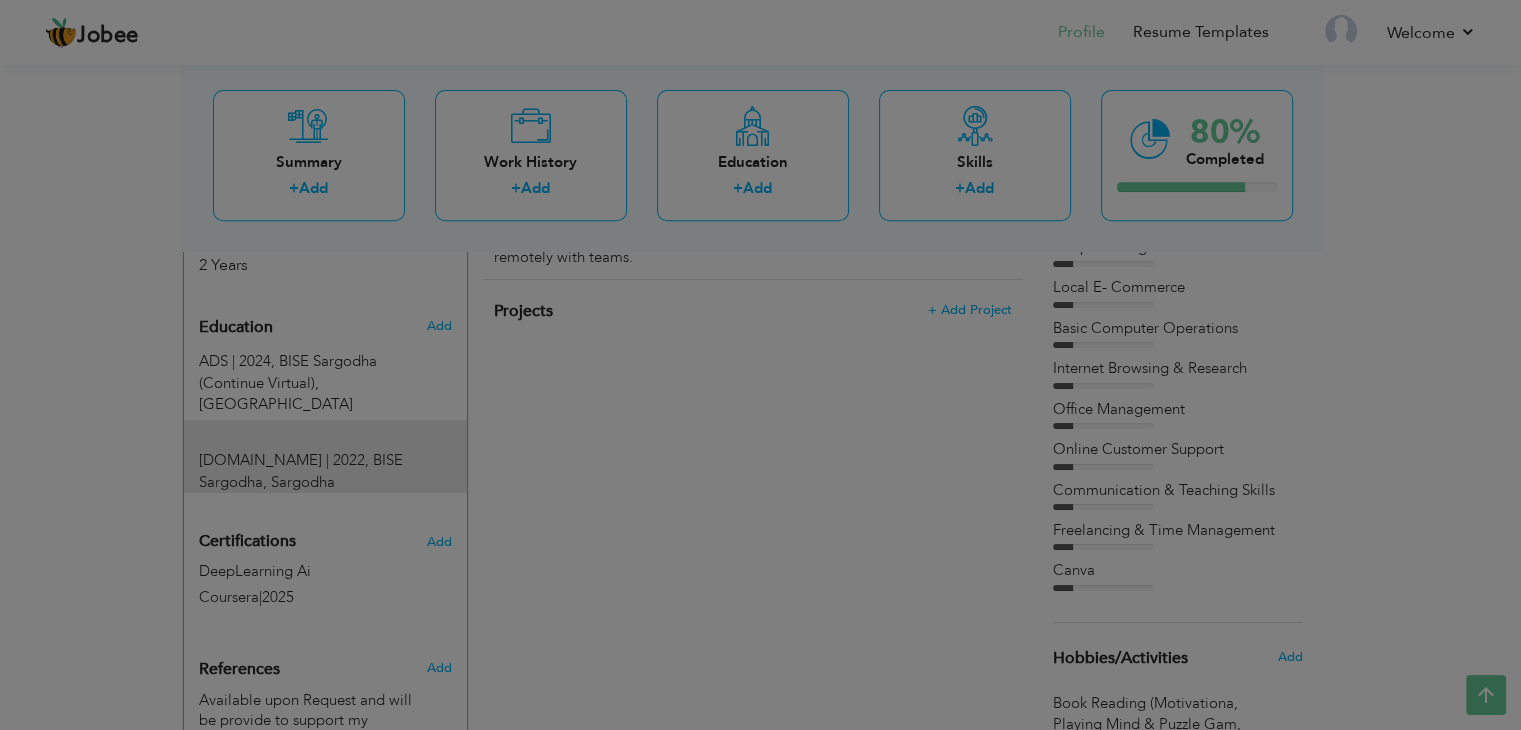 type on "[DOMAIN_NAME]" 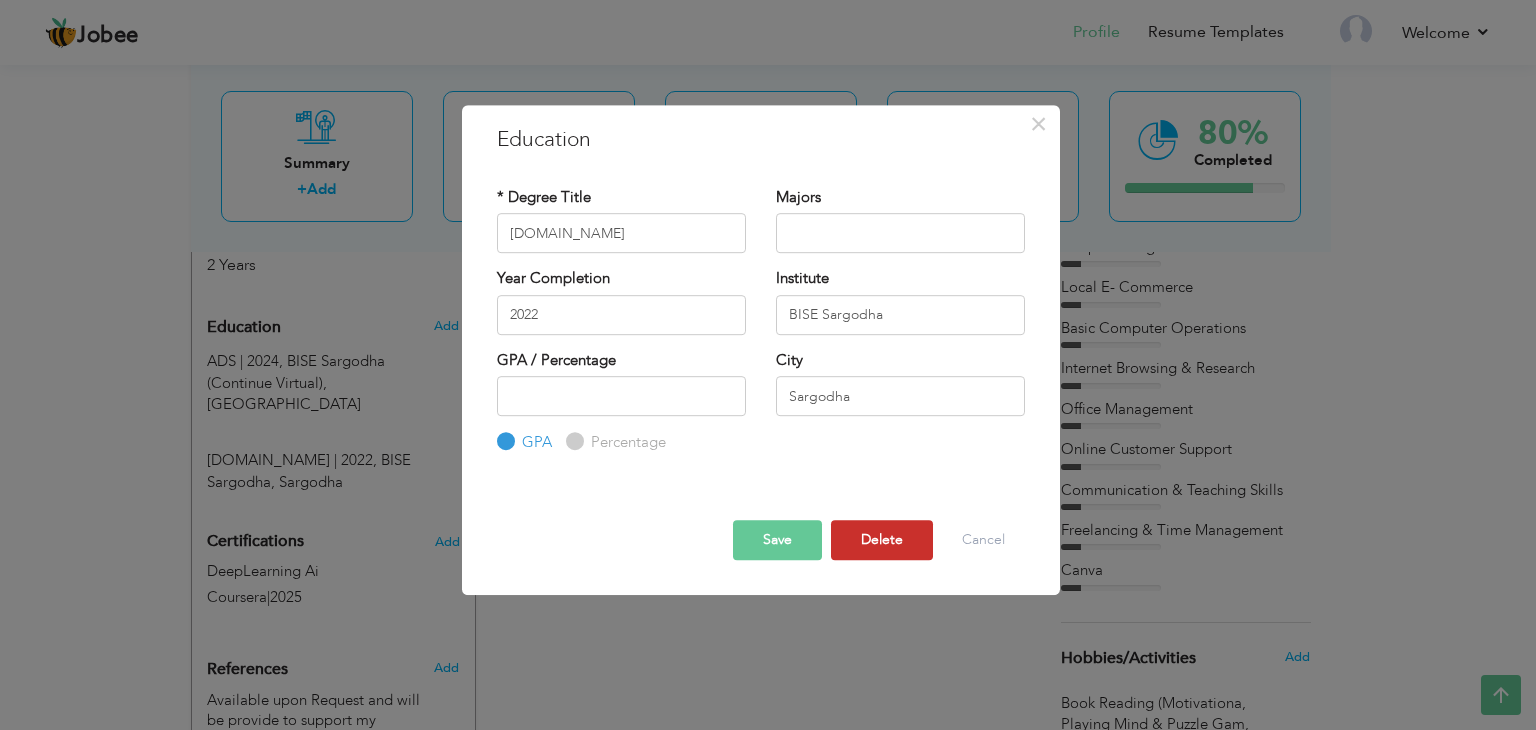 click on "Delete" at bounding box center [882, 540] 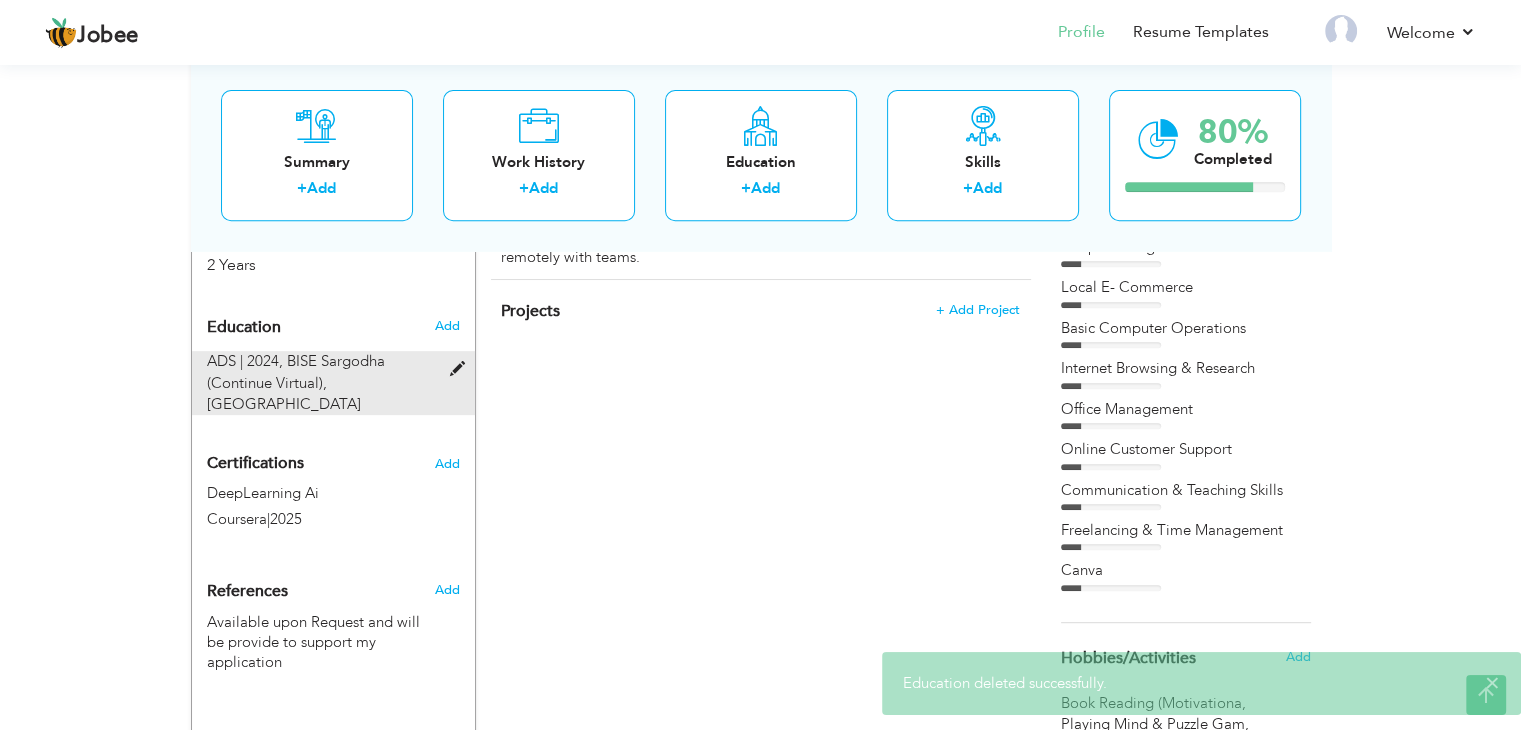 click on "BISE Sargodha (Continue Virtual), Sargodha" at bounding box center [296, 382] 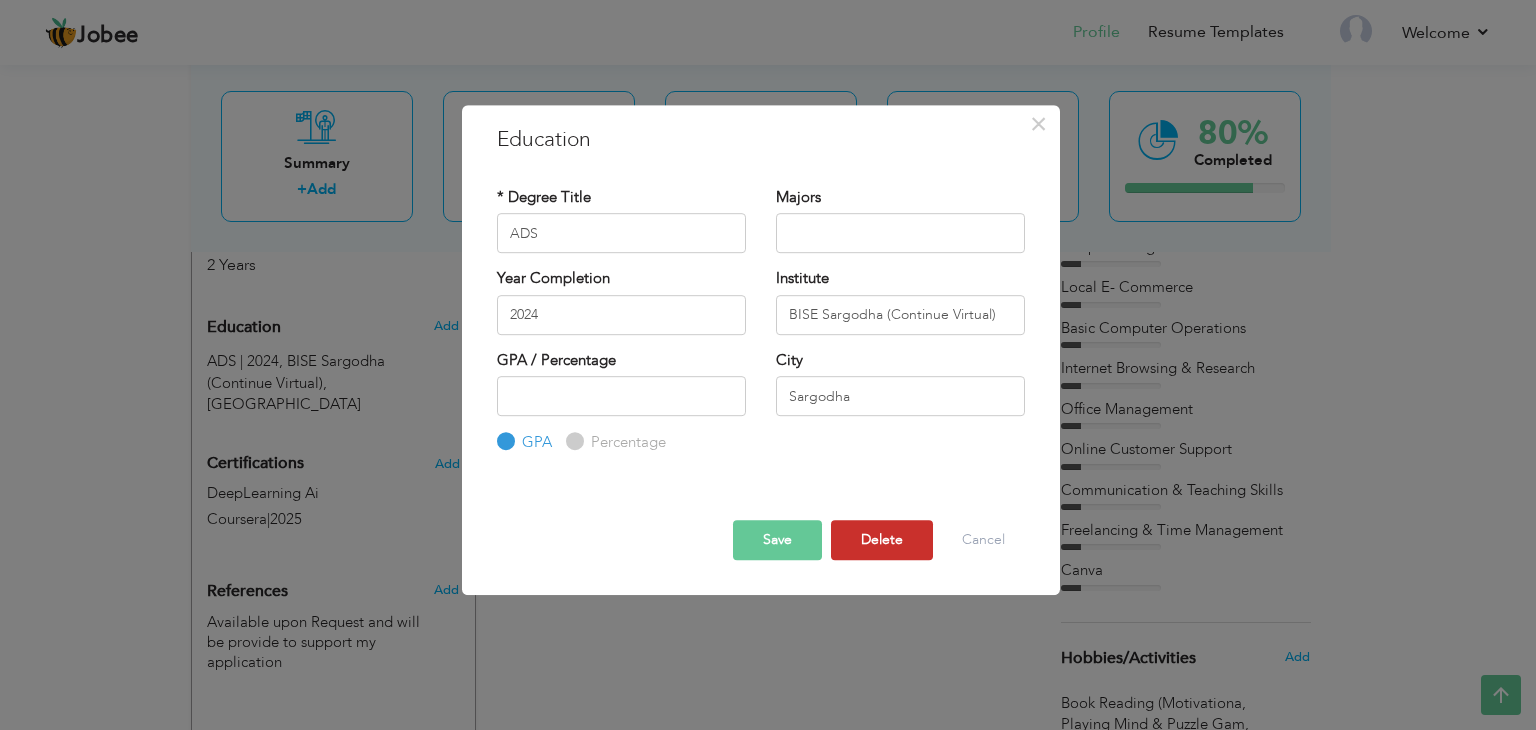click on "Delete" at bounding box center (882, 540) 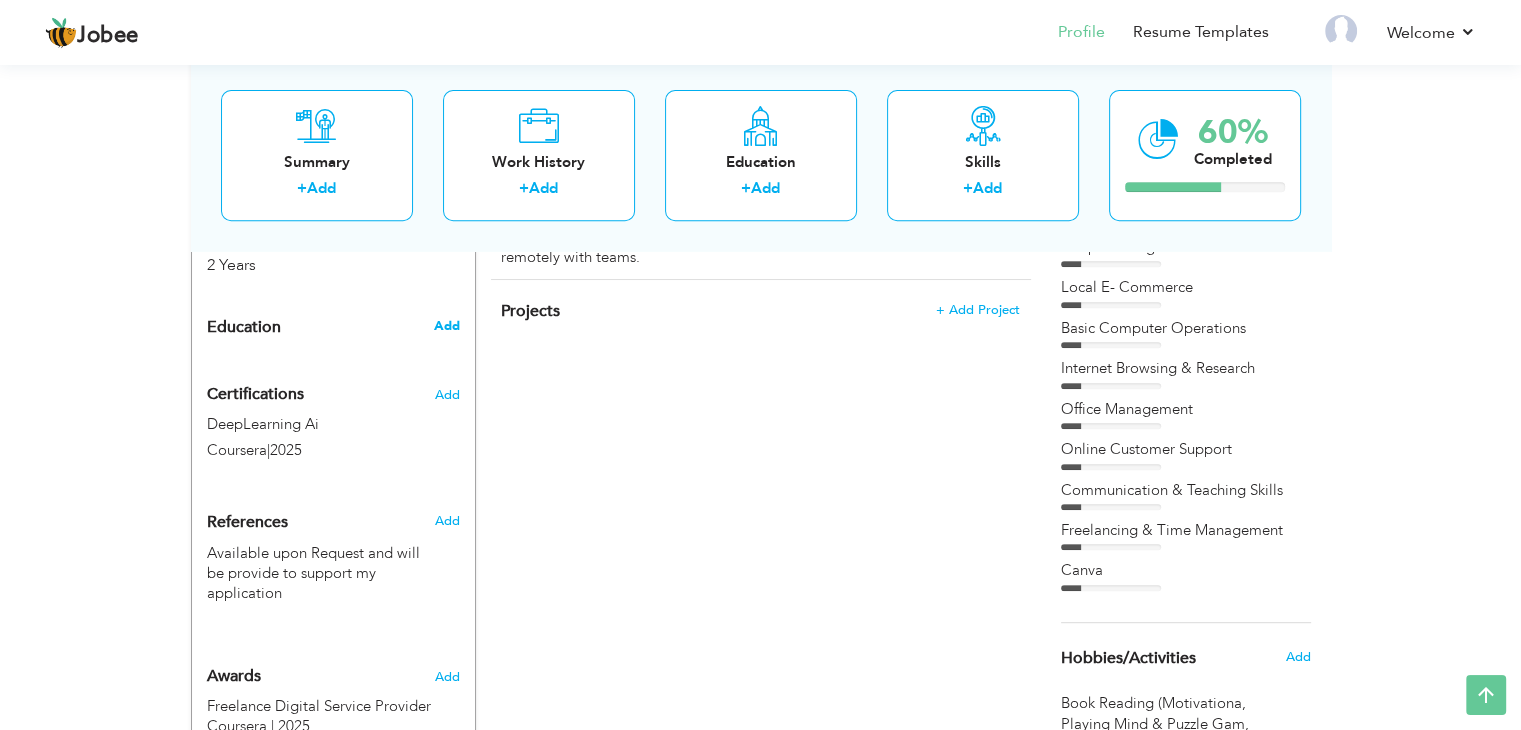 click on "Add" at bounding box center [446, 326] 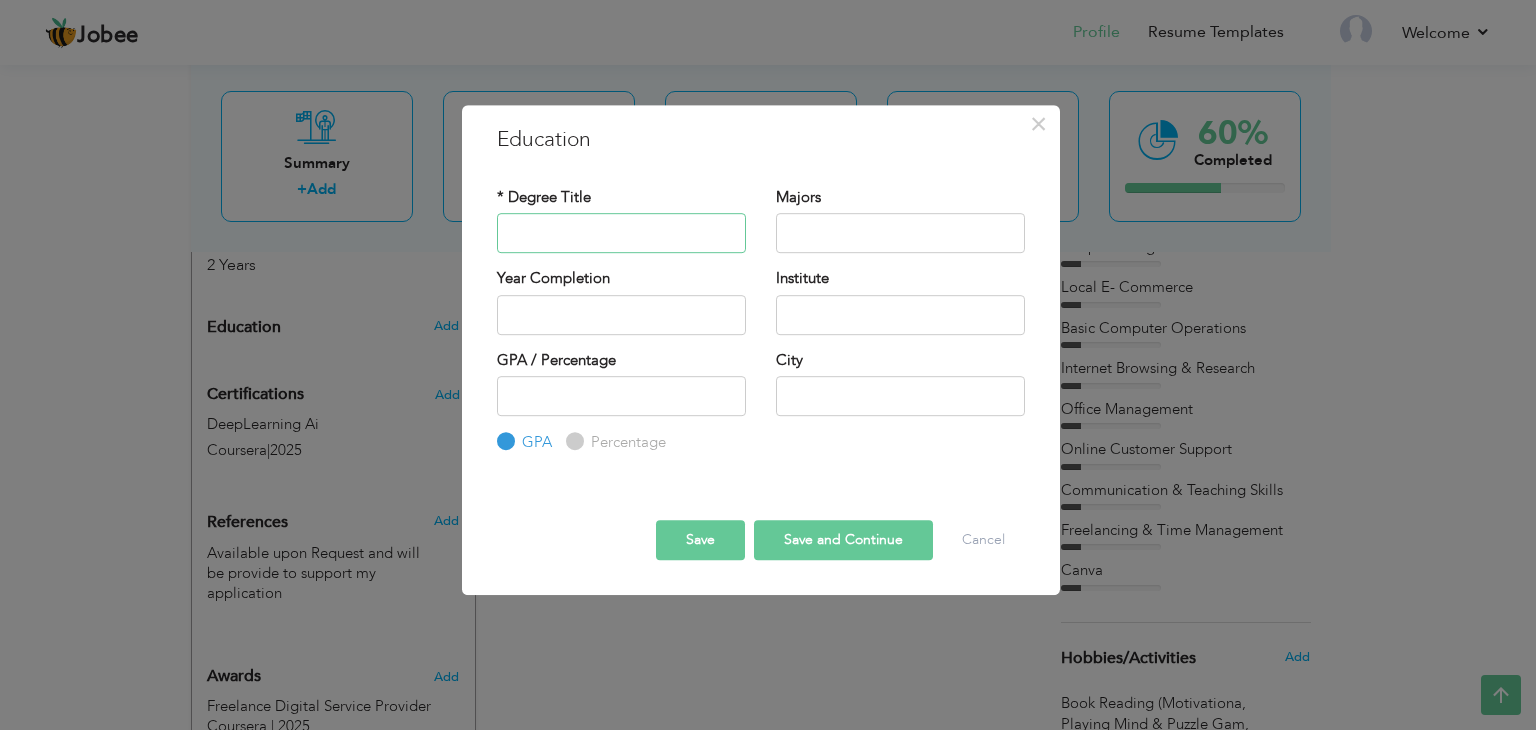 paste on "Matric" 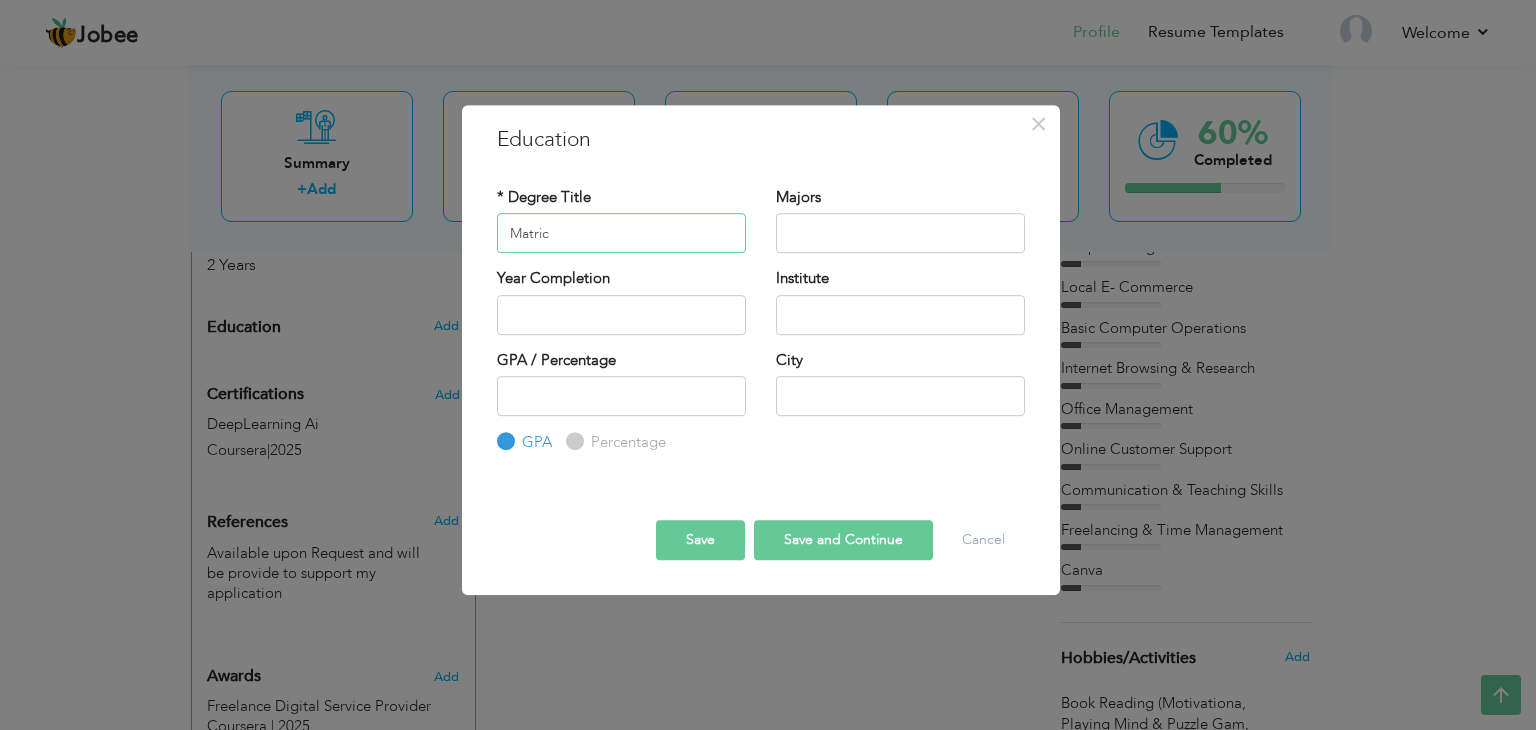 type on "Matric" 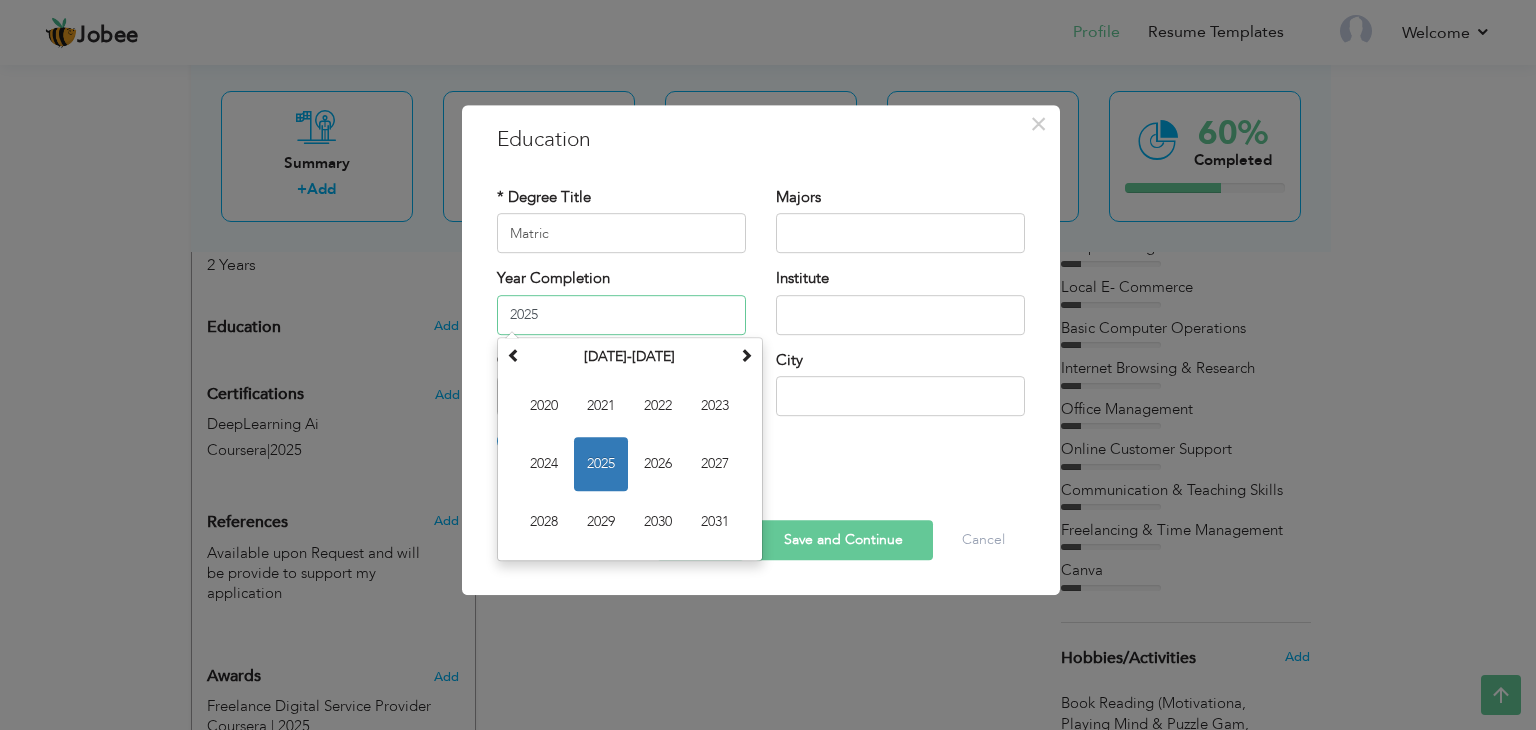 click on "2025" at bounding box center [621, 315] 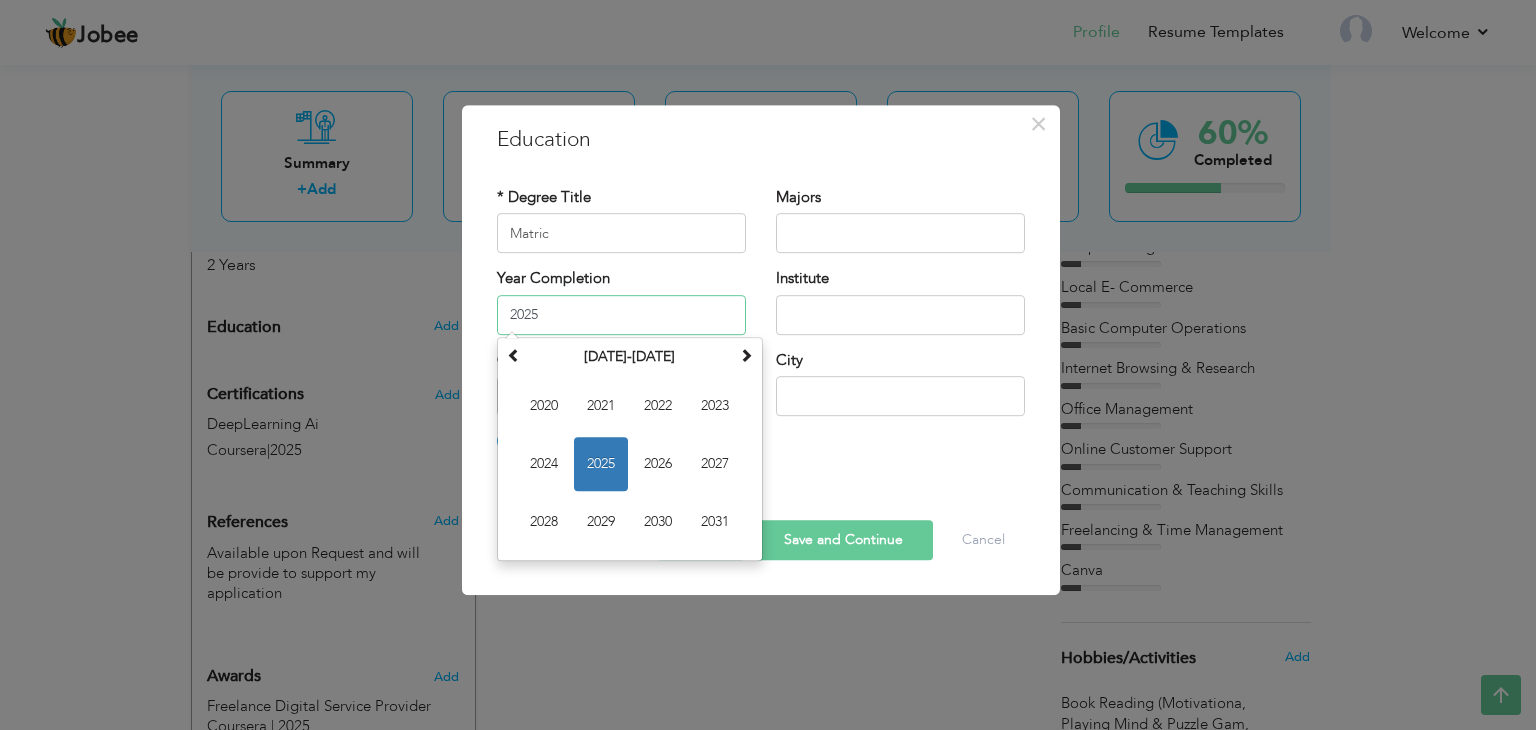 paste on "2020" 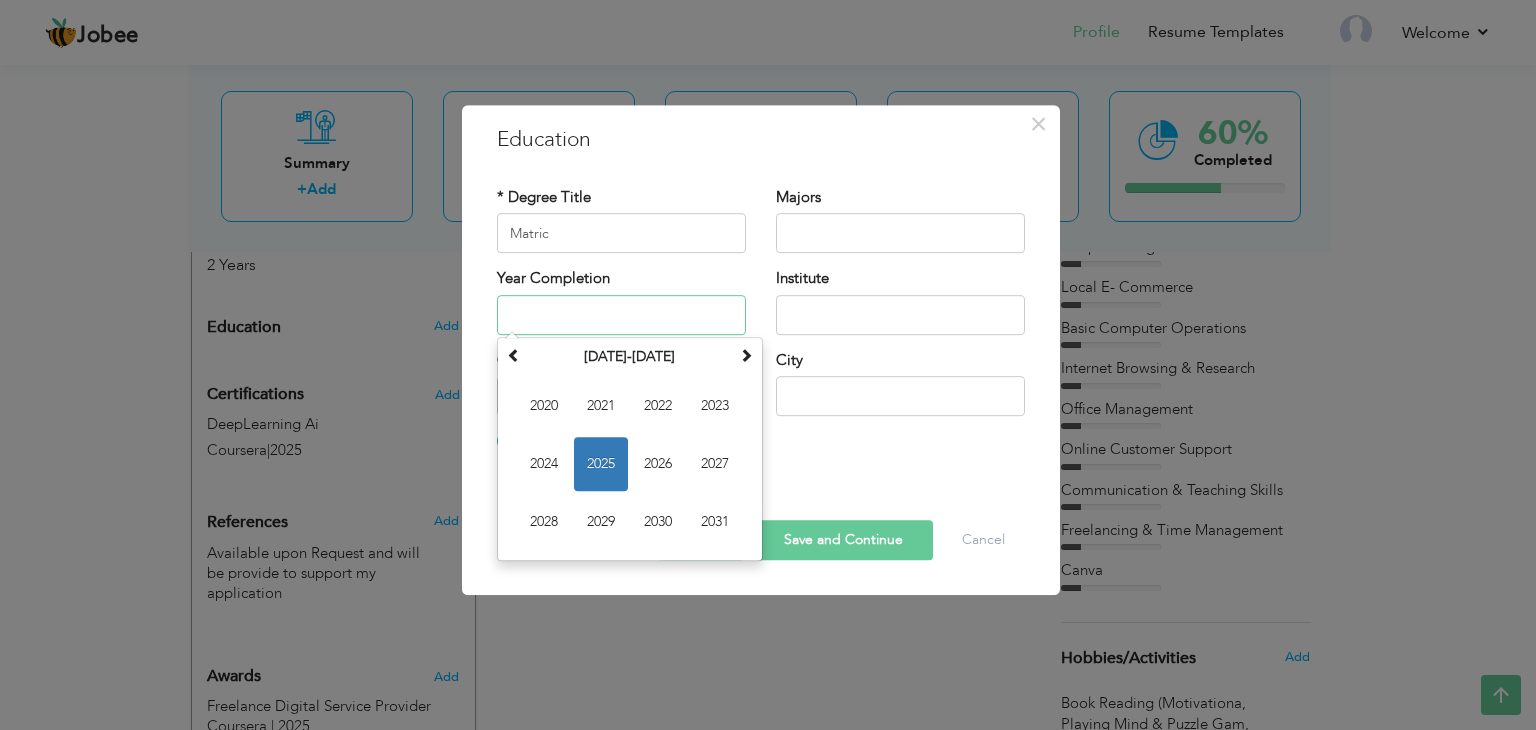 paste on "2020" 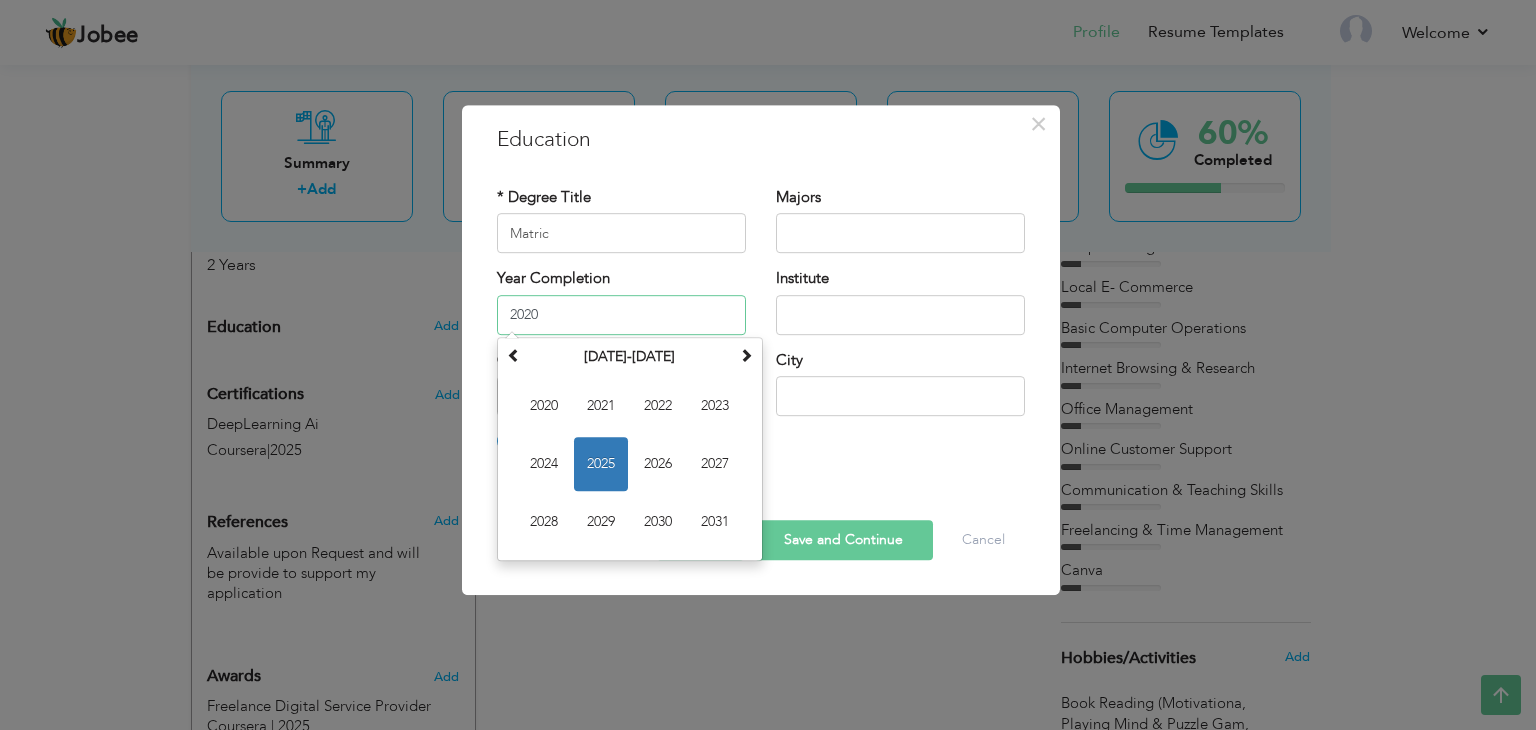 type on "2020" 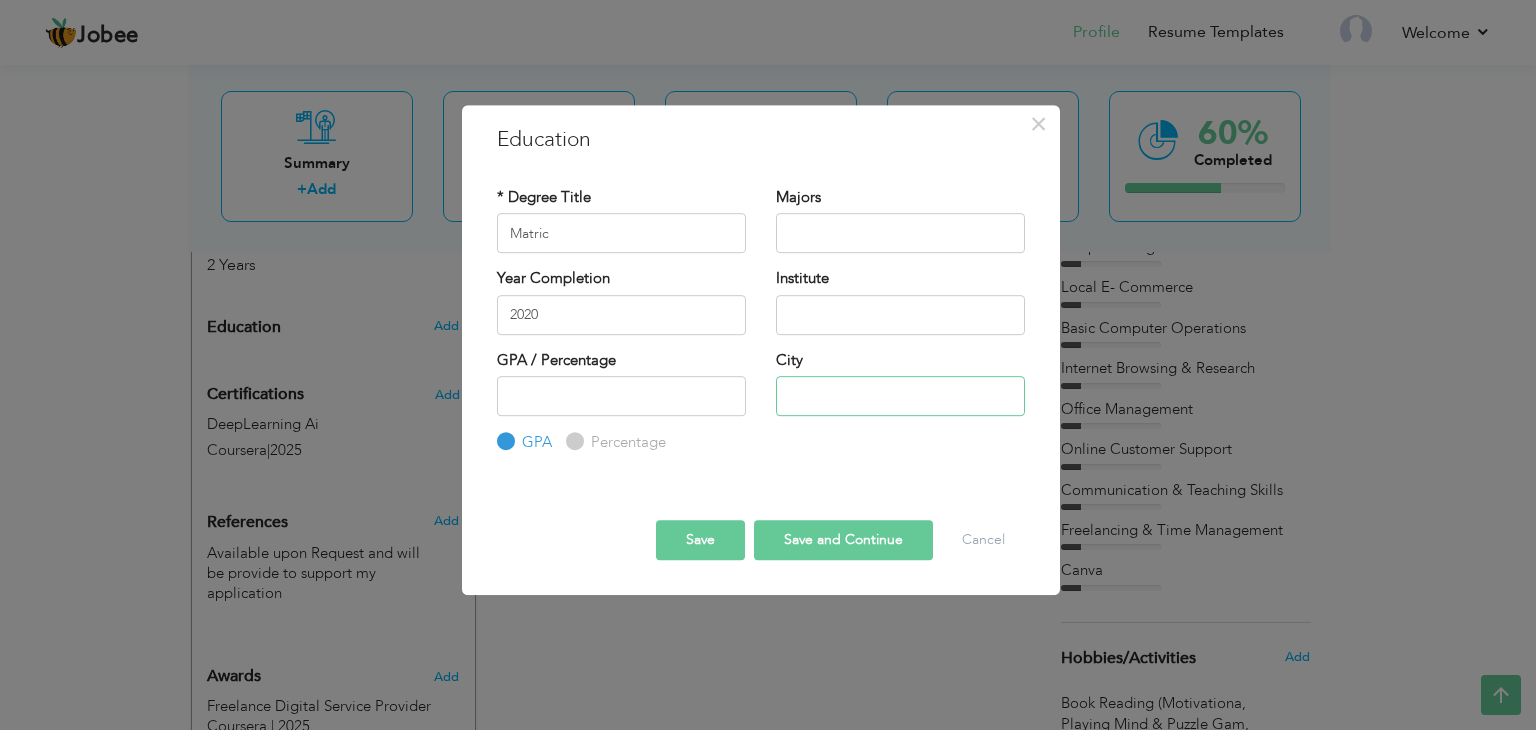 click at bounding box center (900, 396) 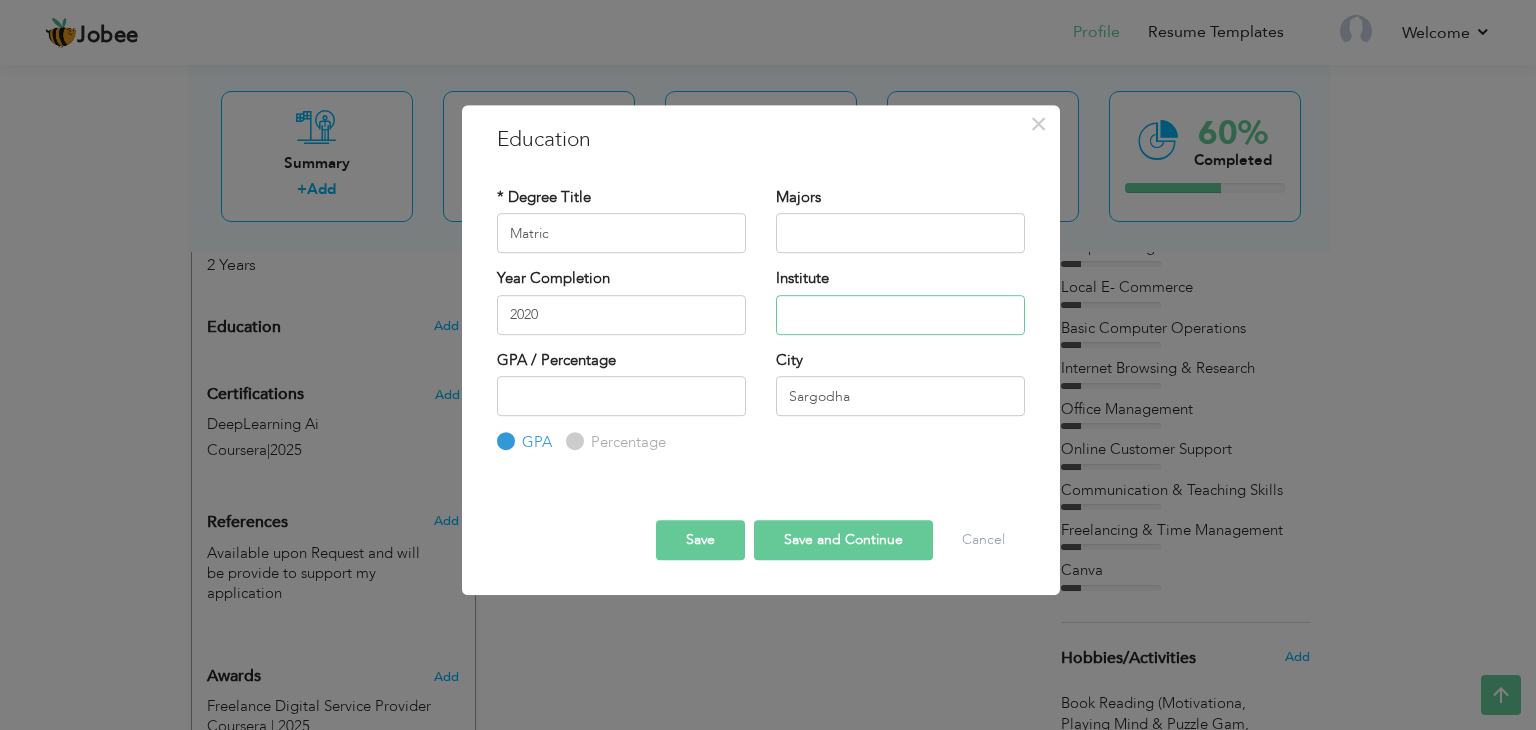 click at bounding box center [900, 315] 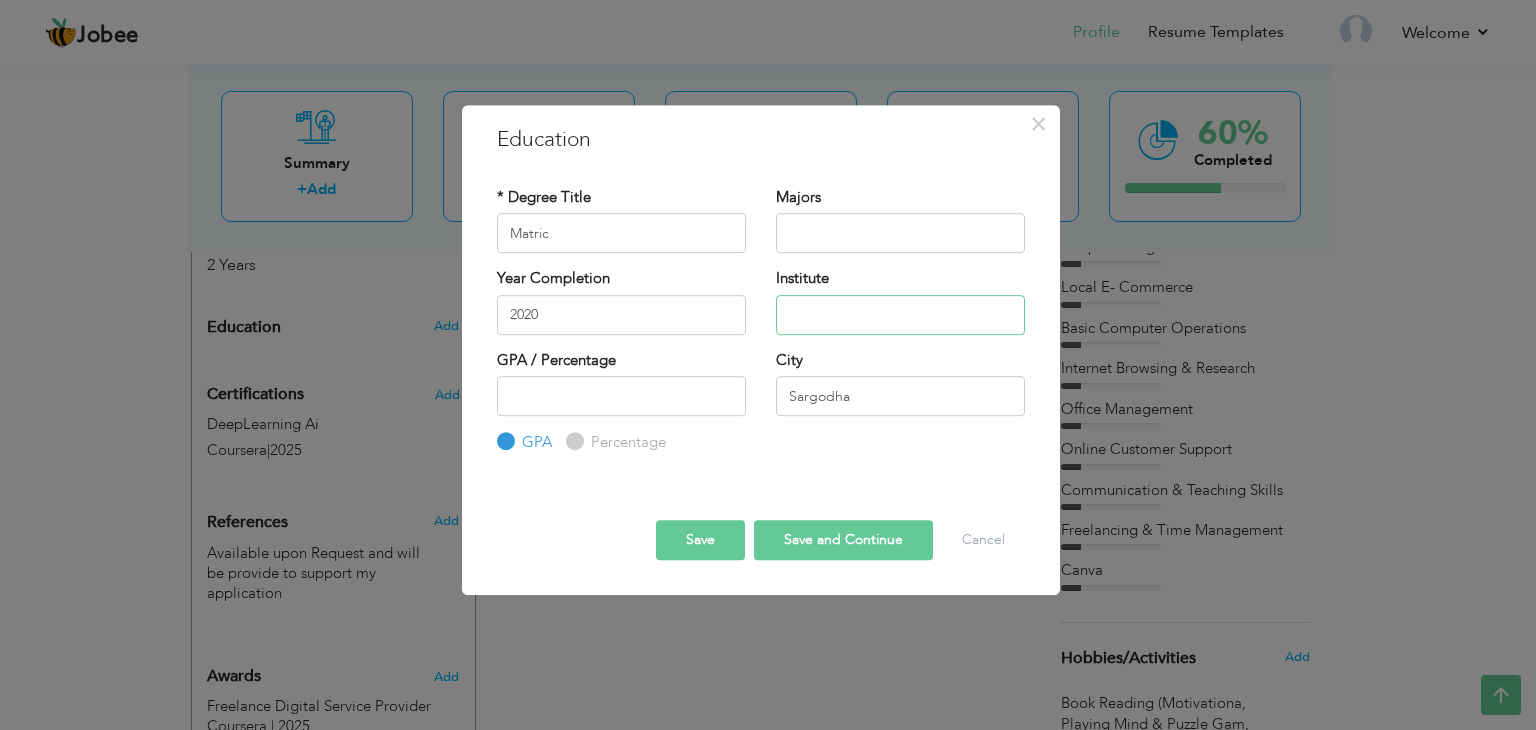 paste on "BISE Sargodha" 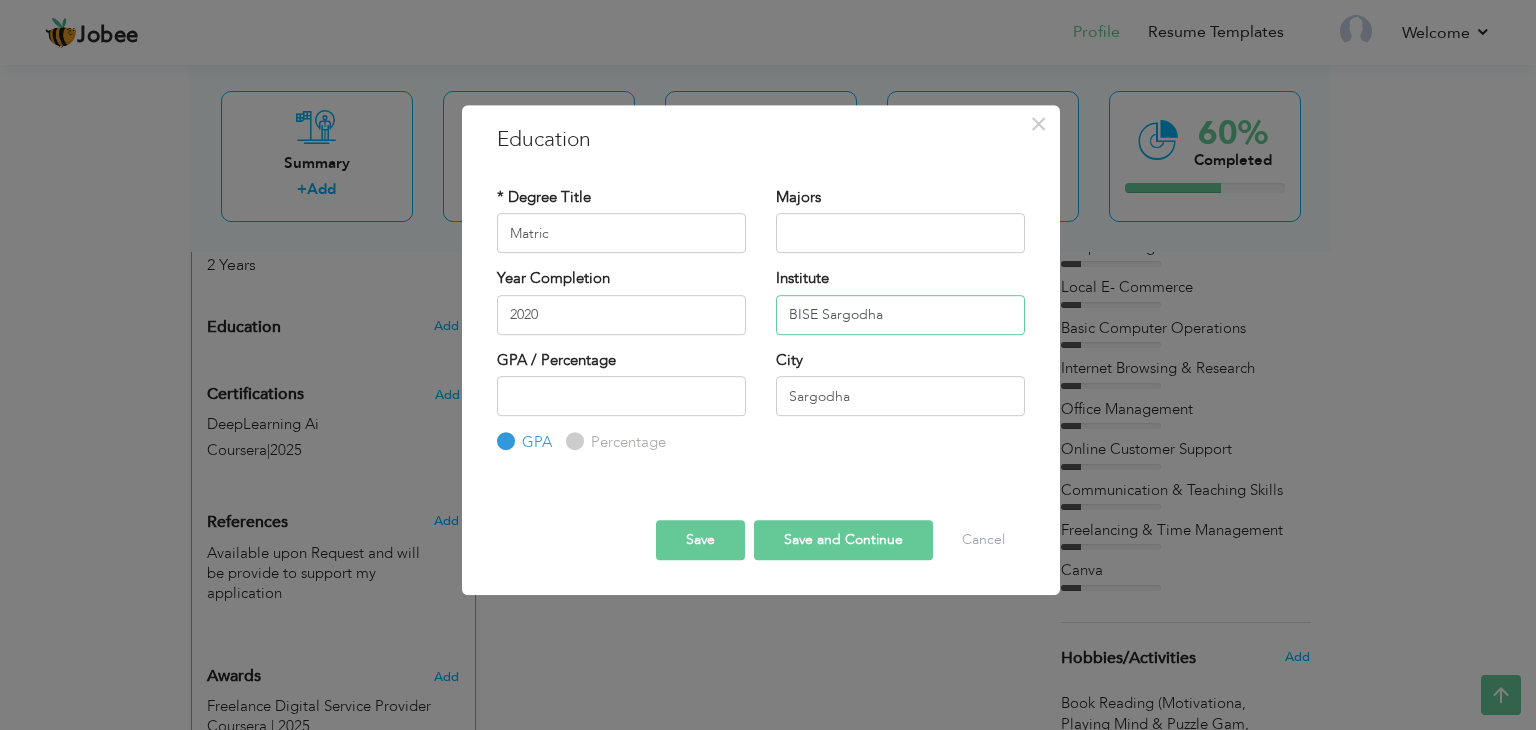 type on "BISE Sargodha" 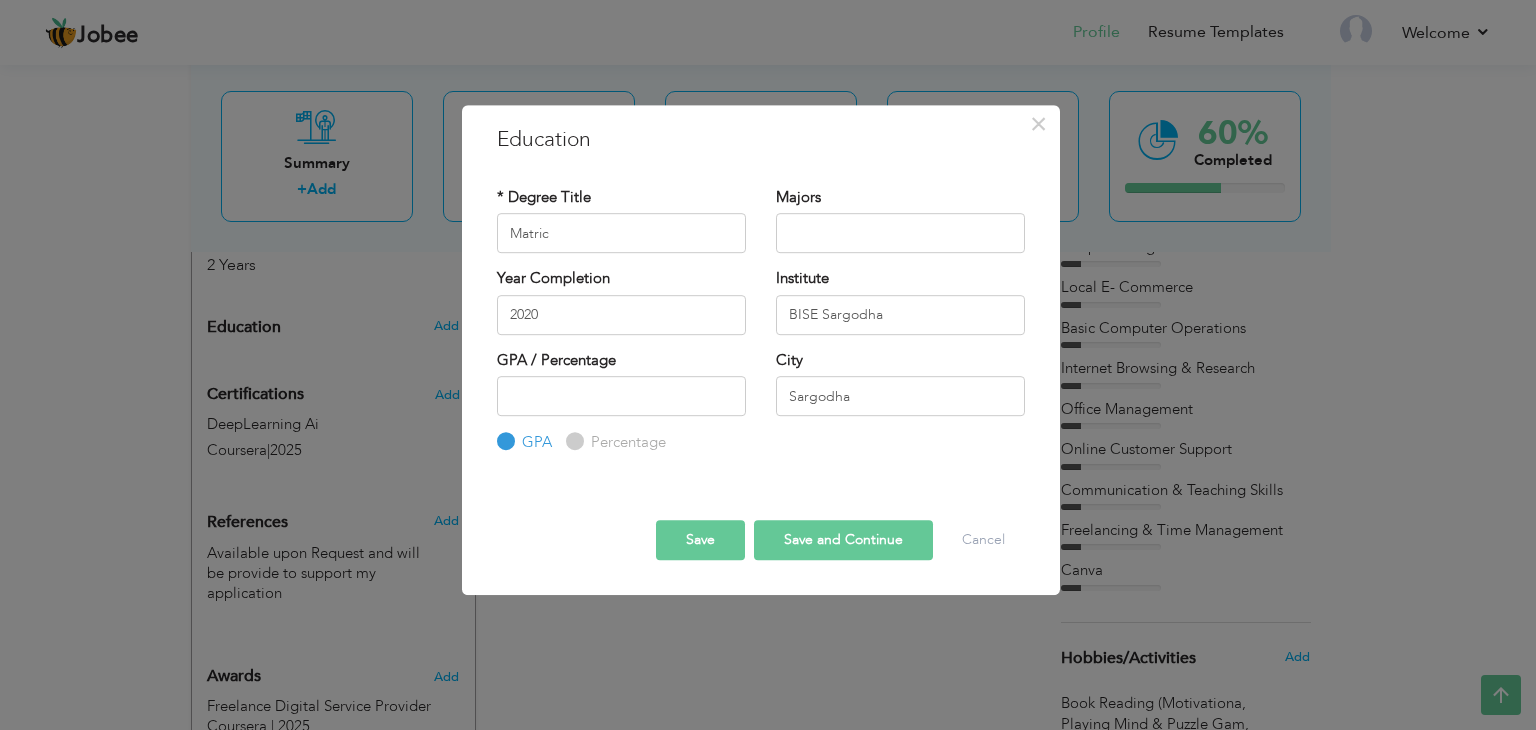 click on "Save and Continue" at bounding box center (843, 540) 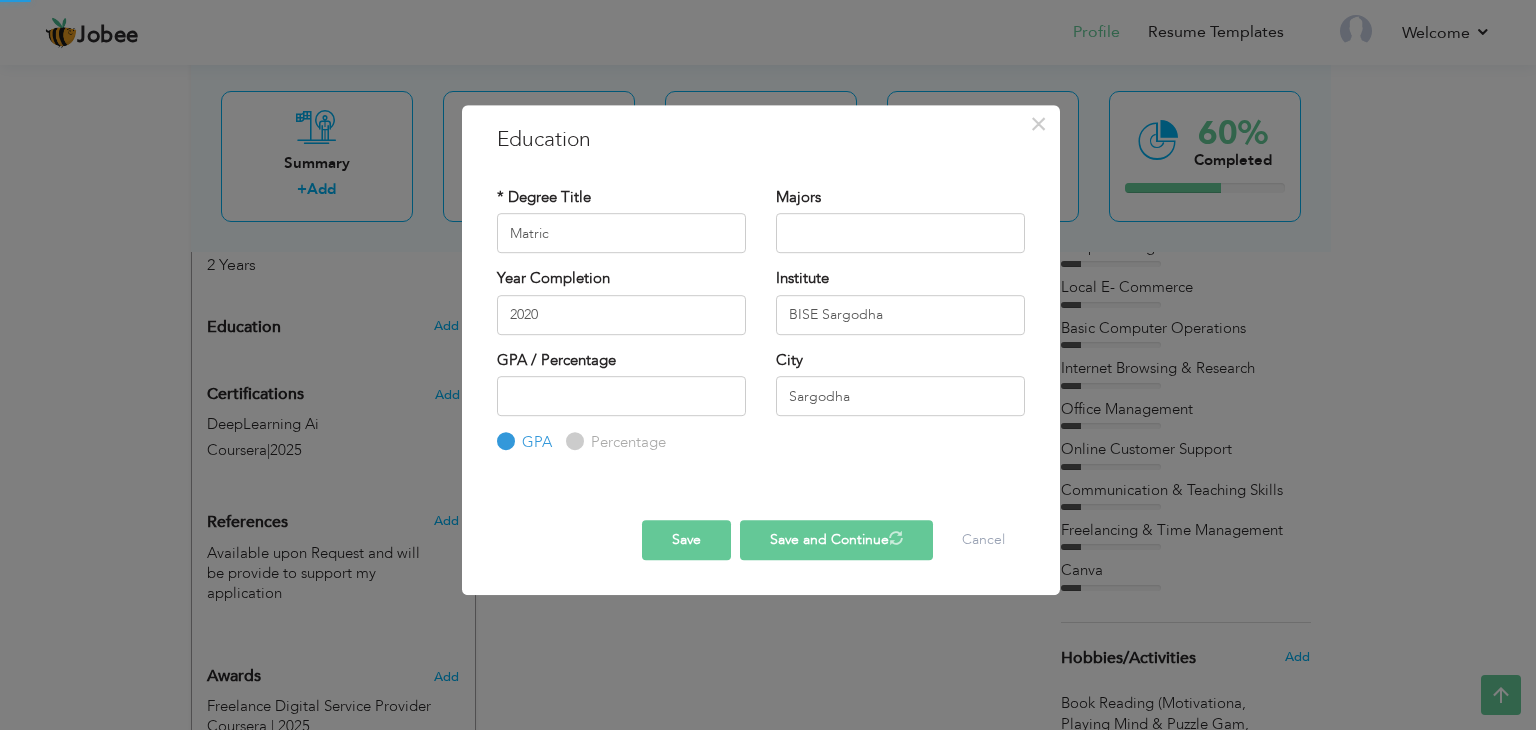 type 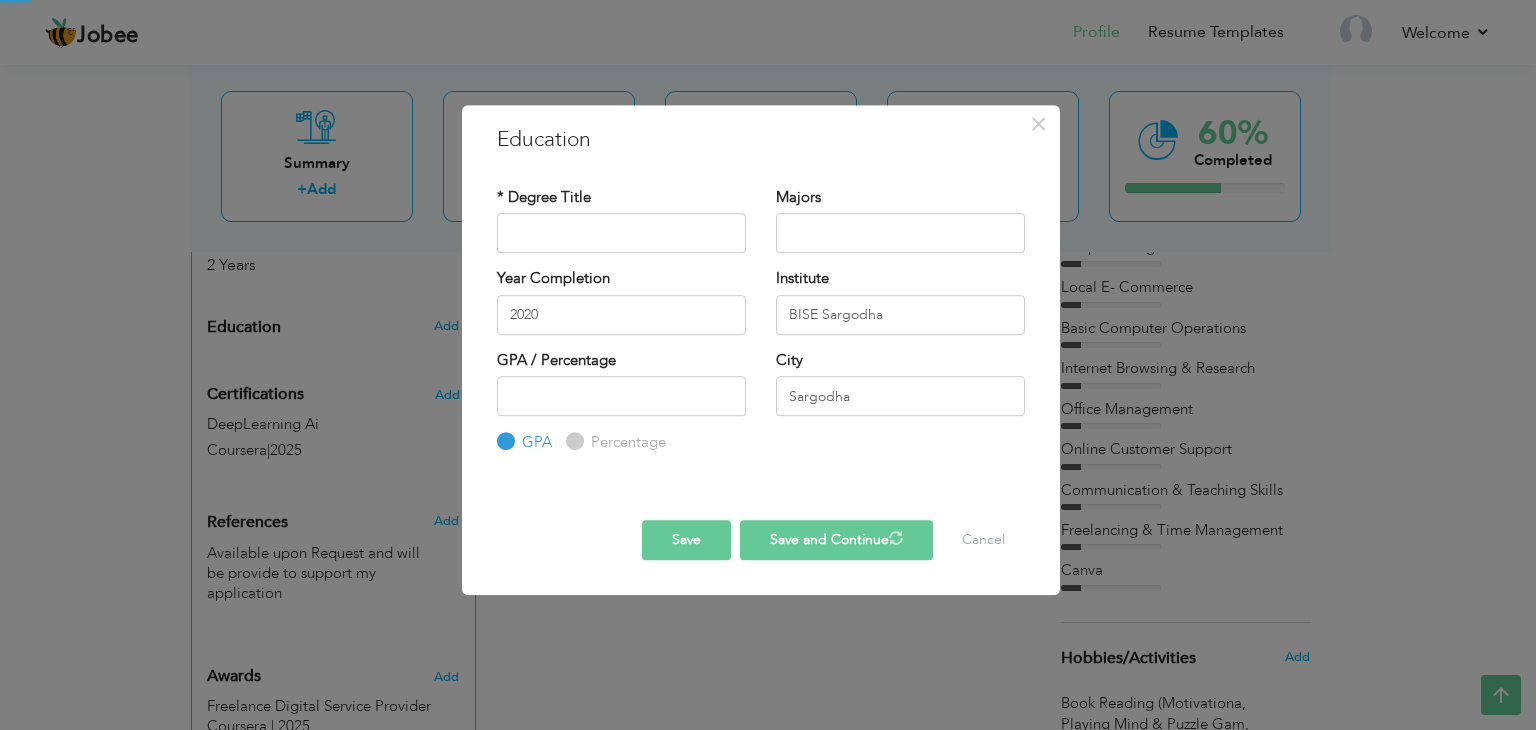 type 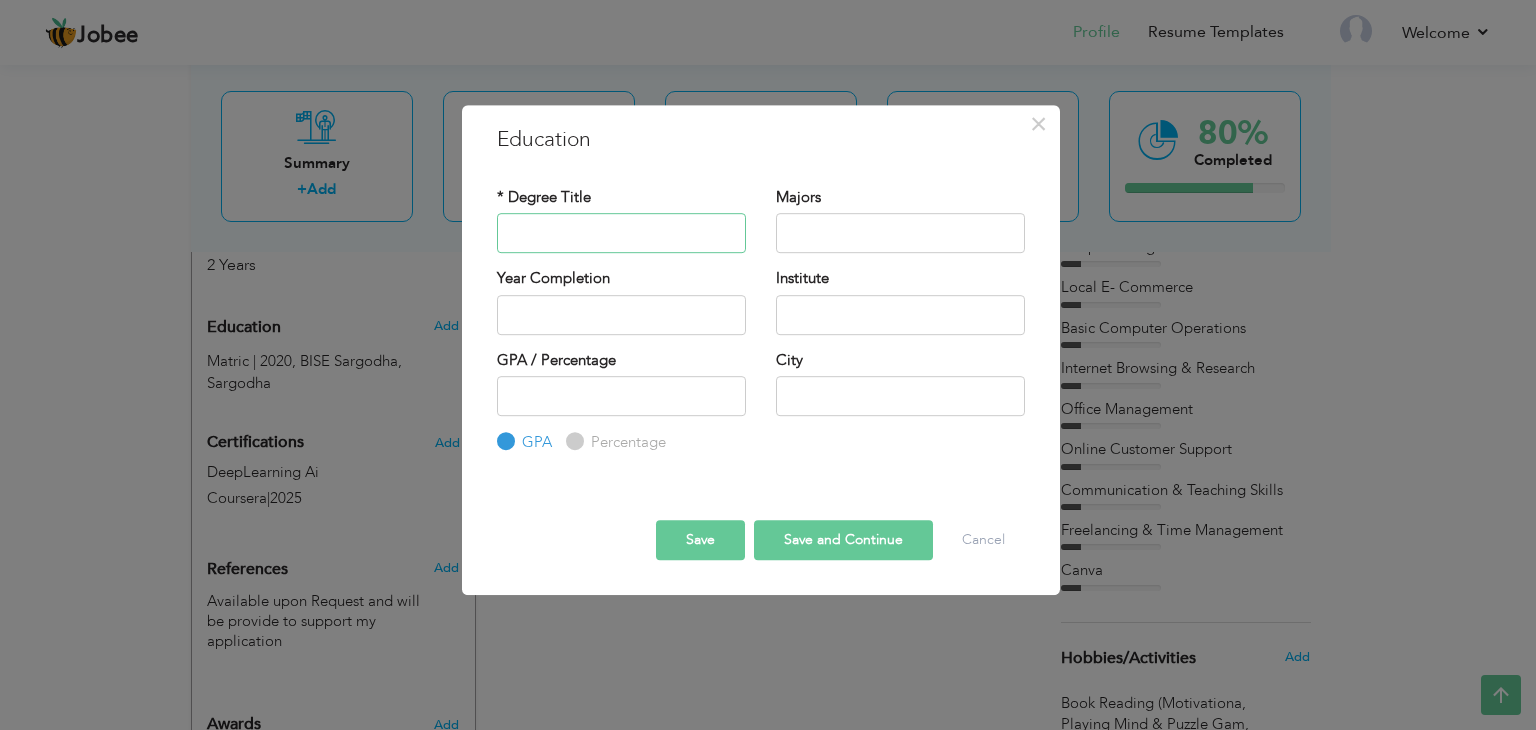 click at bounding box center (621, 233) 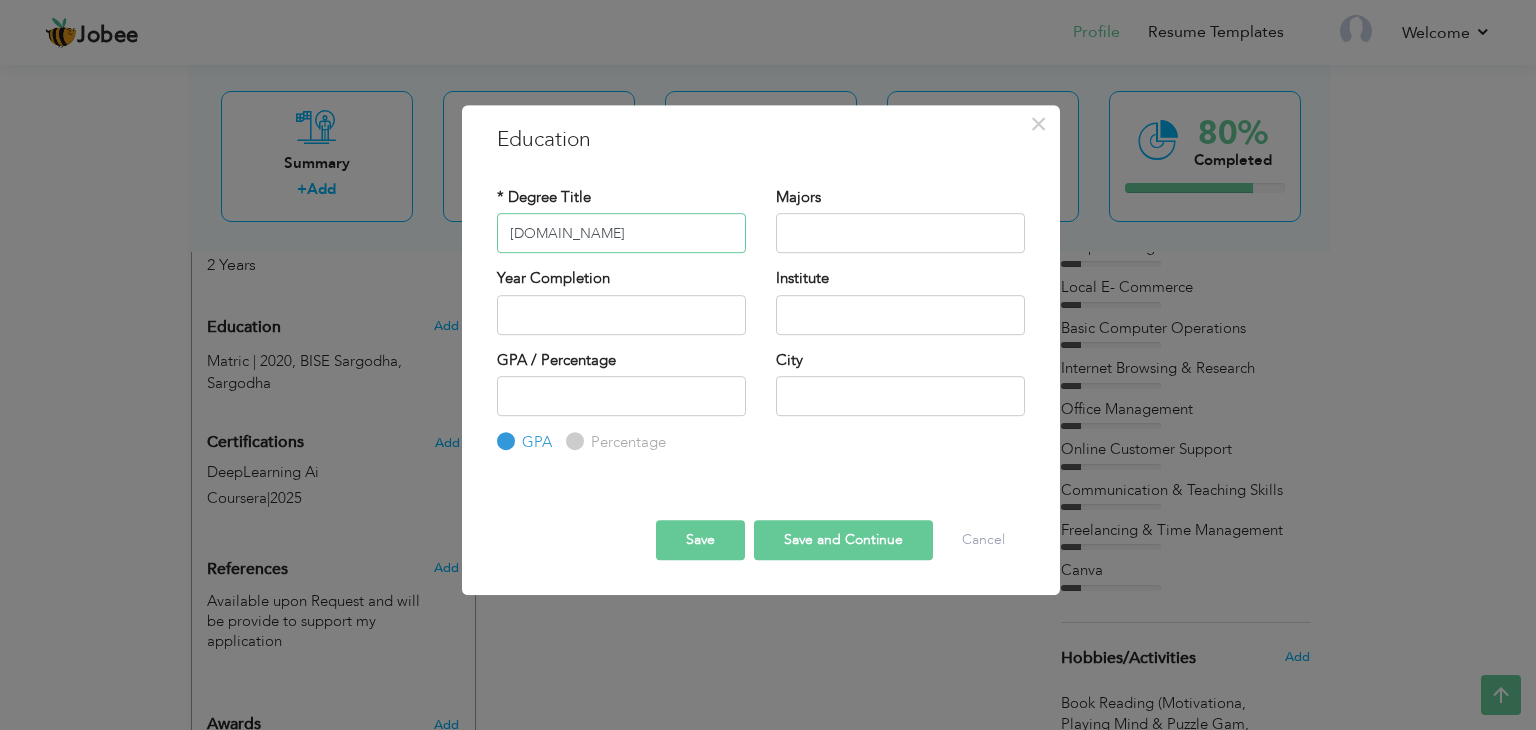type on "[DOMAIN_NAME]" 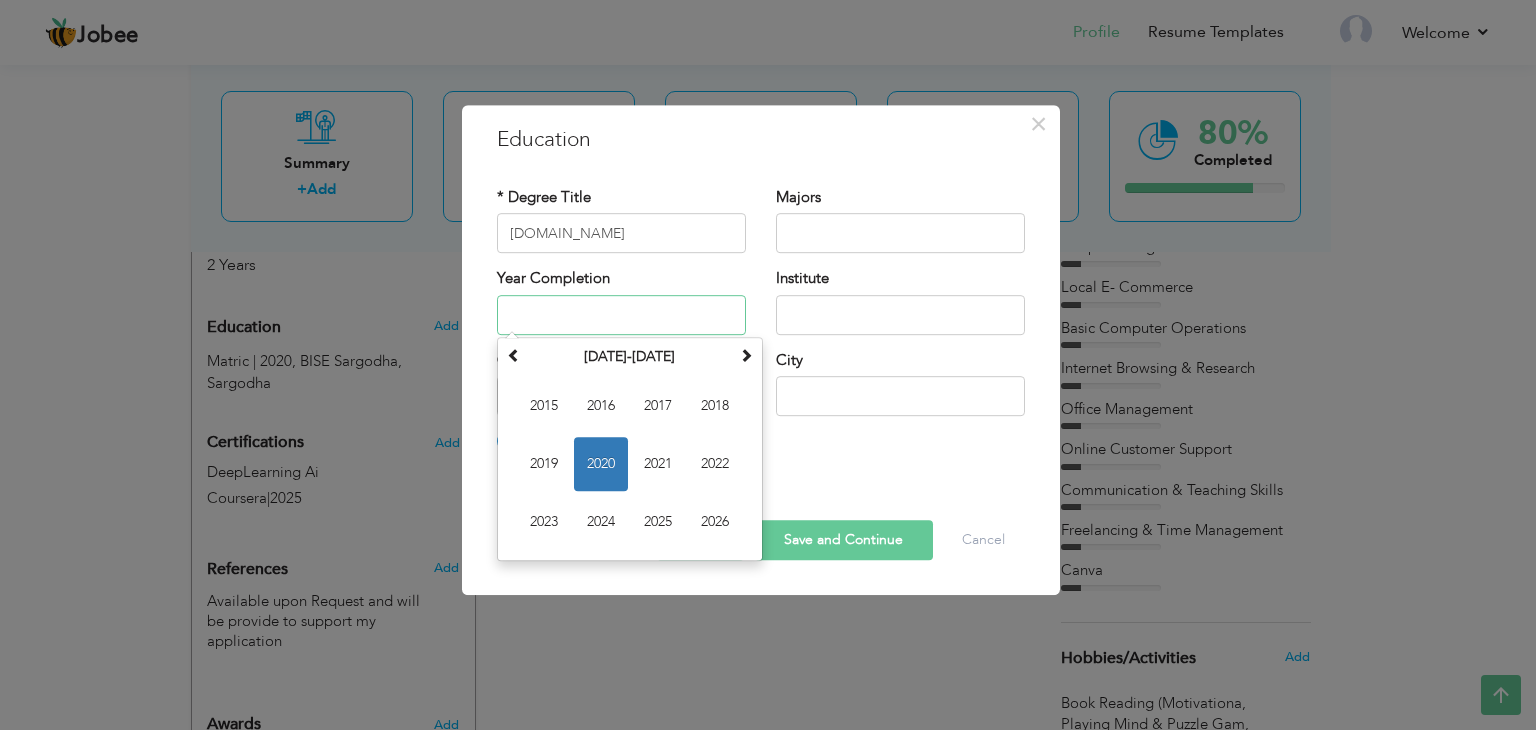 click at bounding box center [621, 315] 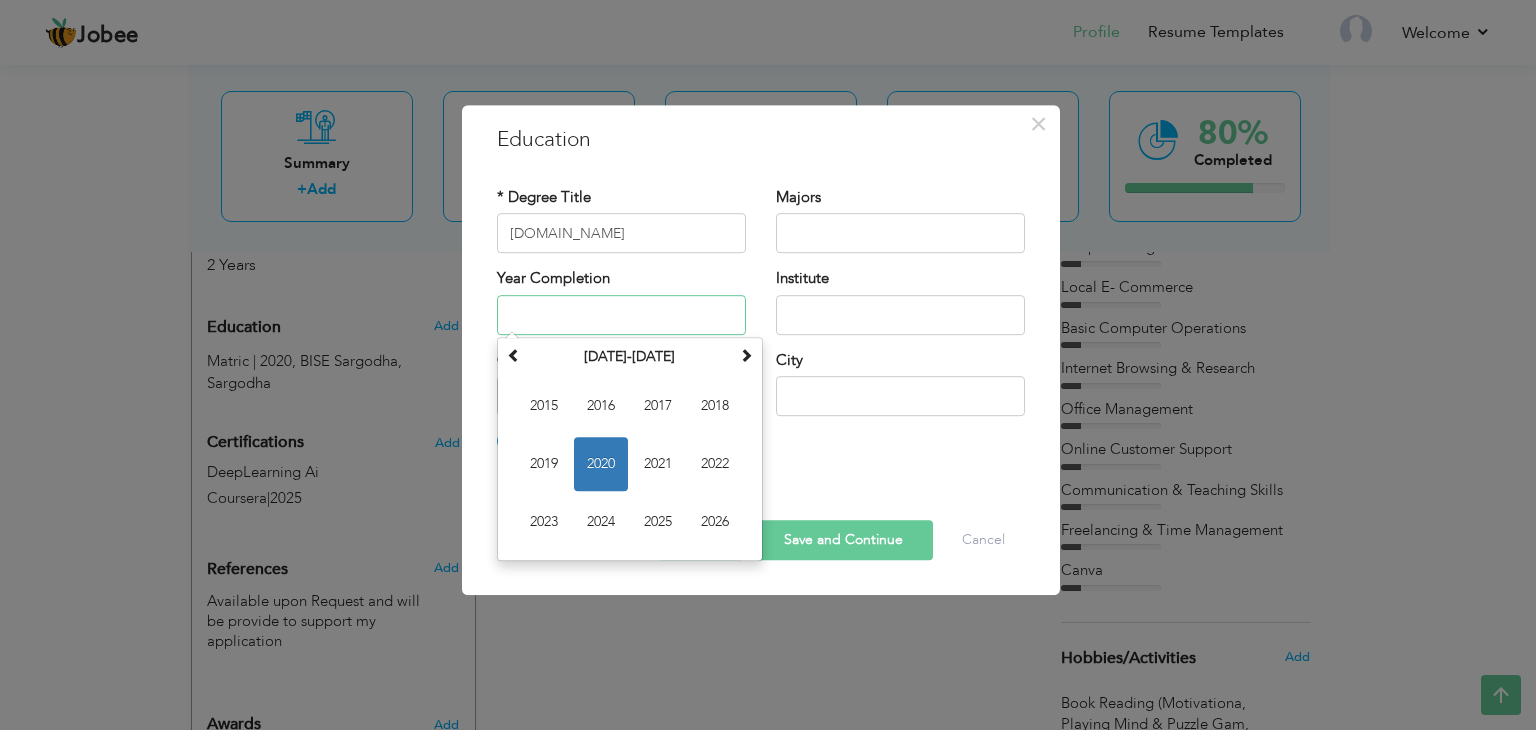 paste on "2022" 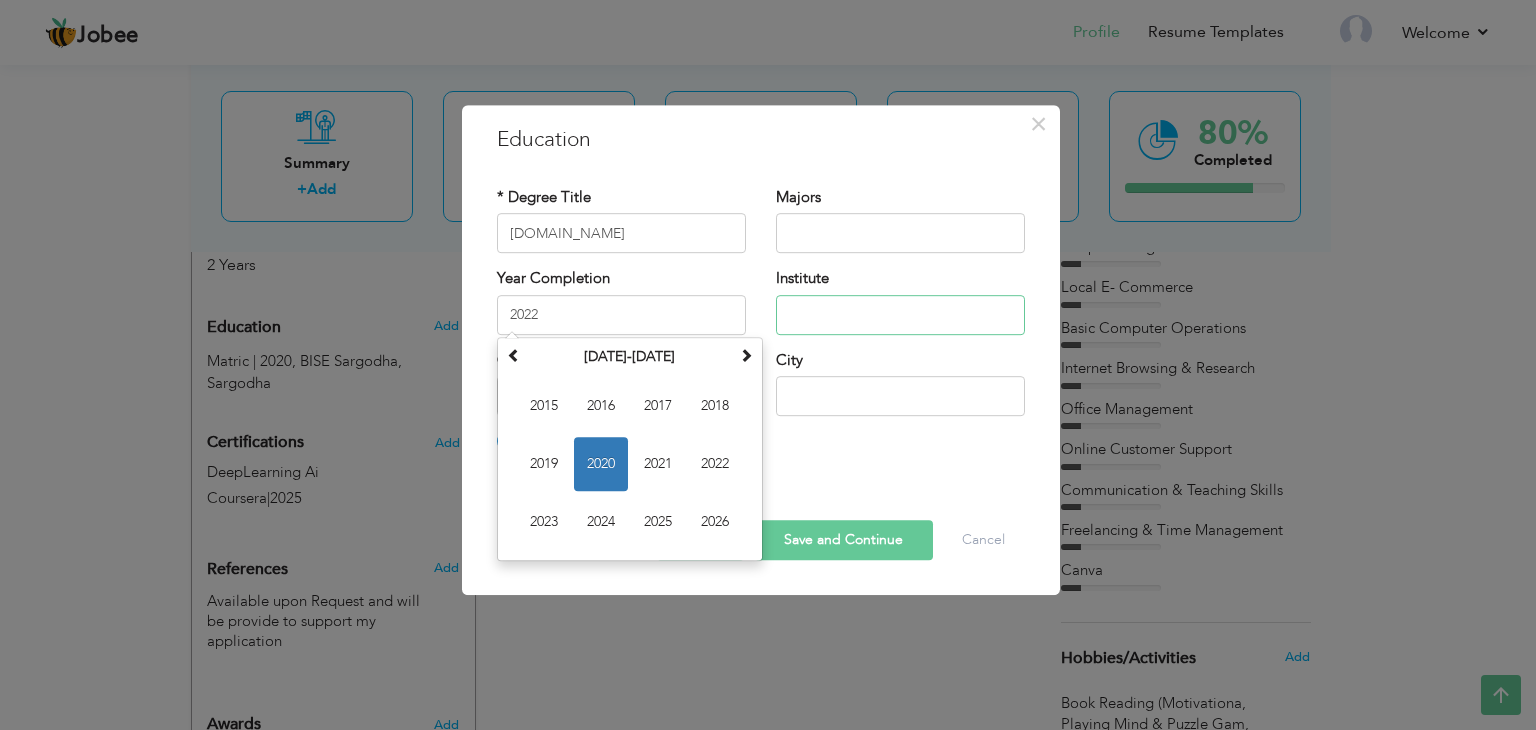 type on "2022" 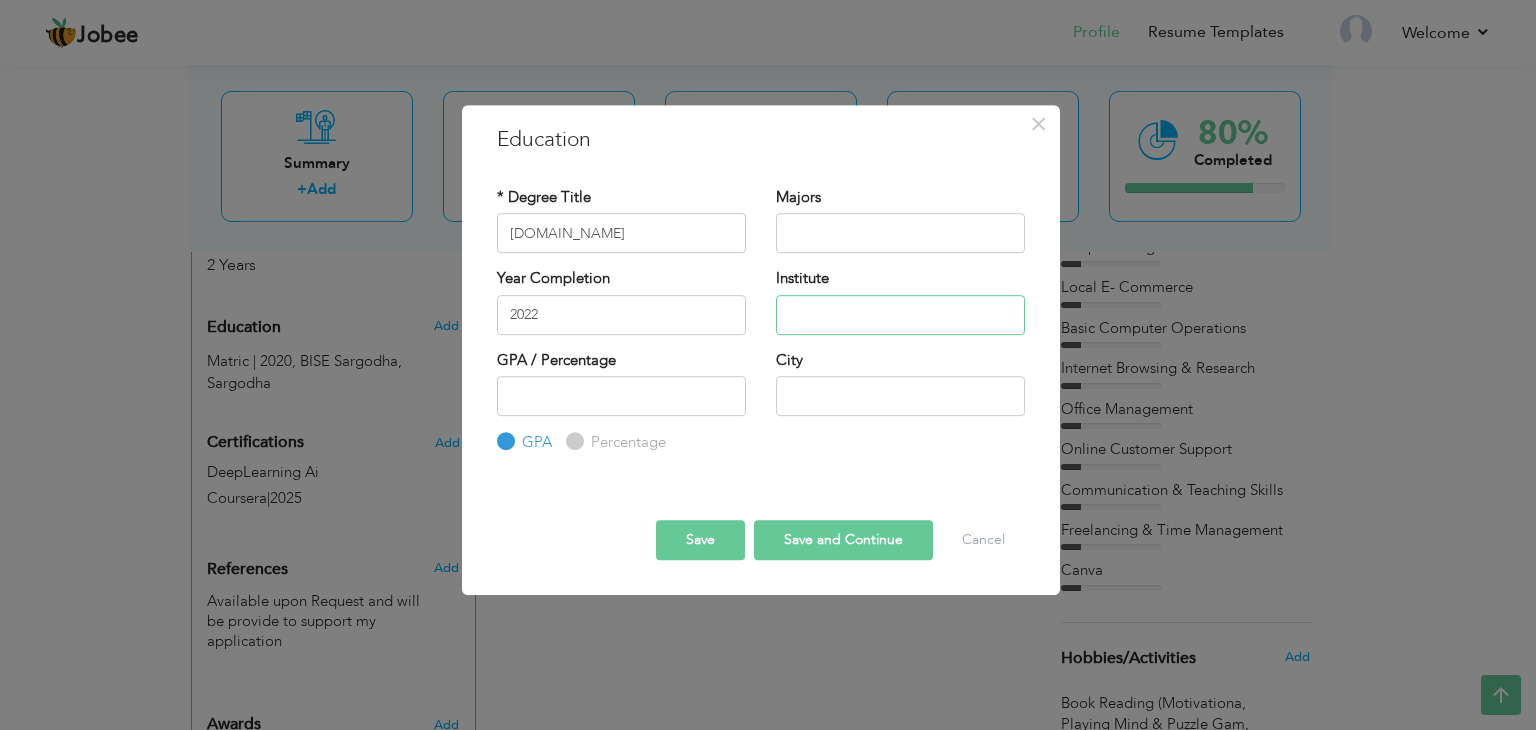click at bounding box center (900, 315) 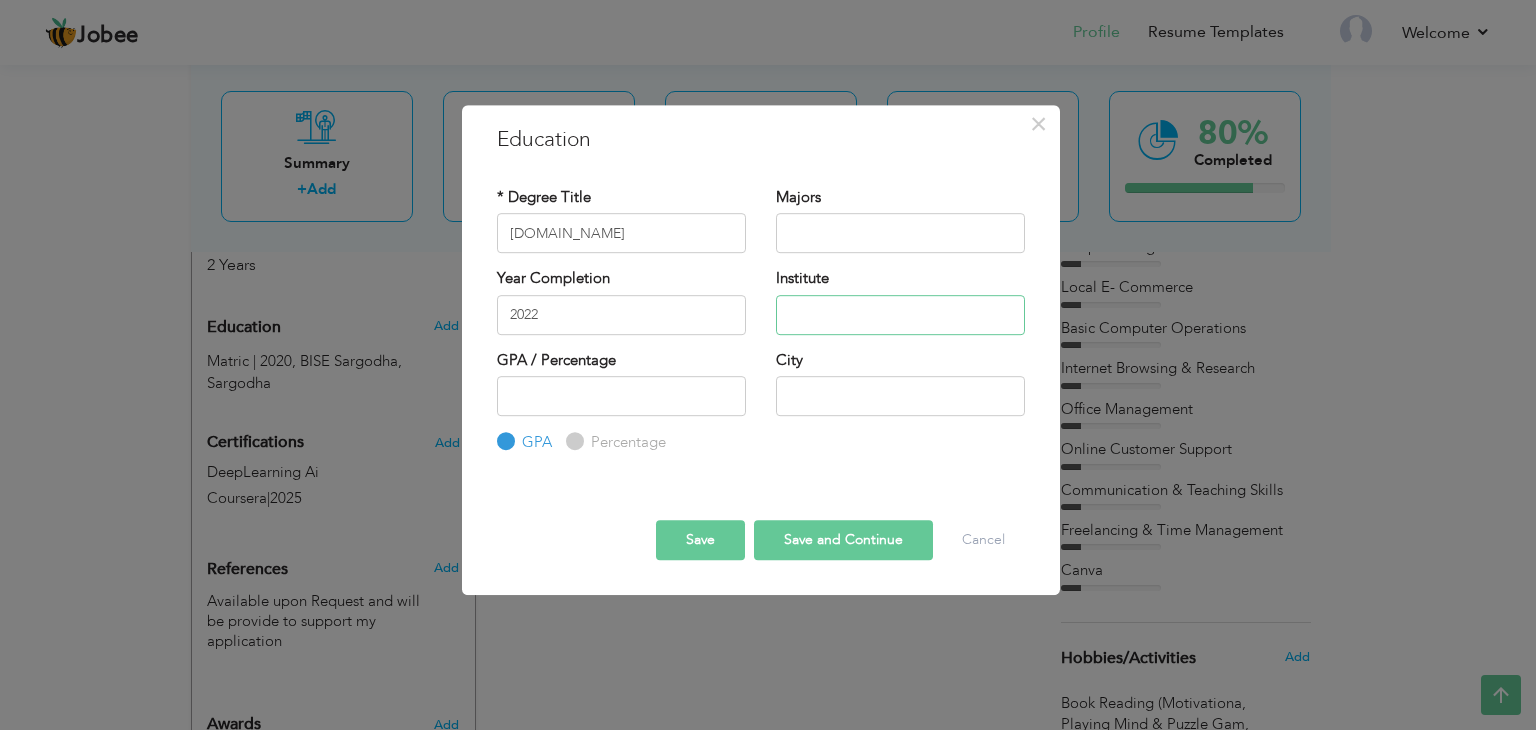paste on "BISE Sargodha" 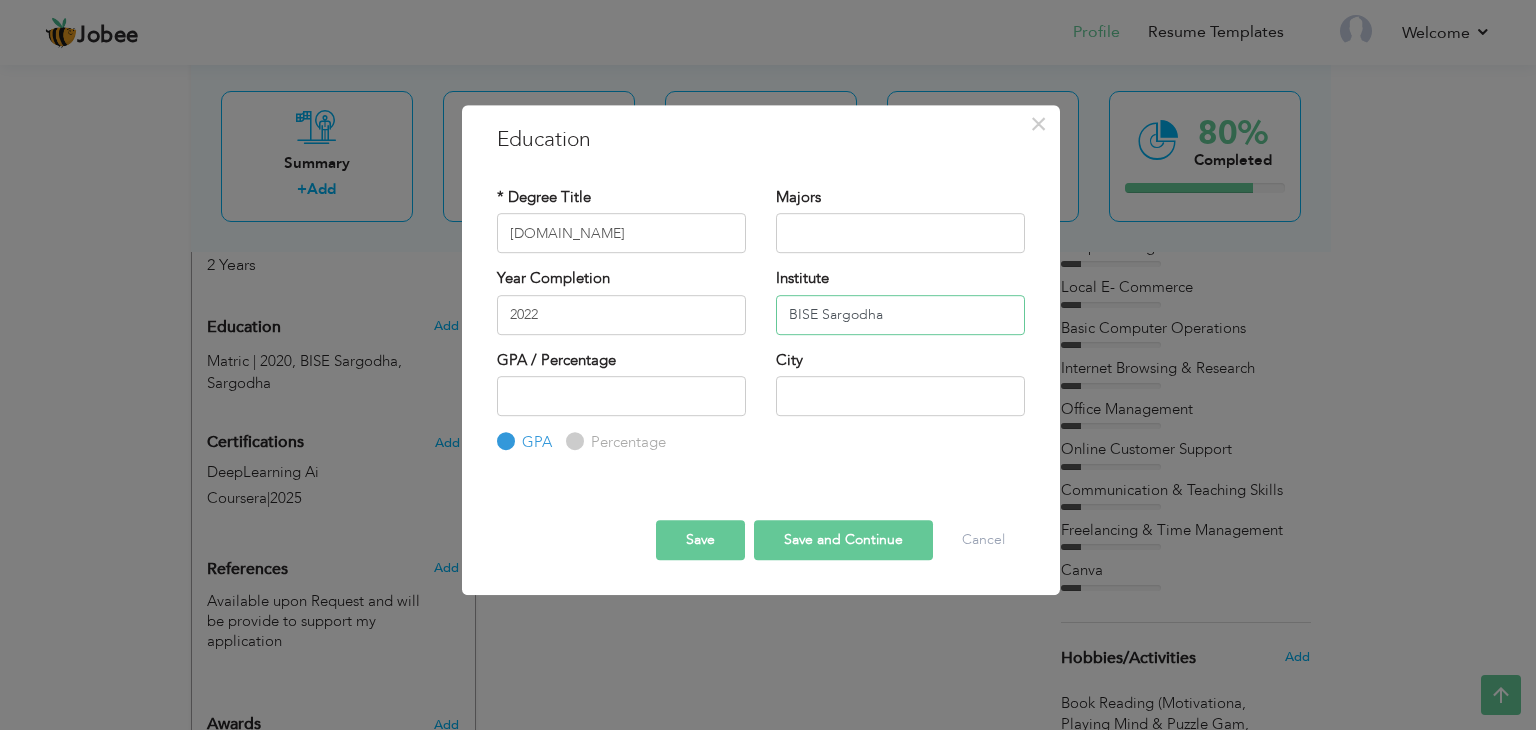 type on "BISE Sargodha" 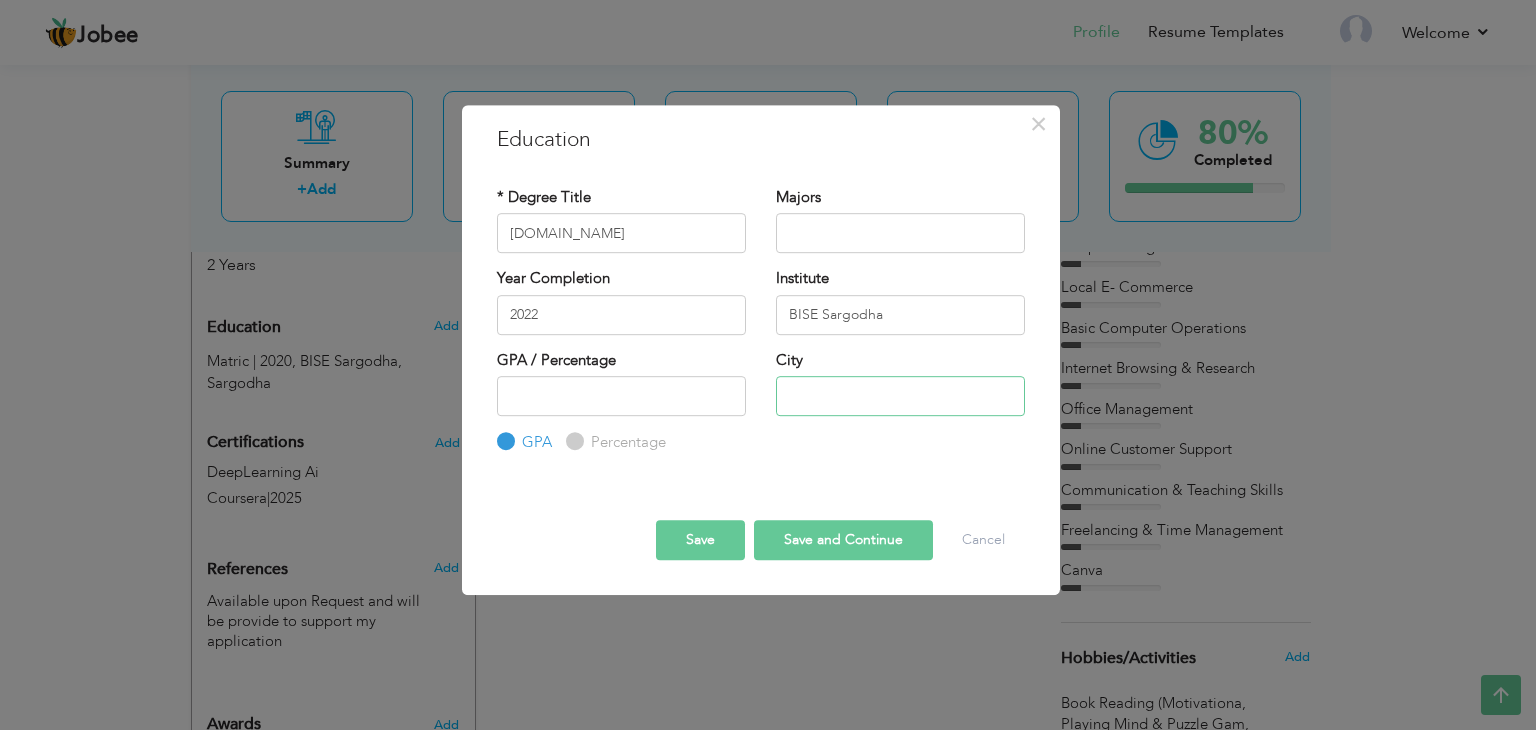 click at bounding box center [900, 396] 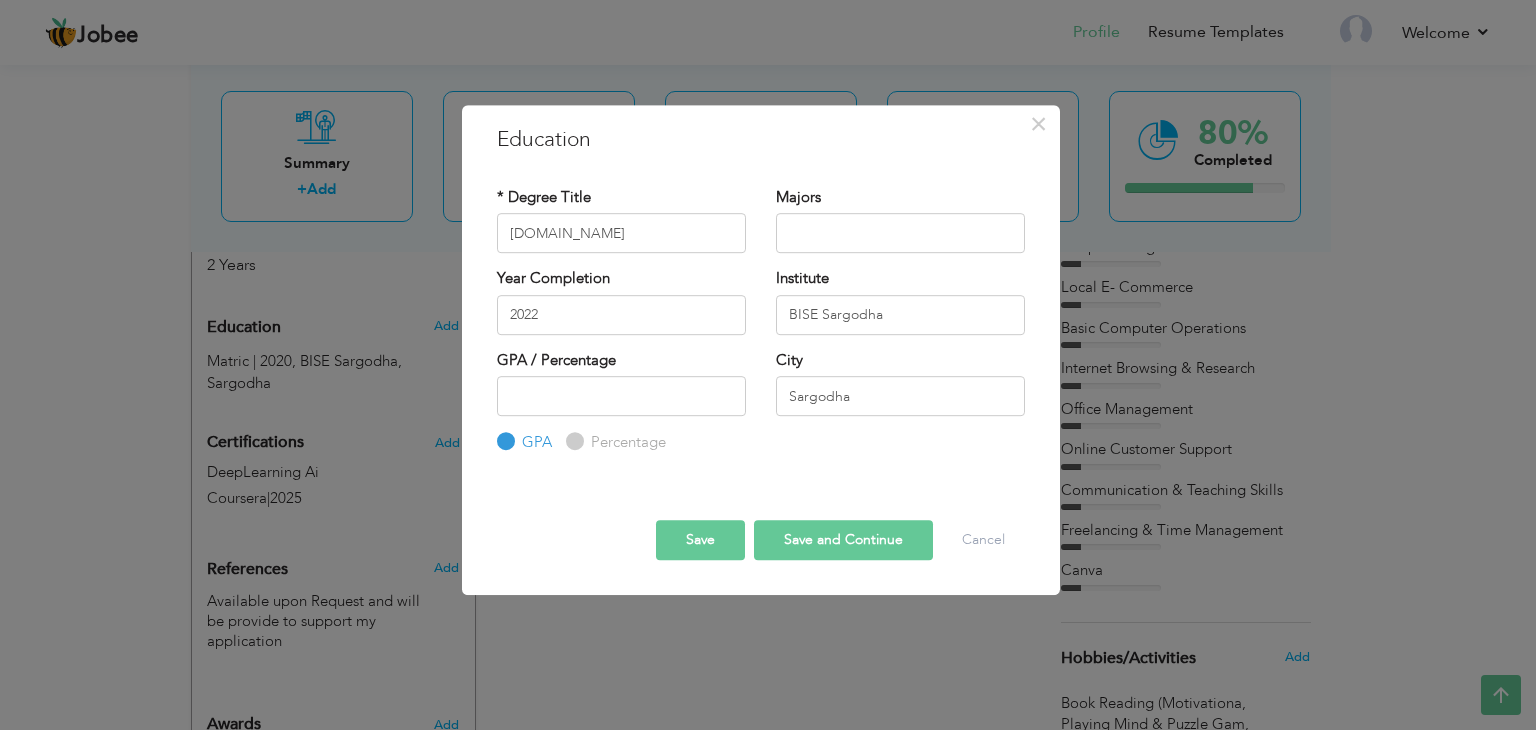 click on "Save and Continue" at bounding box center (843, 540) 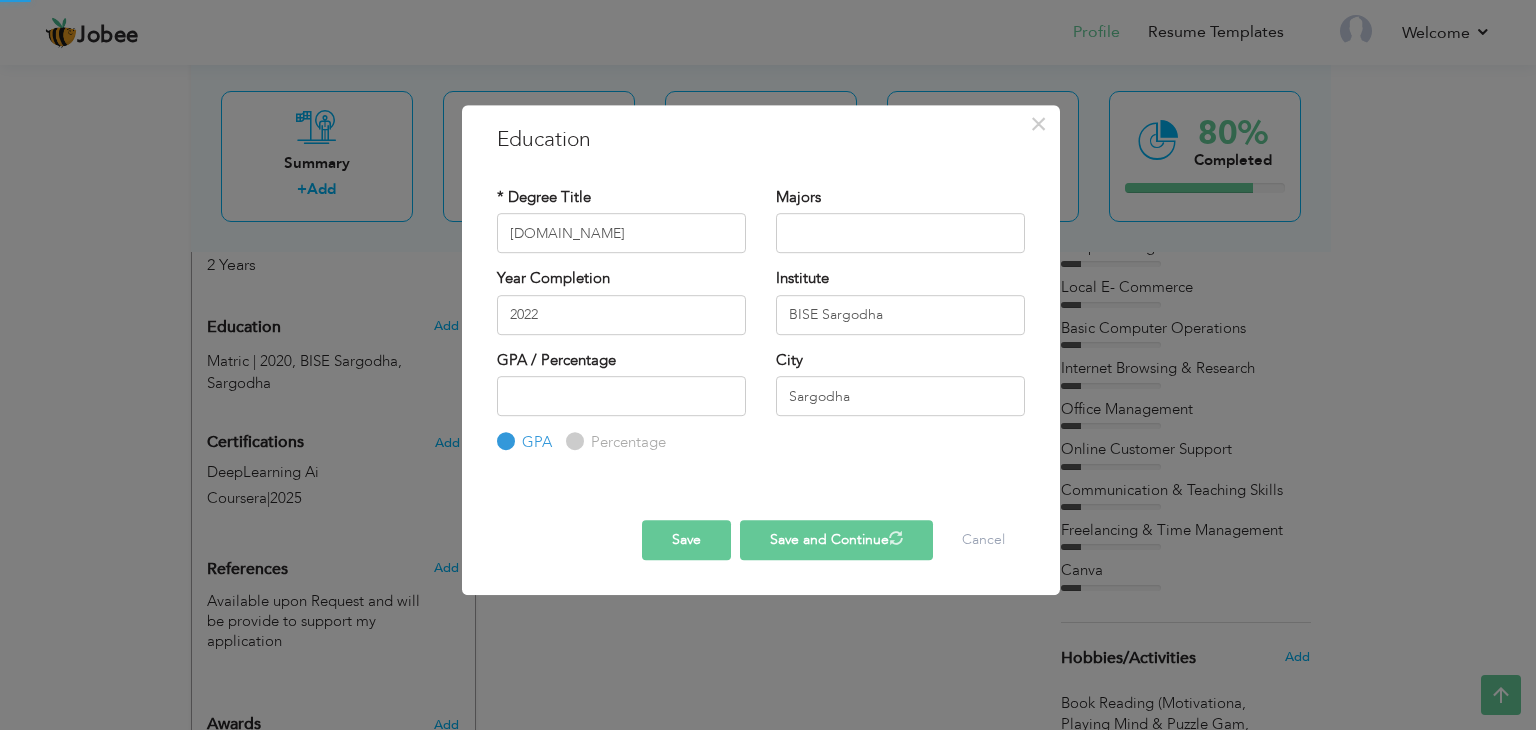 type 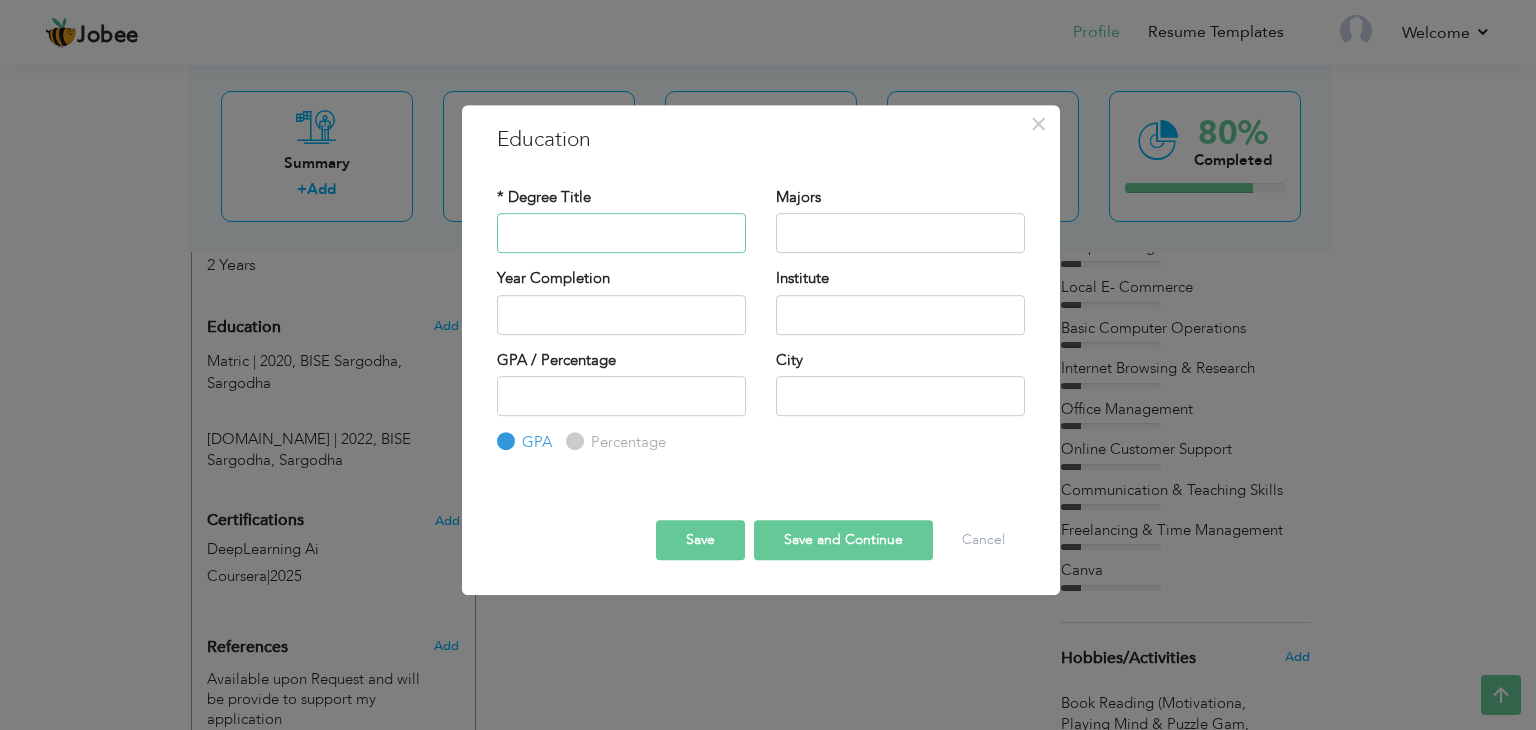 click at bounding box center [621, 233] 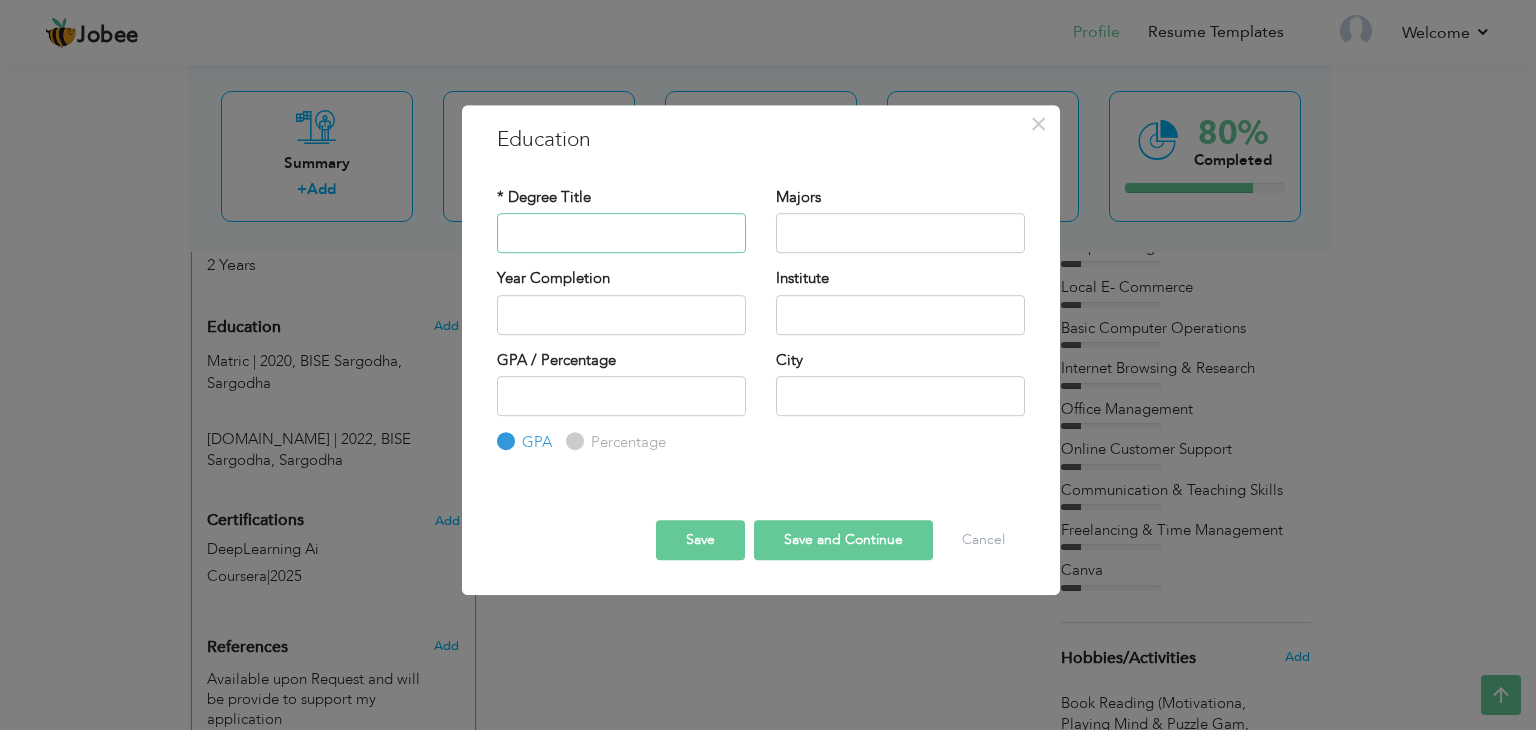 paste on "ADS" 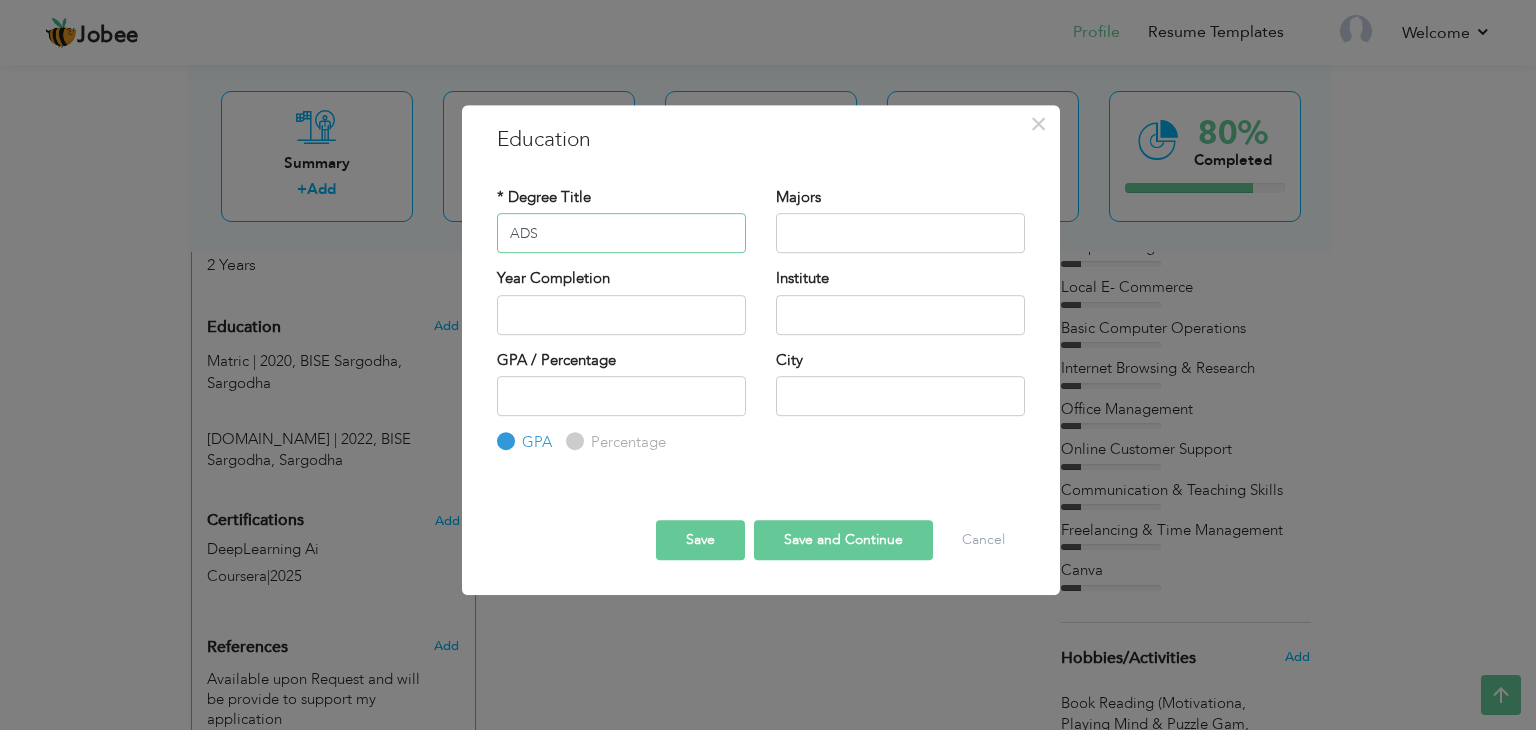 type on "ADS" 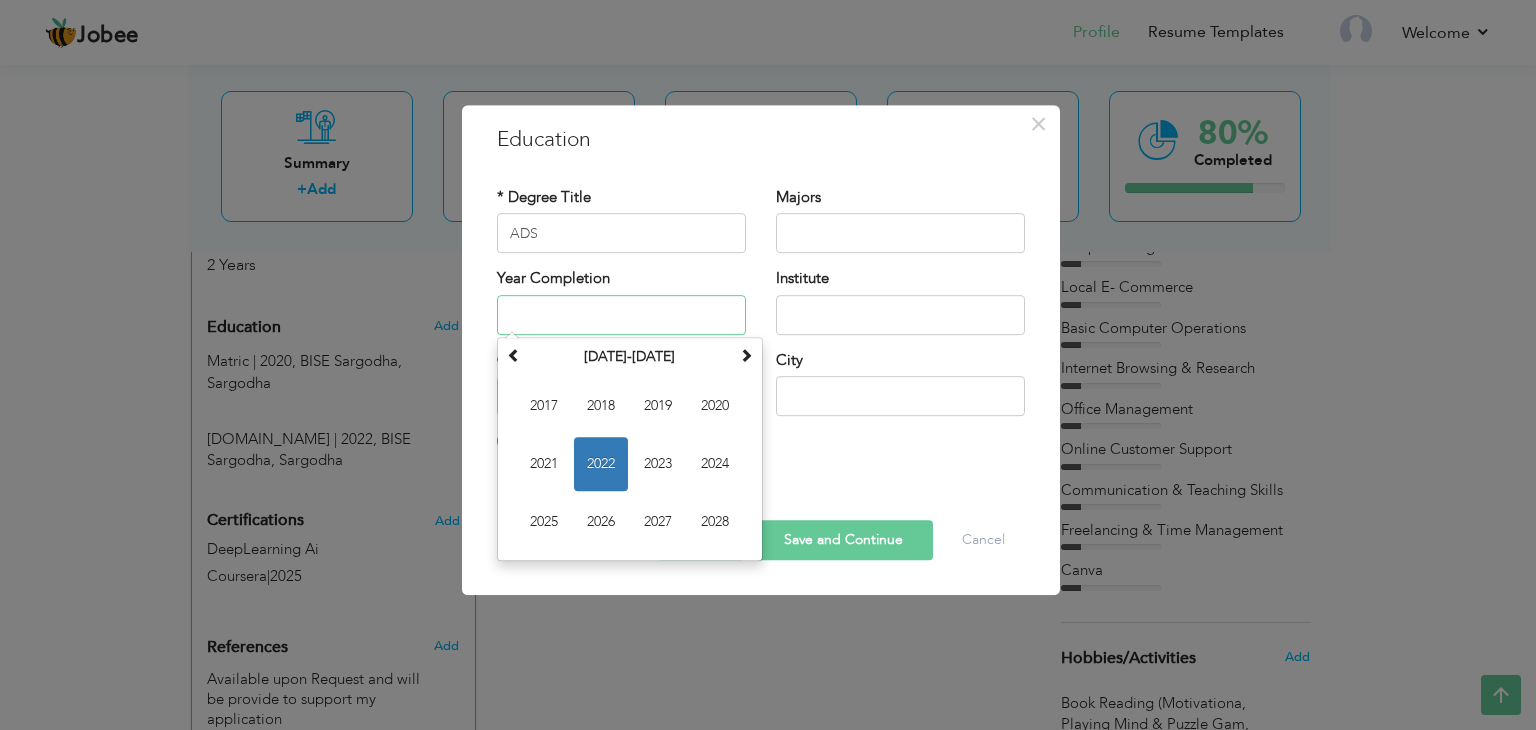 click at bounding box center [621, 315] 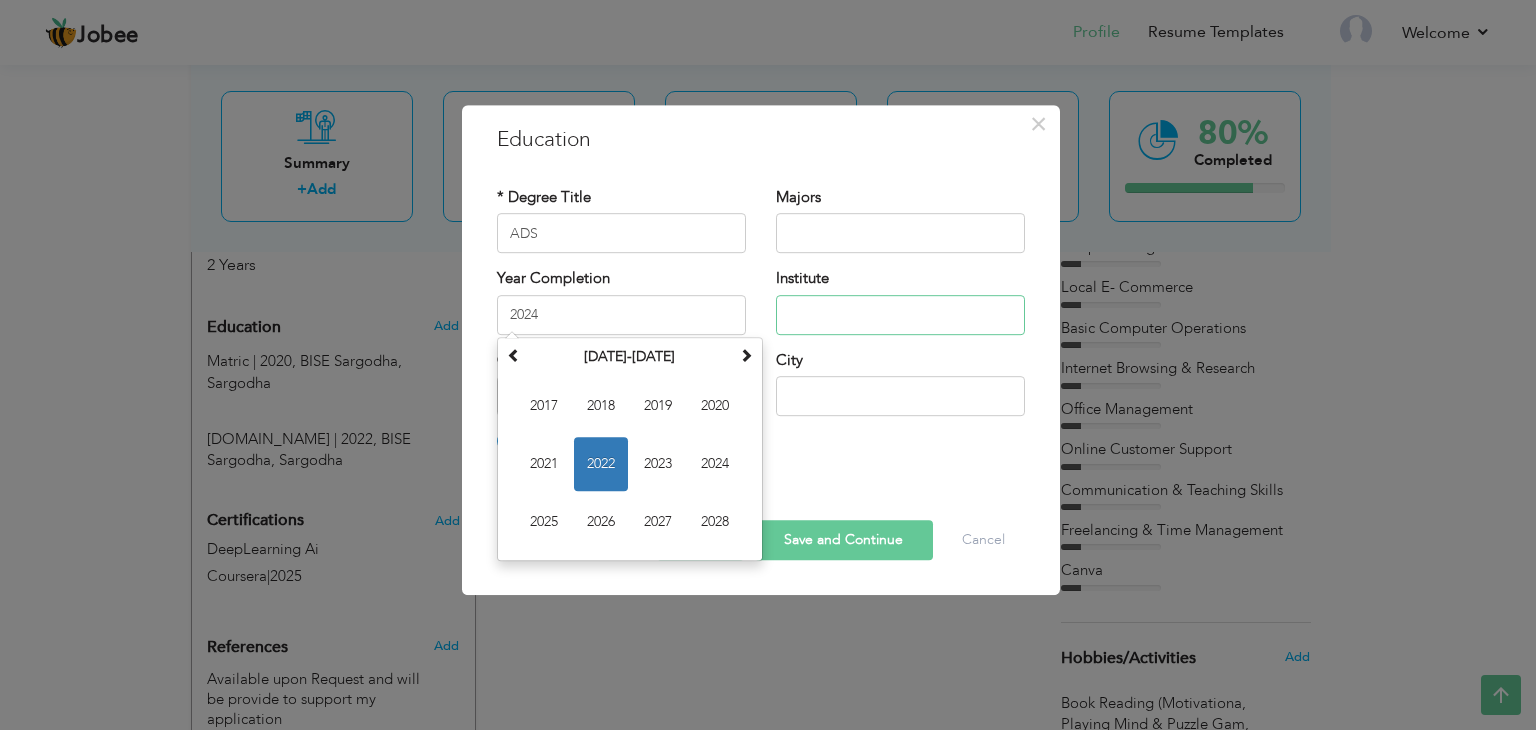type on "2024" 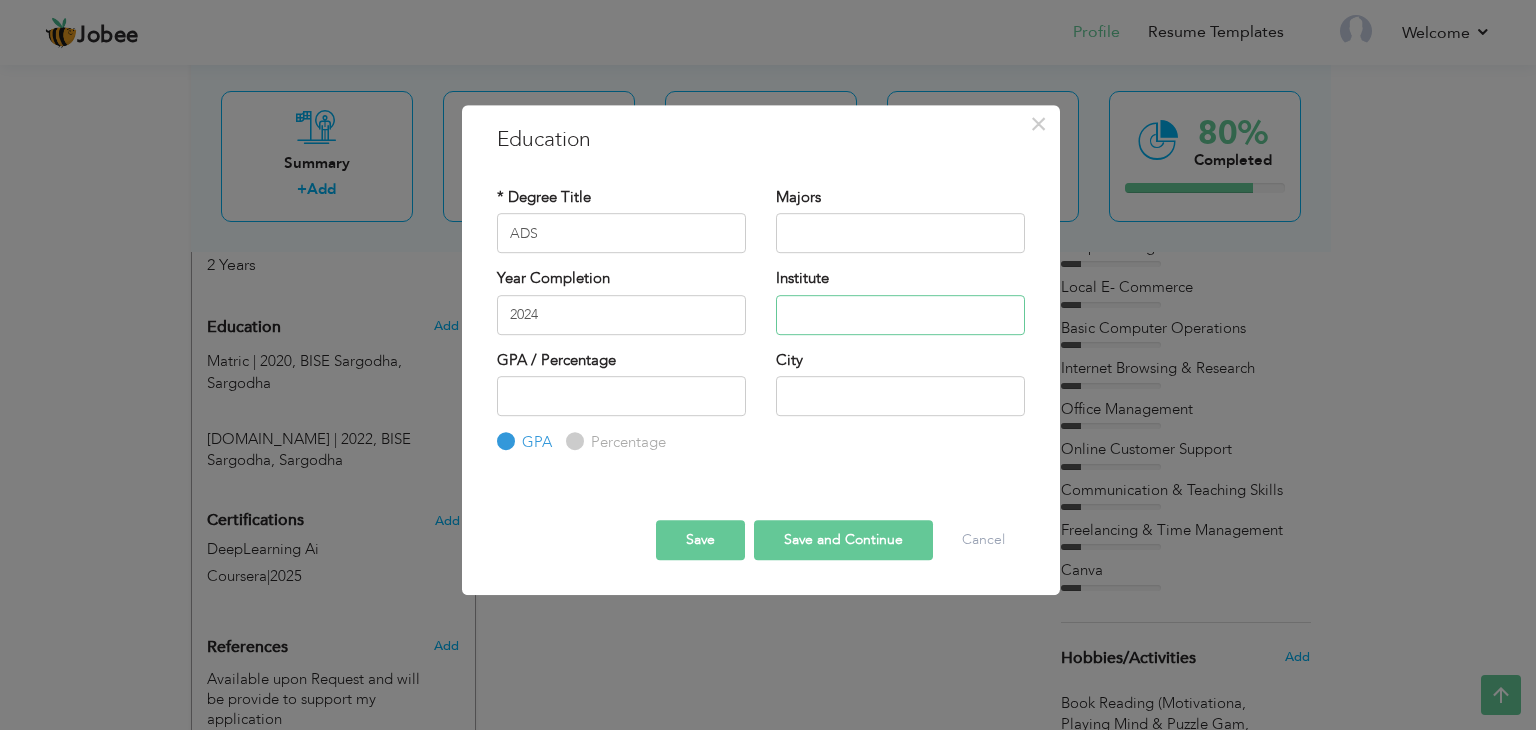 click at bounding box center (900, 315) 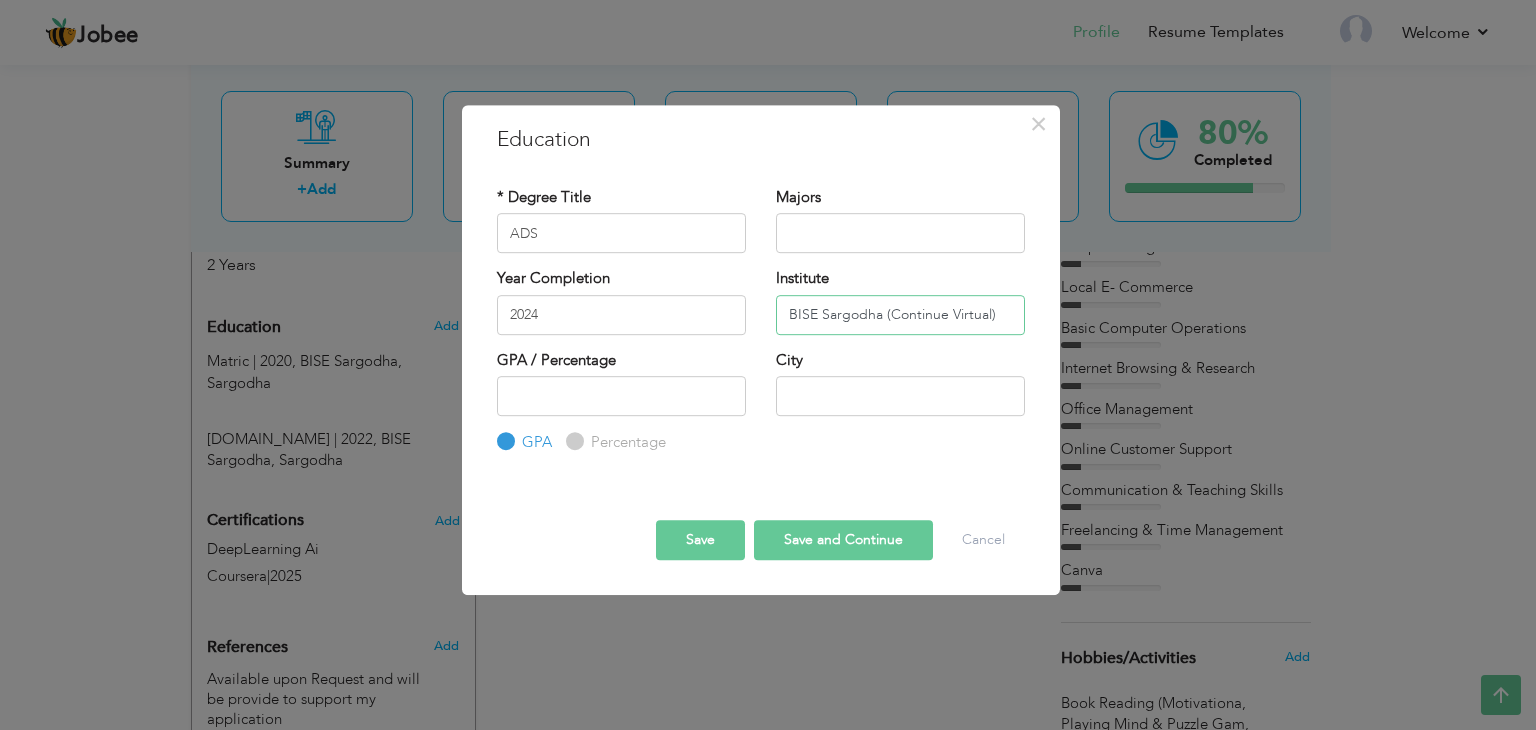 scroll, scrollTop: 0, scrollLeft: 8, axis: horizontal 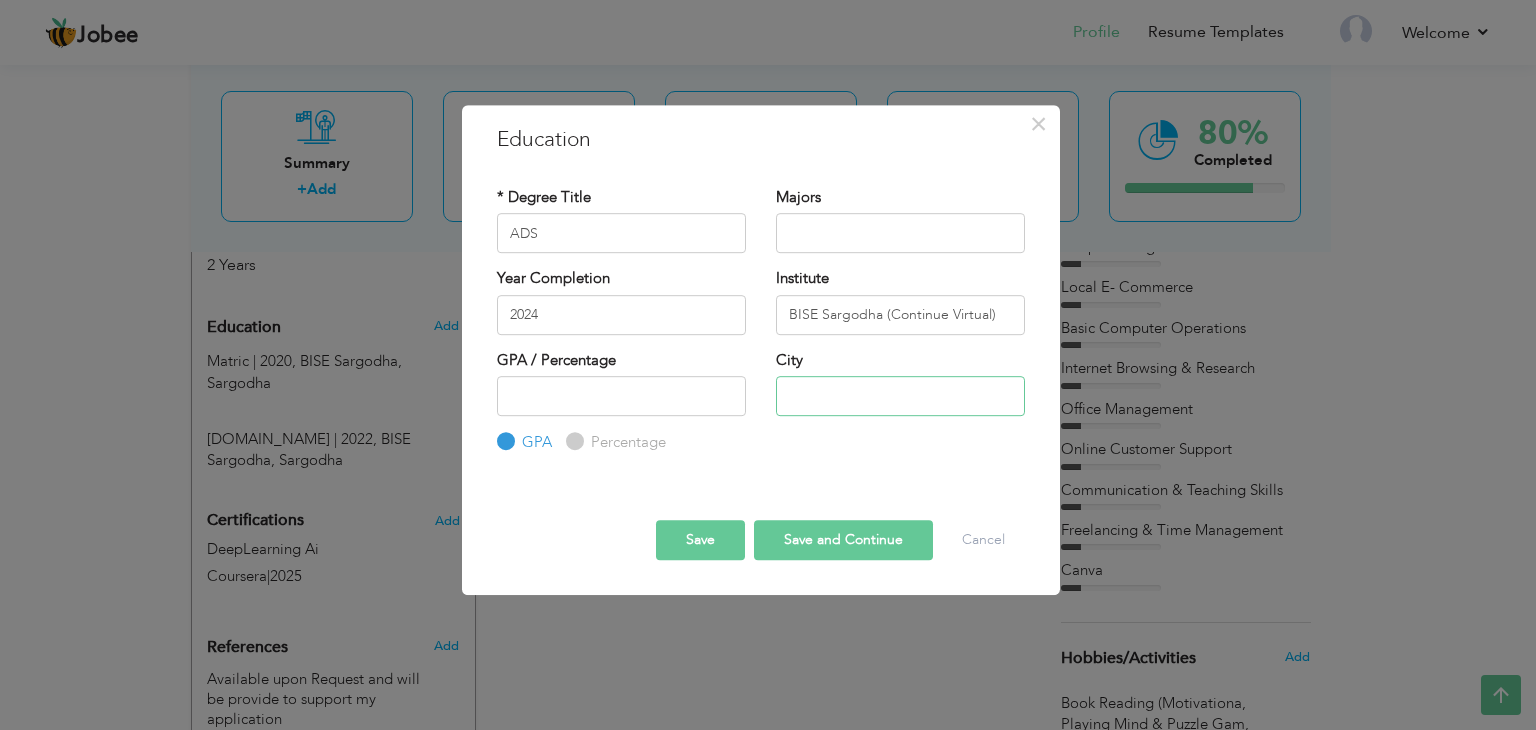 click at bounding box center [900, 396] 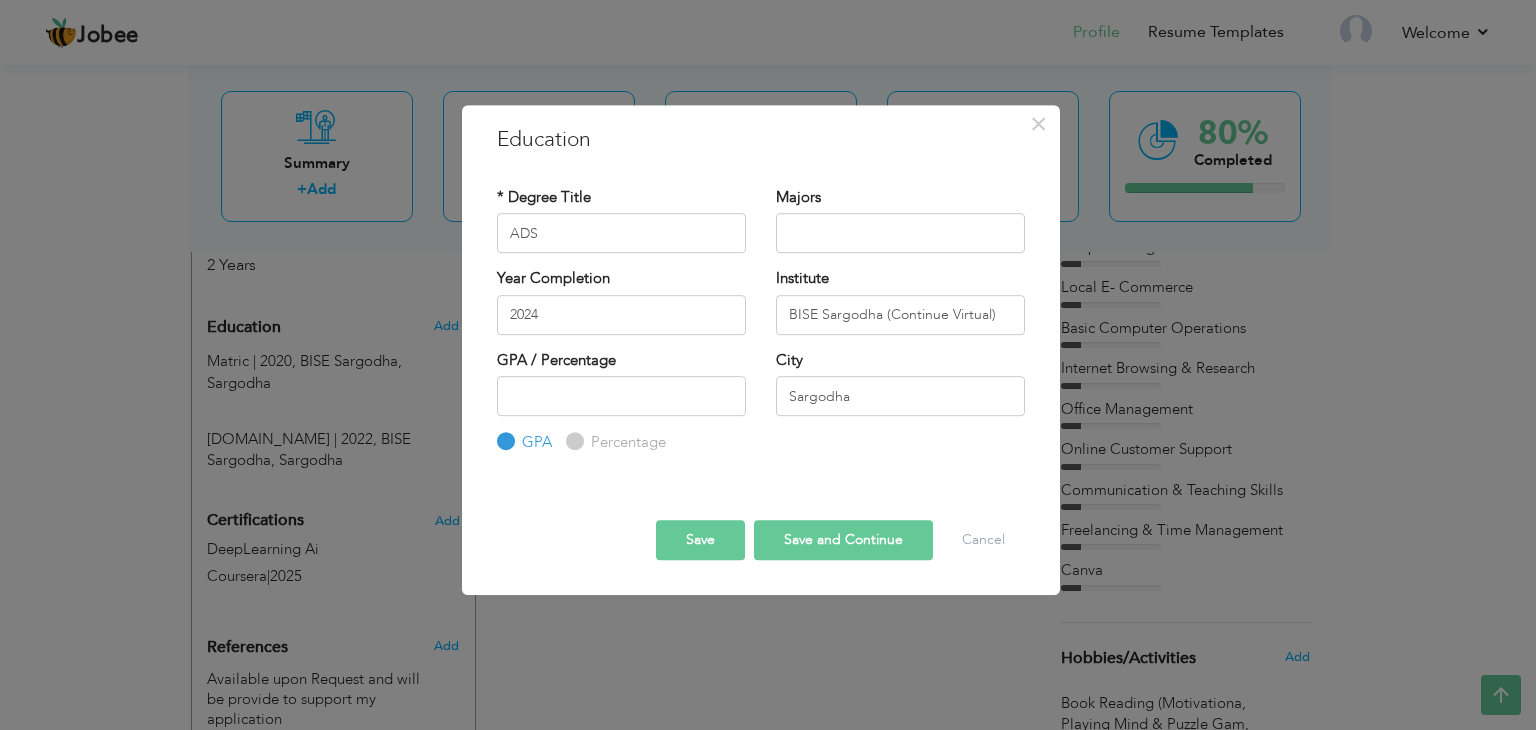 click on "Save and Continue" at bounding box center [843, 540] 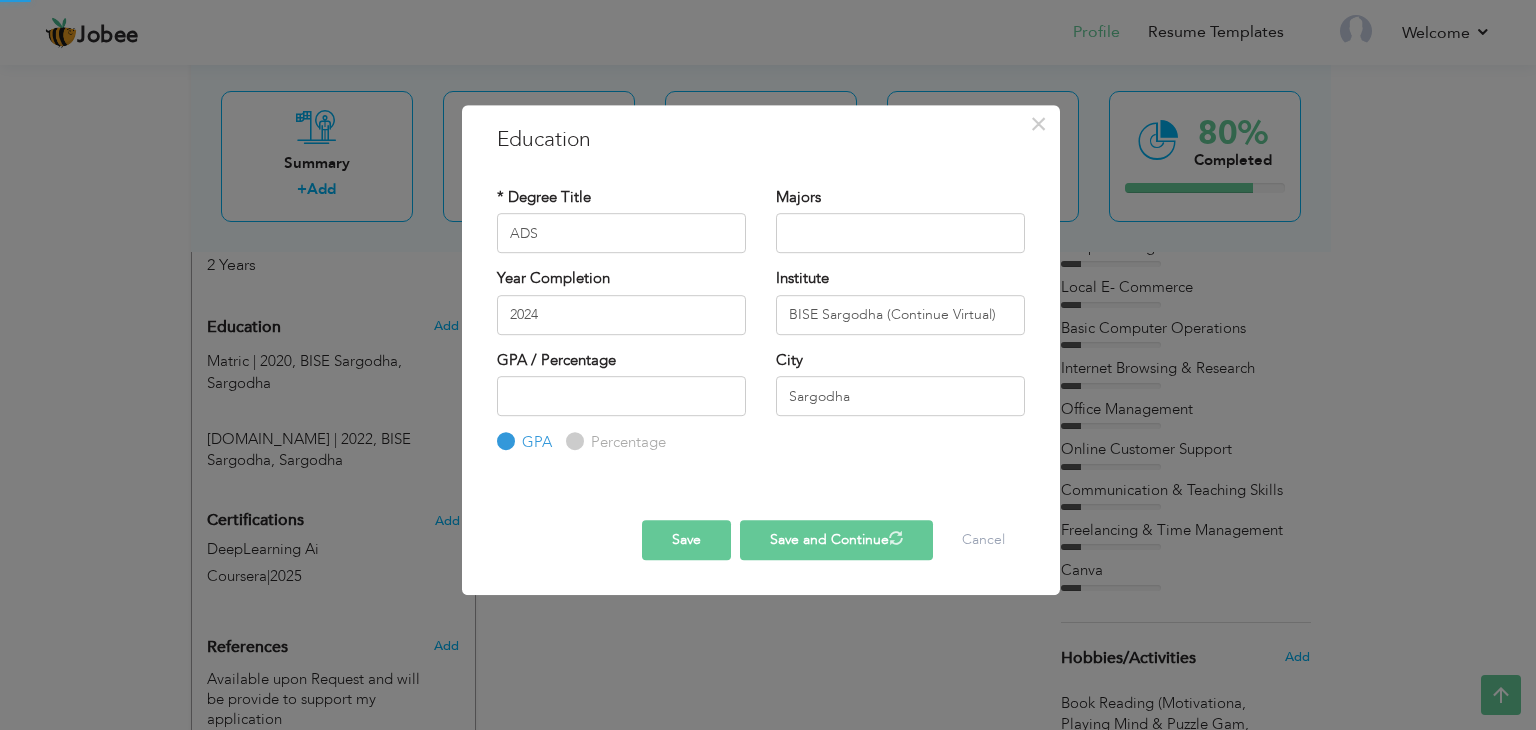 type 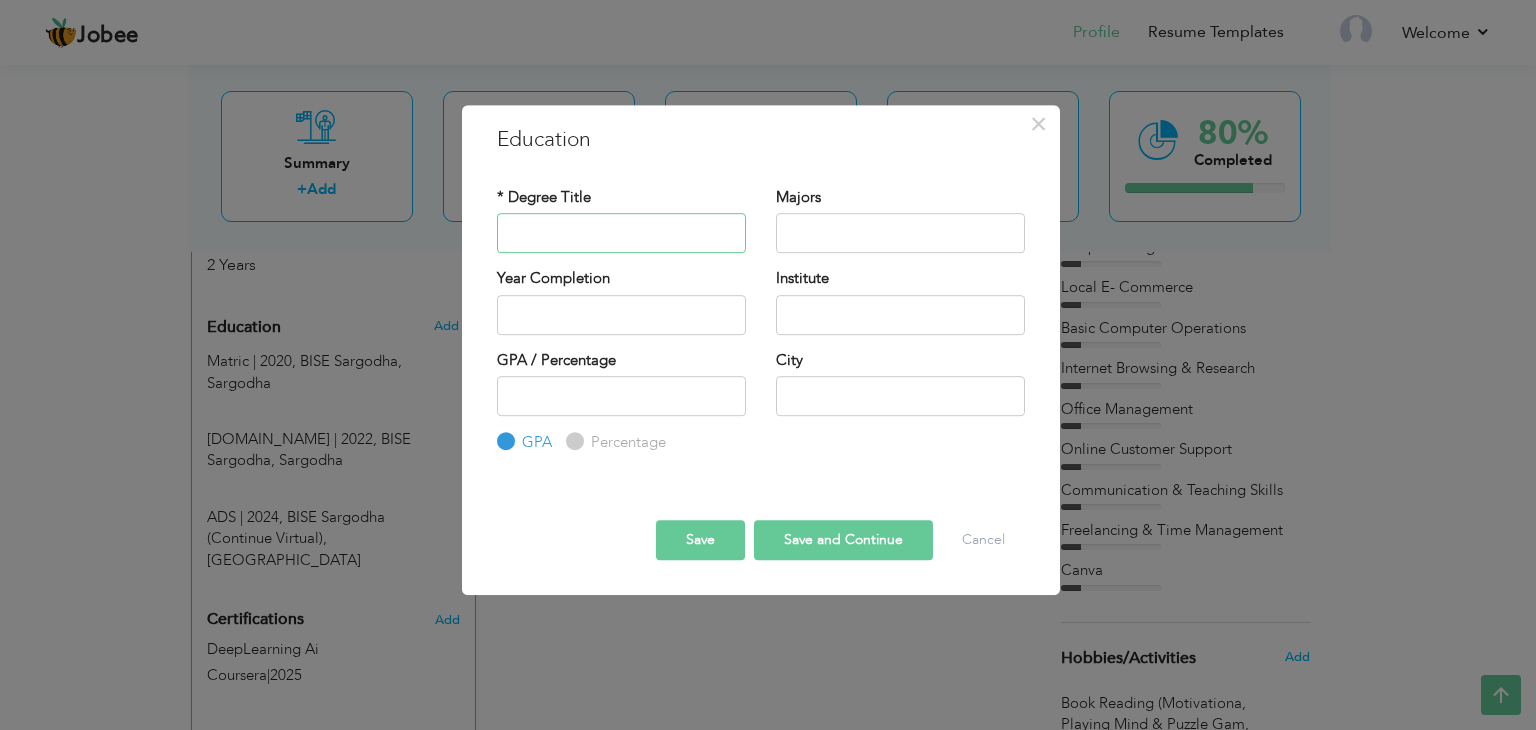 click at bounding box center (621, 233) 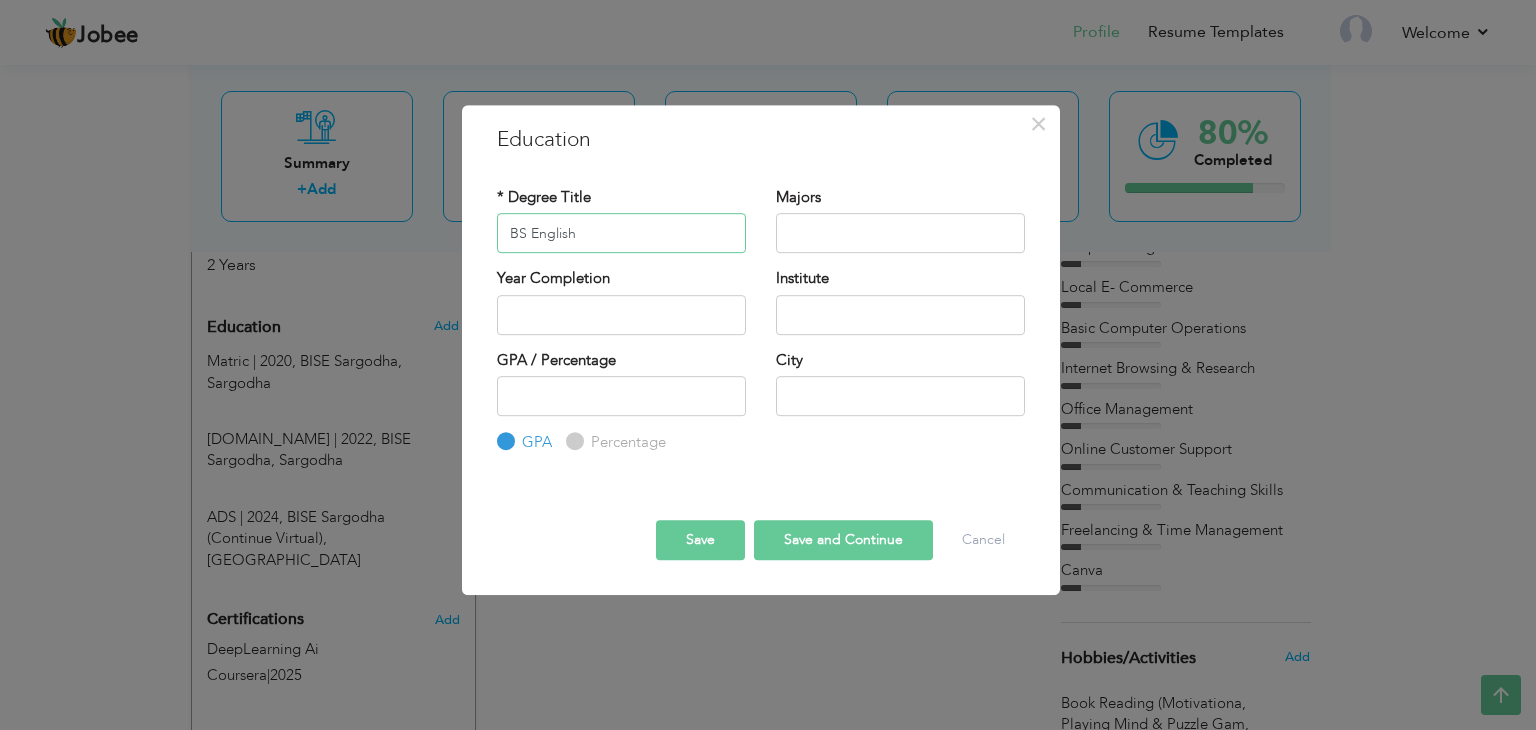 type on "BS English" 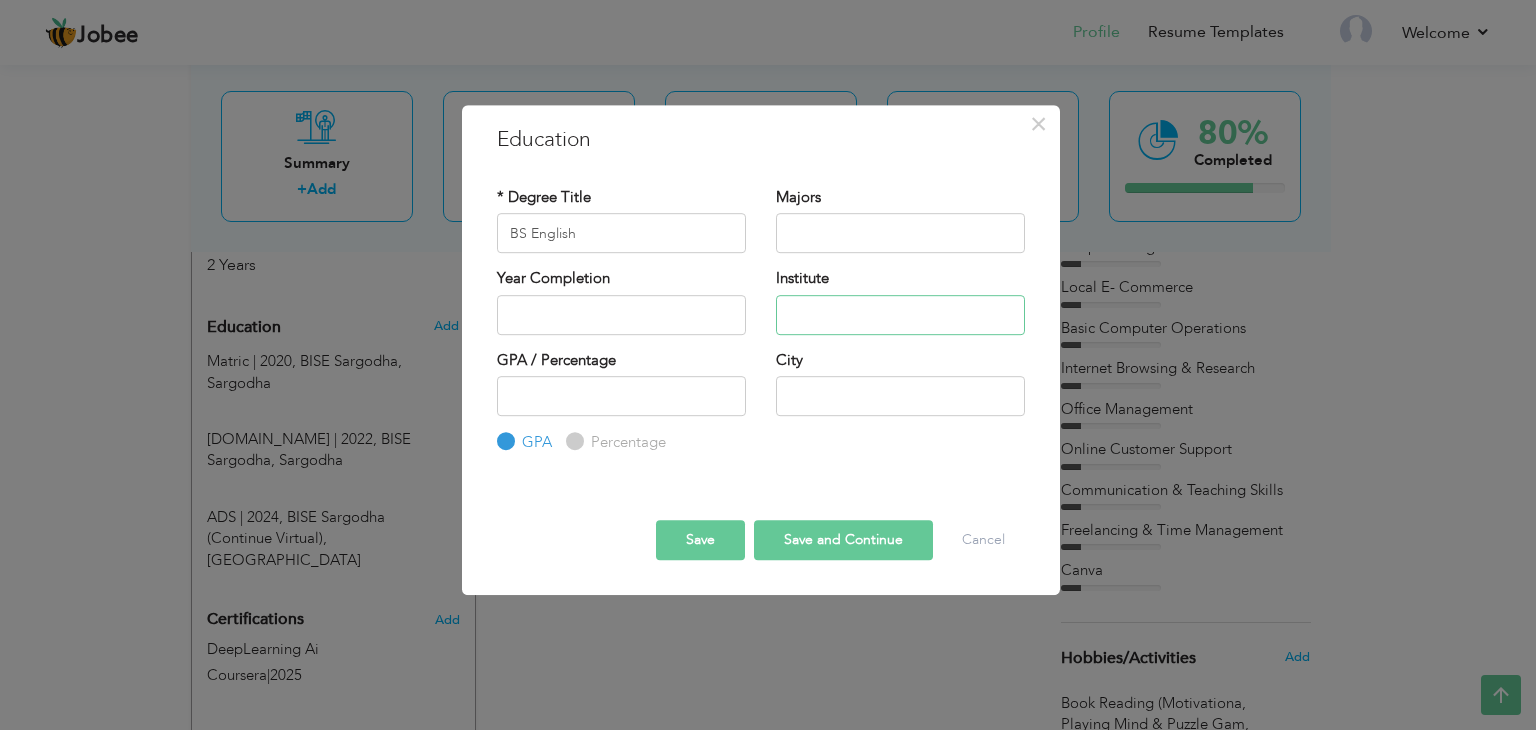 click at bounding box center [900, 315] 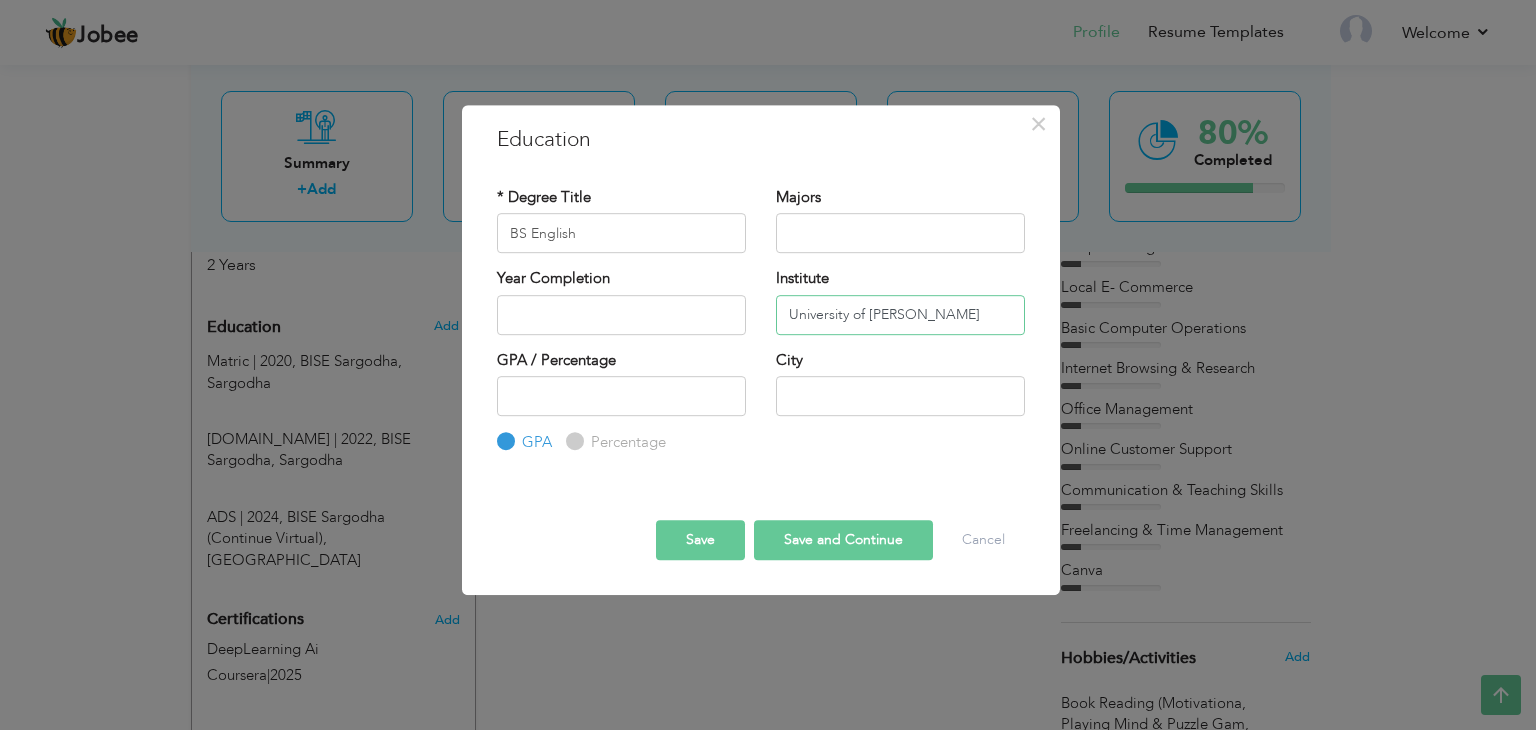 type on "University of [PERSON_NAME]" 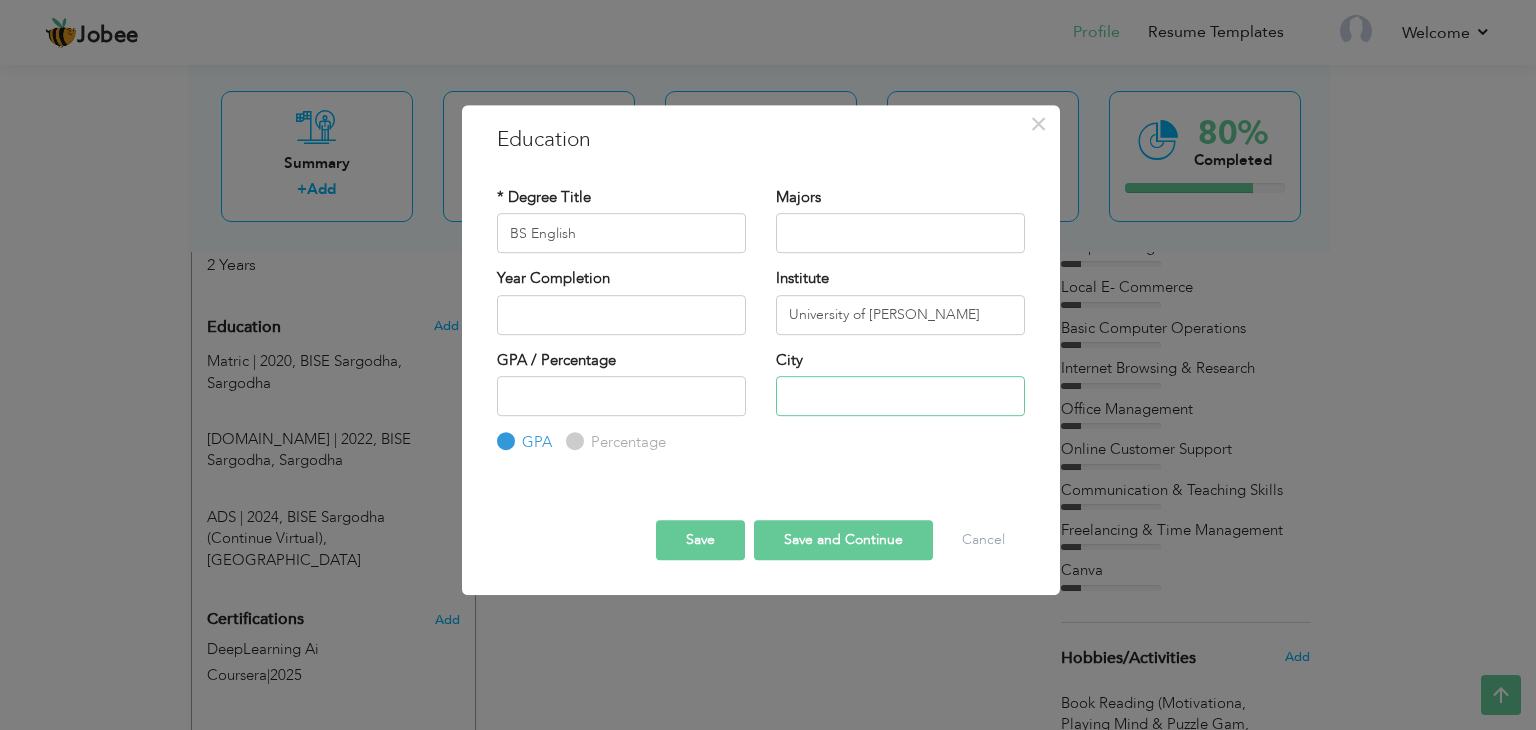 click at bounding box center (900, 396) 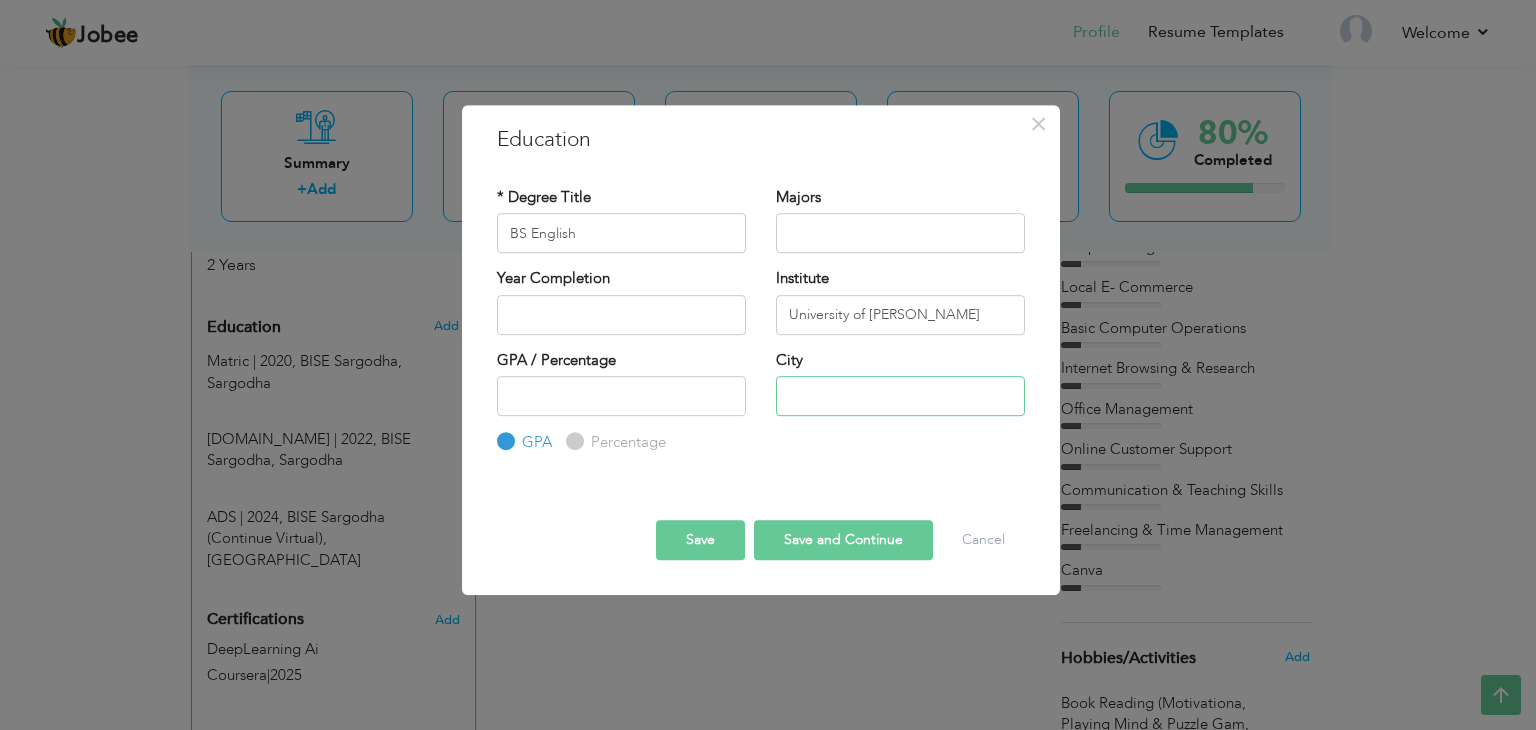 type on "Sargodha" 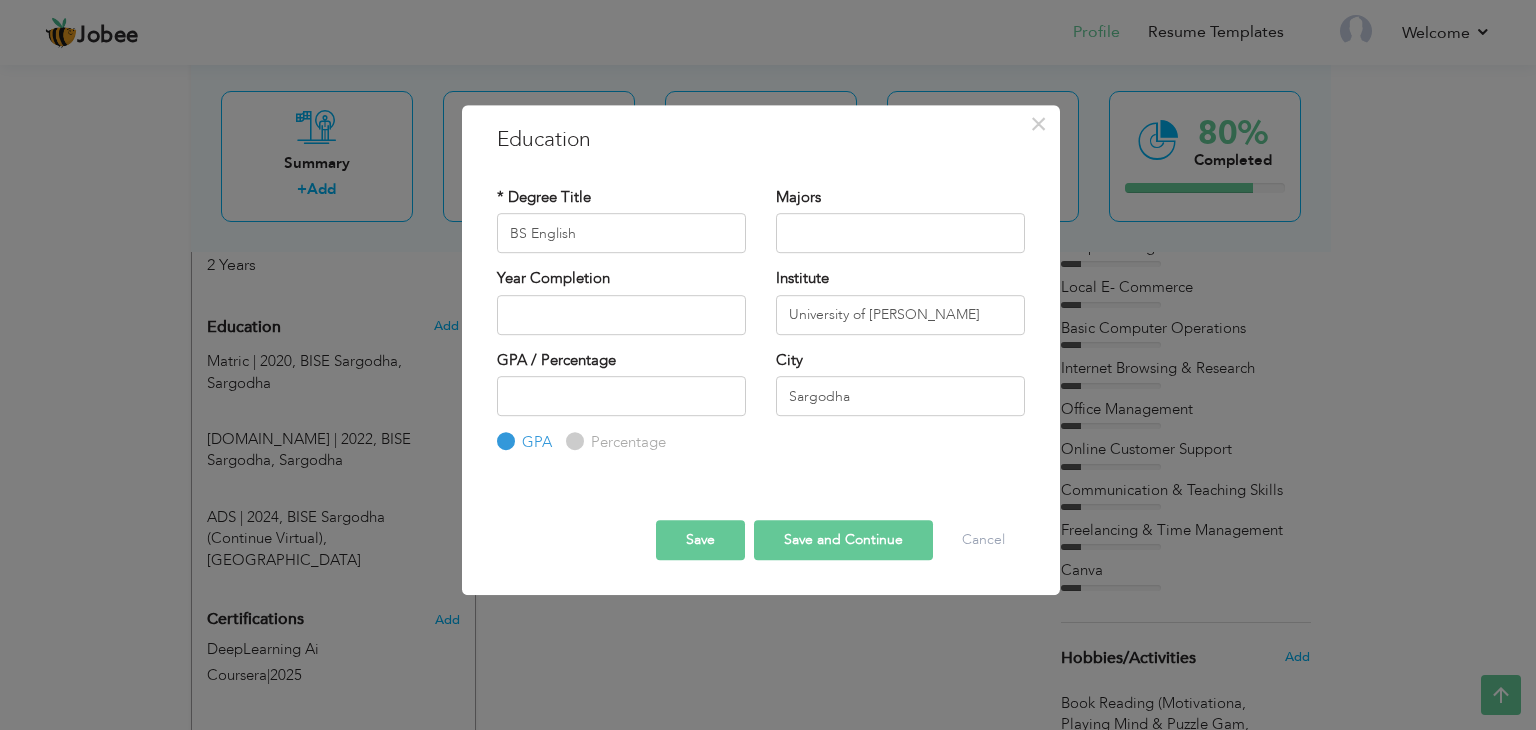 click on "Save" at bounding box center (700, 540) 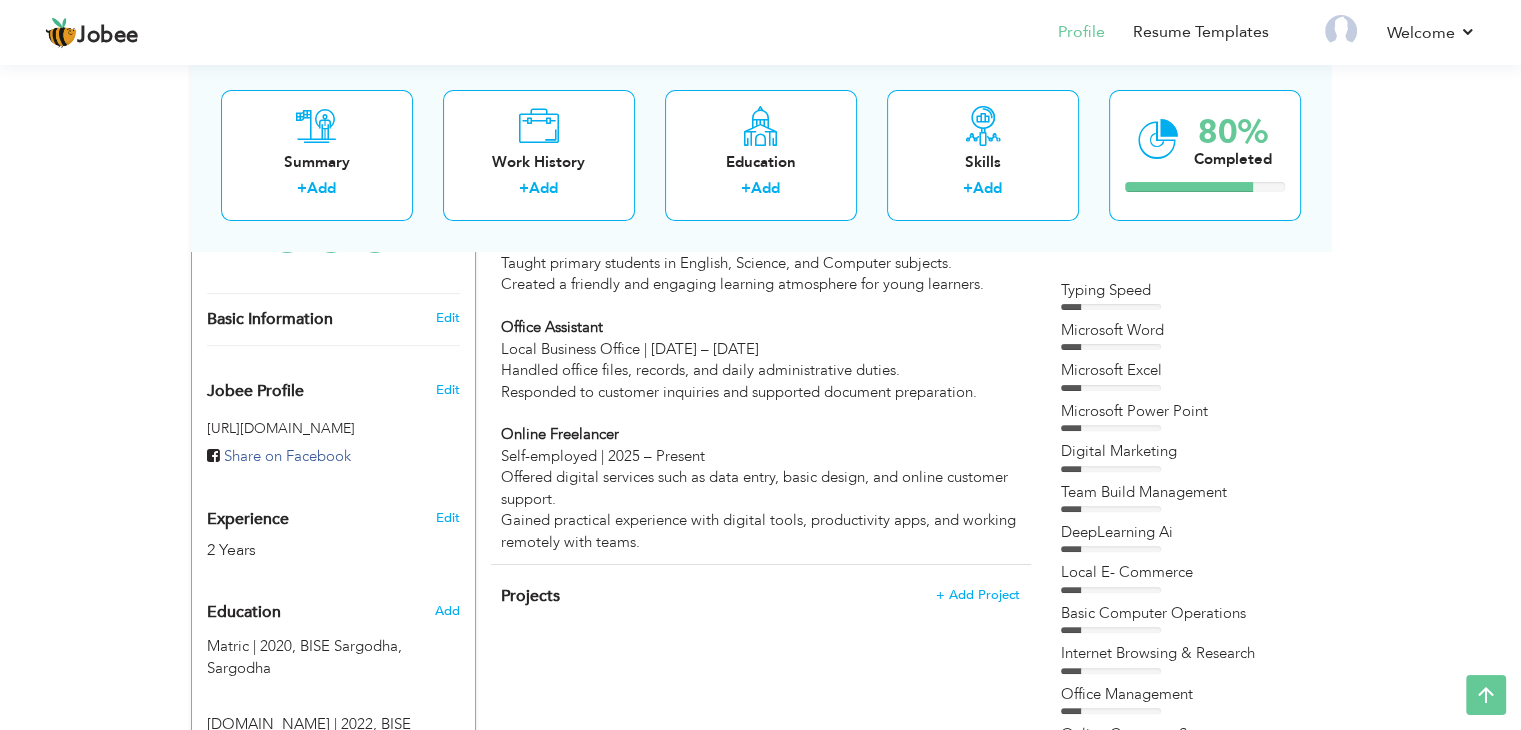 scroll, scrollTop: 528, scrollLeft: 0, axis: vertical 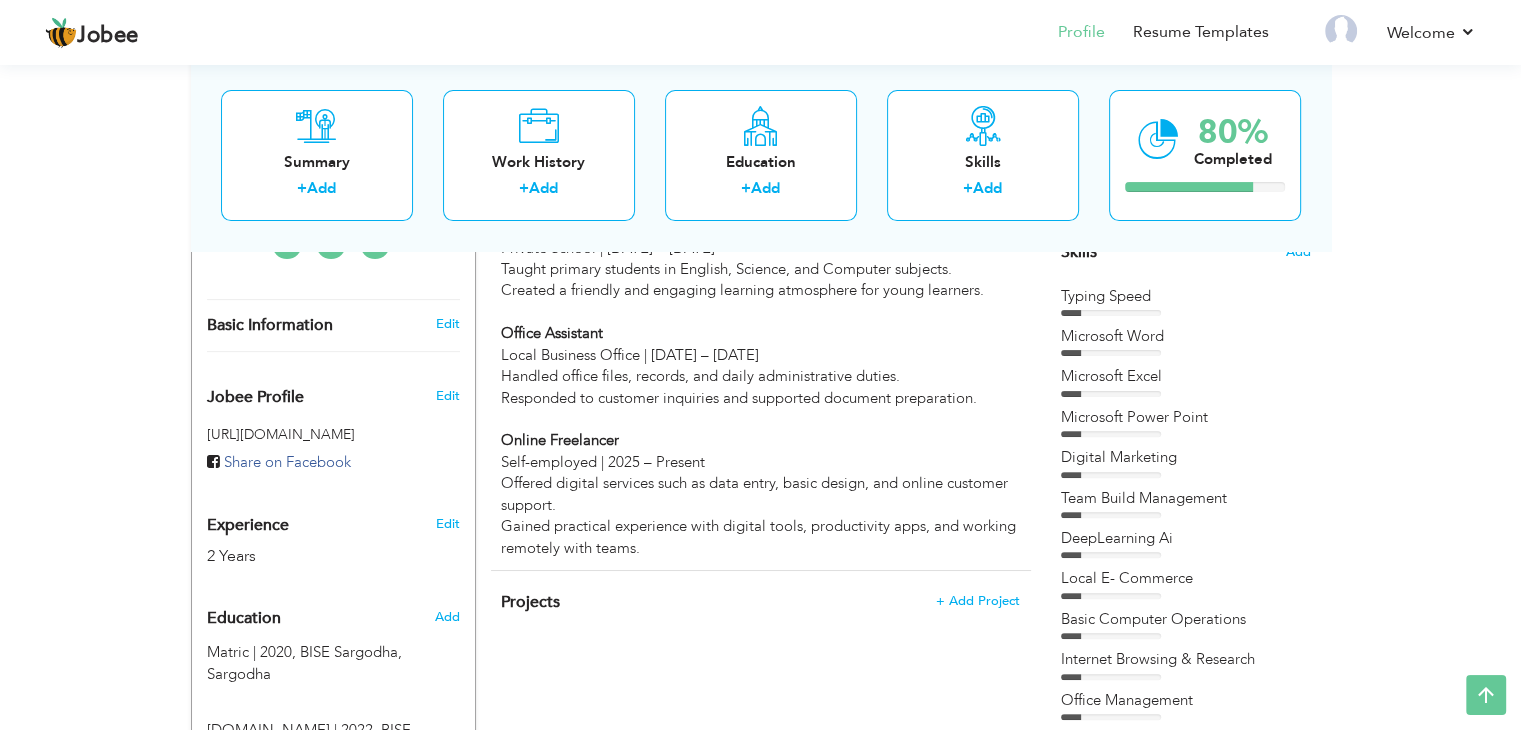 click on "School Teacher
Private School | 2023 – 2025
Taught primary students in English, Science, and Computer subjects.
Created a friendly and engaging learning atmosphere for young learners.
Office Assistant
Local Business Office | 2024 – 2025
Handled office files, records, and daily administrative duties.
Responded to customer inquiries and supported document preparation.
Online Freelancer
Self-employed | 2025 – Present
Offered digital services such as data entry, basic design, and online customer support.
Gained practical experience with digital tools, productivity apps, and working remotely with teams." at bounding box center (760, 387) 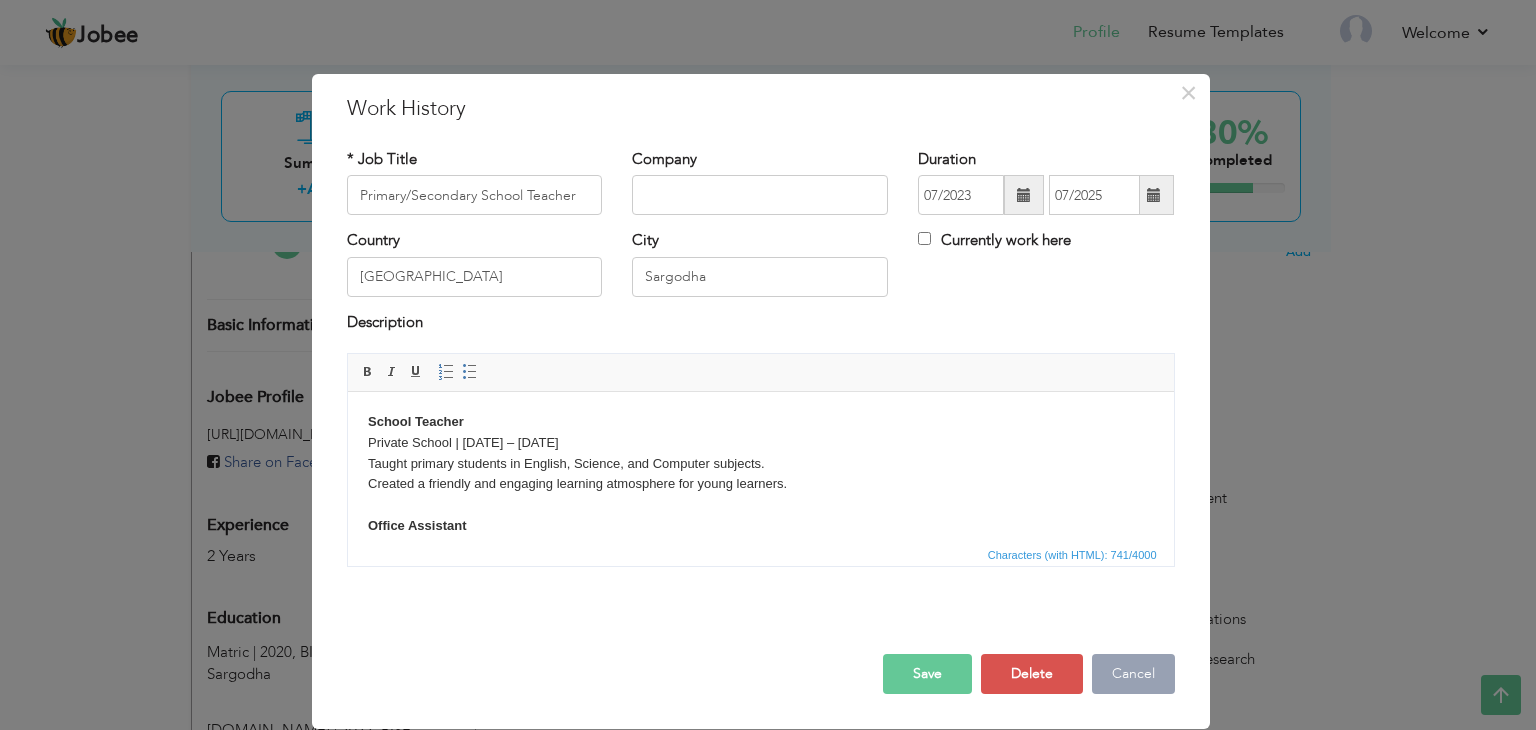 click on "Cancel" at bounding box center (1133, 674) 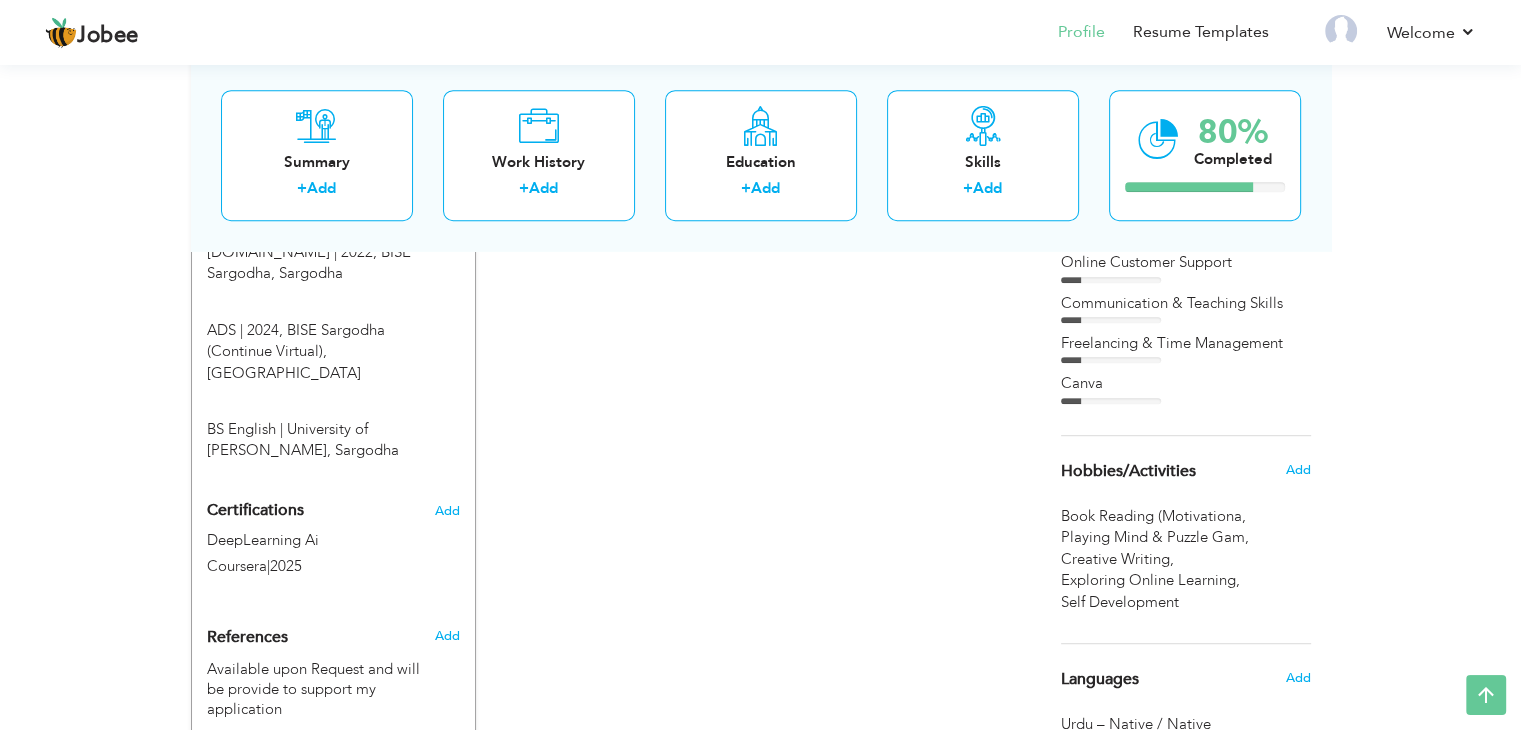 scroll, scrollTop: 1007, scrollLeft: 0, axis: vertical 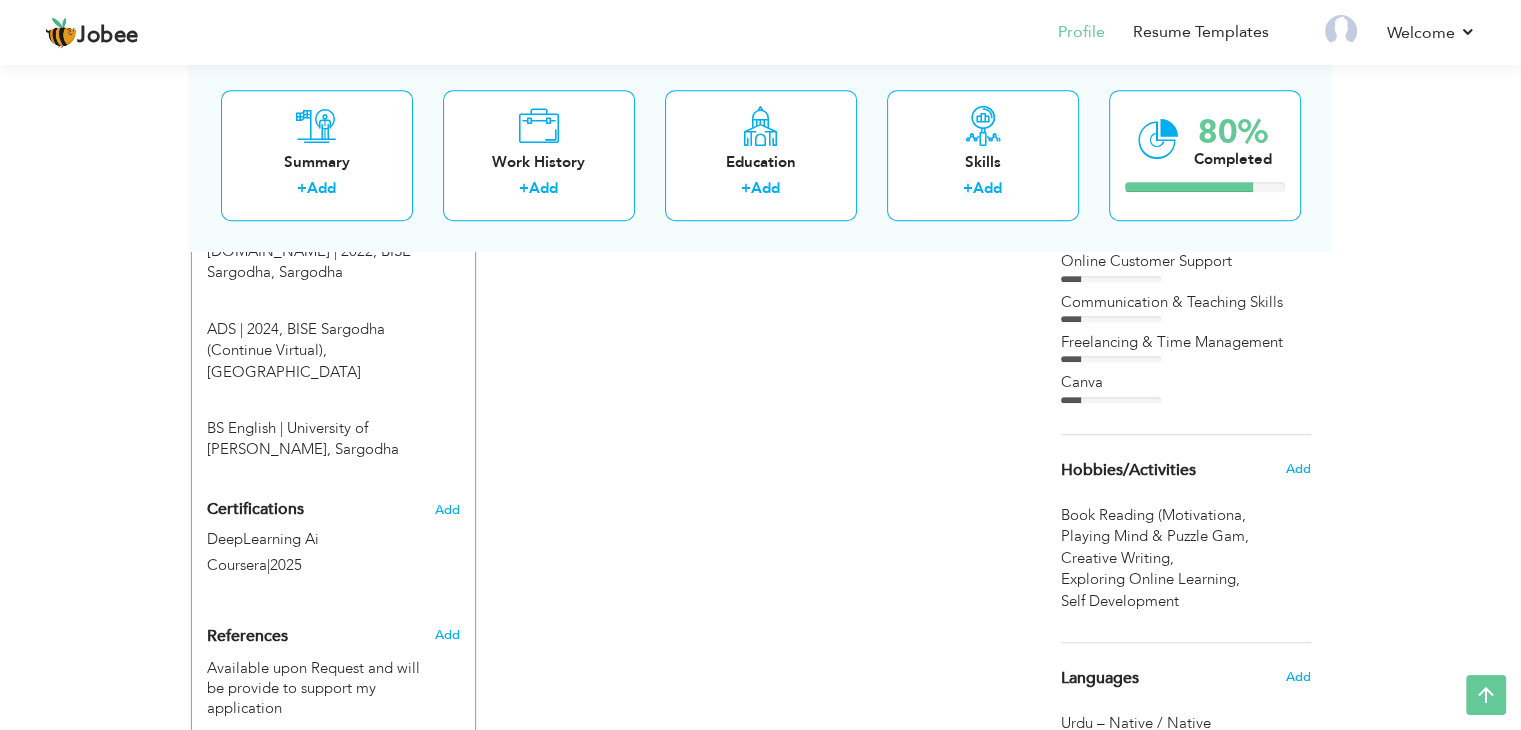 click on "Book Reading (Motivationa ," at bounding box center (1155, 515) 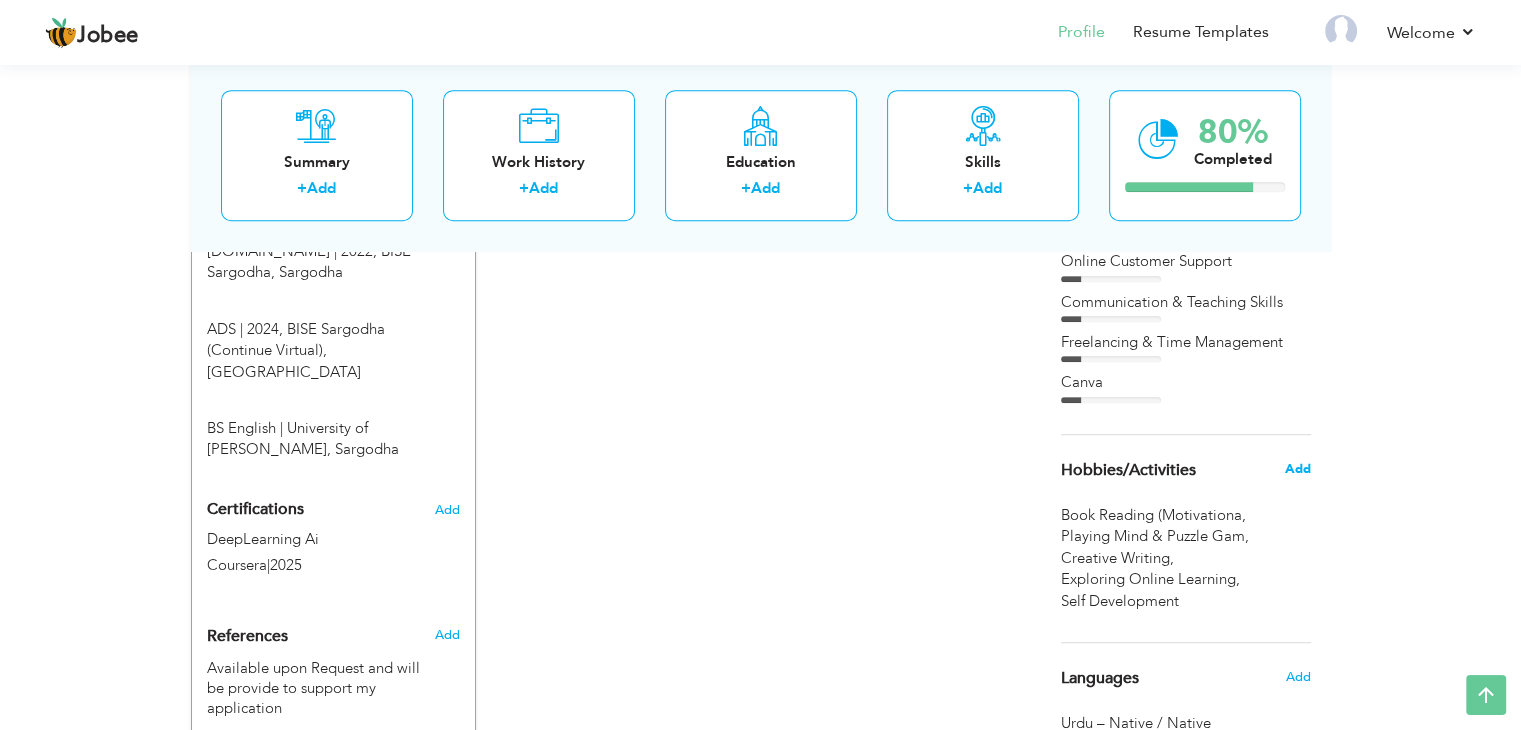 drag, startPoint x: 1147, startPoint y: 558, endPoint x: 1294, endPoint y: 471, distance: 170.81569 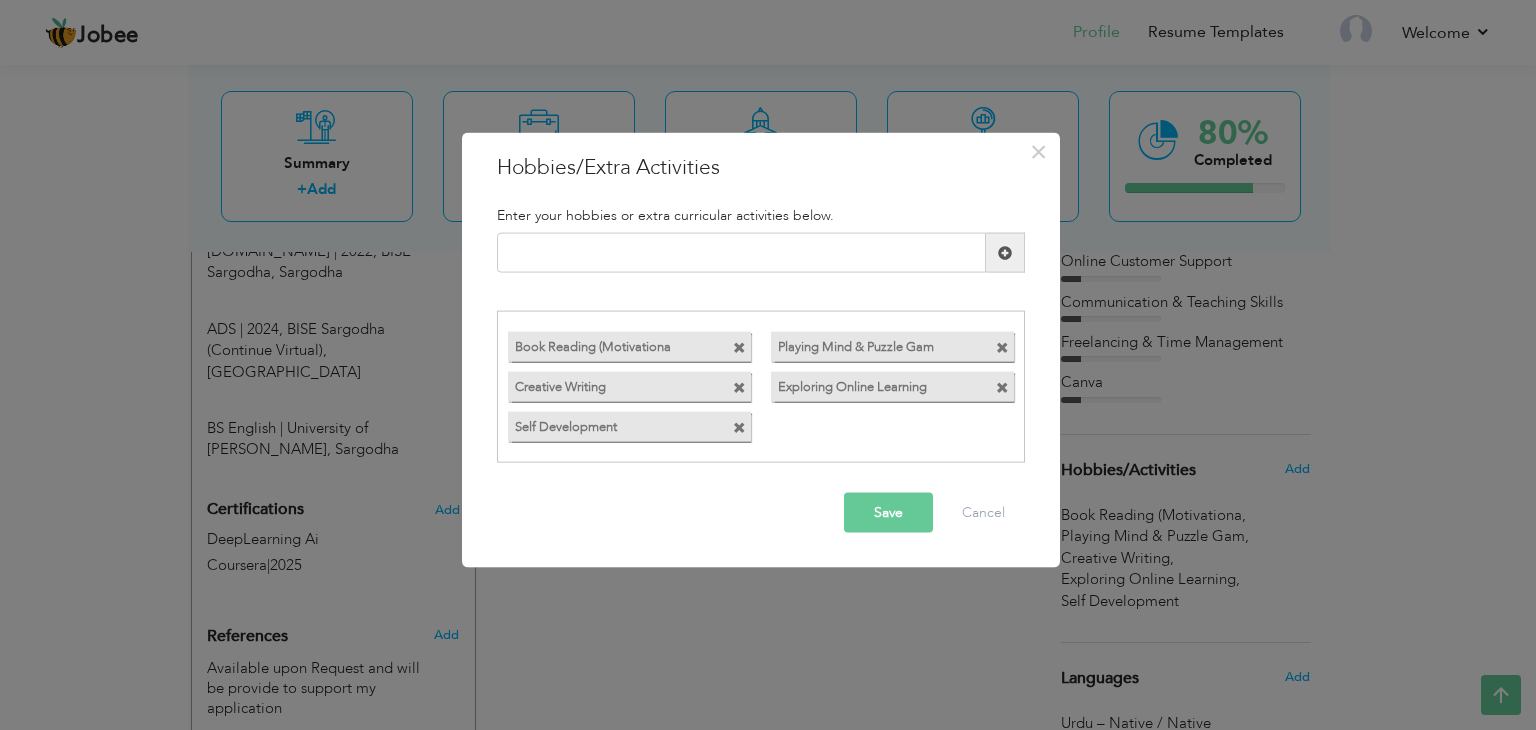 click at bounding box center [739, 347] 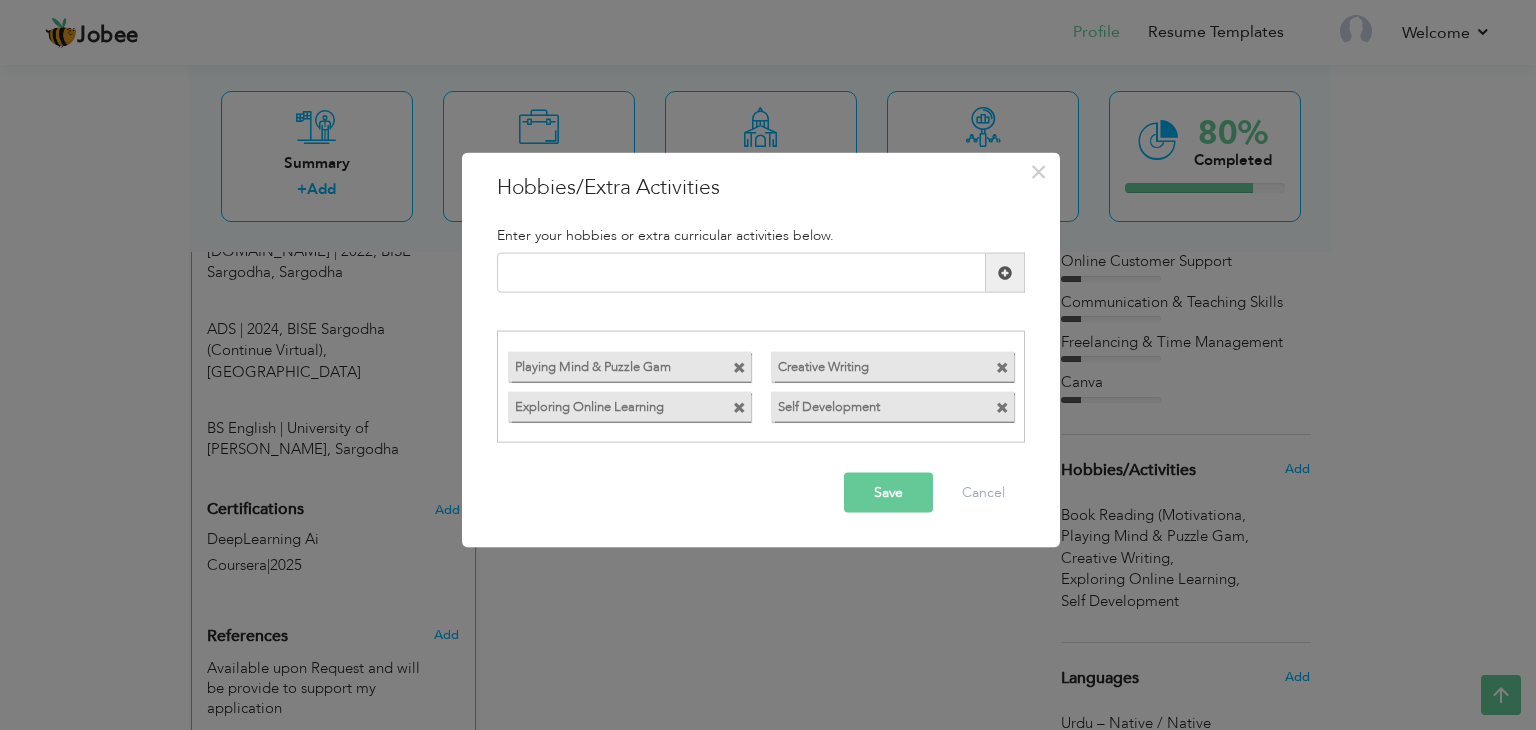 click on "Playing Mind & Puzzle Gam
Creative Writing" at bounding box center (761, 386) 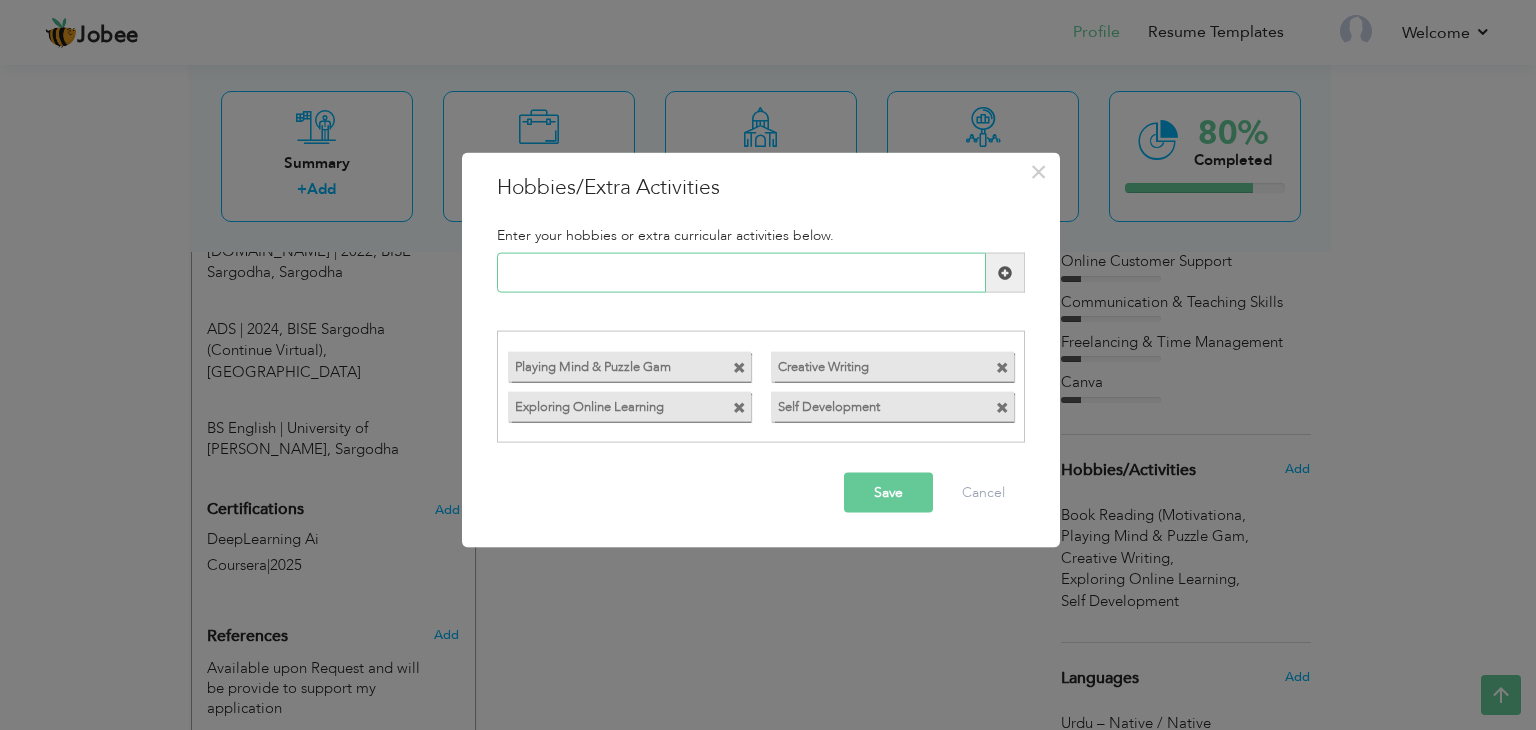 click at bounding box center [741, 273] 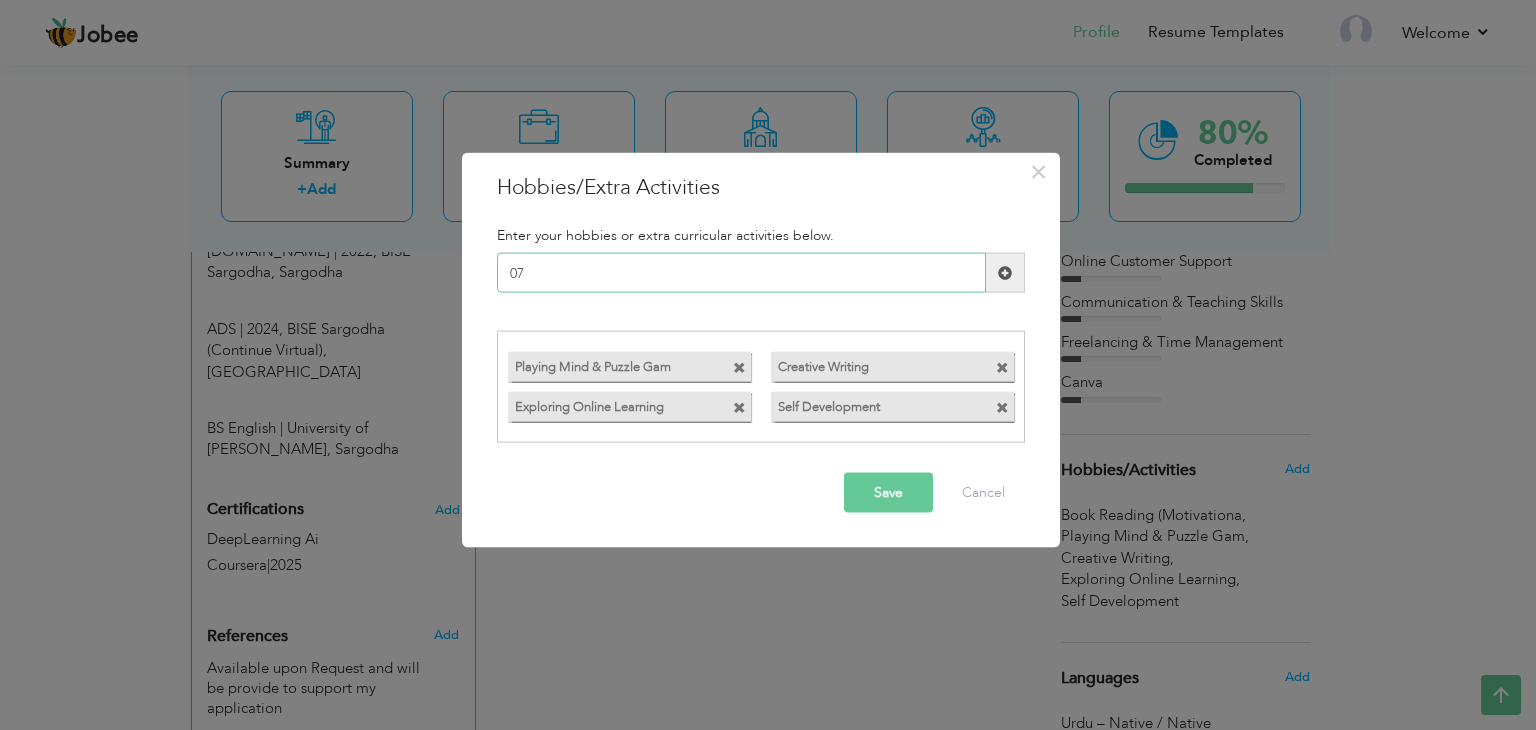 type on "0" 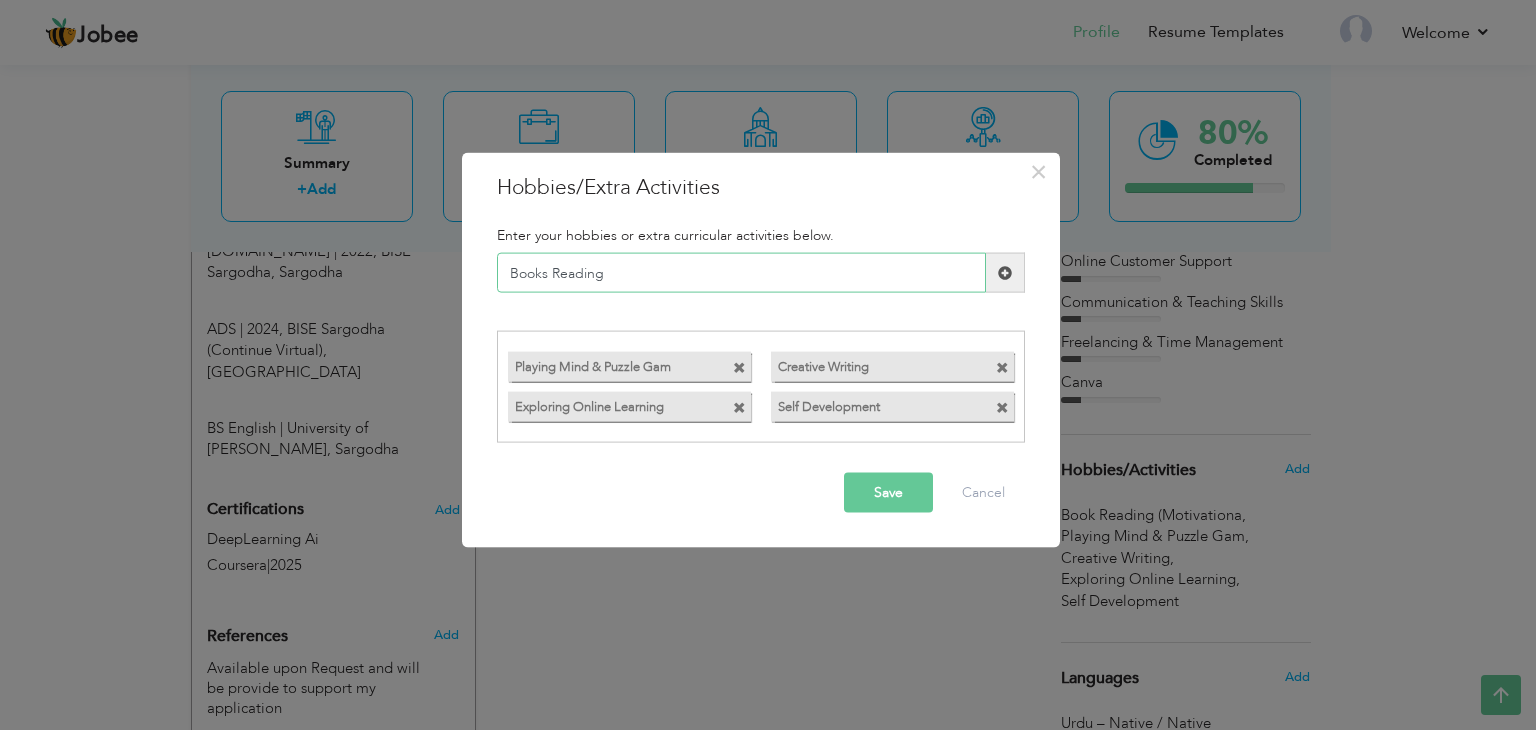type on "Books Reading" 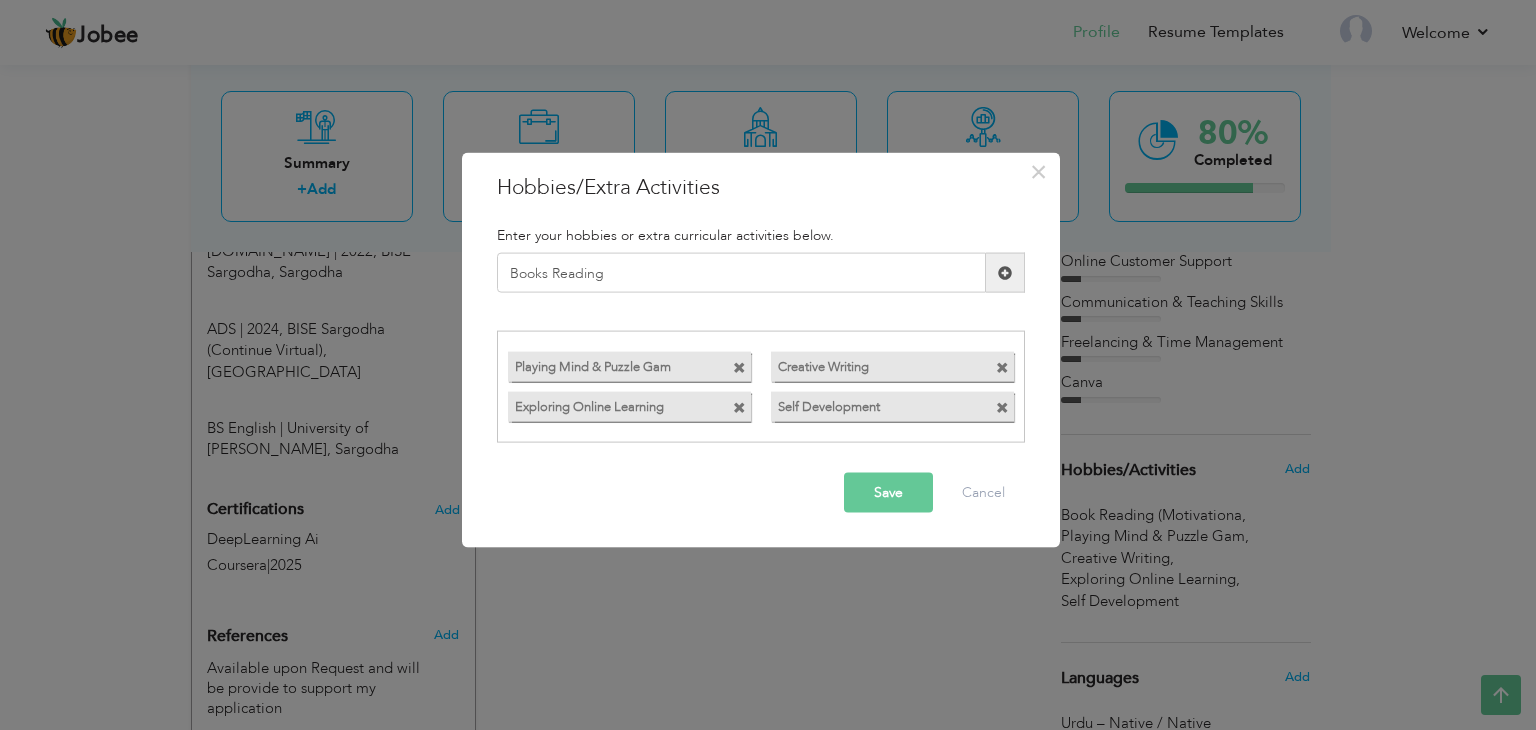 click at bounding box center [1005, 272] 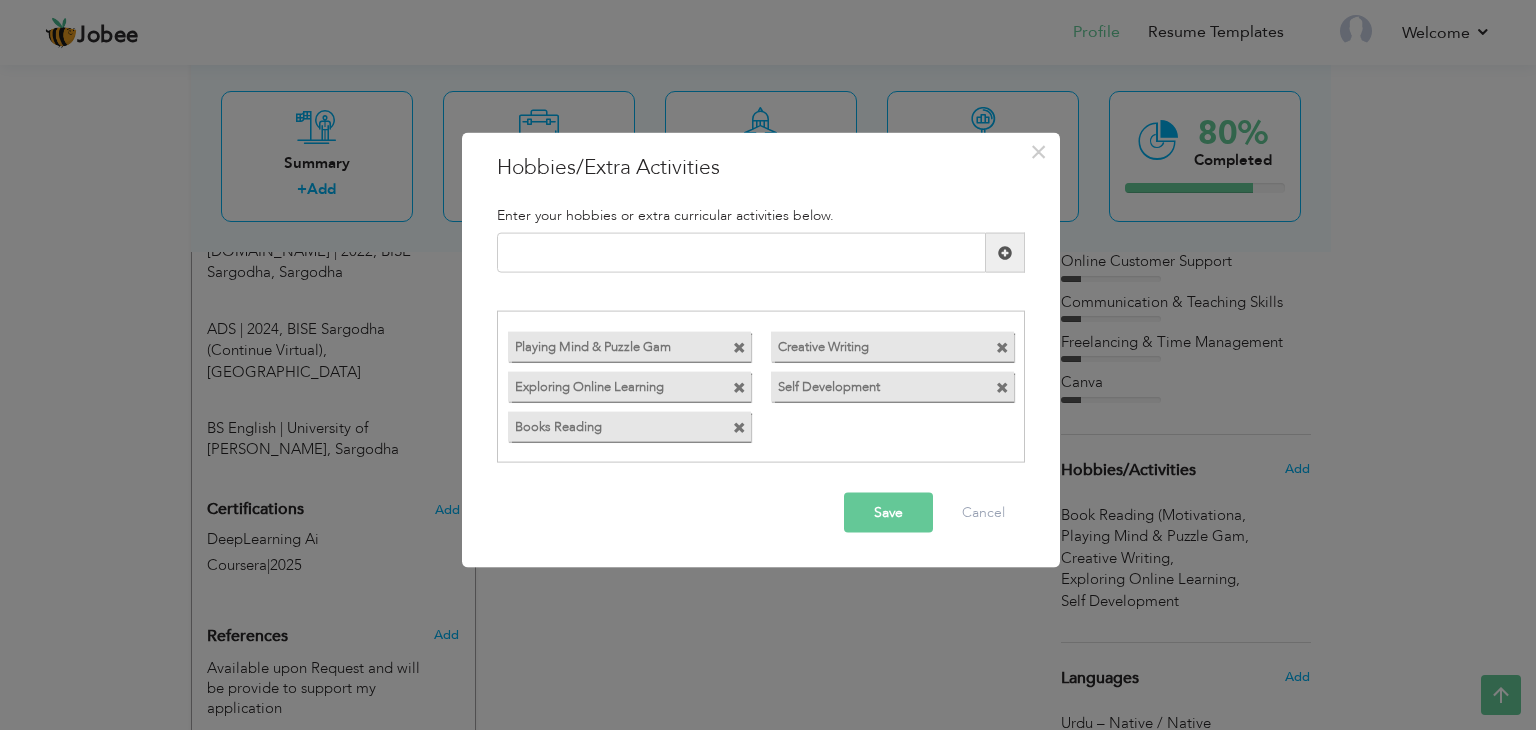 click on "Playing Mind & Puzzle Gam" at bounding box center (611, 343) 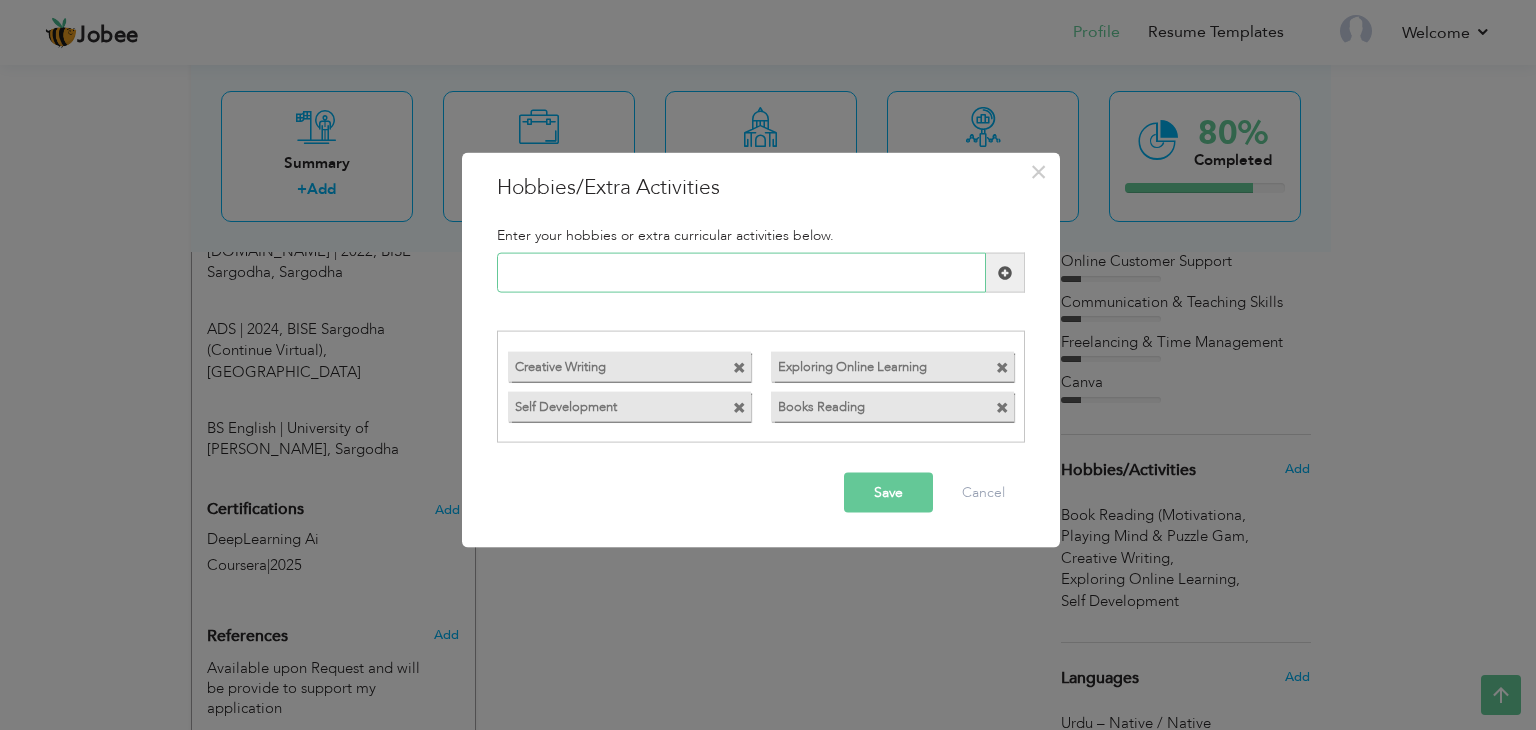 click at bounding box center [741, 273] 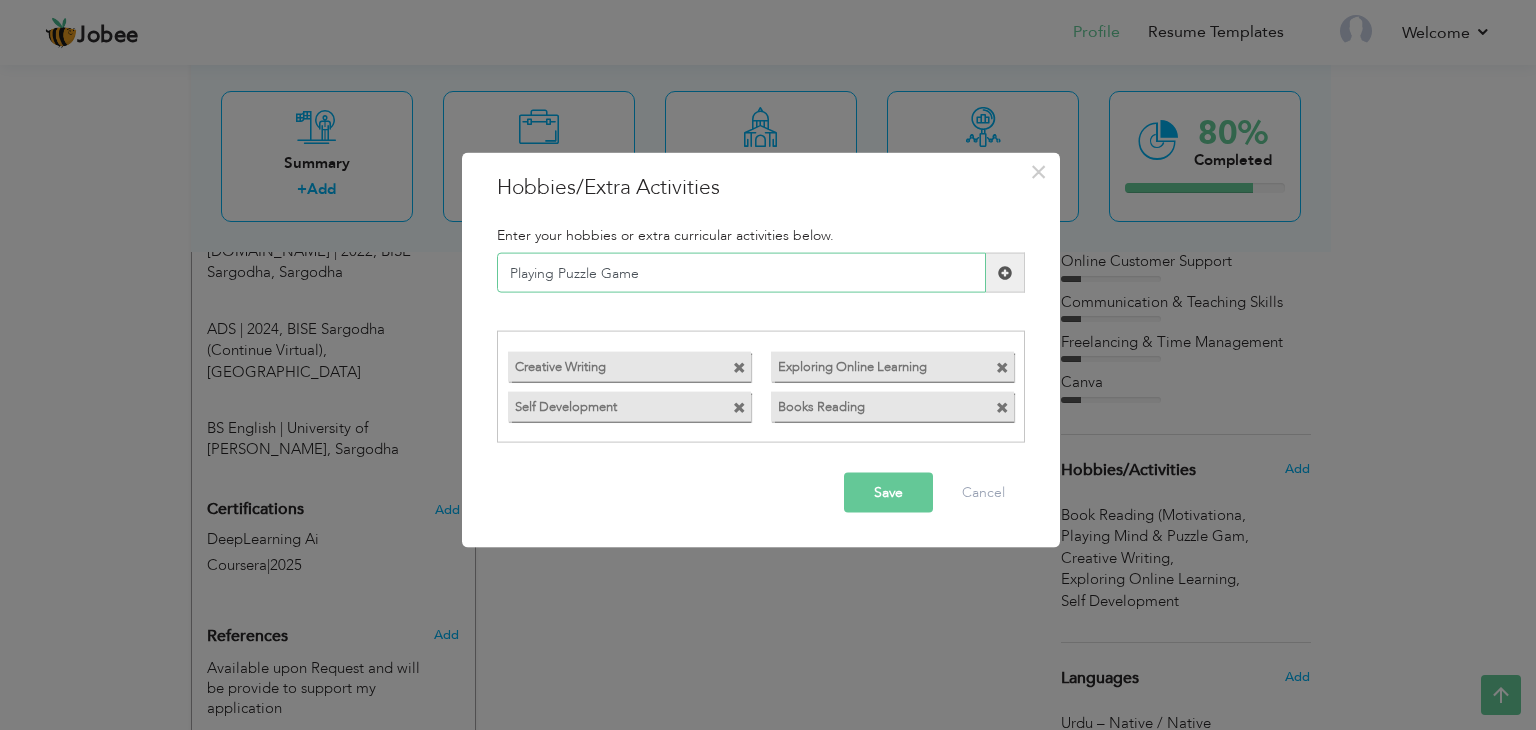 type on "Playing Puzzle Game" 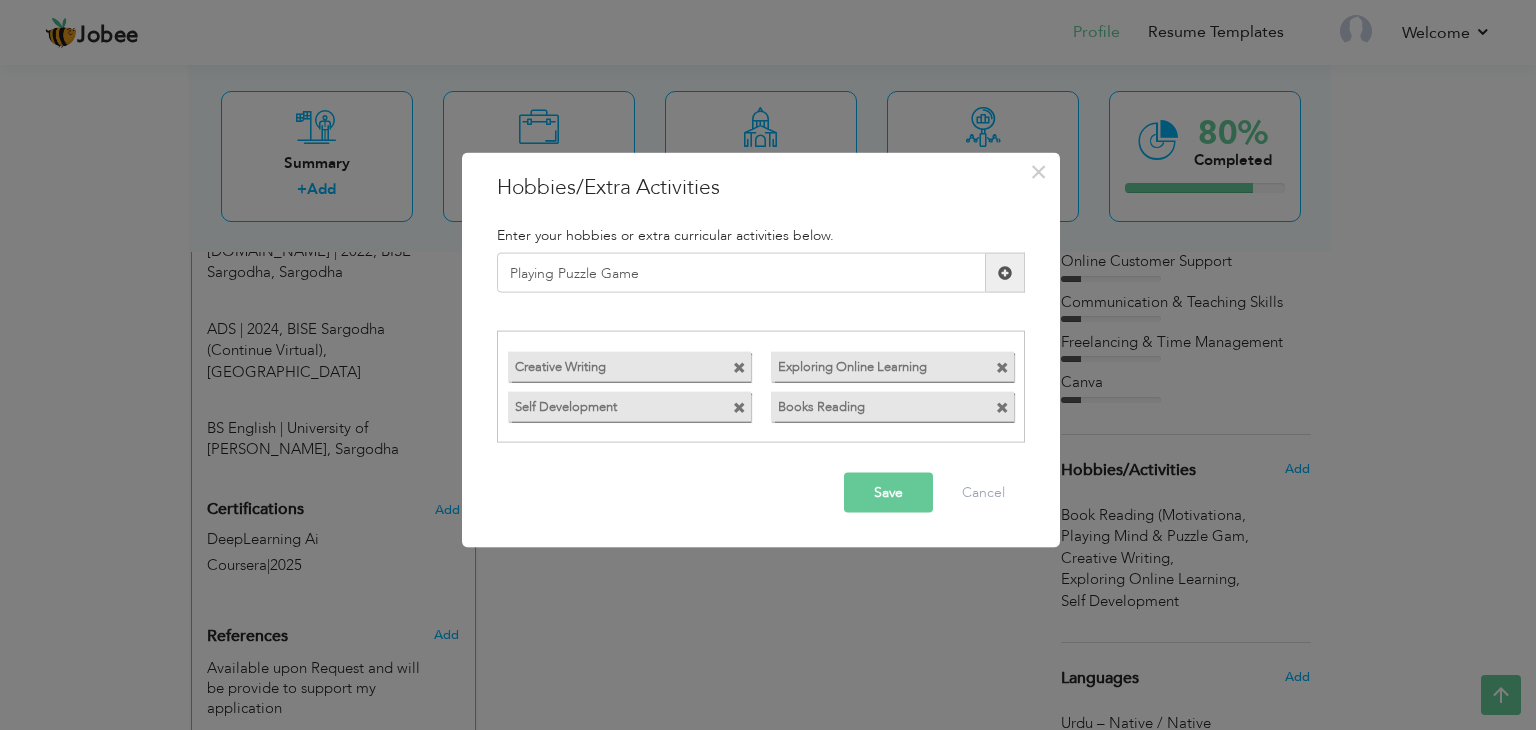 click at bounding box center [1005, 273] 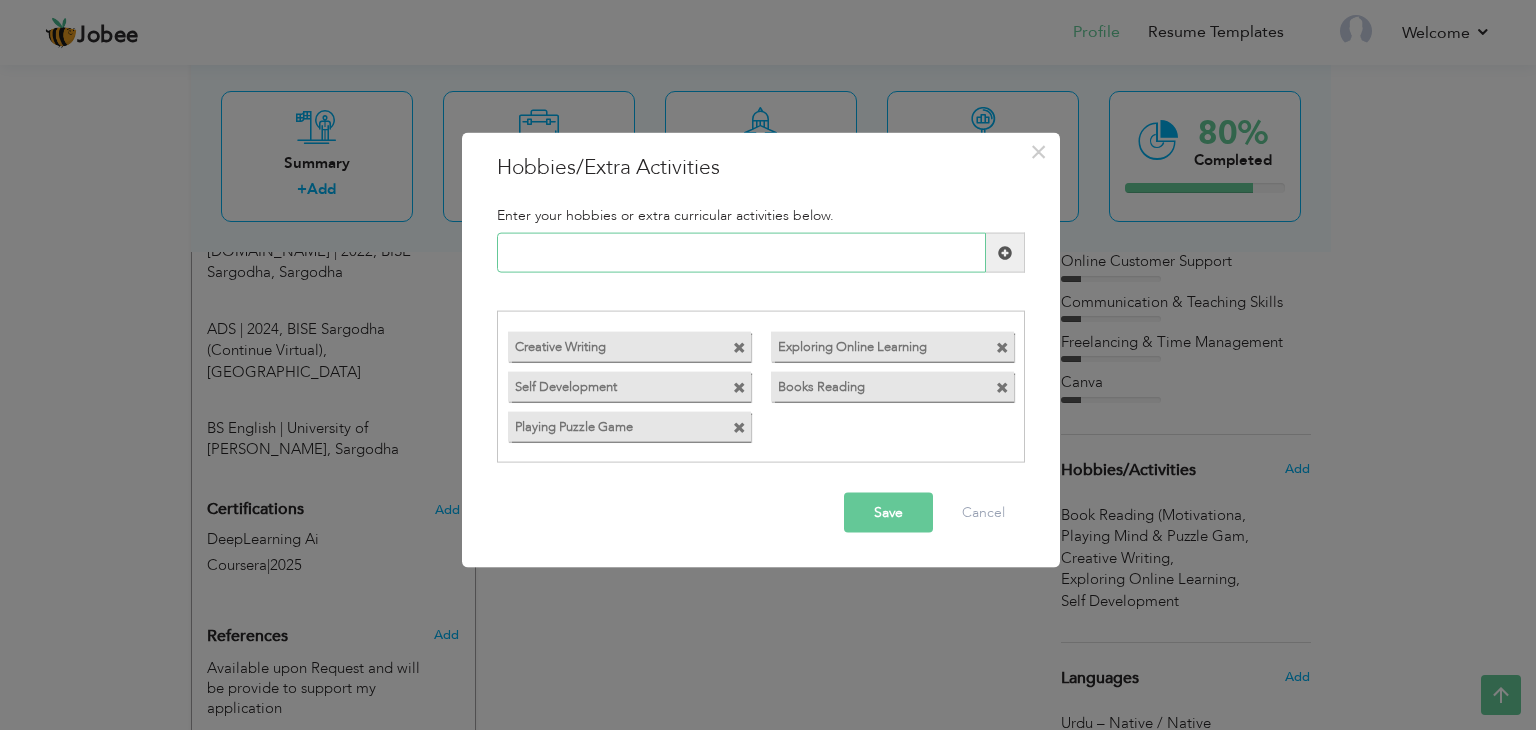click at bounding box center [741, 253] 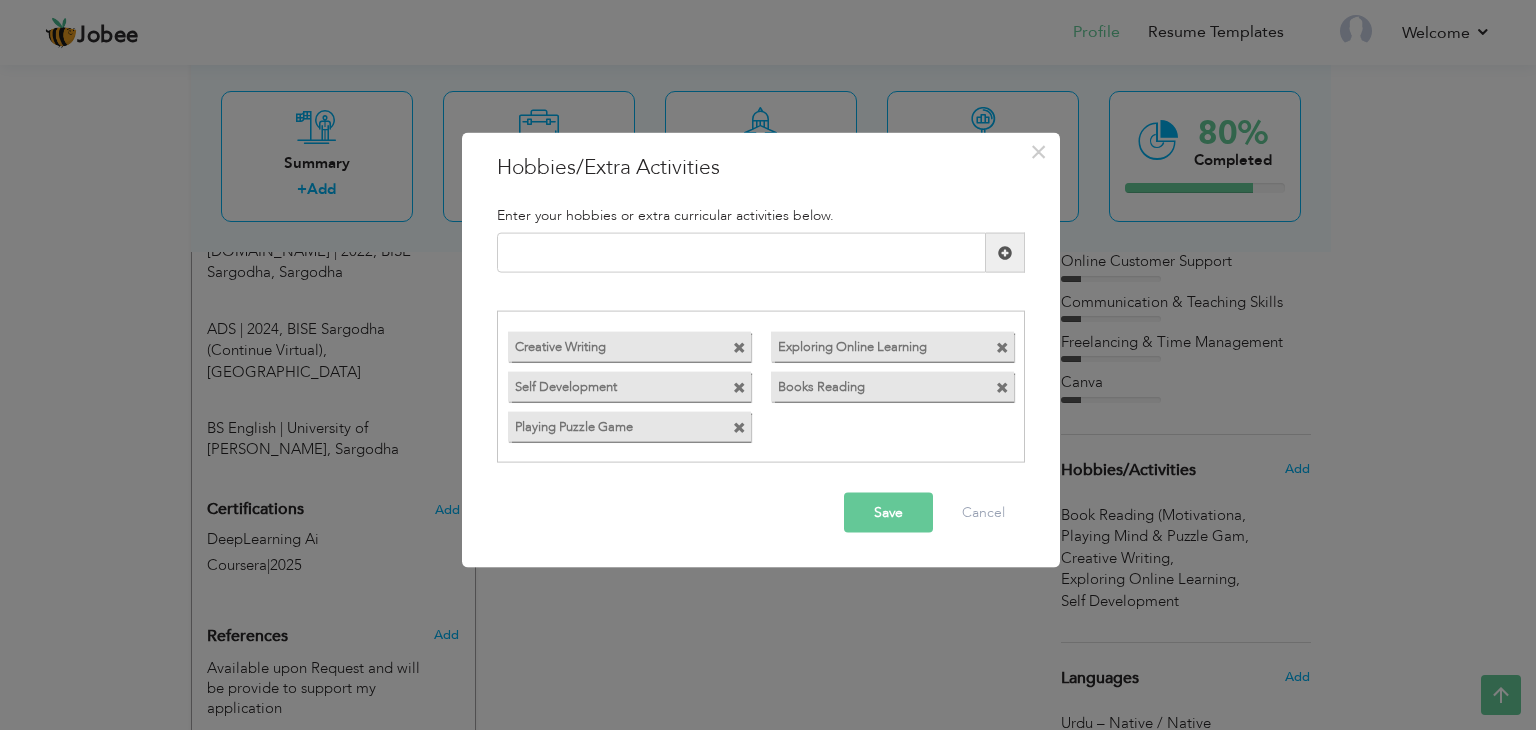 click on "Save" at bounding box center [888, 512] 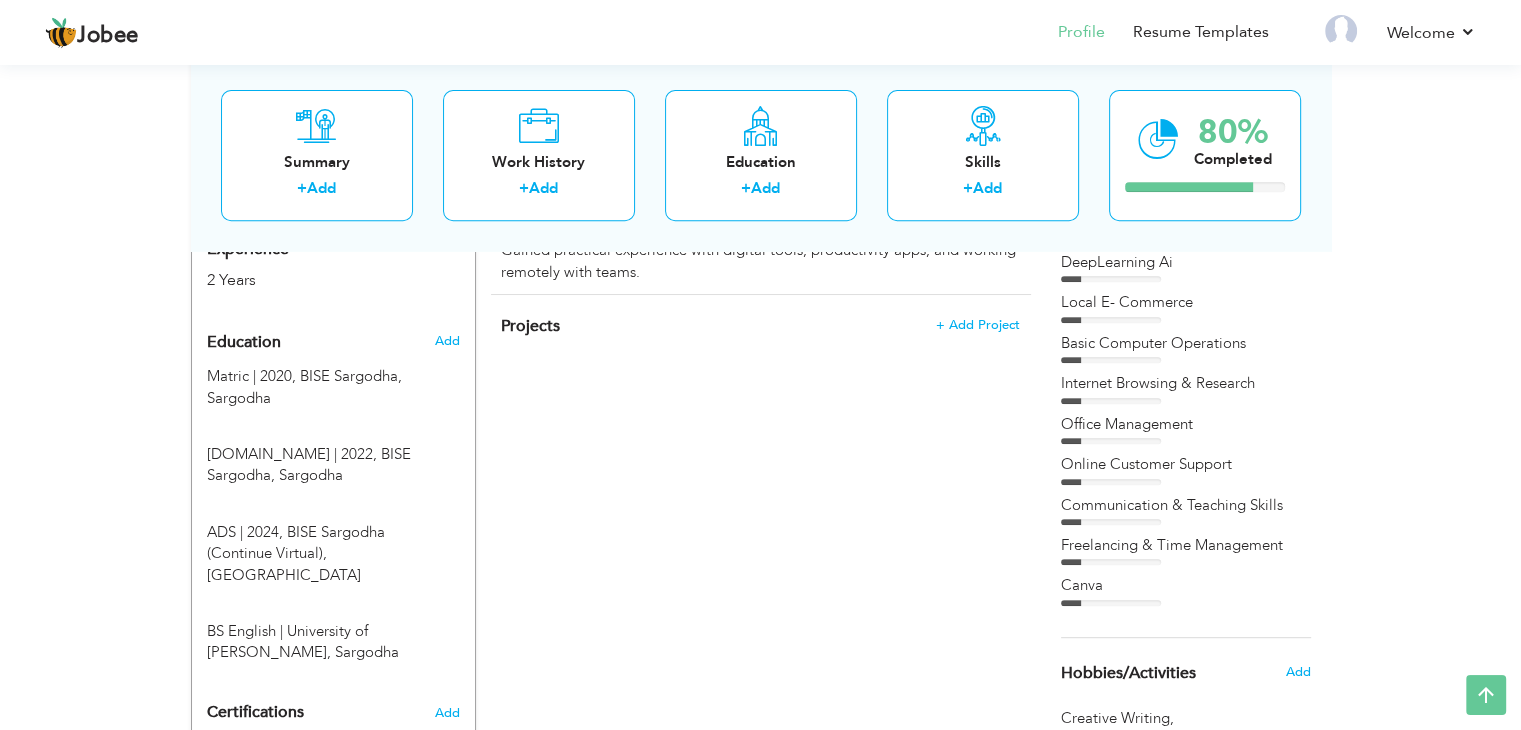 scroll, scrollTop: 802, scrollLeft: 0, axis: vertical 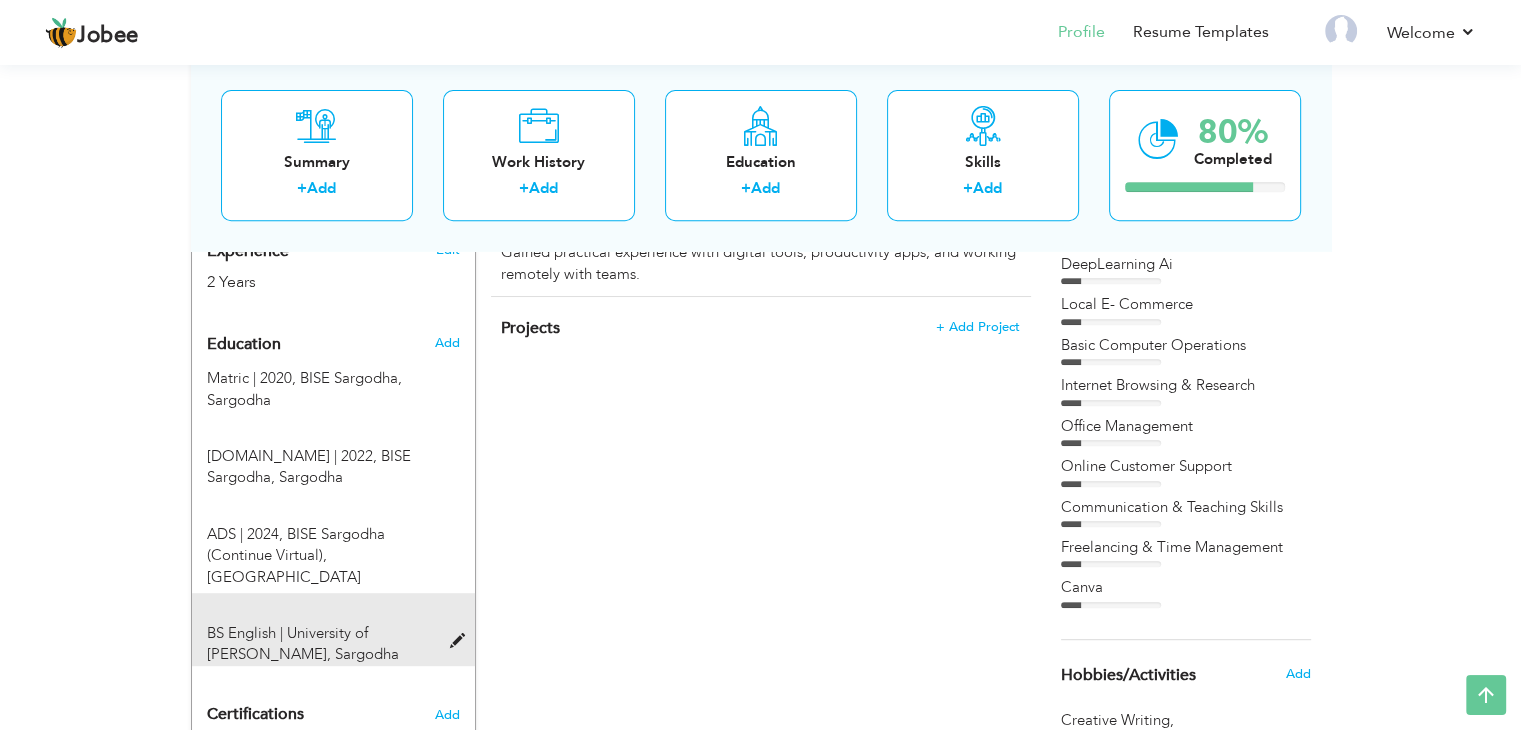 click on "BS English   |
University of Mandi Bahauddin, Sargodha" at bounding box center [333, 629] 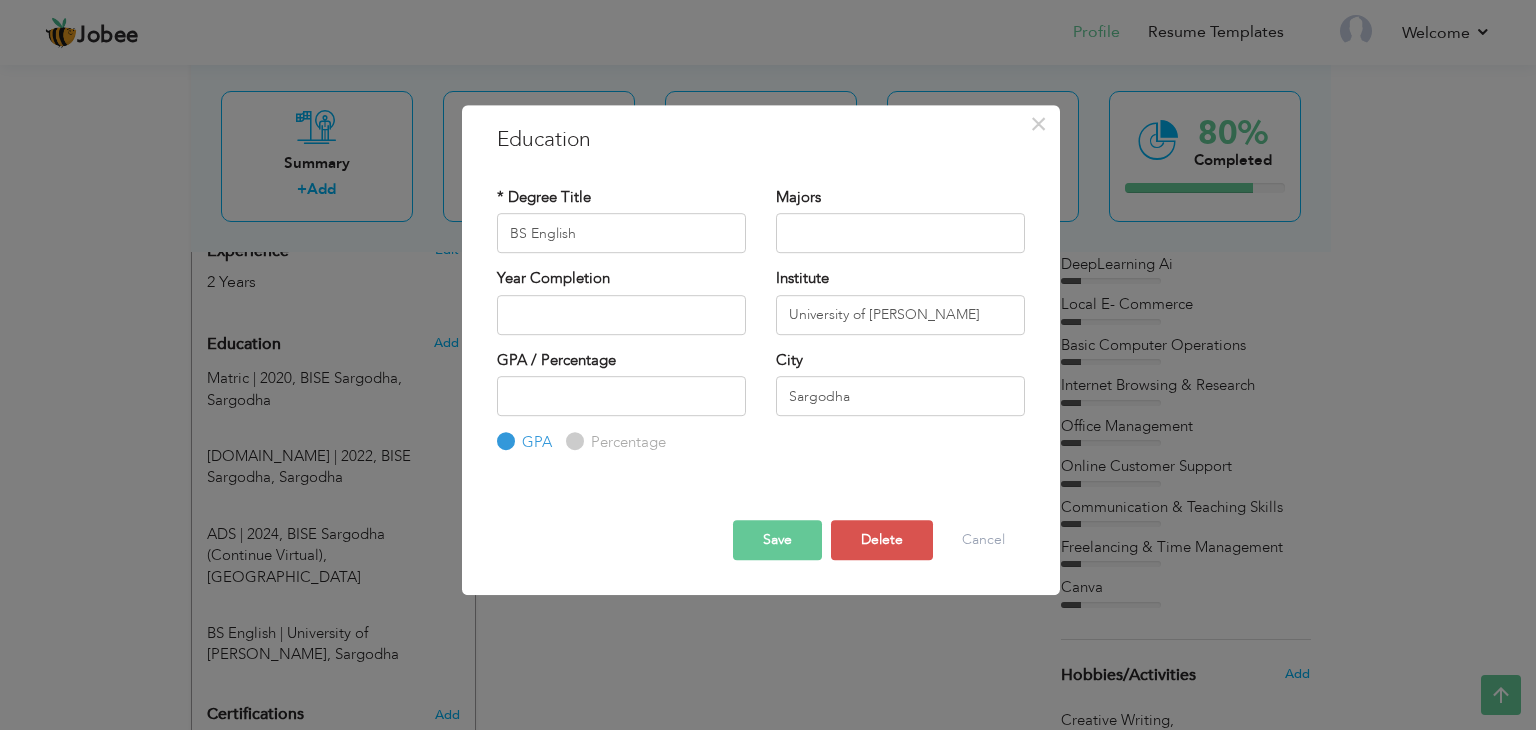 click on "Save" at bounding box center [777, 540] 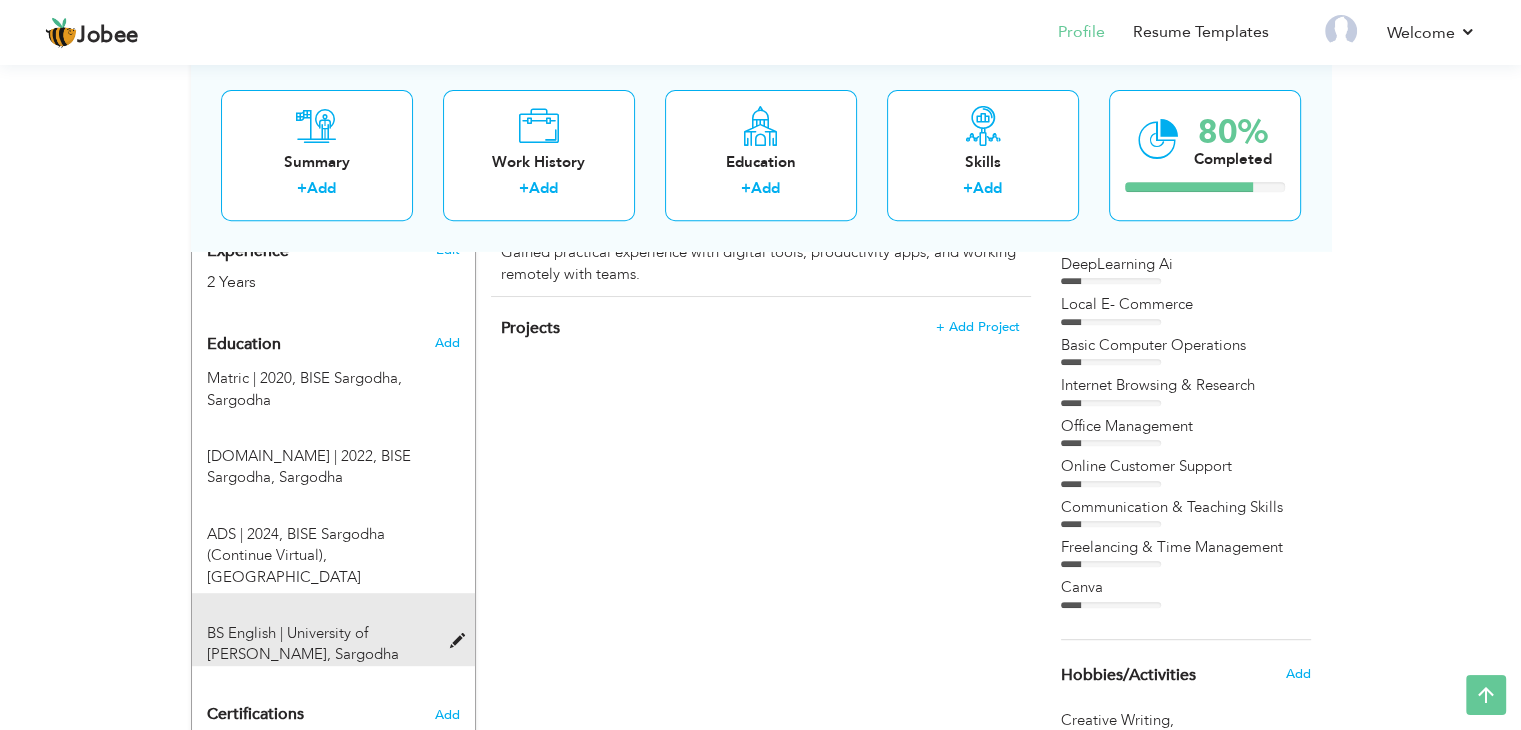 click on "University of Mandi Bahauddin, Sargodha" at bounding box center [303, 643] 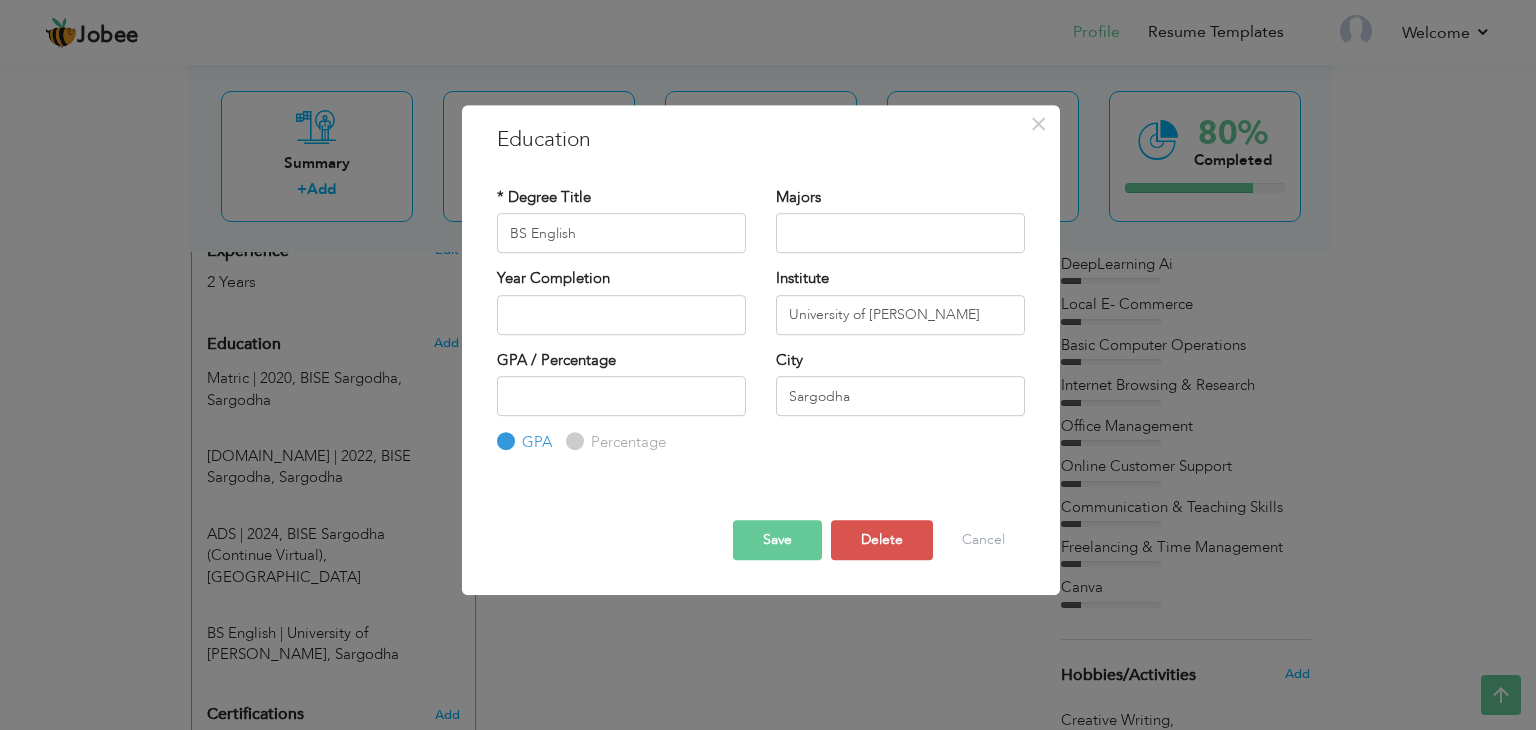 click on "Save" at bounding box center (777, 540) 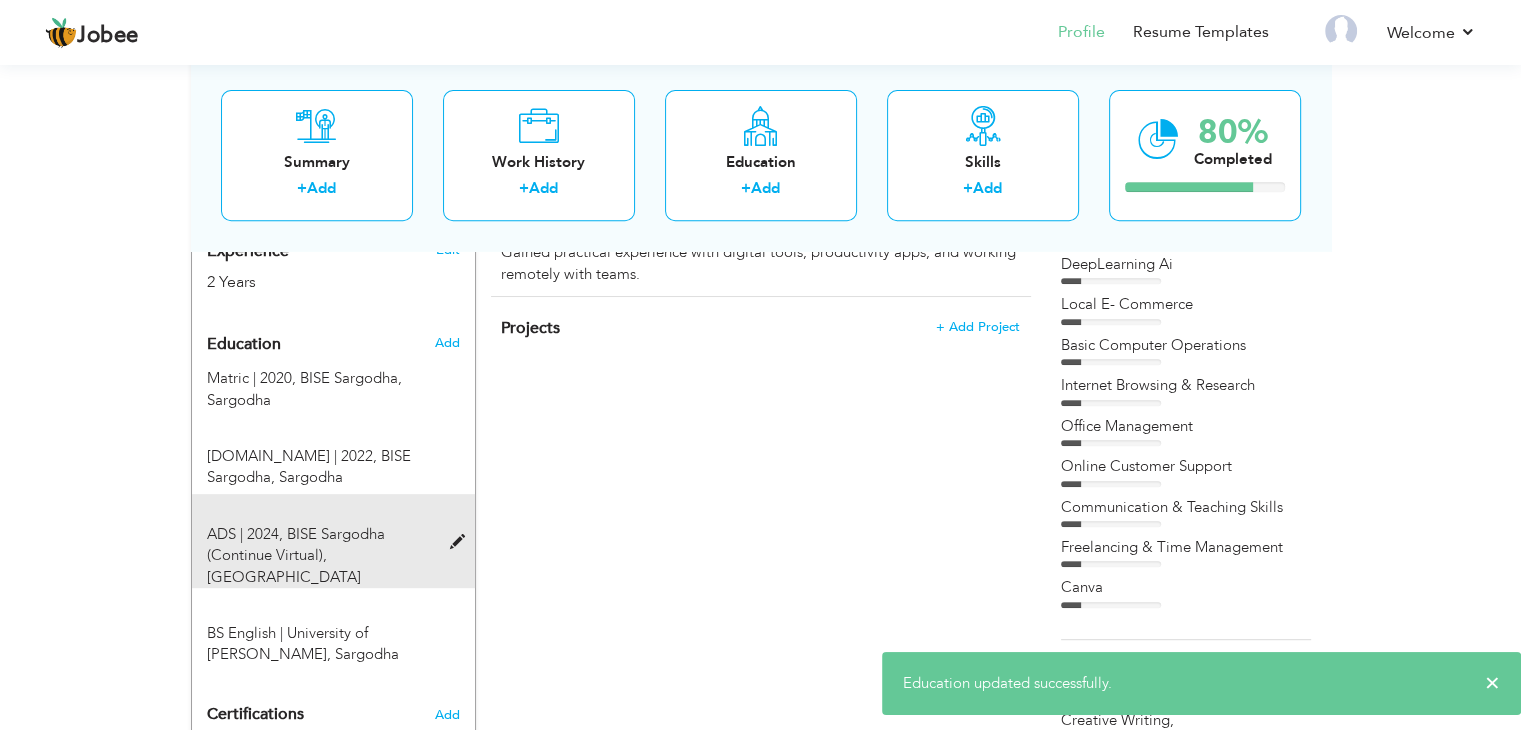 click on "BISE Sargodha (Continue Virtual), Sargodha" at bounding box center (296, 555) 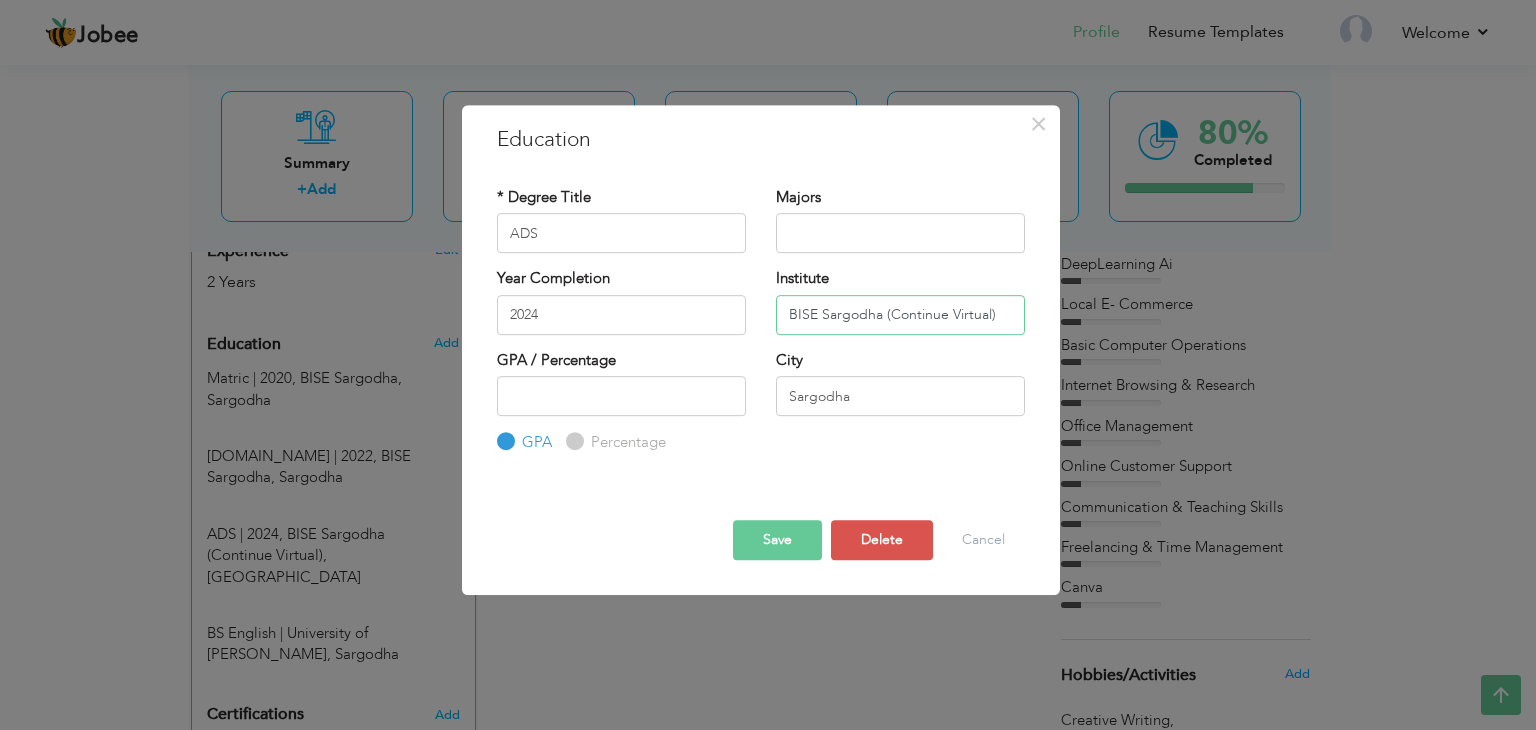 click on "BISE Sargodha (Continue Virtual)" at bounding box center (900, 315) 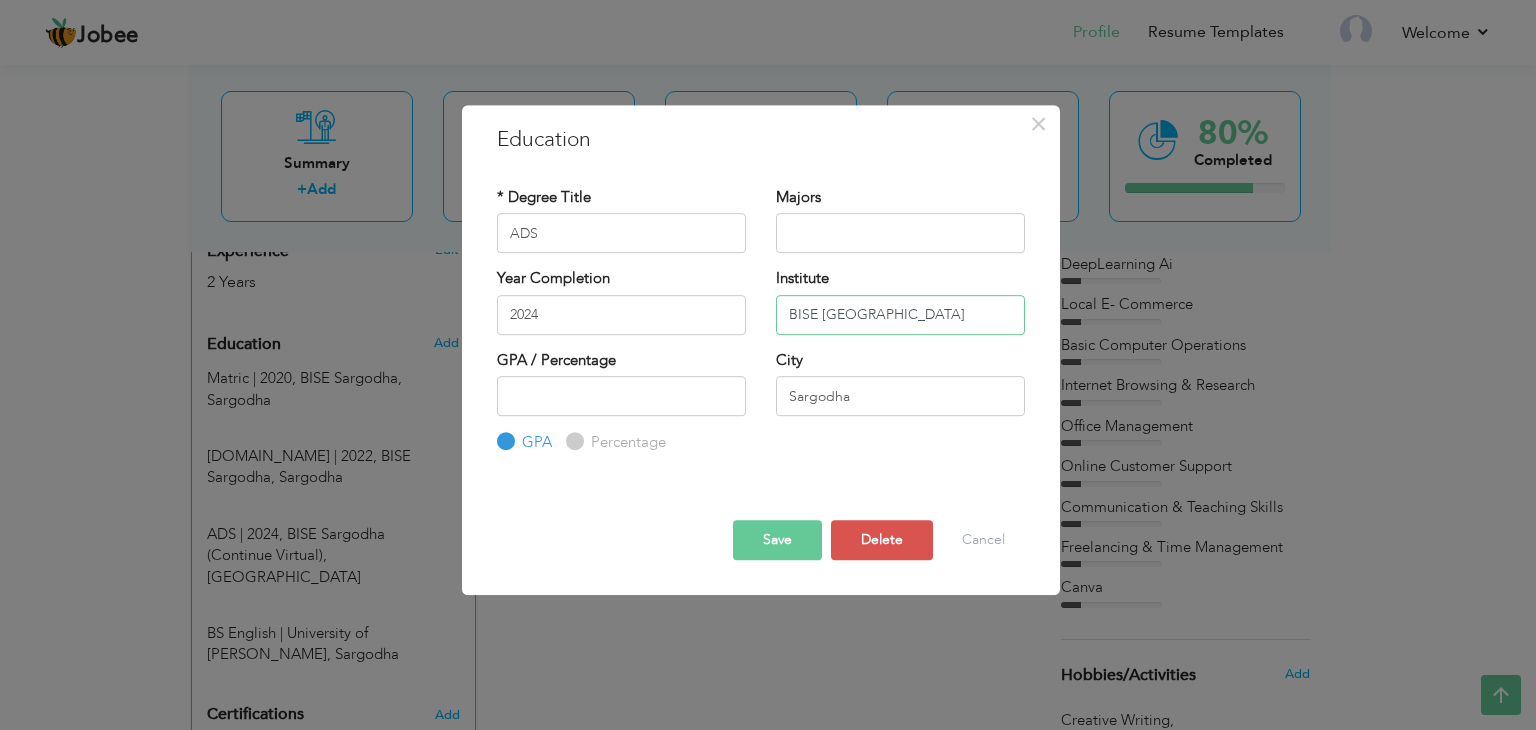 type on "BISE [GEOGRAPHIC_DATA]" 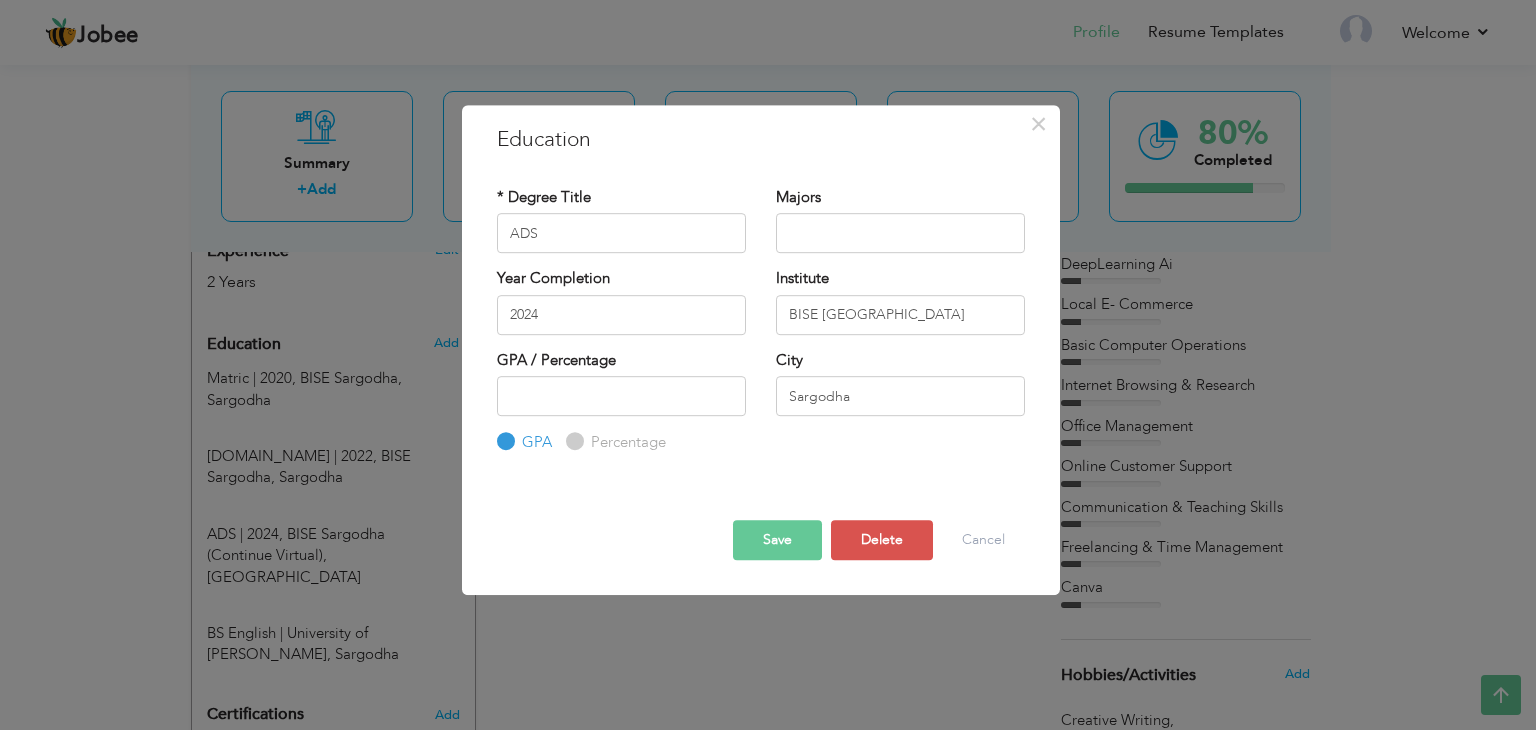 click on "Save" at bounding box center [777, 540] 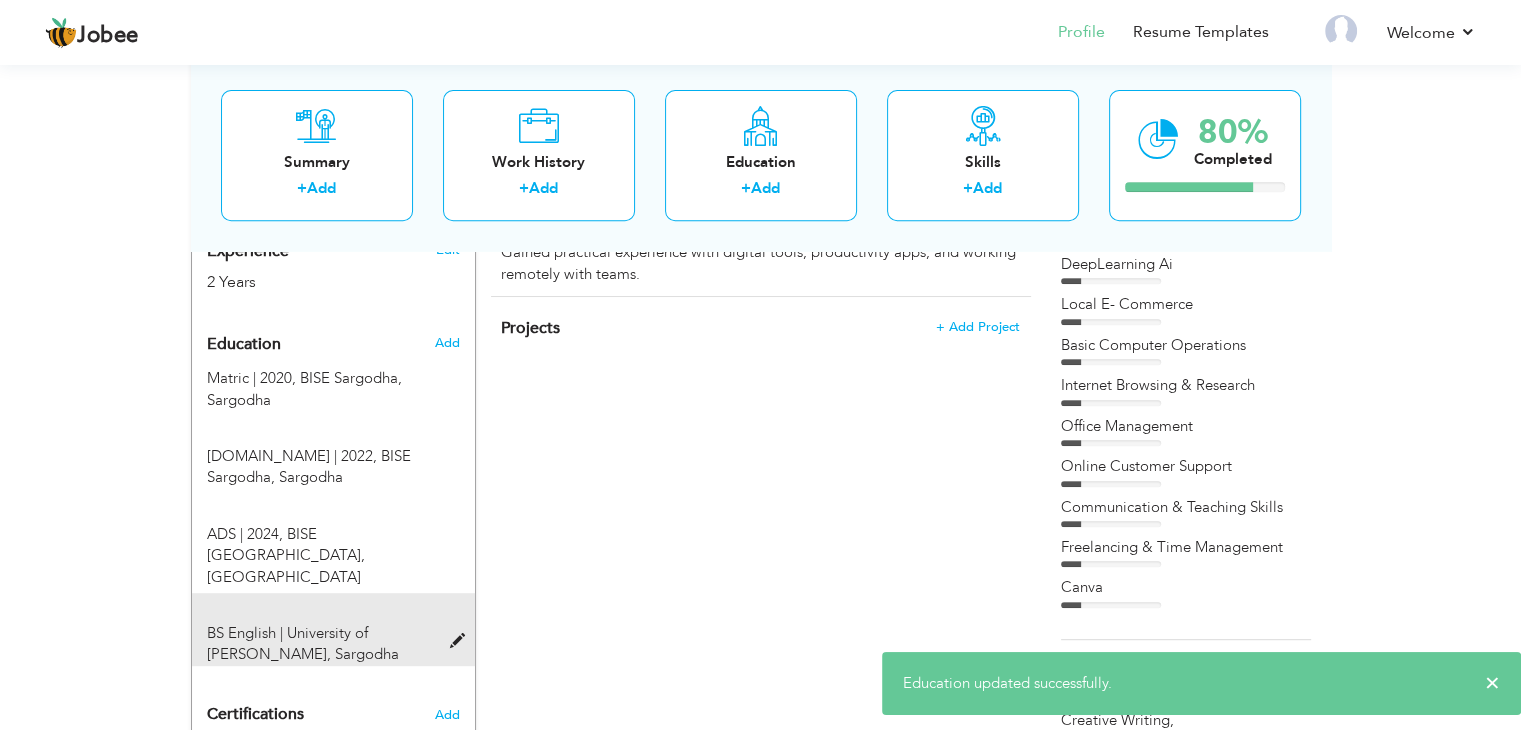 click on "University of Mandi Bahauddin, Sargodha" at bounding box center (303, 643) 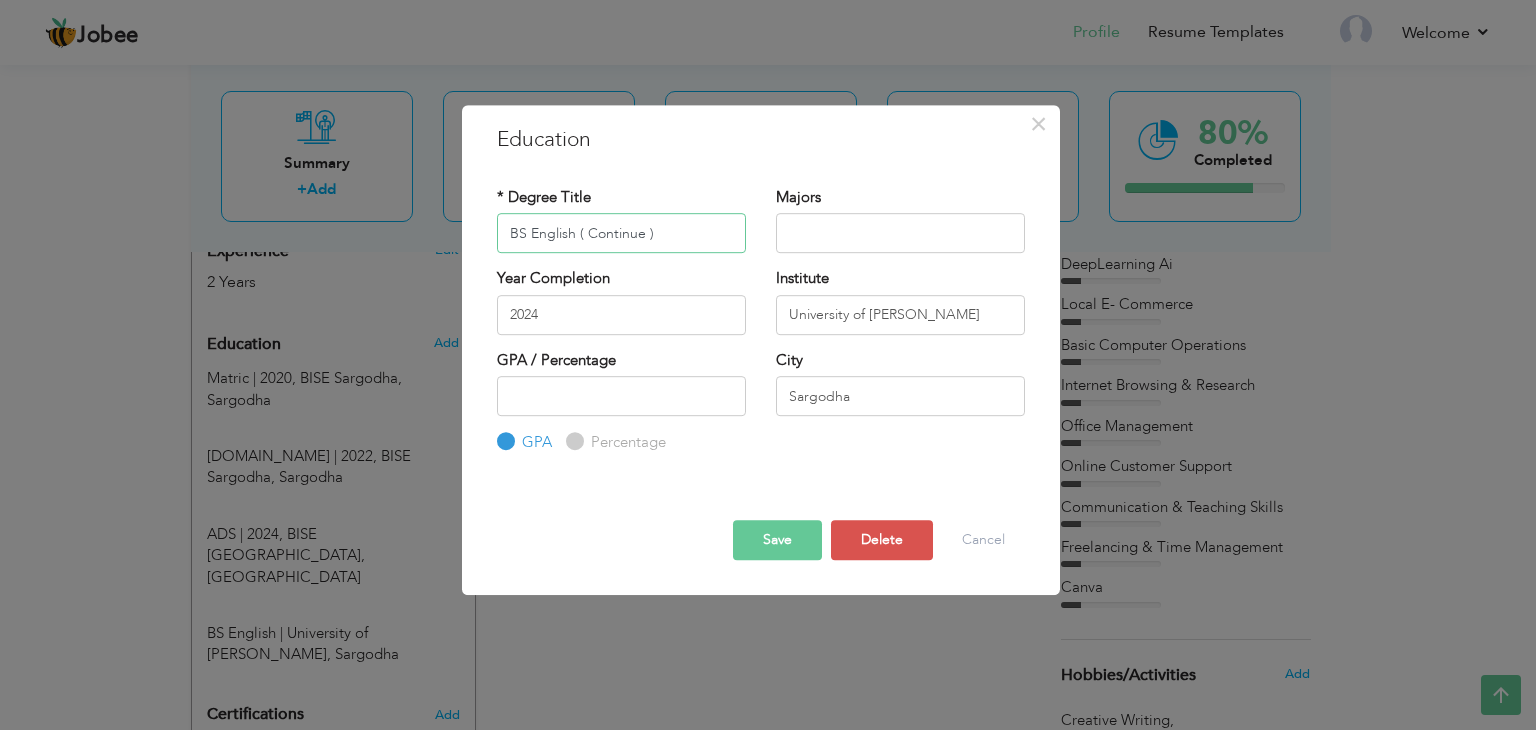 type on "BS English ( Continue )" 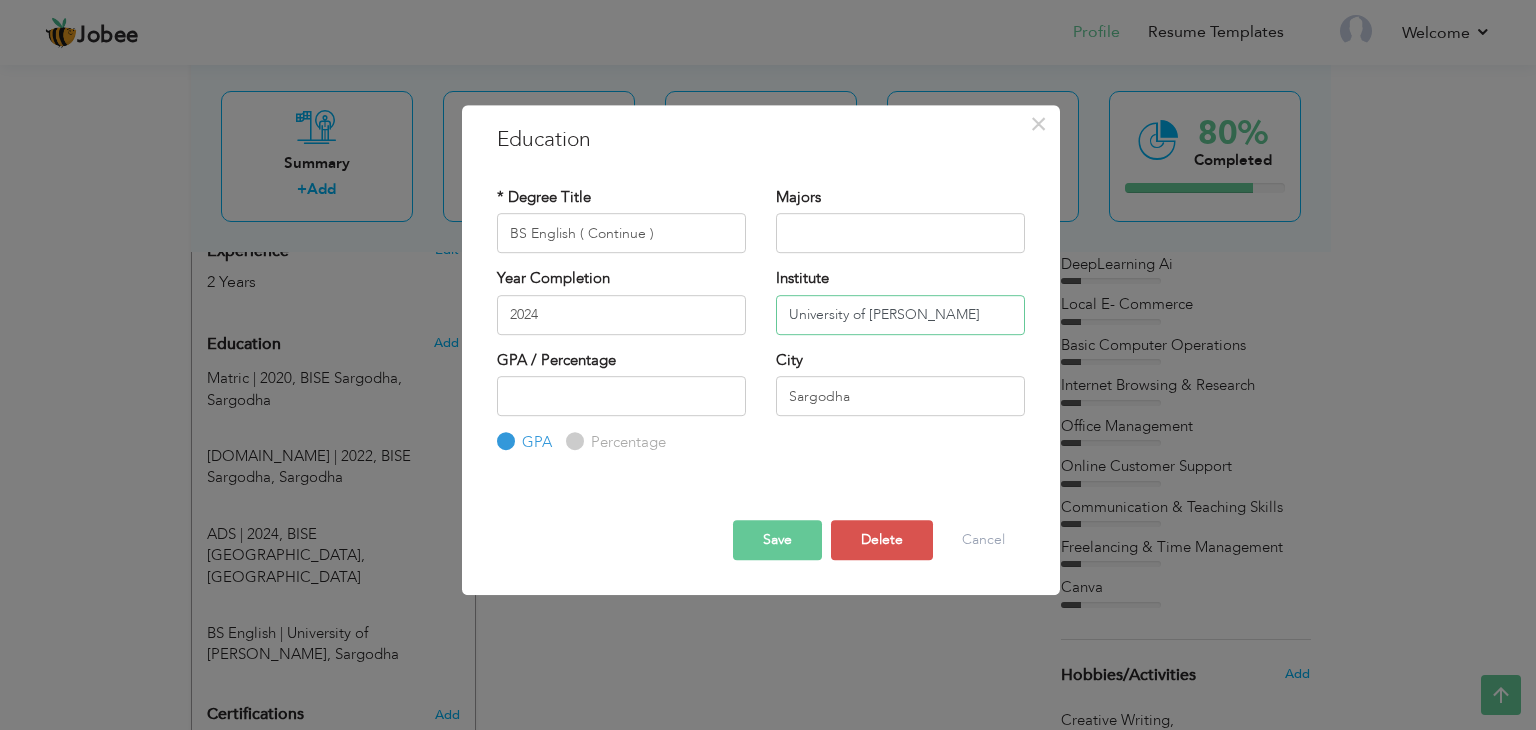 click on "University of Mandi Bahauddin" at bounding box center [900, 315] 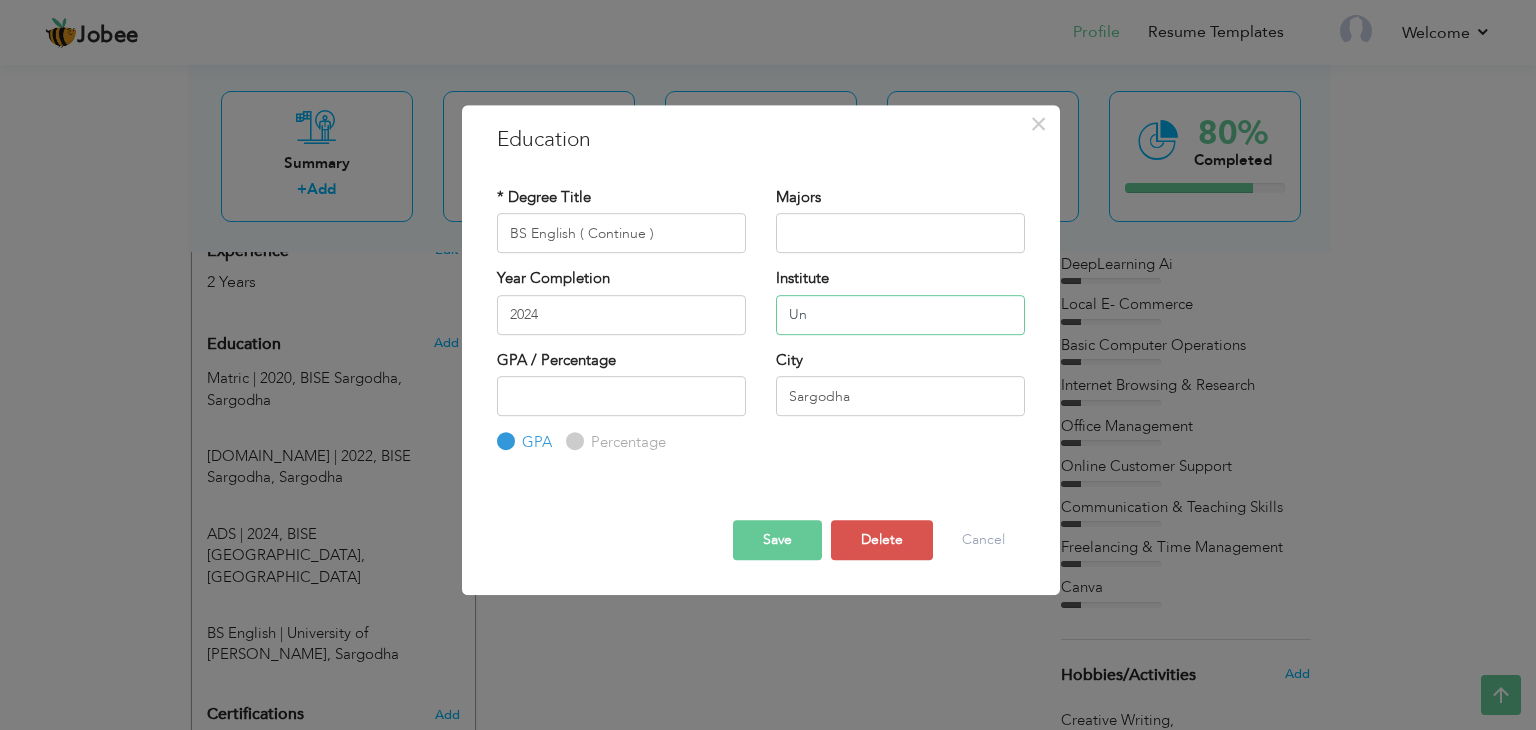 type on "U" 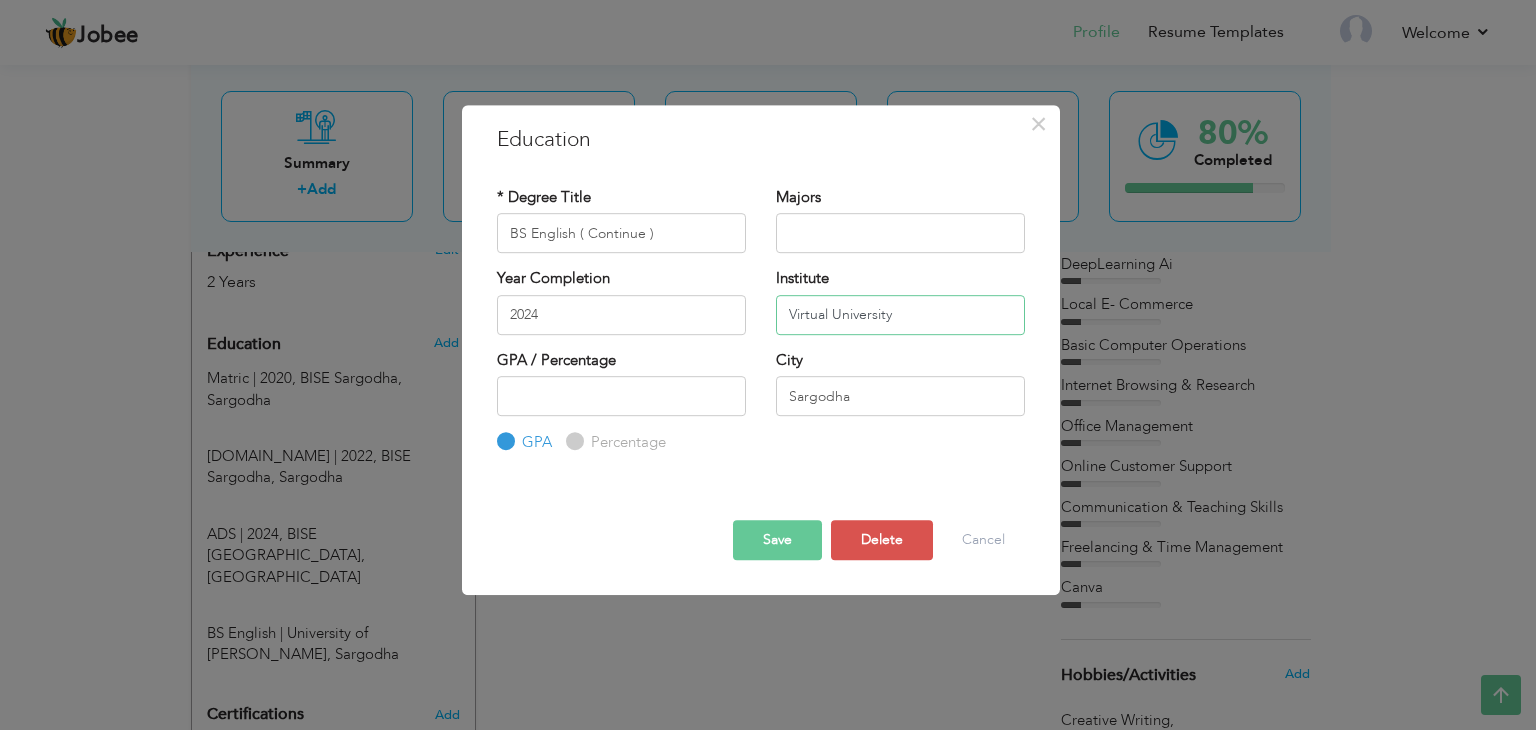type on "Virtual University" 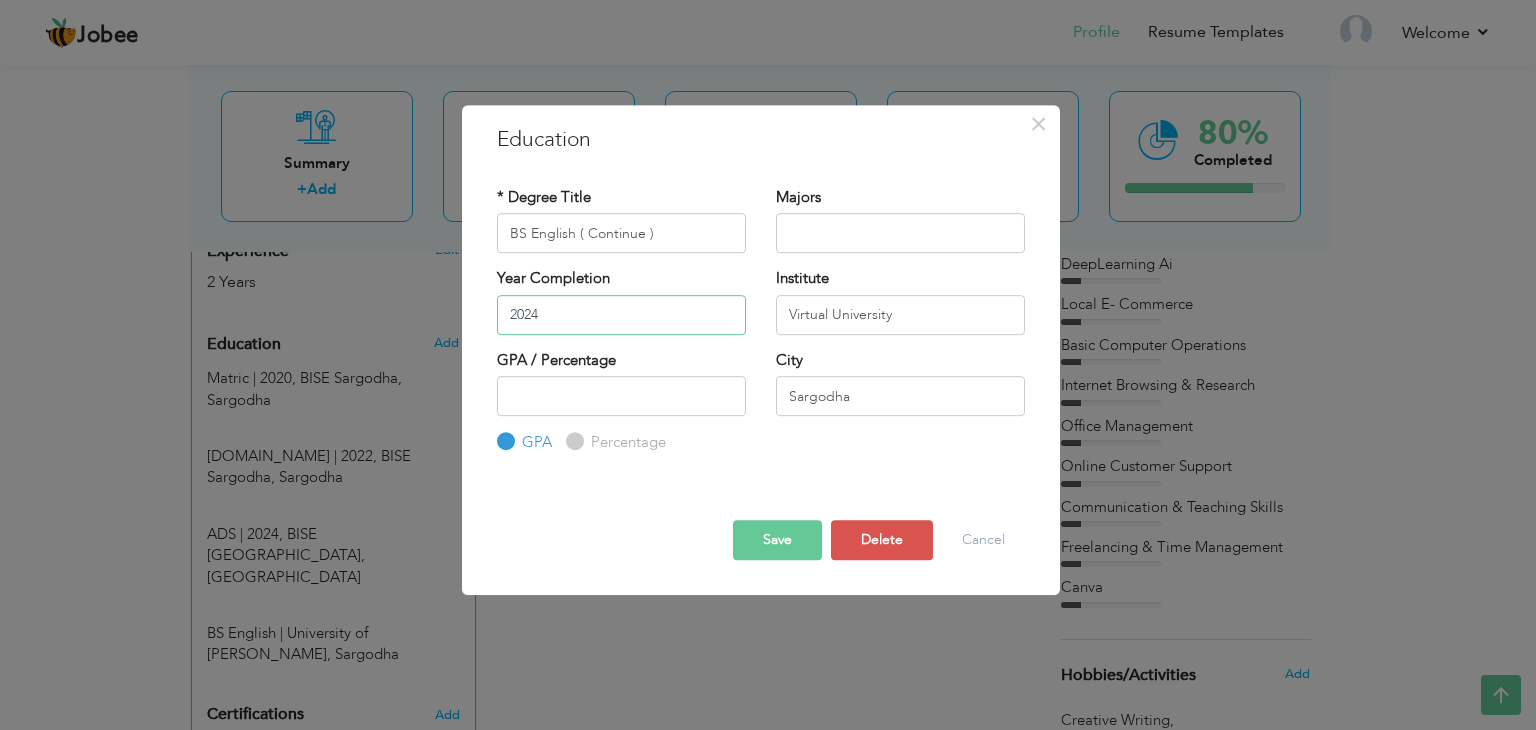 click on "2024" at bounding box center [621, 315] 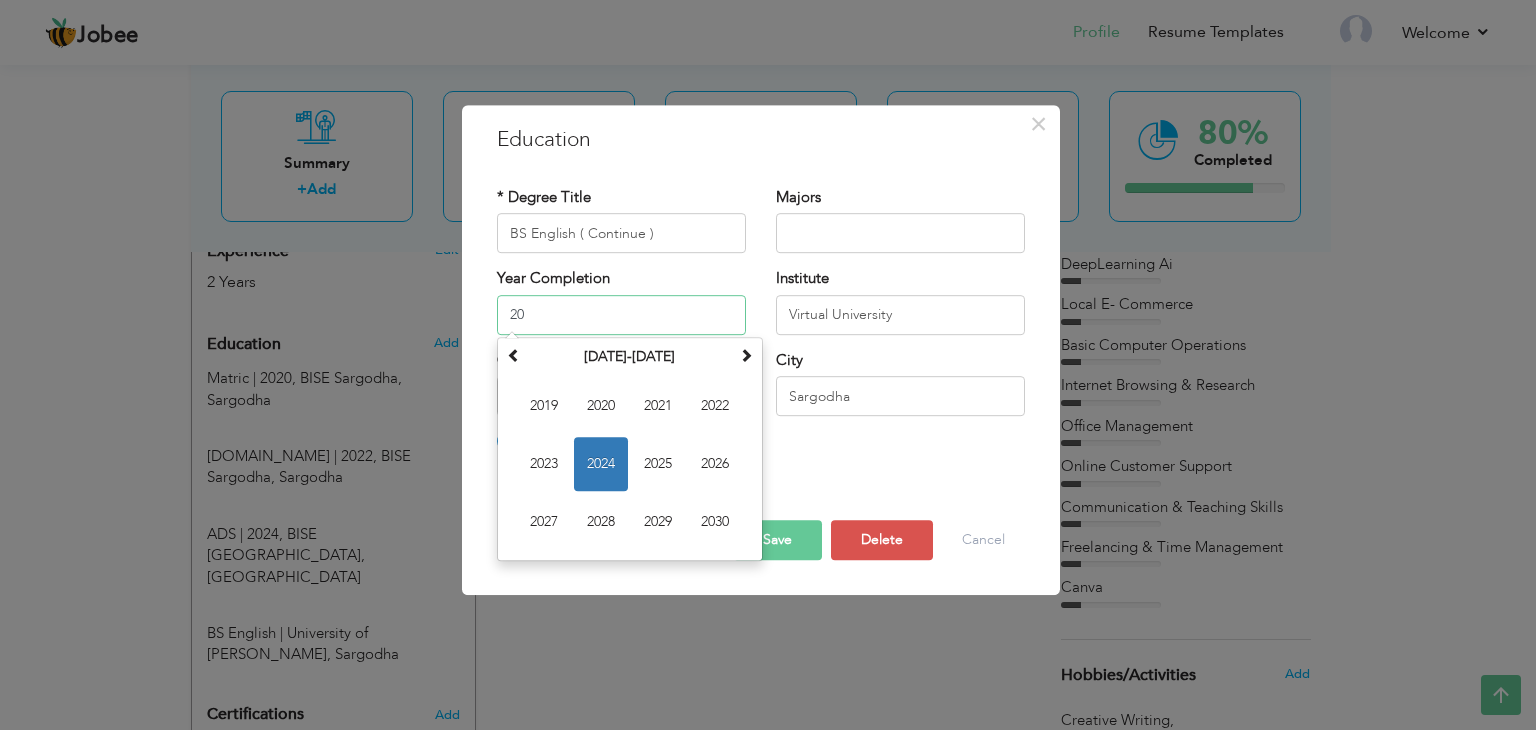 type on "2" 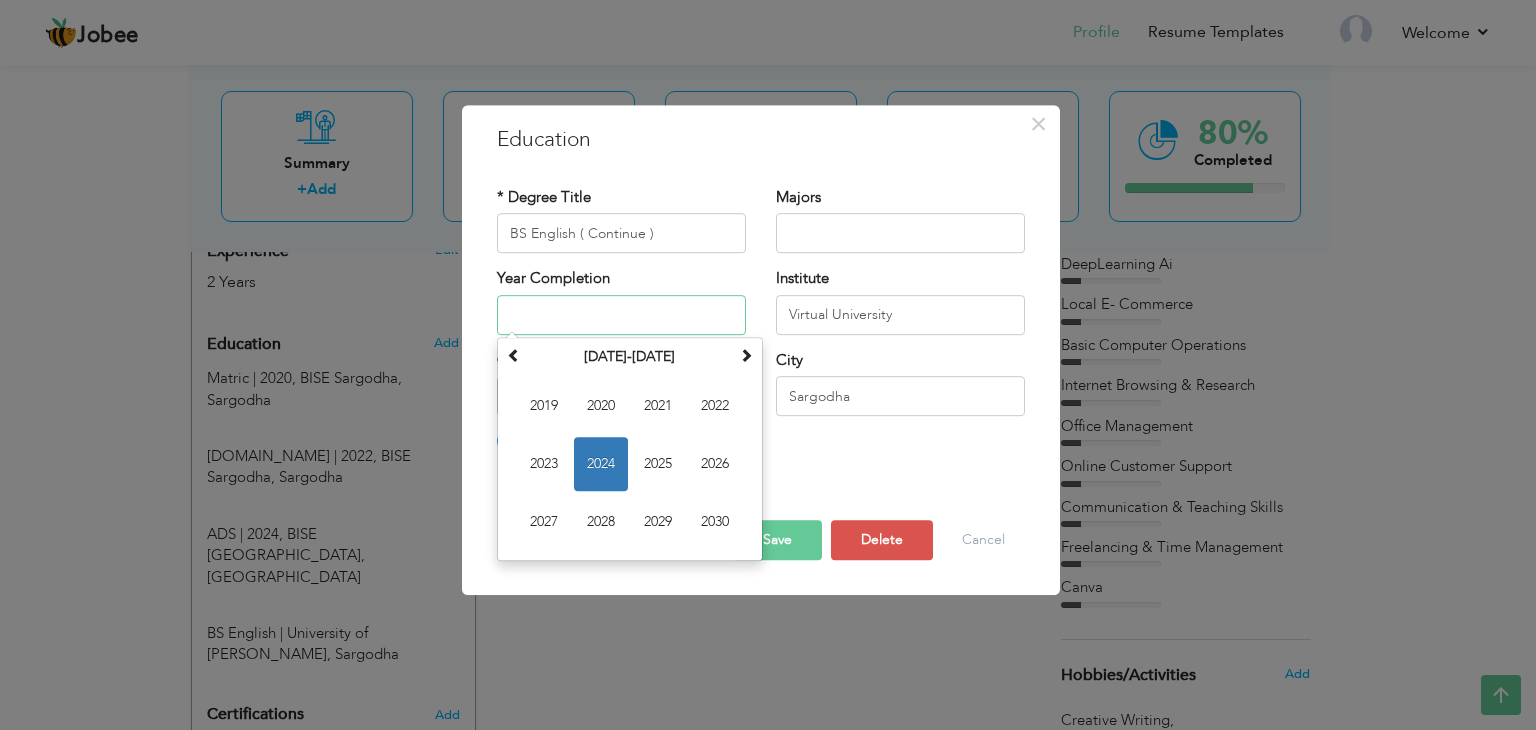 type 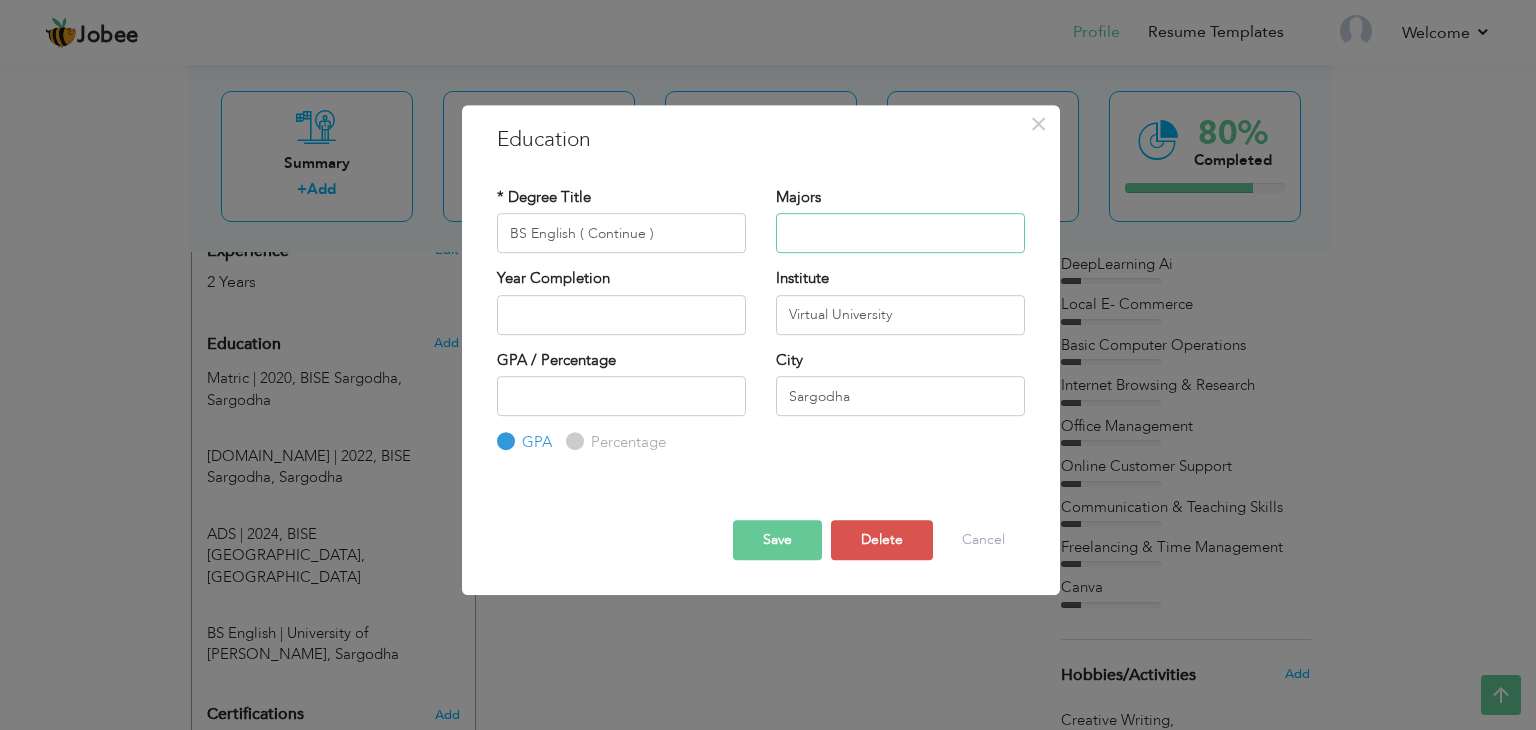 click at bounding box center (900, 233) 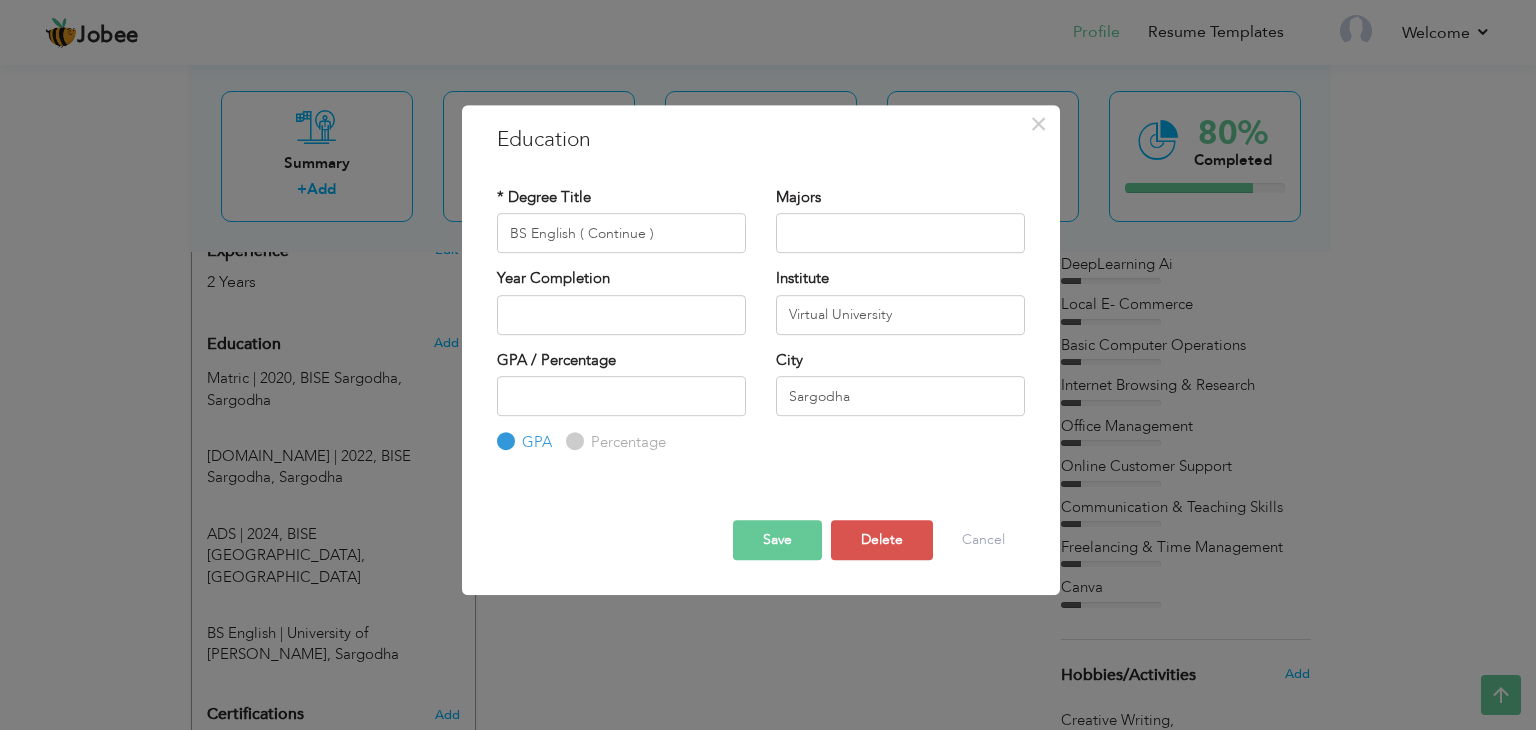 click on "Save" at bounding box center (777, 540) 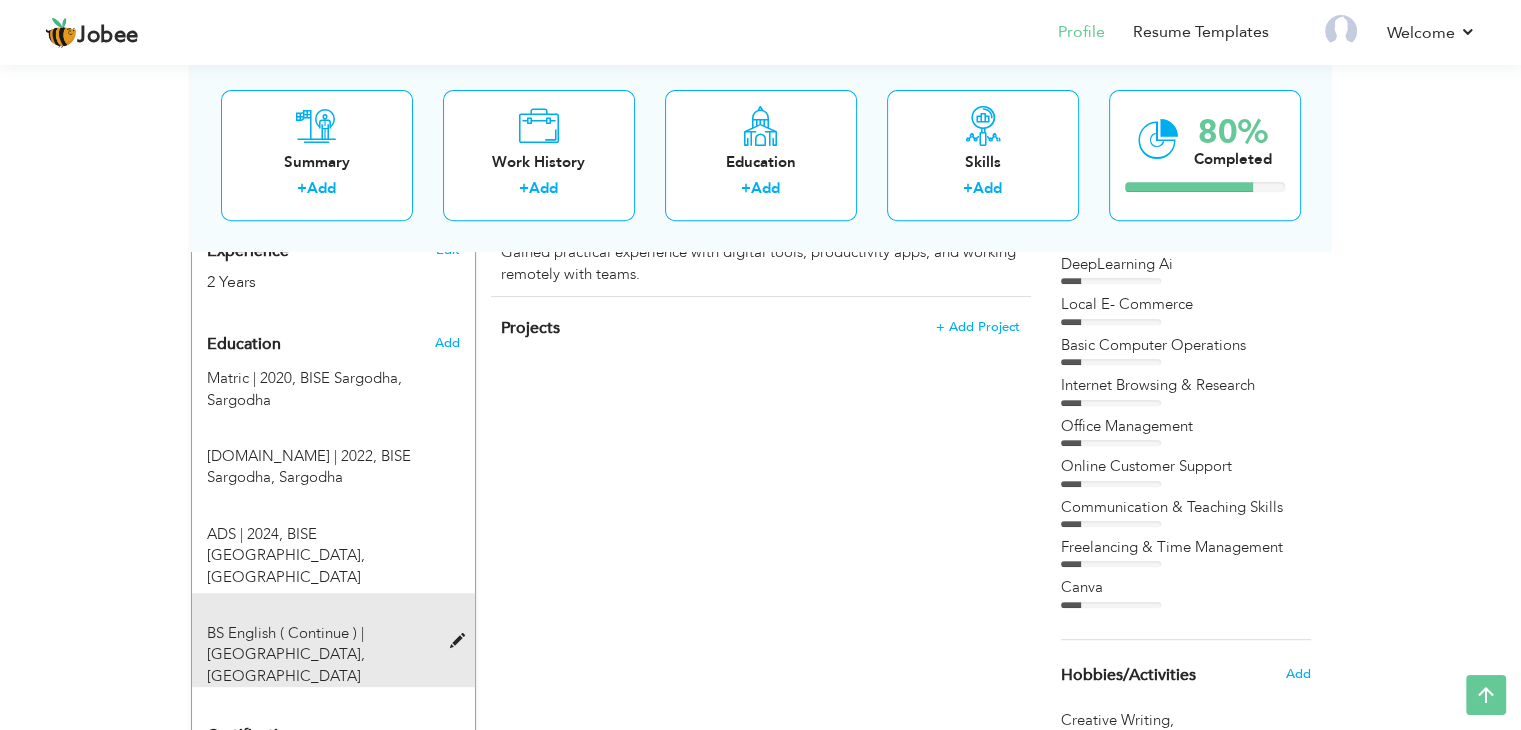 click on "Virtual University, Sargodha" at bounding box center (286, 664) 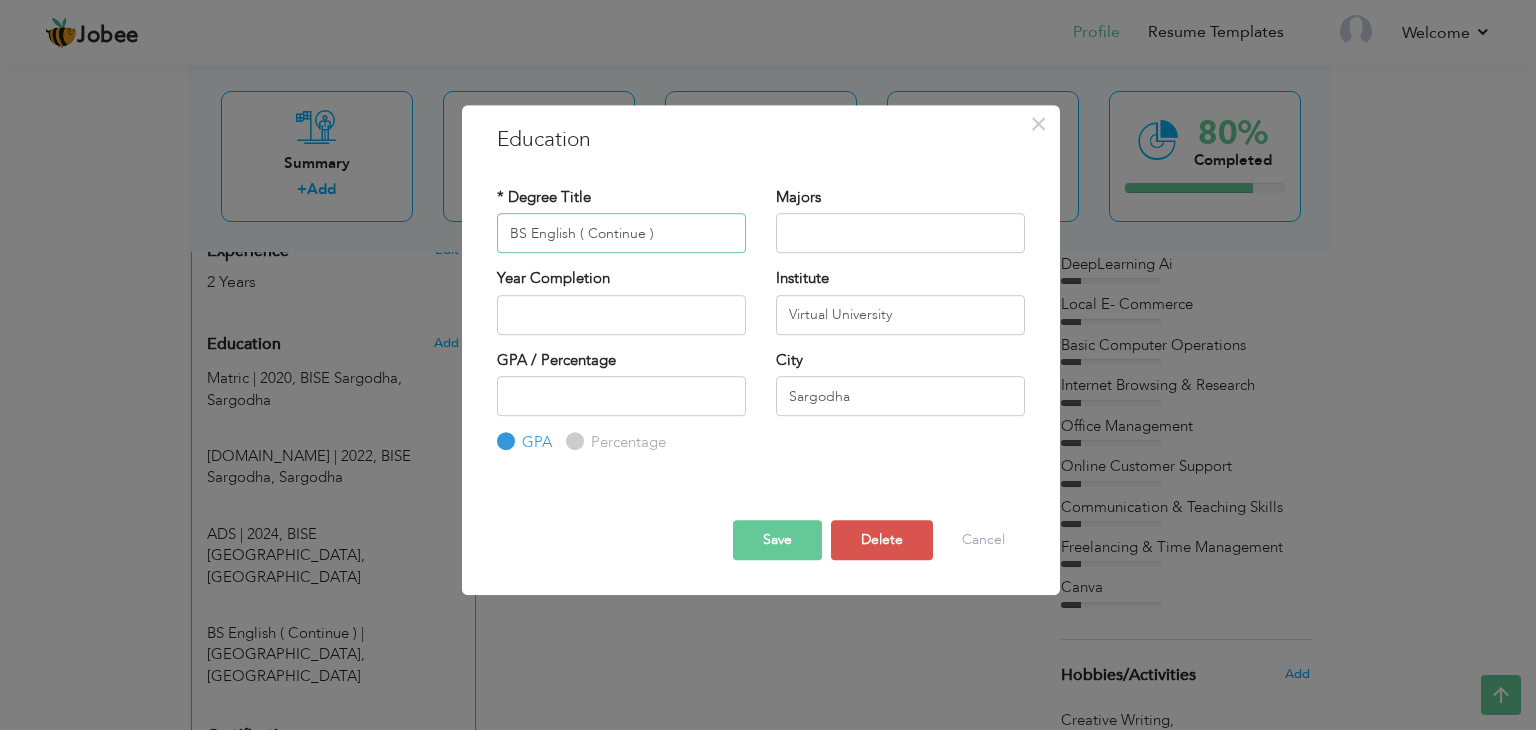 click on "BS English ( Continue )" at bounding box center [621, 233] 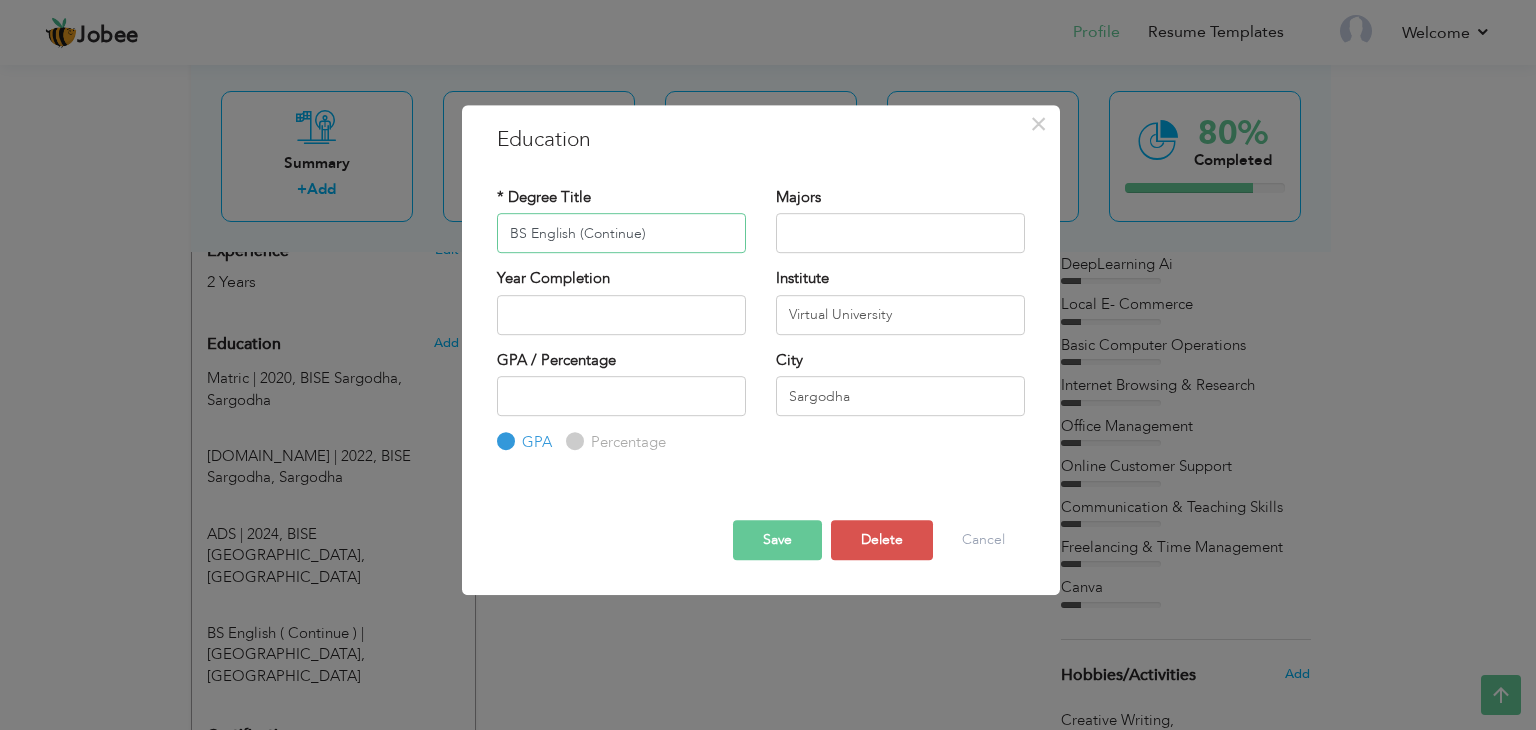 type on "BS English (Continue)" 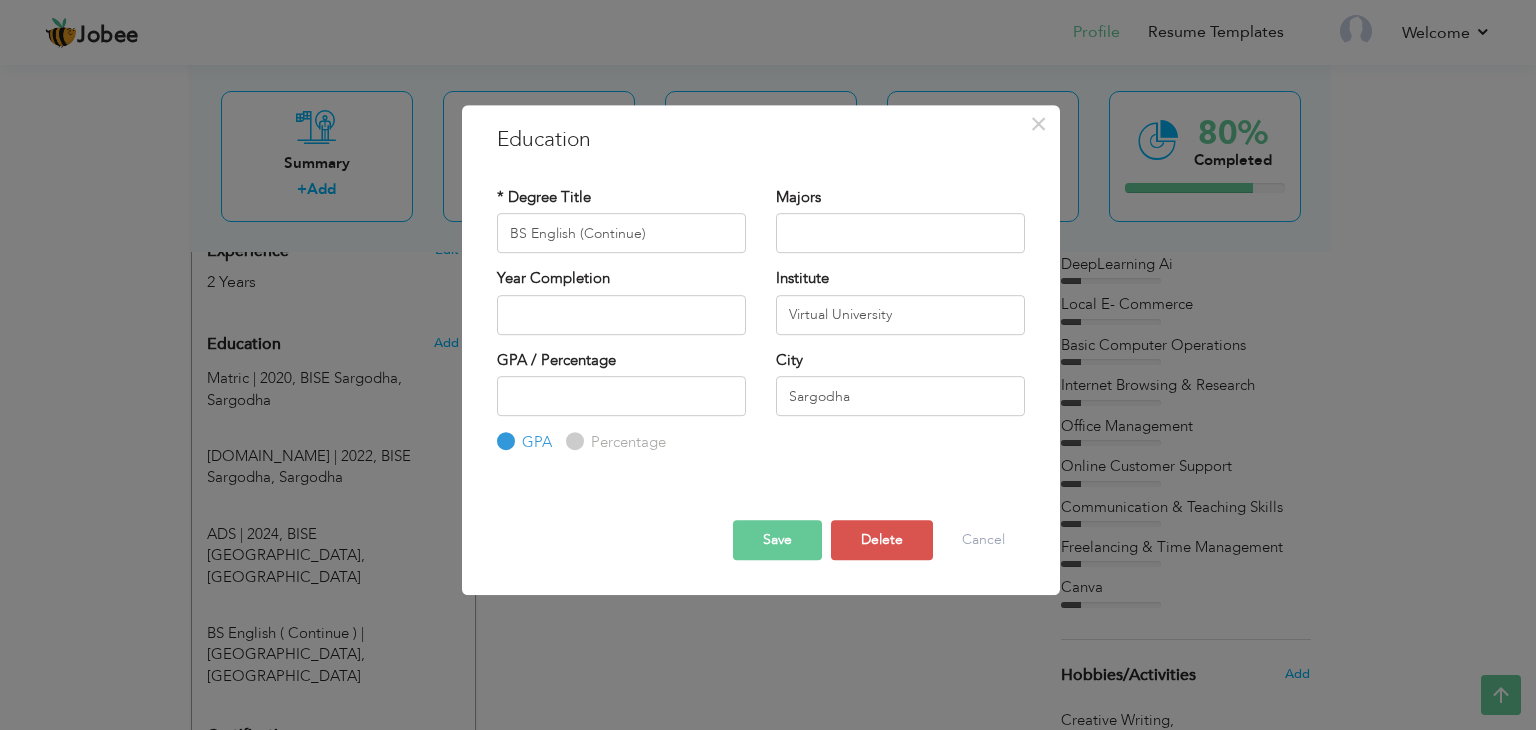 click on "Save" at bounding box center (777, 540) 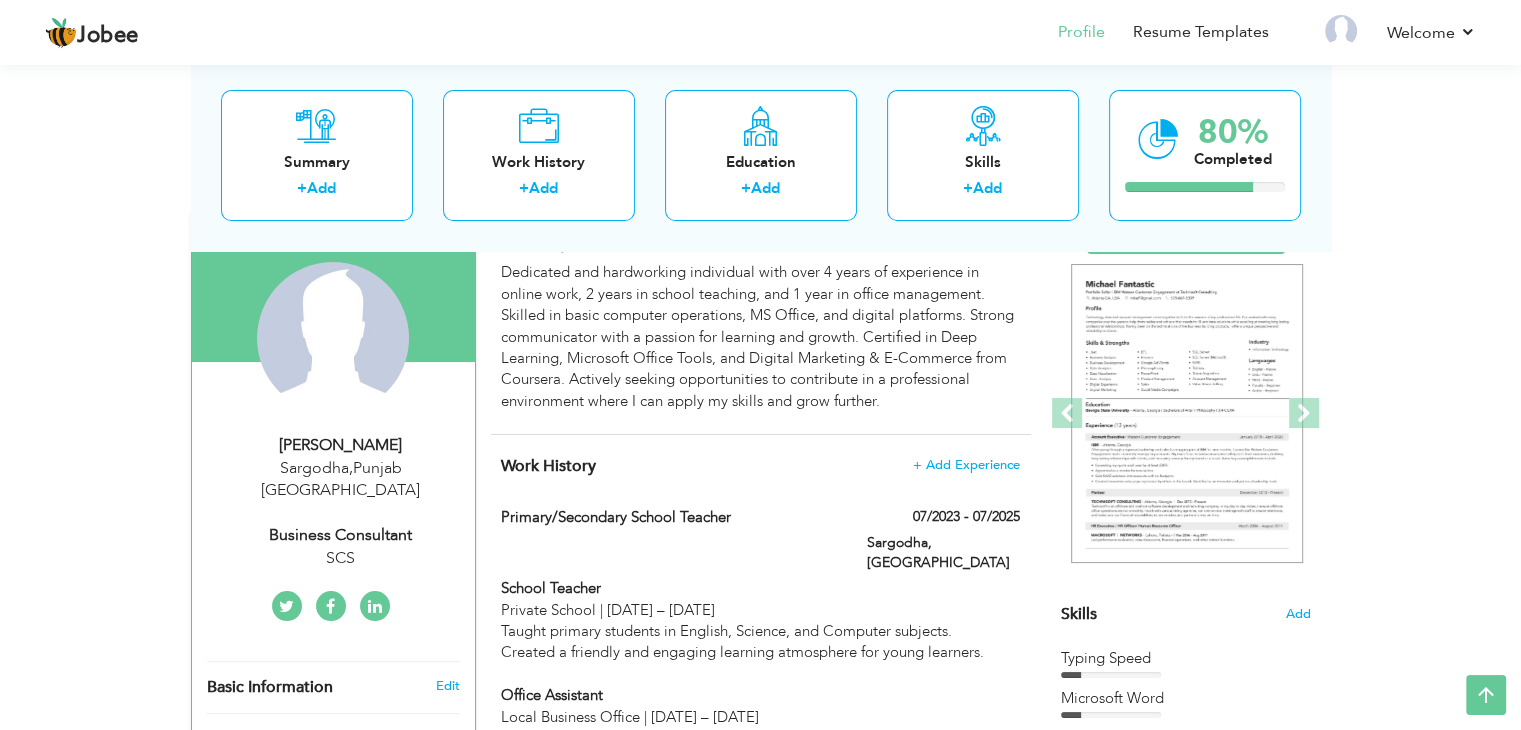 scroll, scrollTop: 0, scrollLeft: 0, axis: both 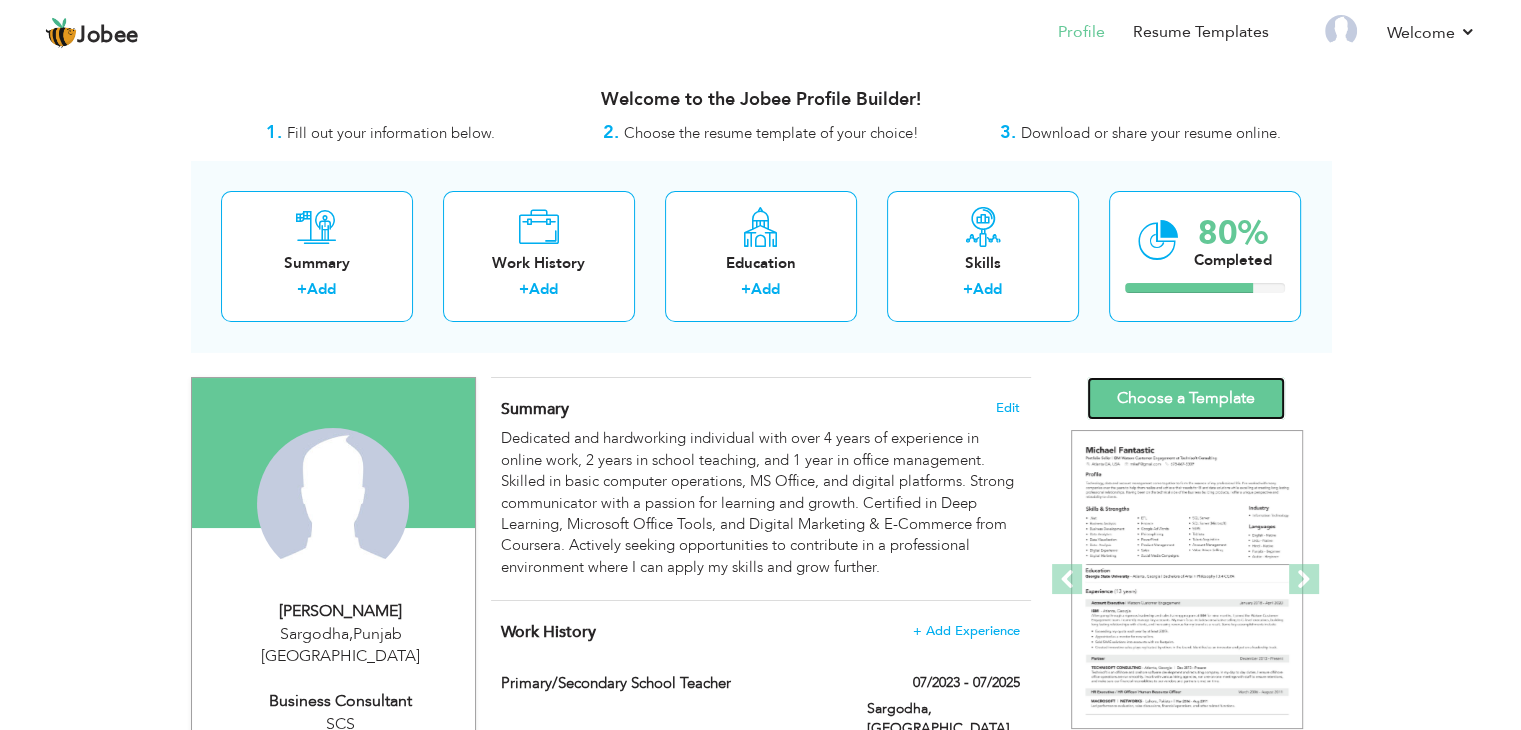 click on "Choose a Template" at bounding box center (1186, 398) 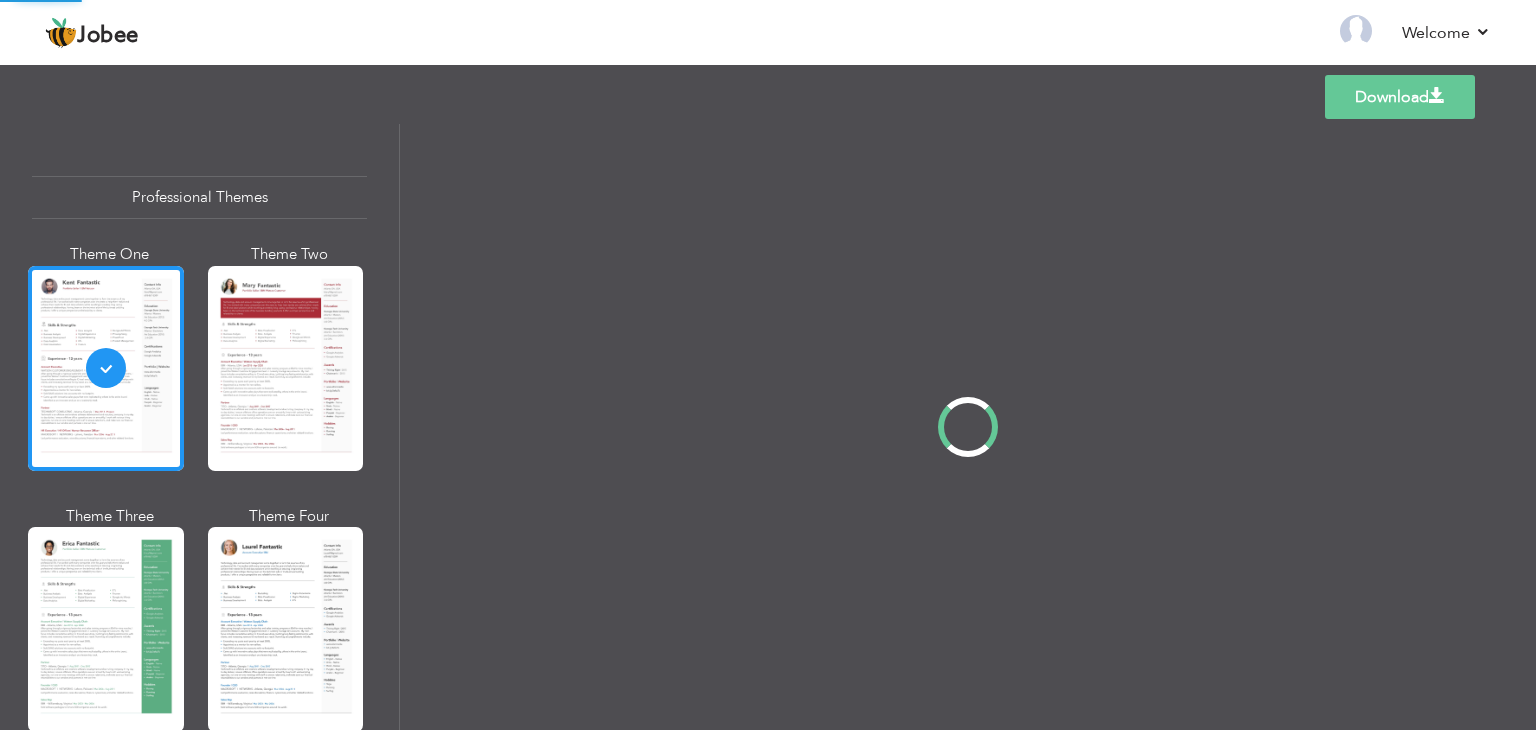scroll, scrollTop: 0, scrollLeft: 0, axis: both 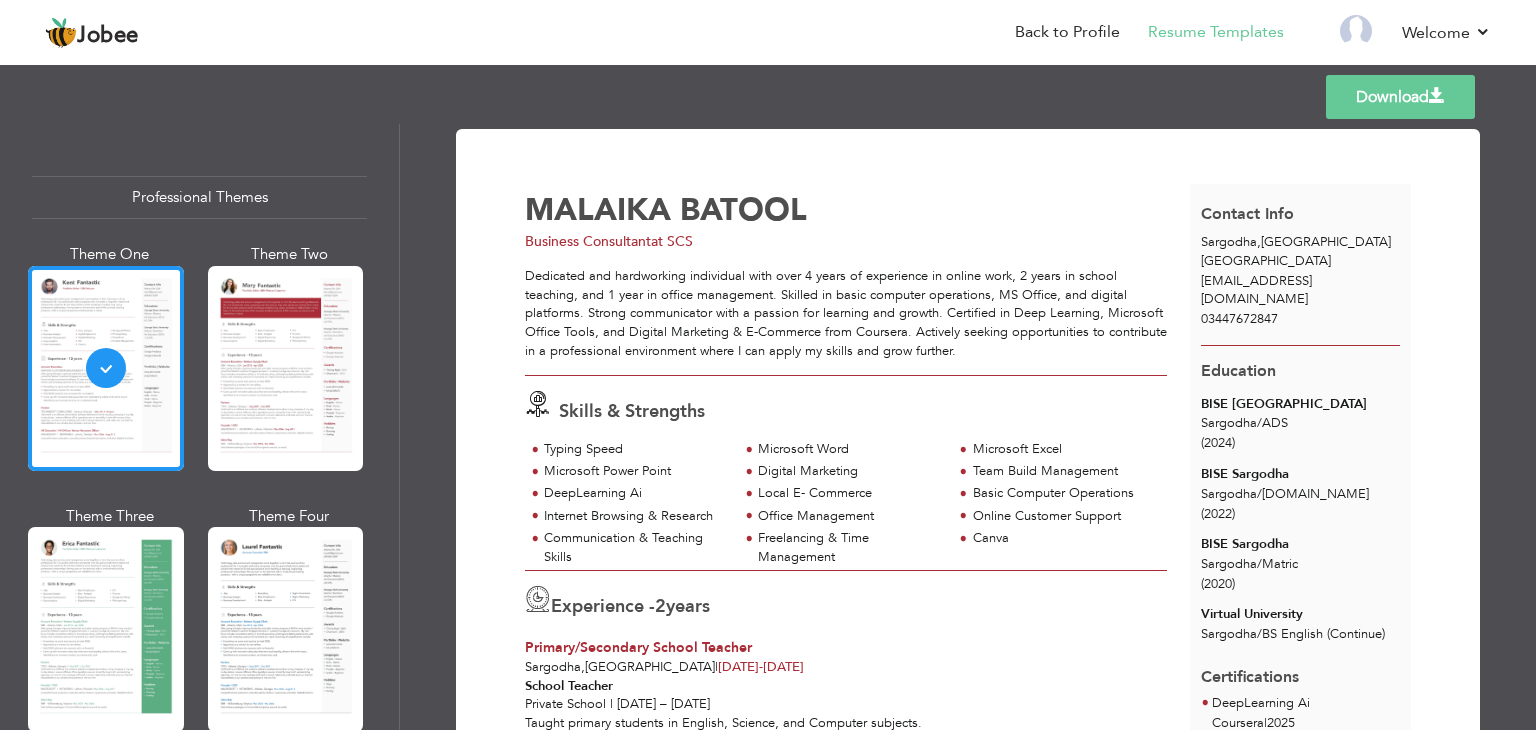 click on "Theme One
Theme Two
Theme Three
Theme Four" at bounding box center (199, 635) 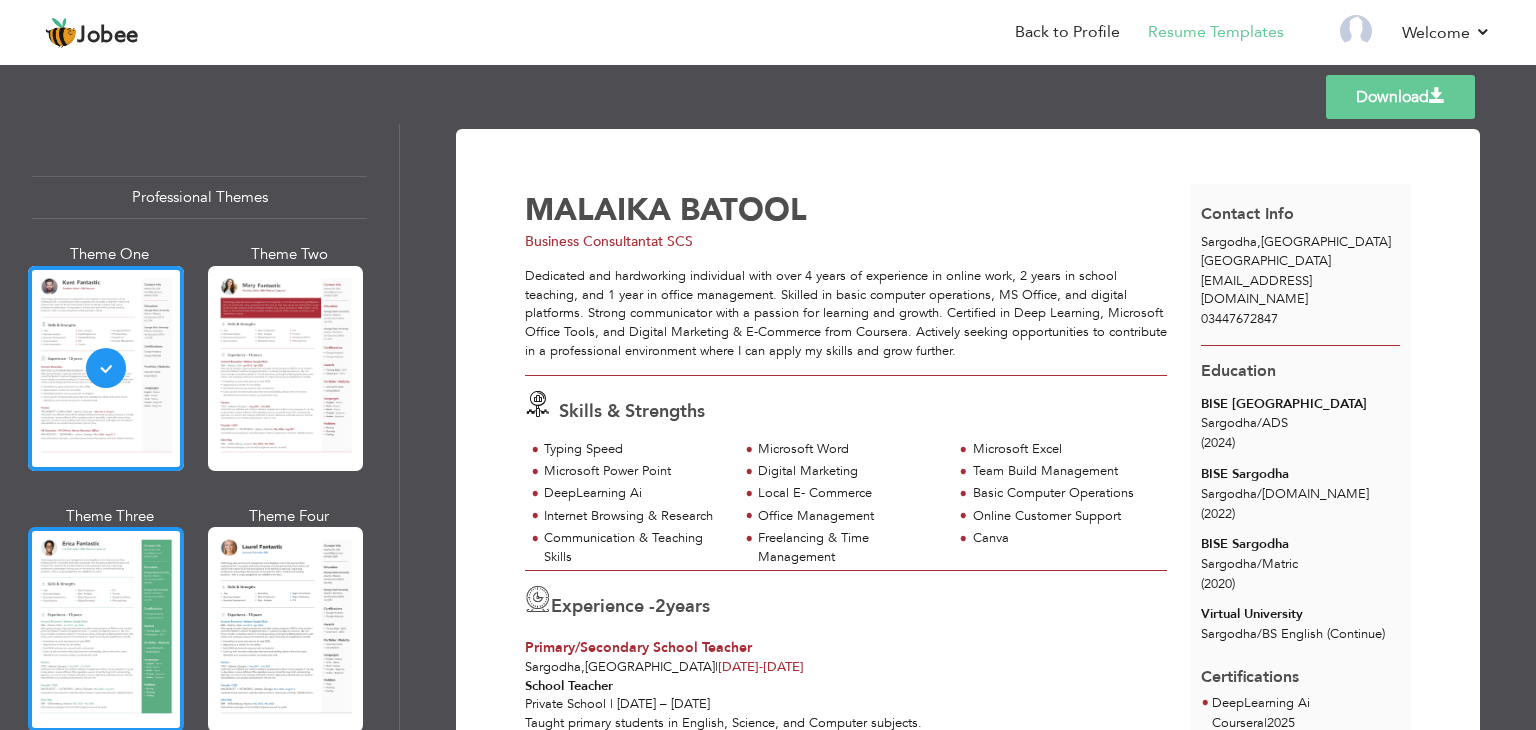 click at bounding box center [106, 629] 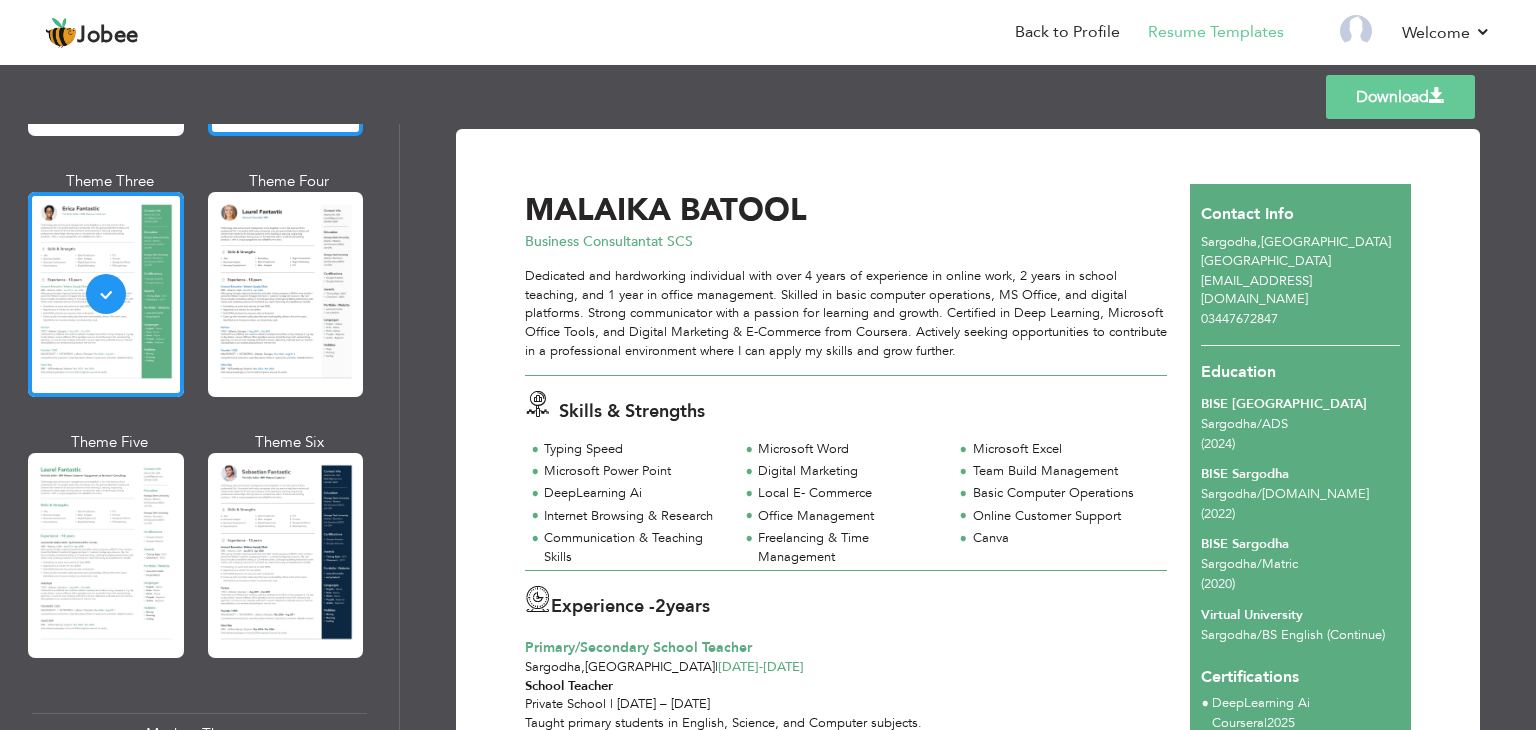 scroll, scrollTop: 336, scrollLeft: 0, axis: vertical 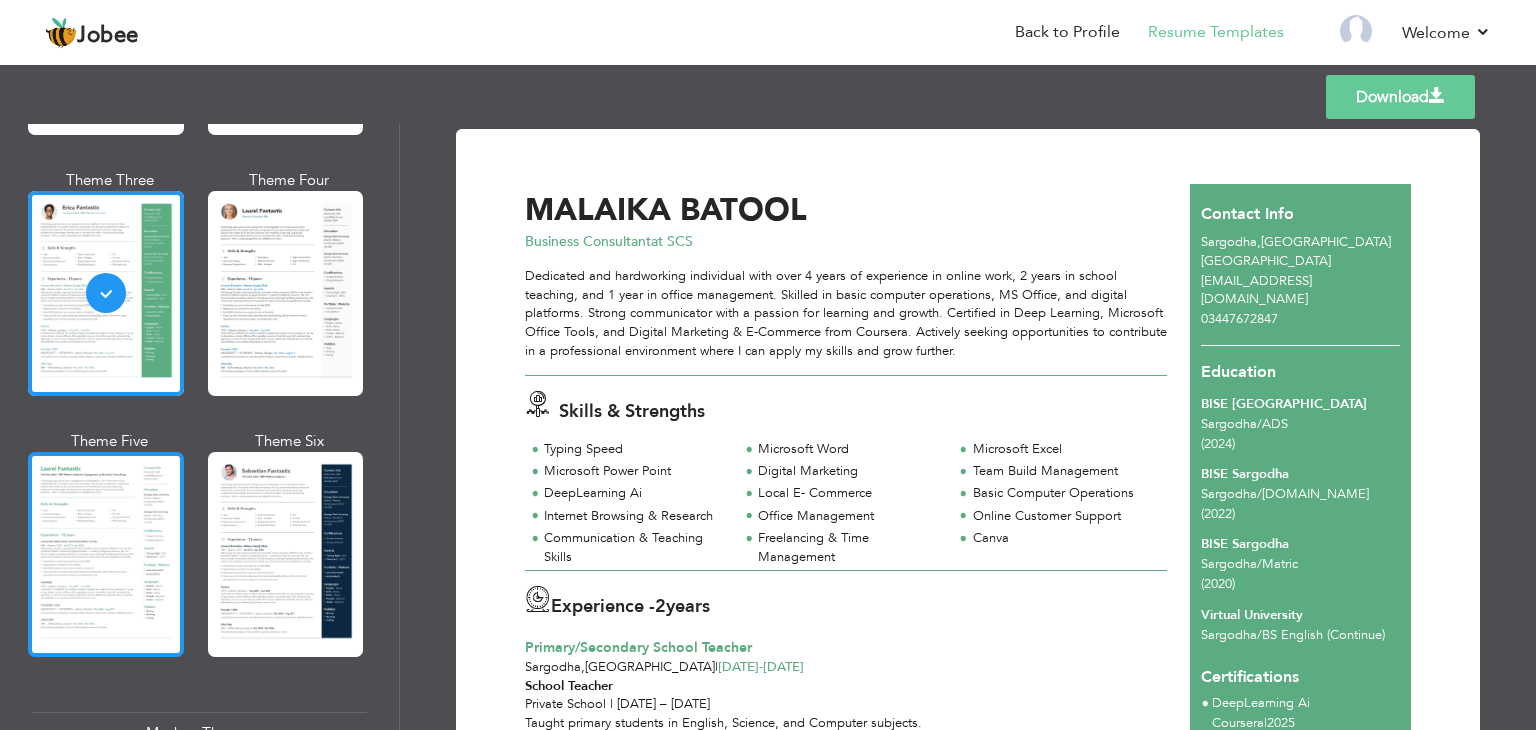 click at bounding box center [106, 554] 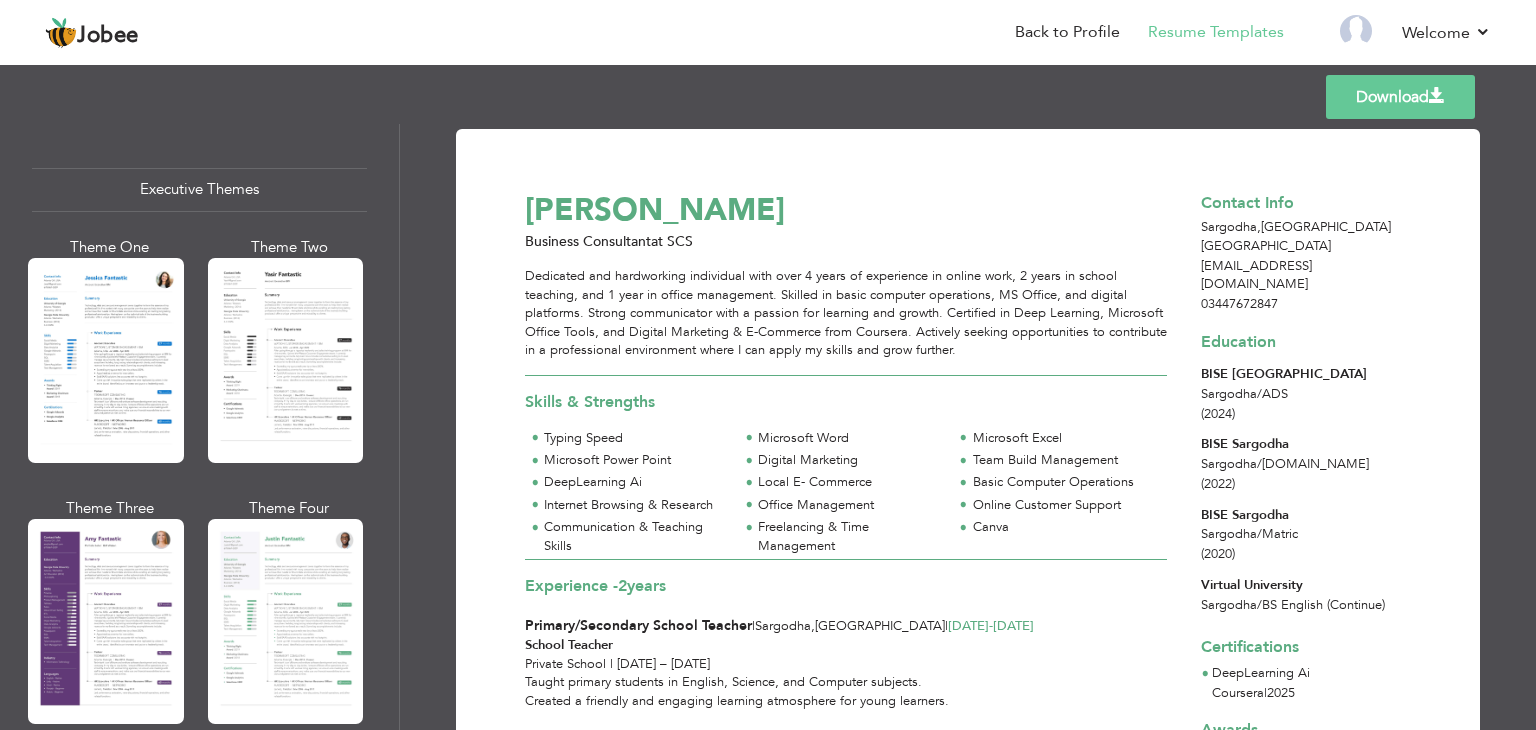 scroll, scrollTop: 1484, scrollLeft: 0, axis: vertical 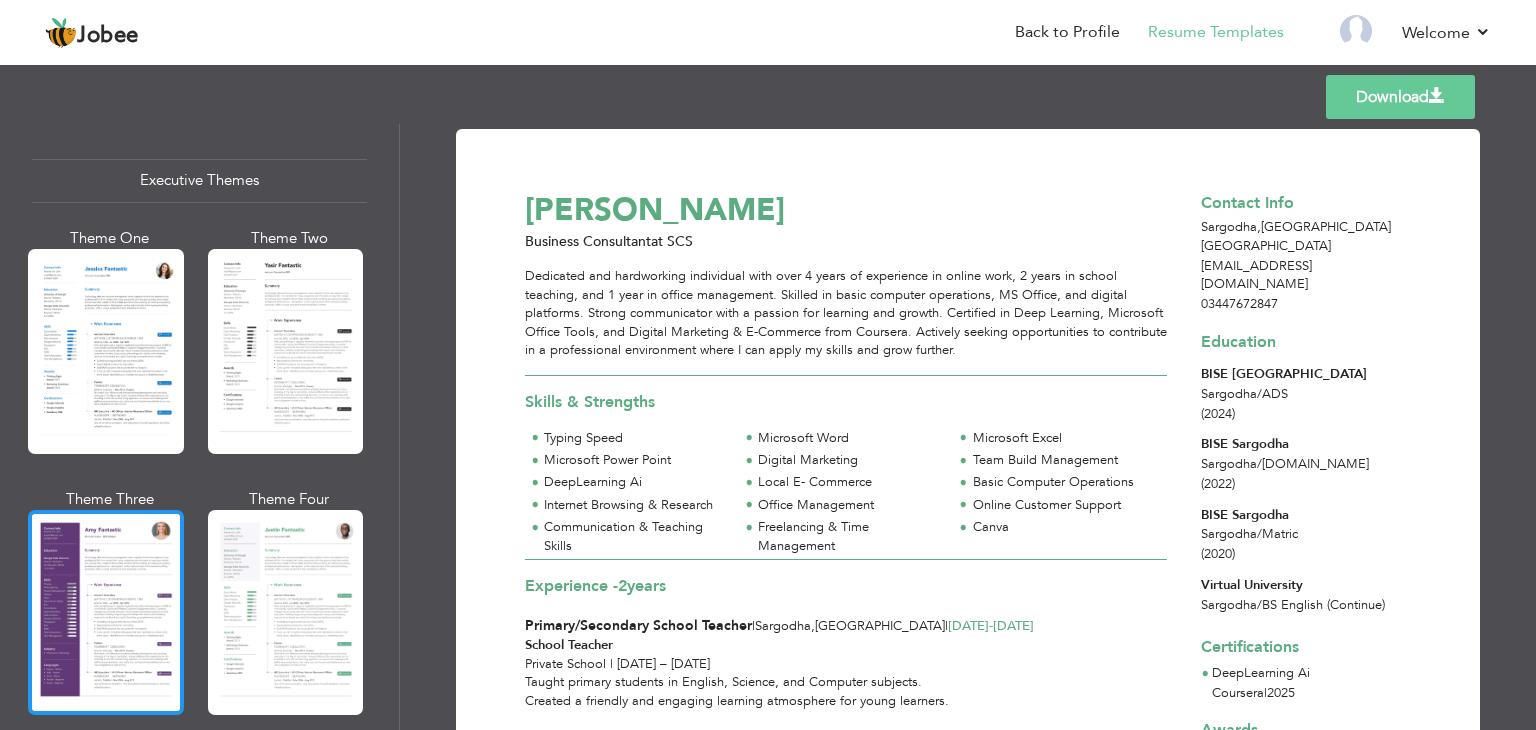 click at bounding box center [106, 612] 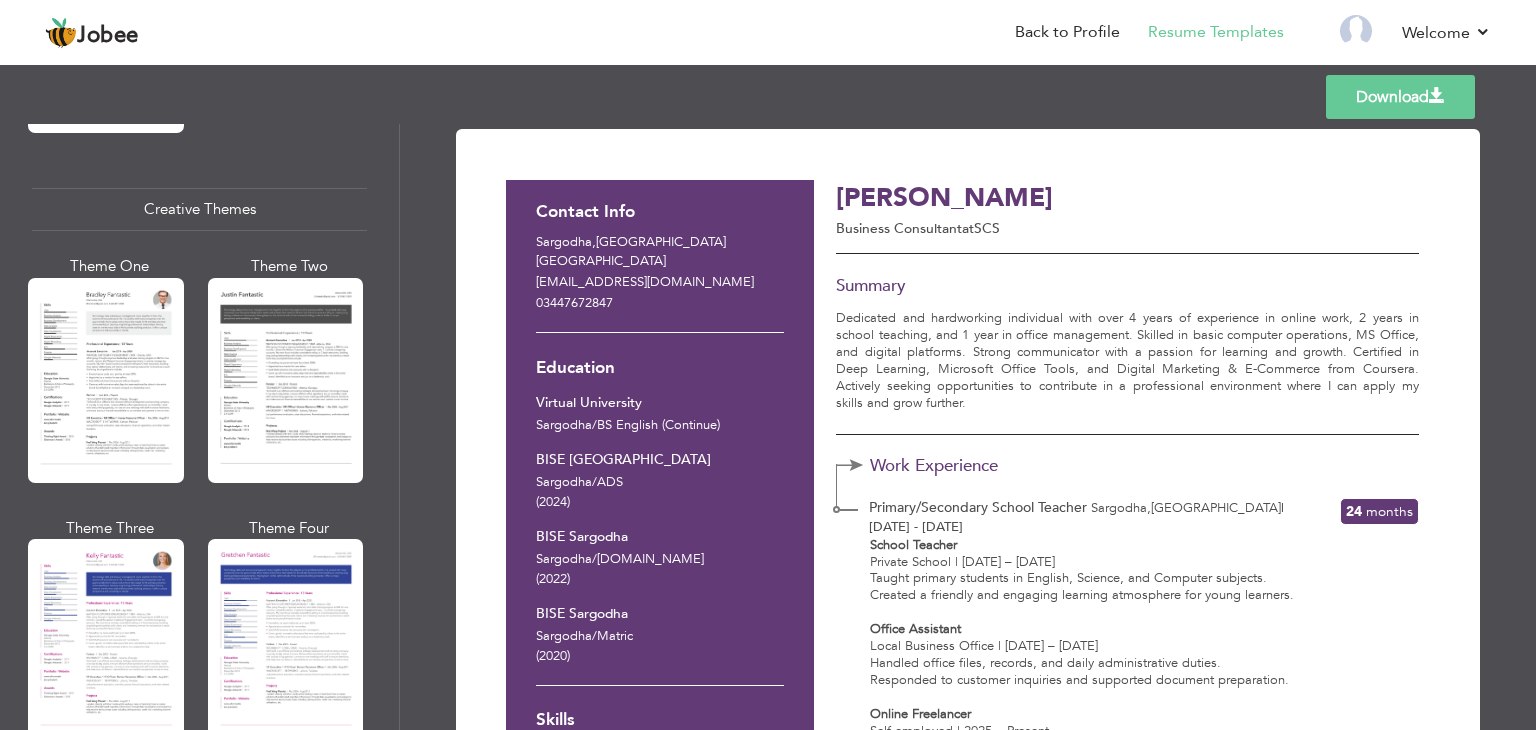 scroll, scrollTop: 2336, scrollLeft: 0, axis: vertical 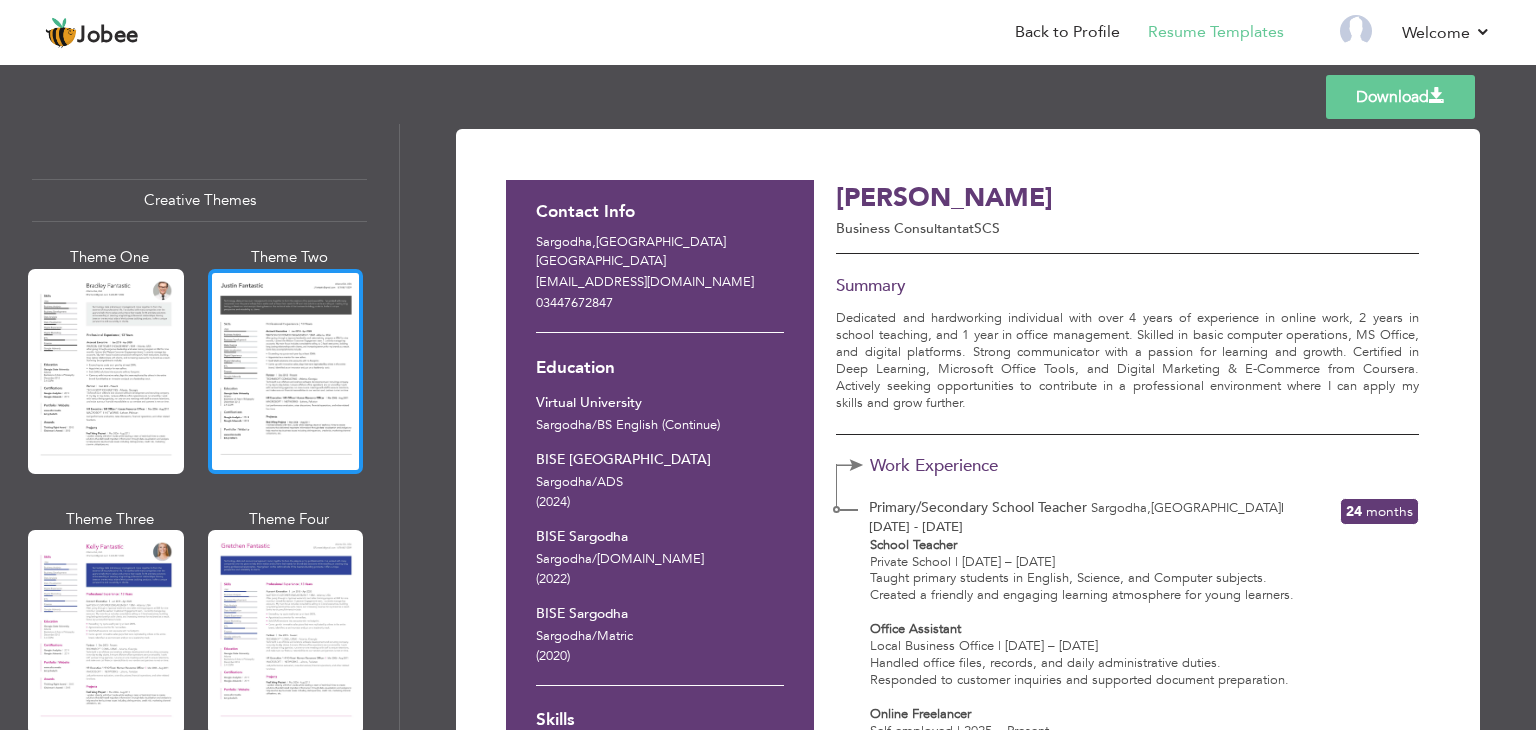 click at bounding box center (286, 371) 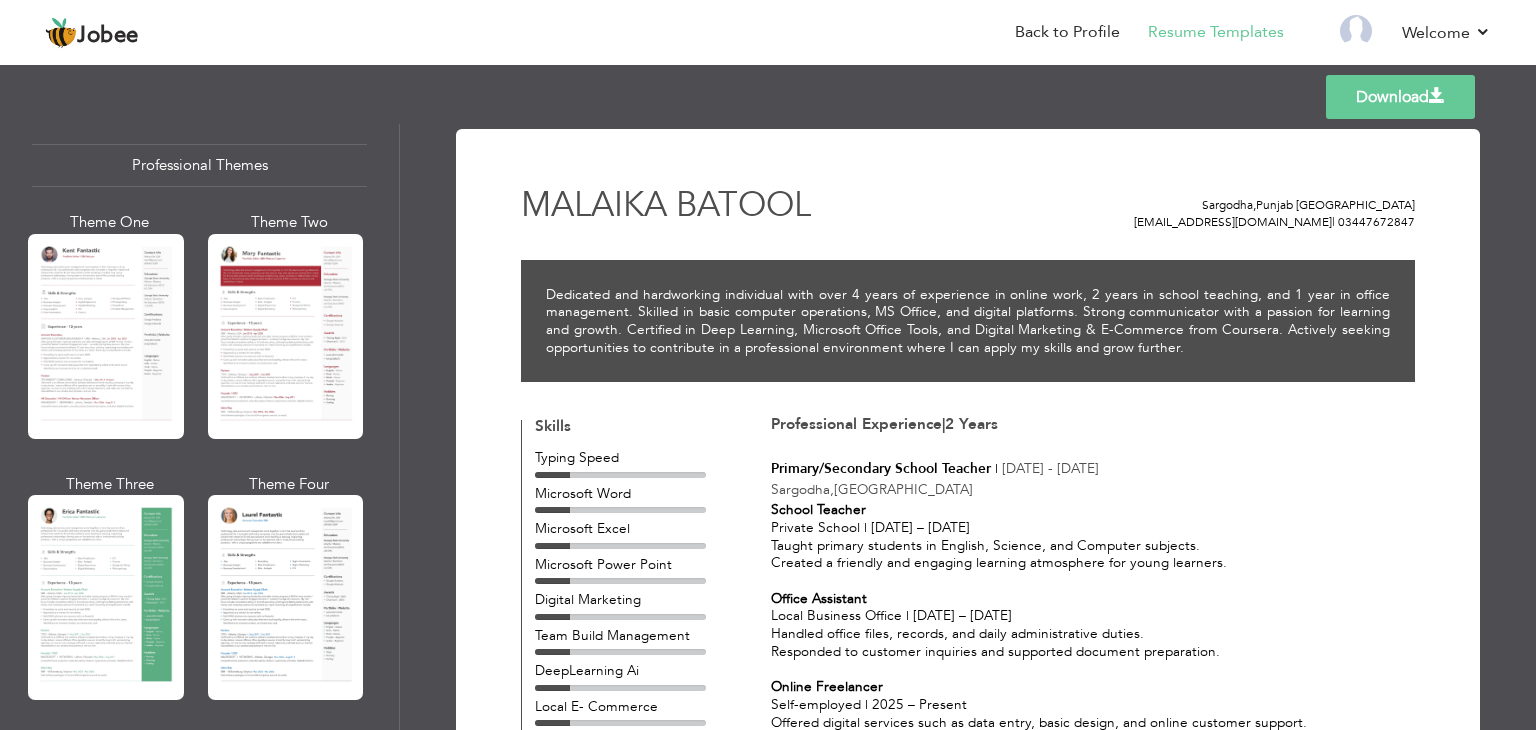 scroll, scrollTop: 0, scrollLeft: 0, axis: both 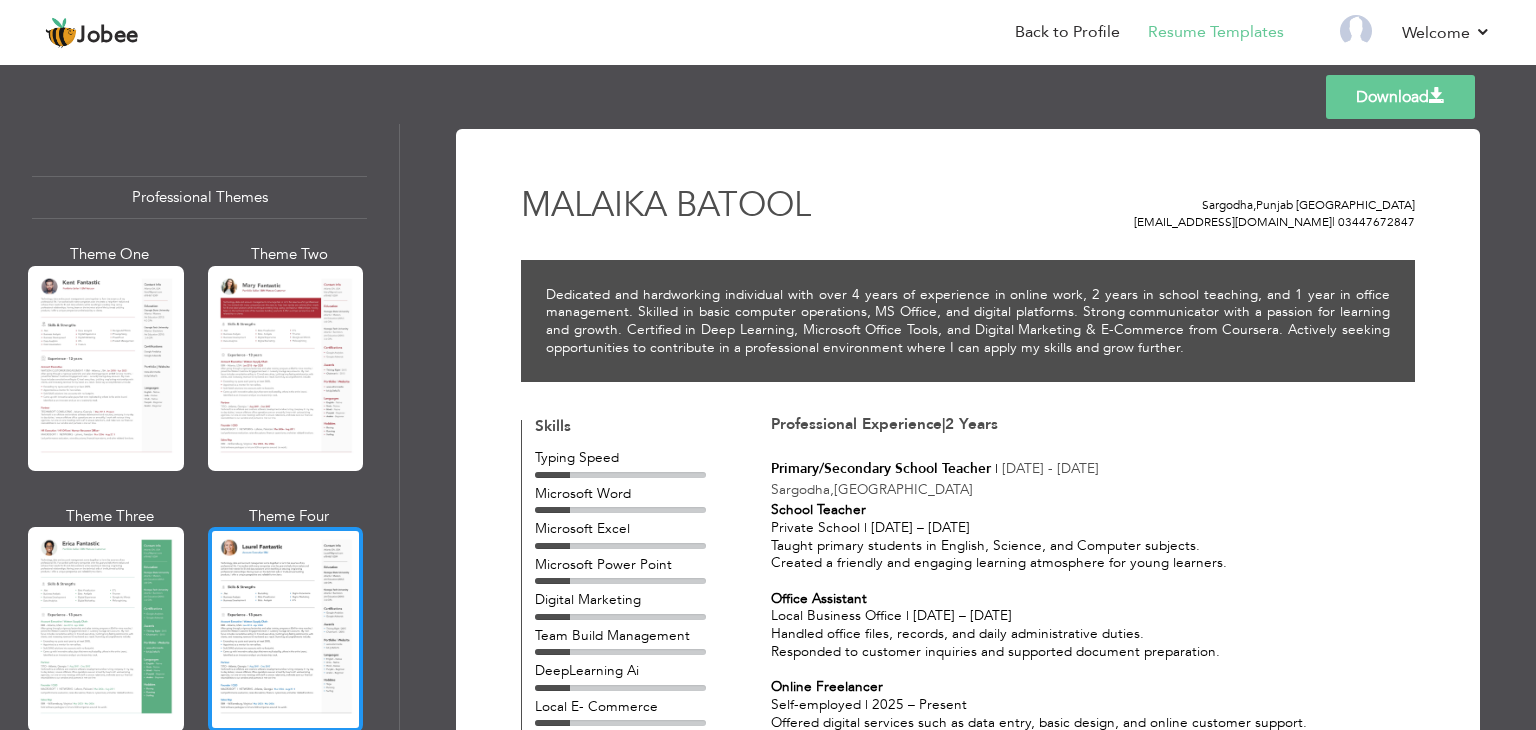 click at bounding box center [286, 629] 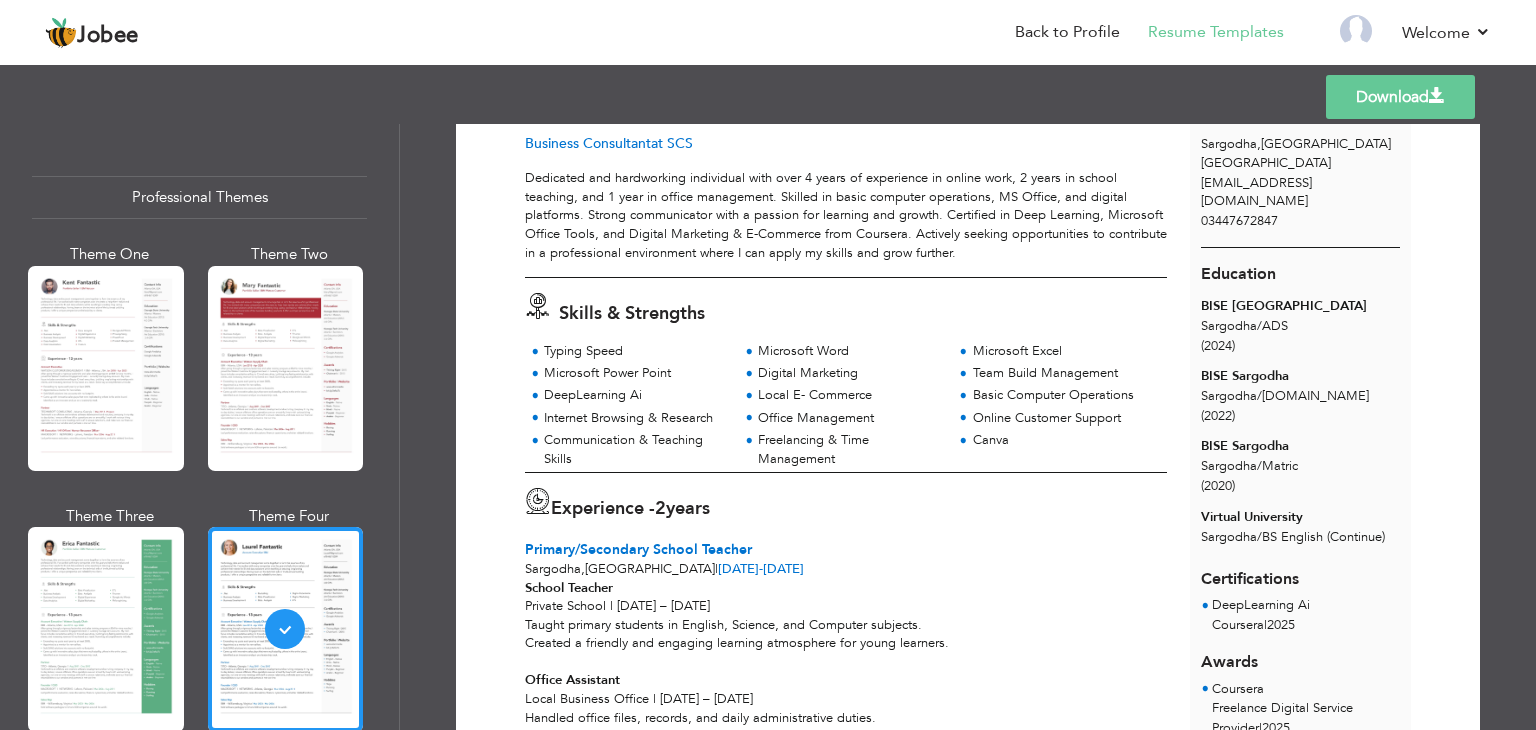 scroll, scrollTop: 98, scrollLeft: 0, axis: vertical 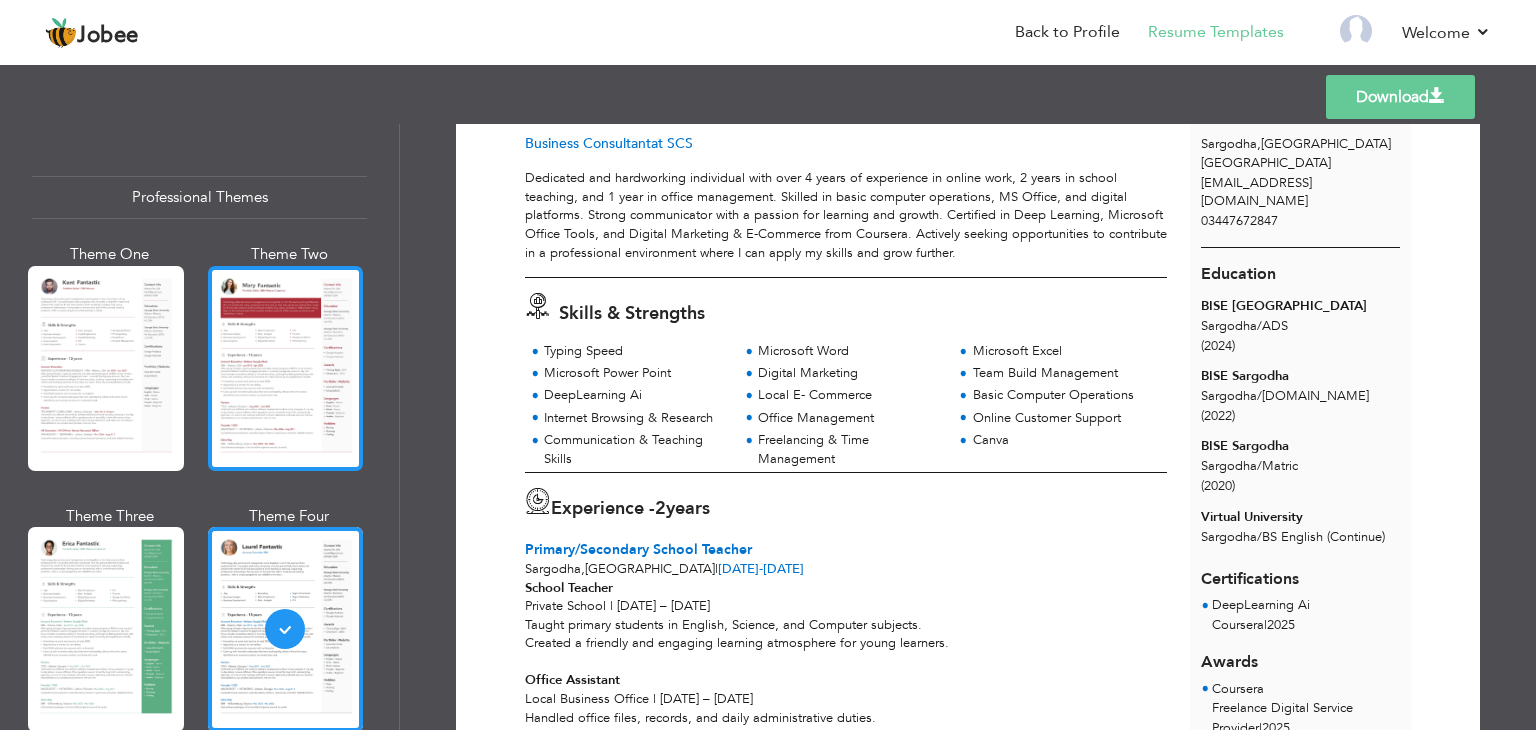 click at bounding box center [286, 368] 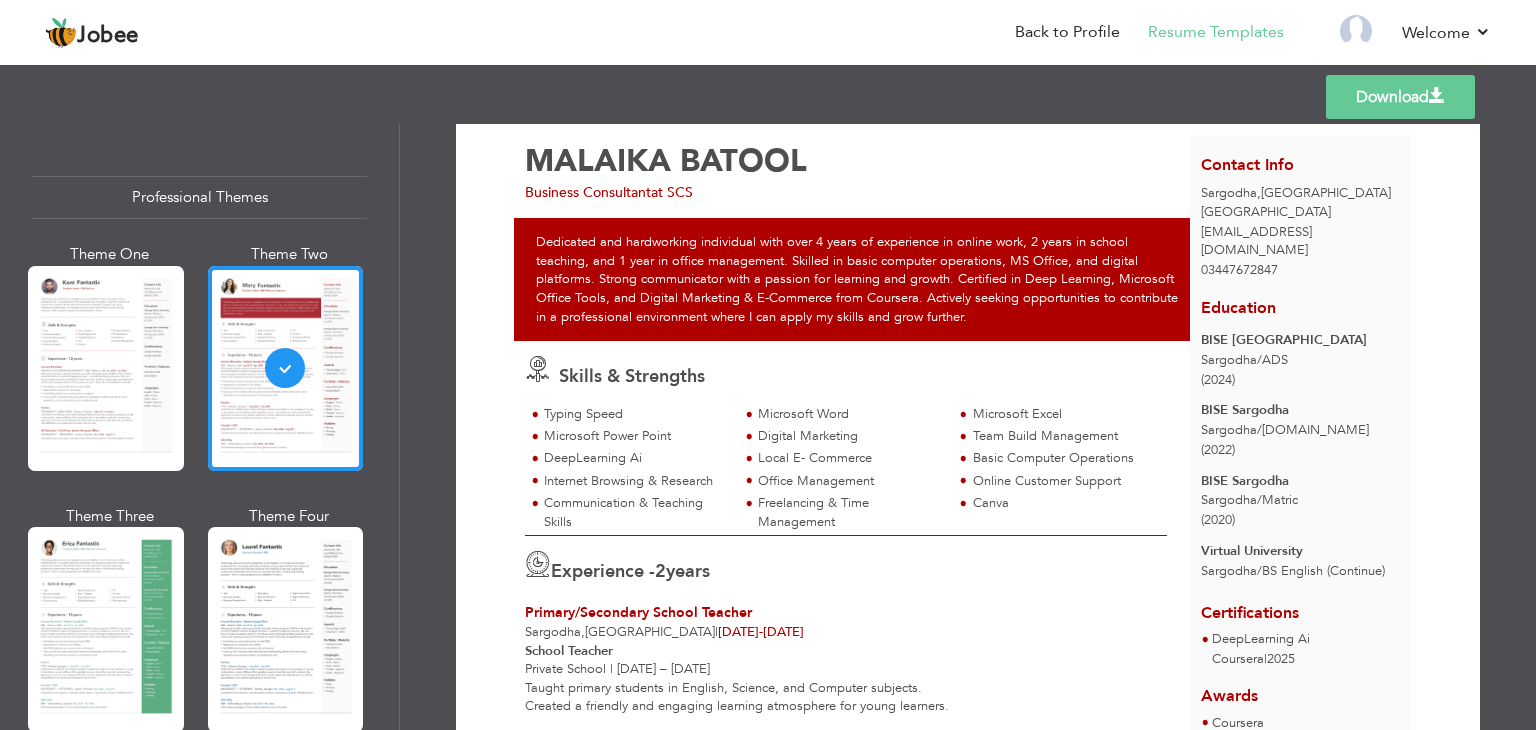 scroll, scrollTop: 0, scrollLeft: 0, axis: both 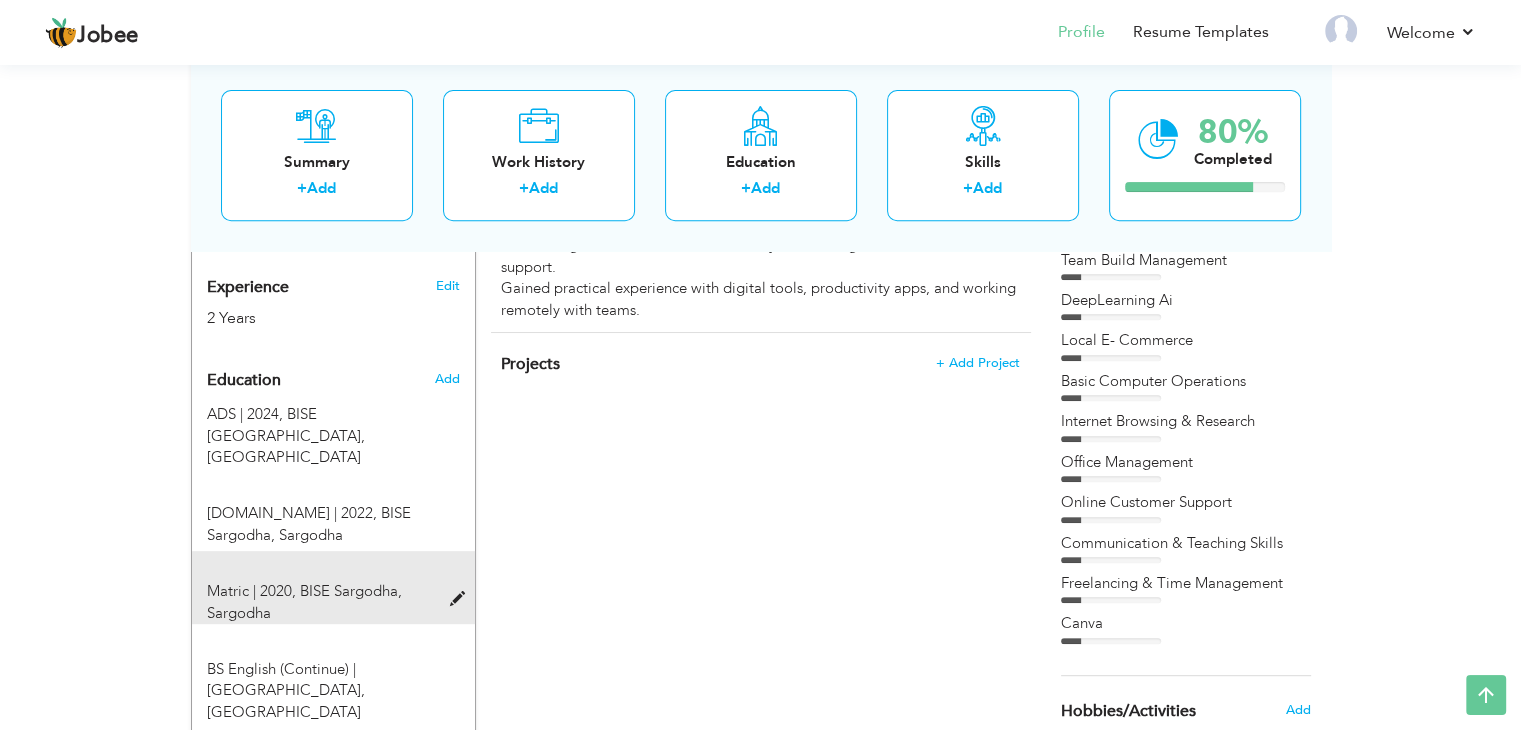 click at bounding box center [461, 599] 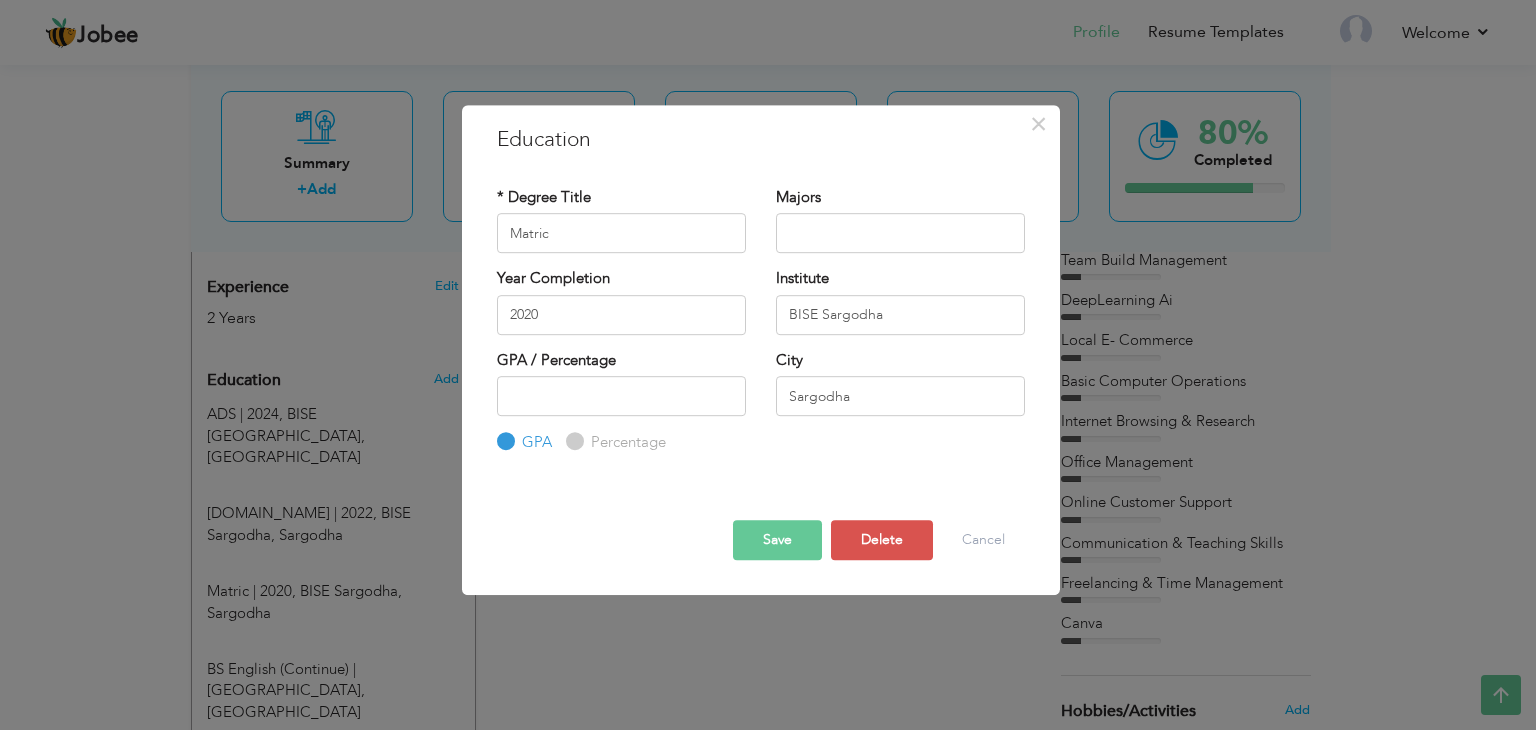 click on "×
Education
* Degree Title
Matric
Majors
Year Completion 2020 GPA" at bounding box center (768, 365) 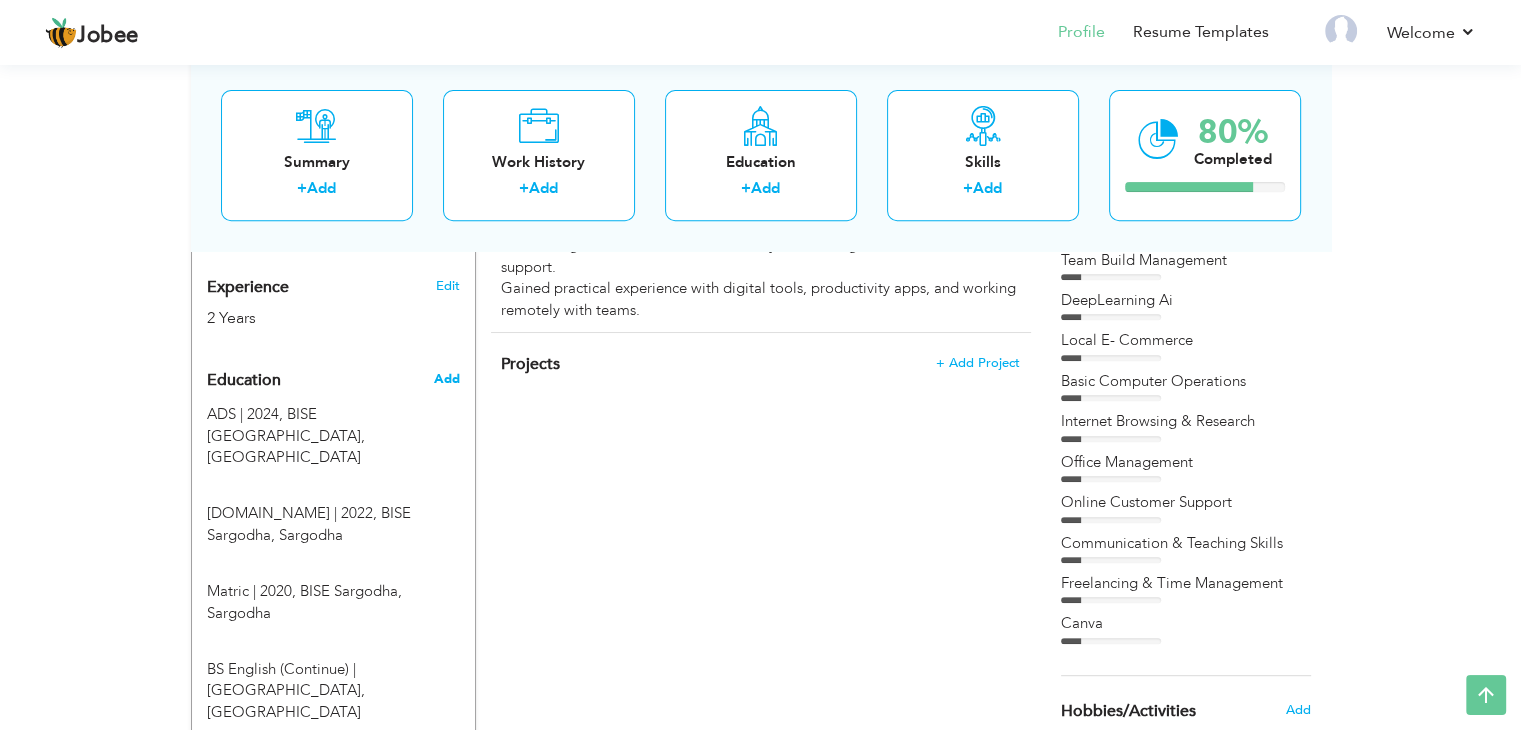 click on "Add" at bounding box center [446, 379] 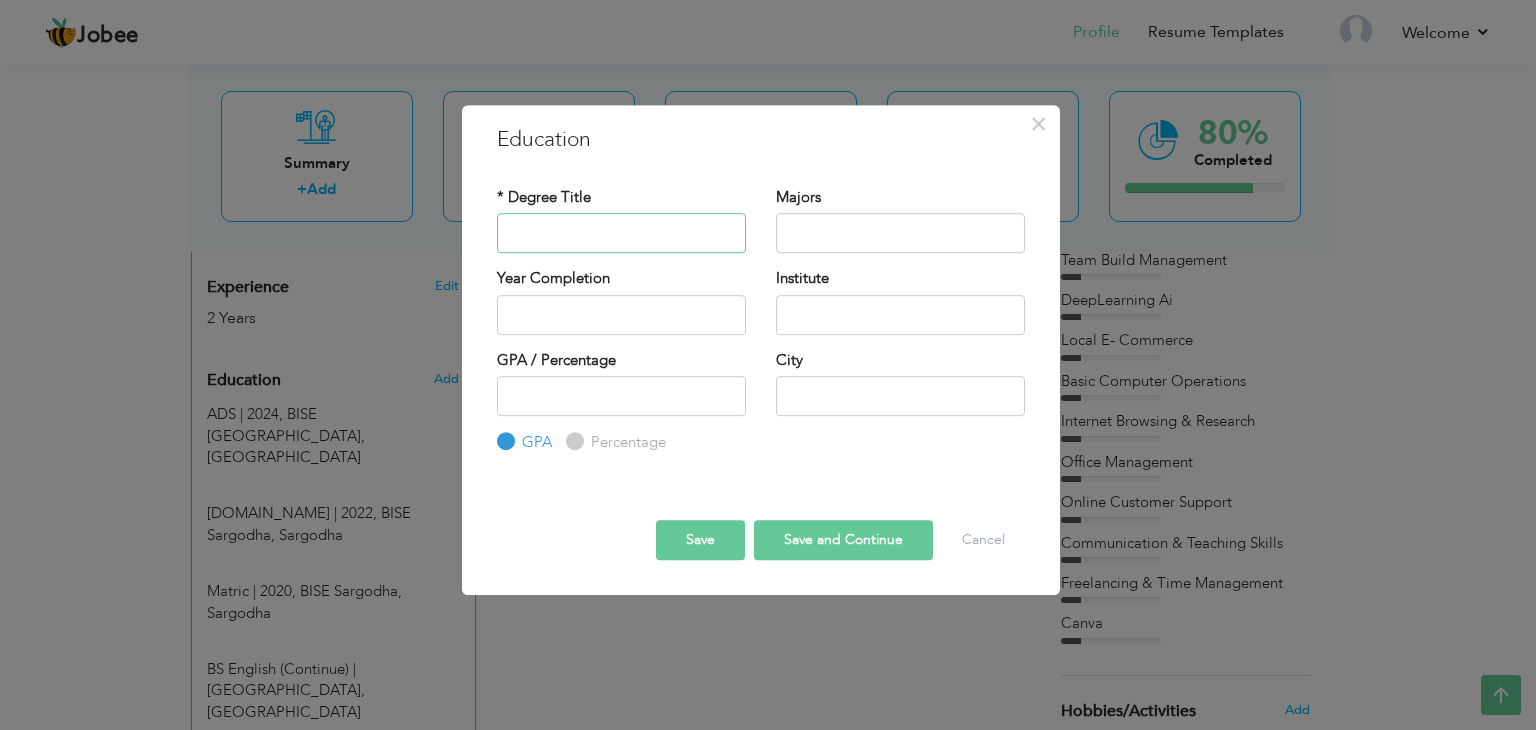 click at bounding box center [621, 233] 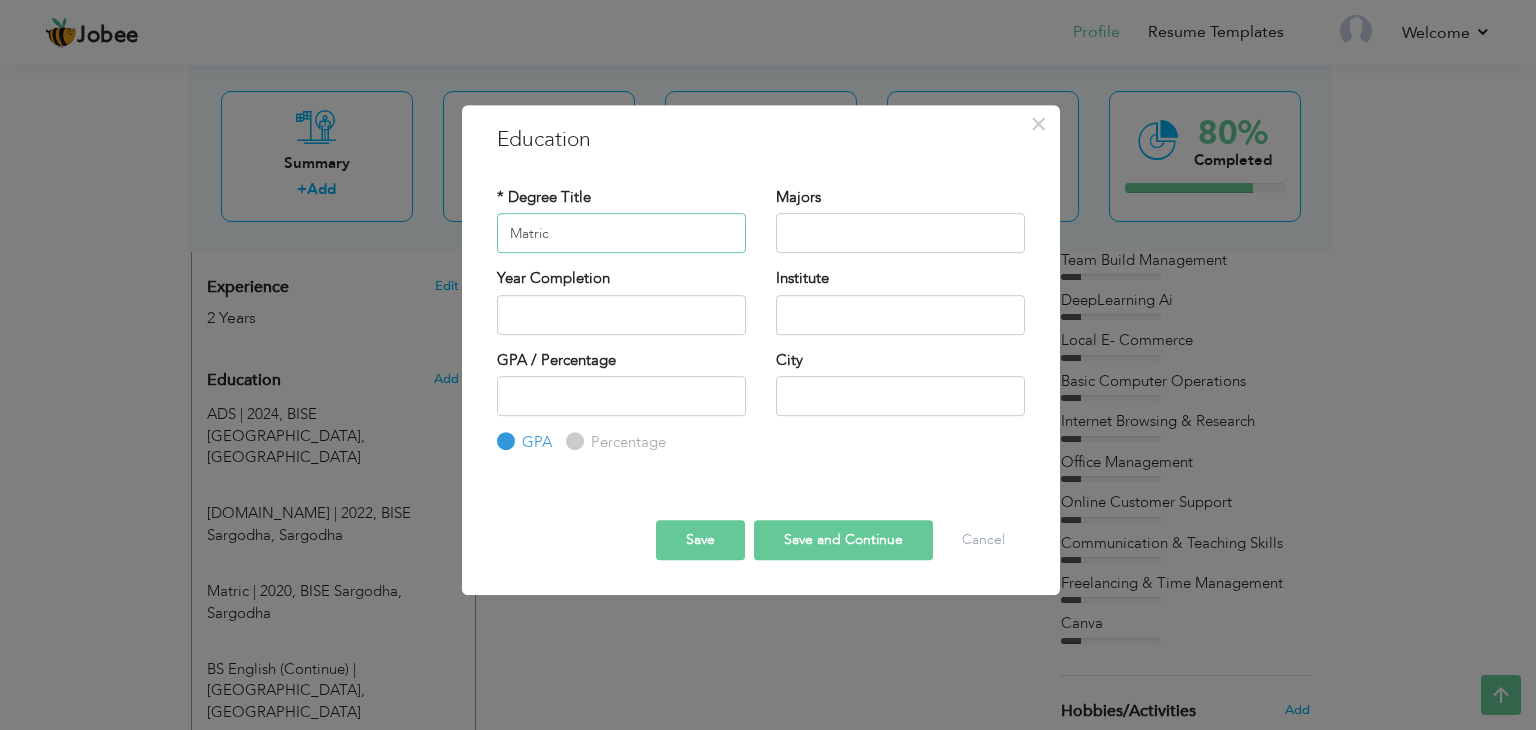 type on "Matric" 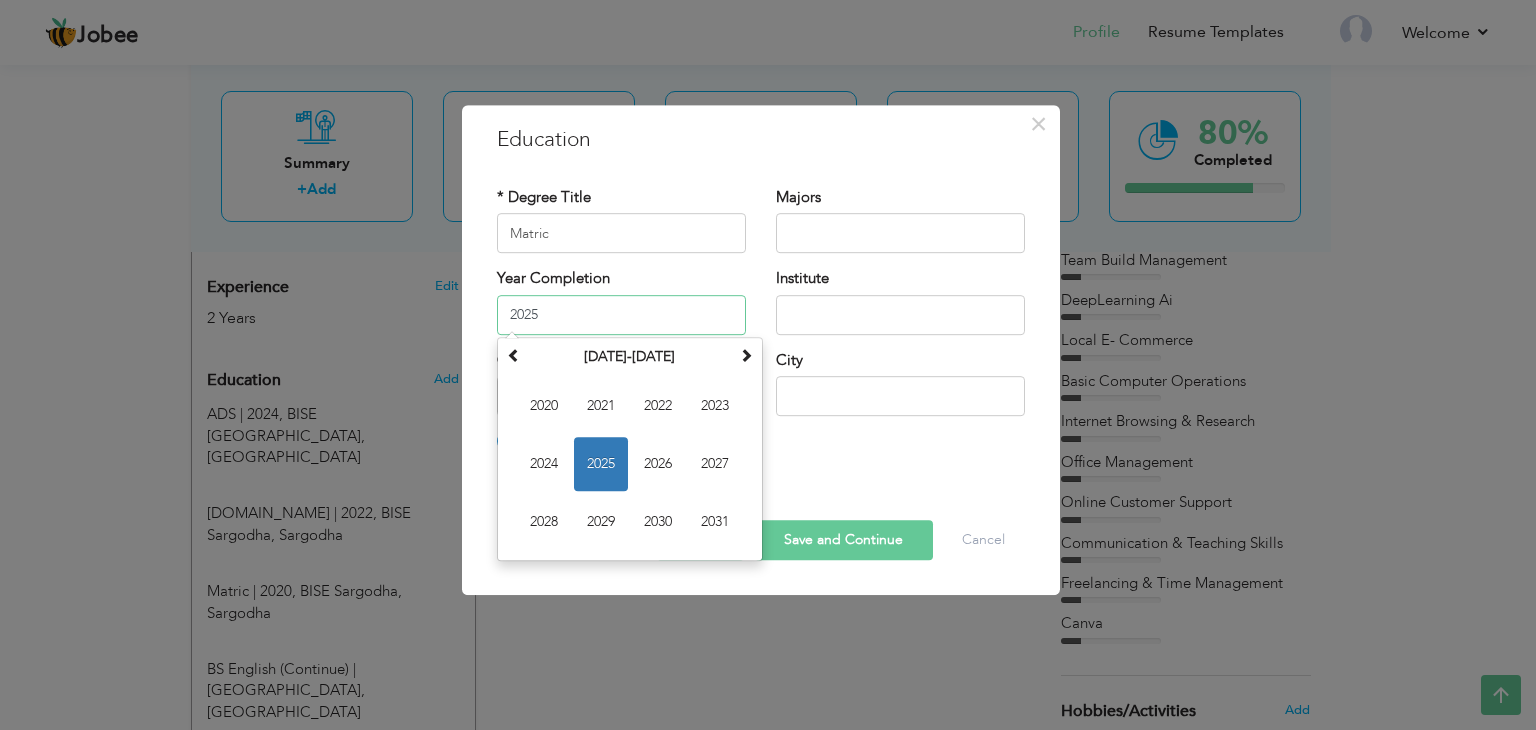 click on "2025" at bounding box center (621, 315) 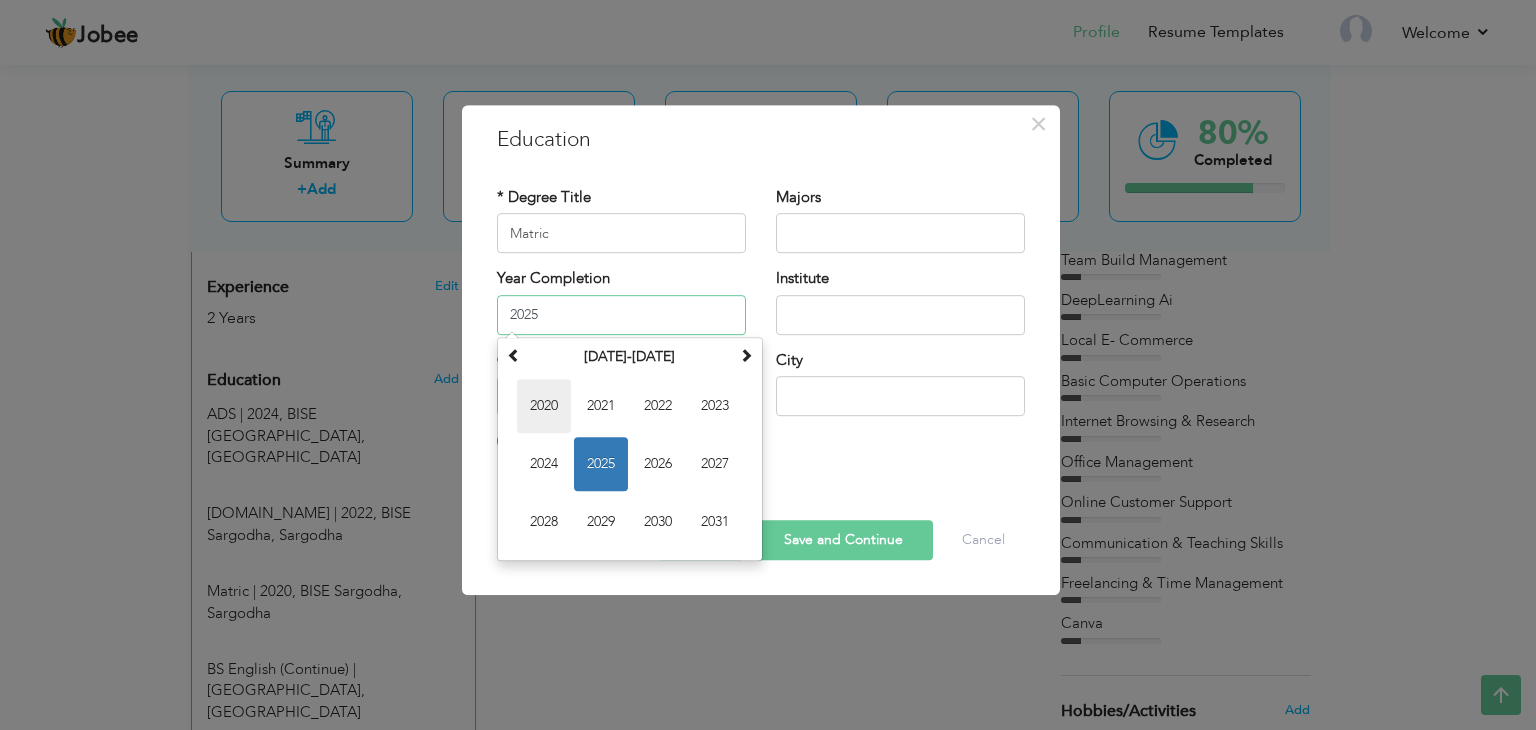 click on "2020" at bounding box center (544, 406) 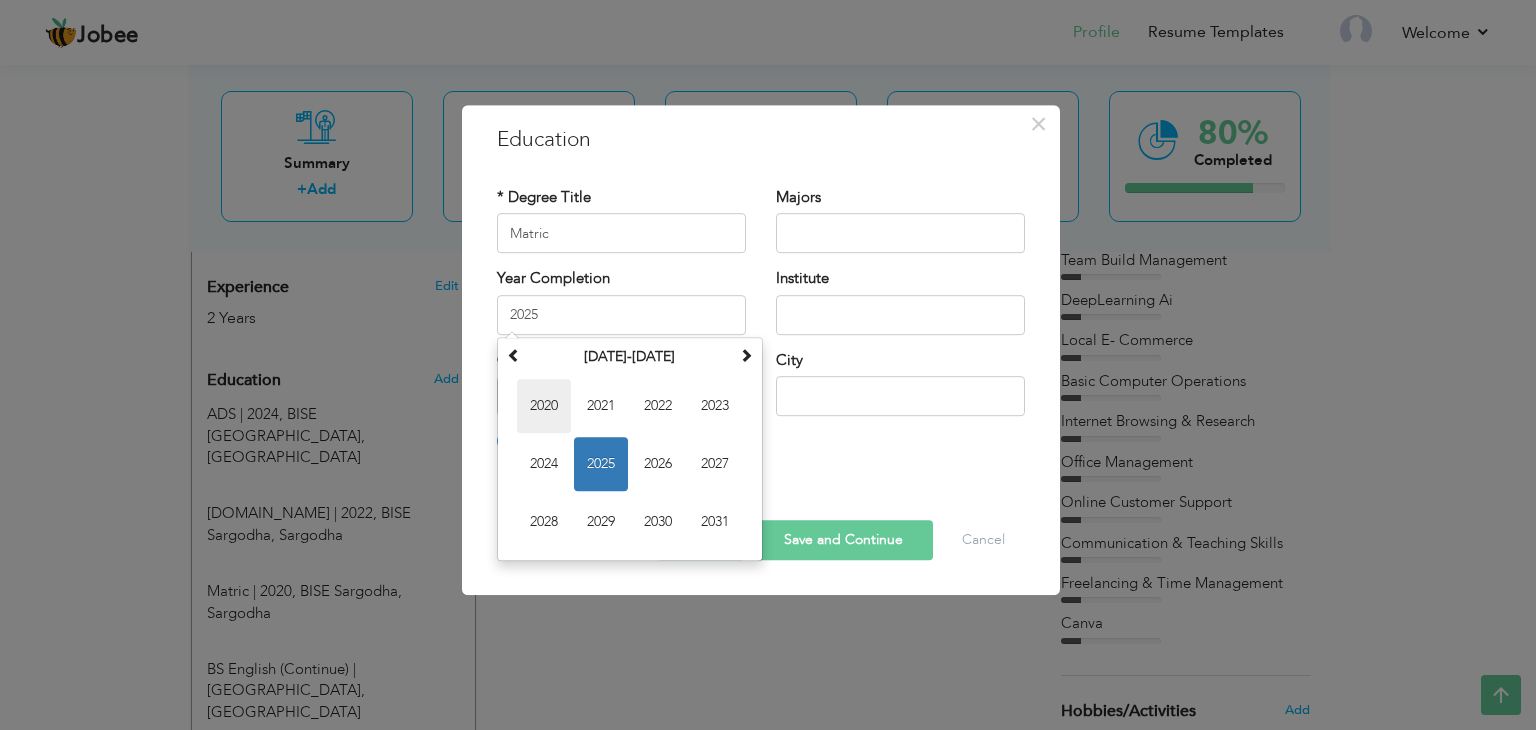type on "2020" 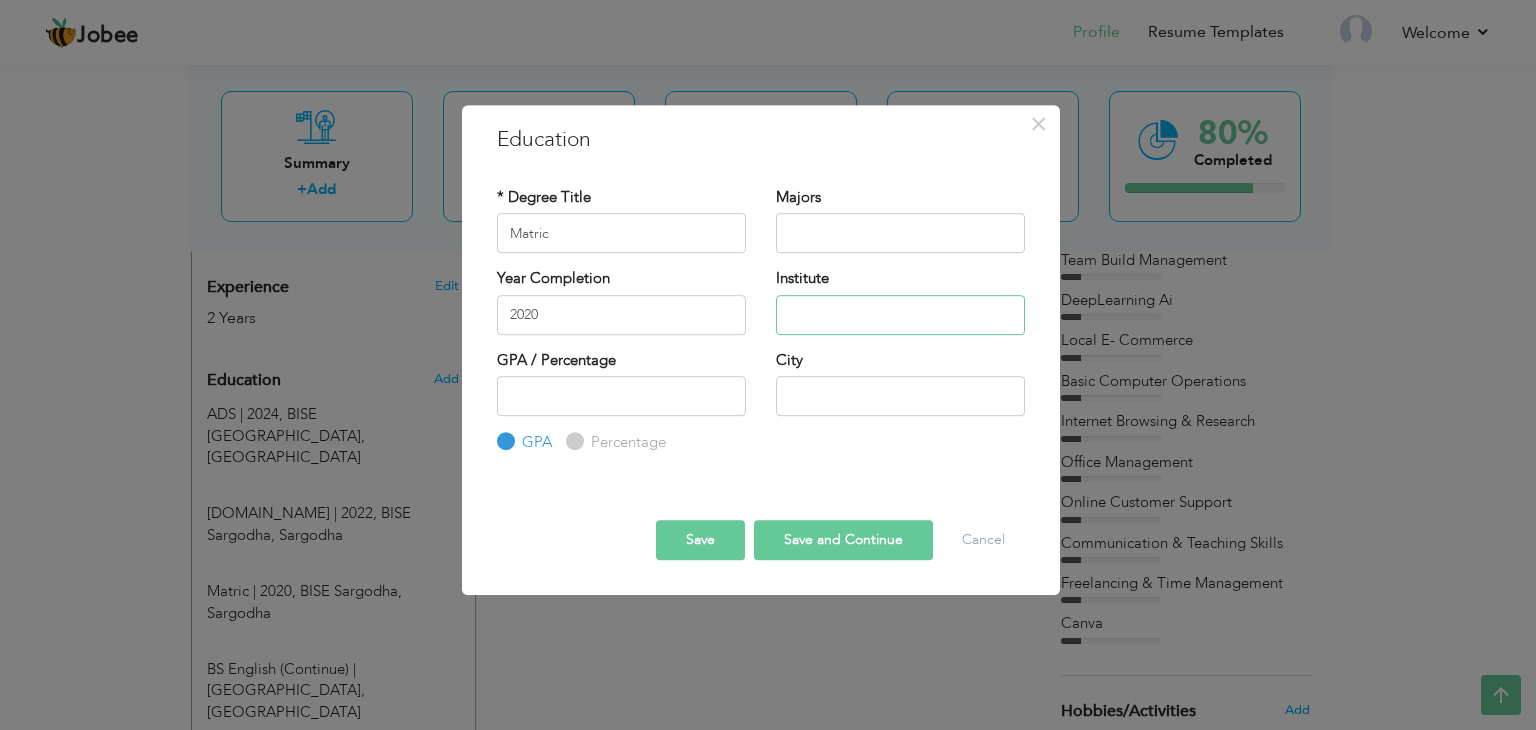 click at bounding box center (900, 315) 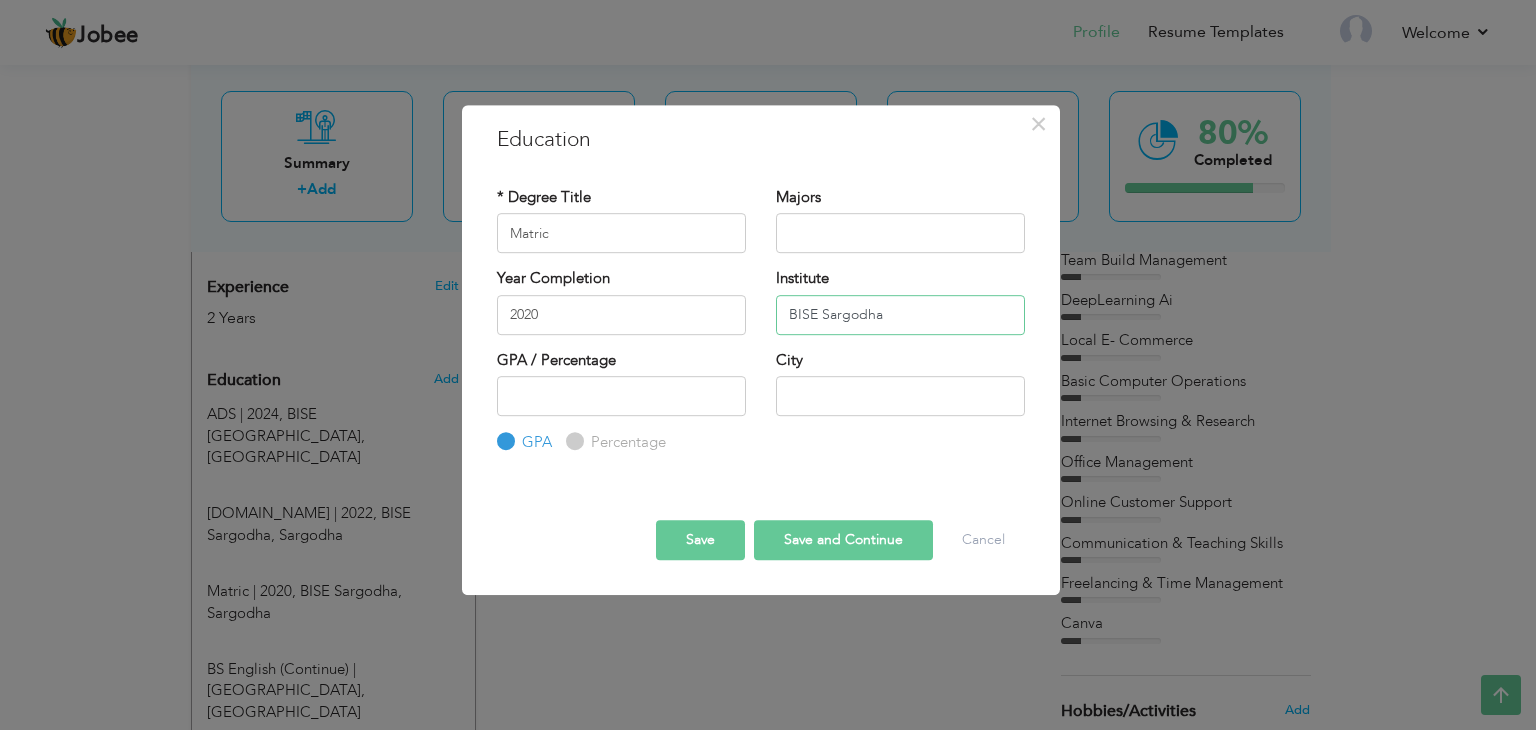 type on "BISE Sargodha" 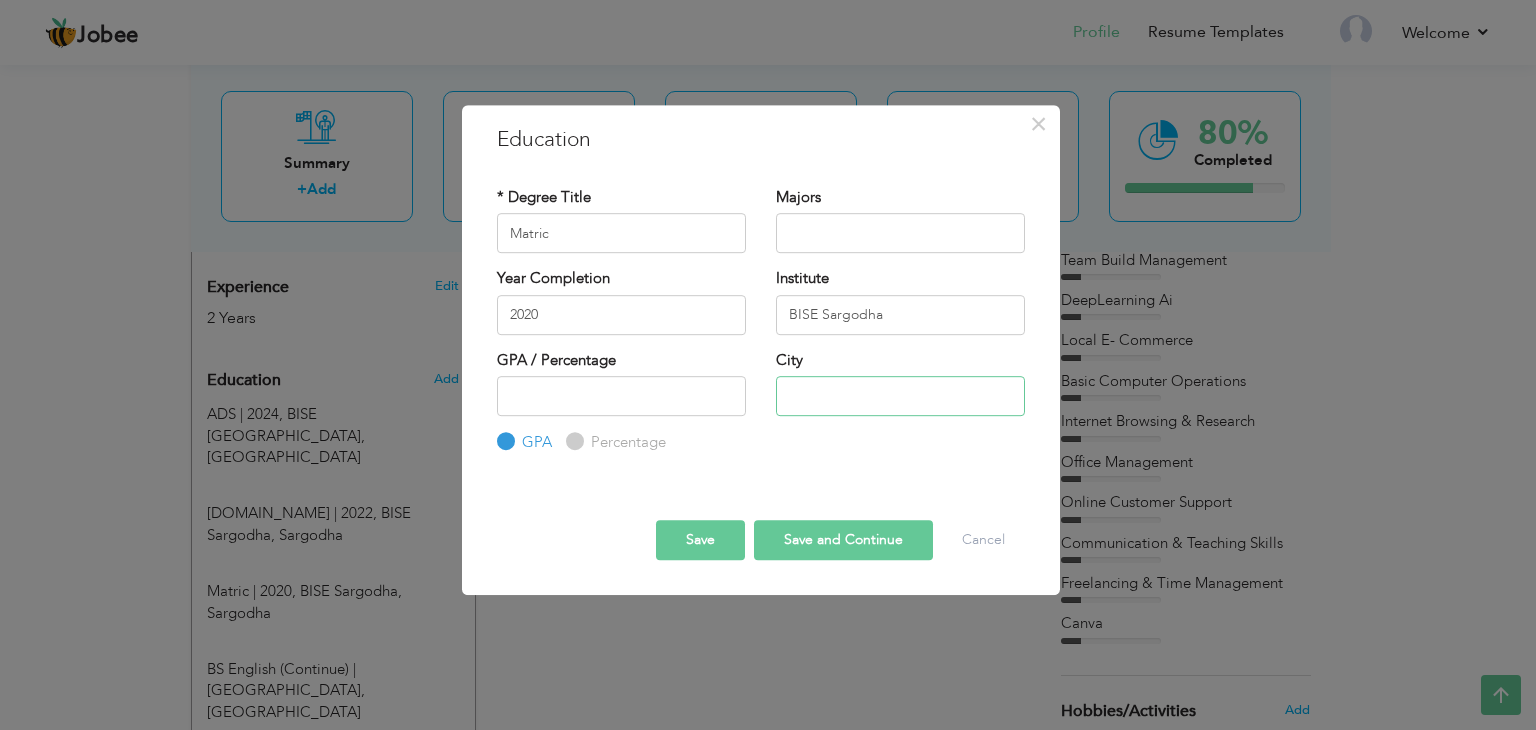 click at bounding box center [900, 396] 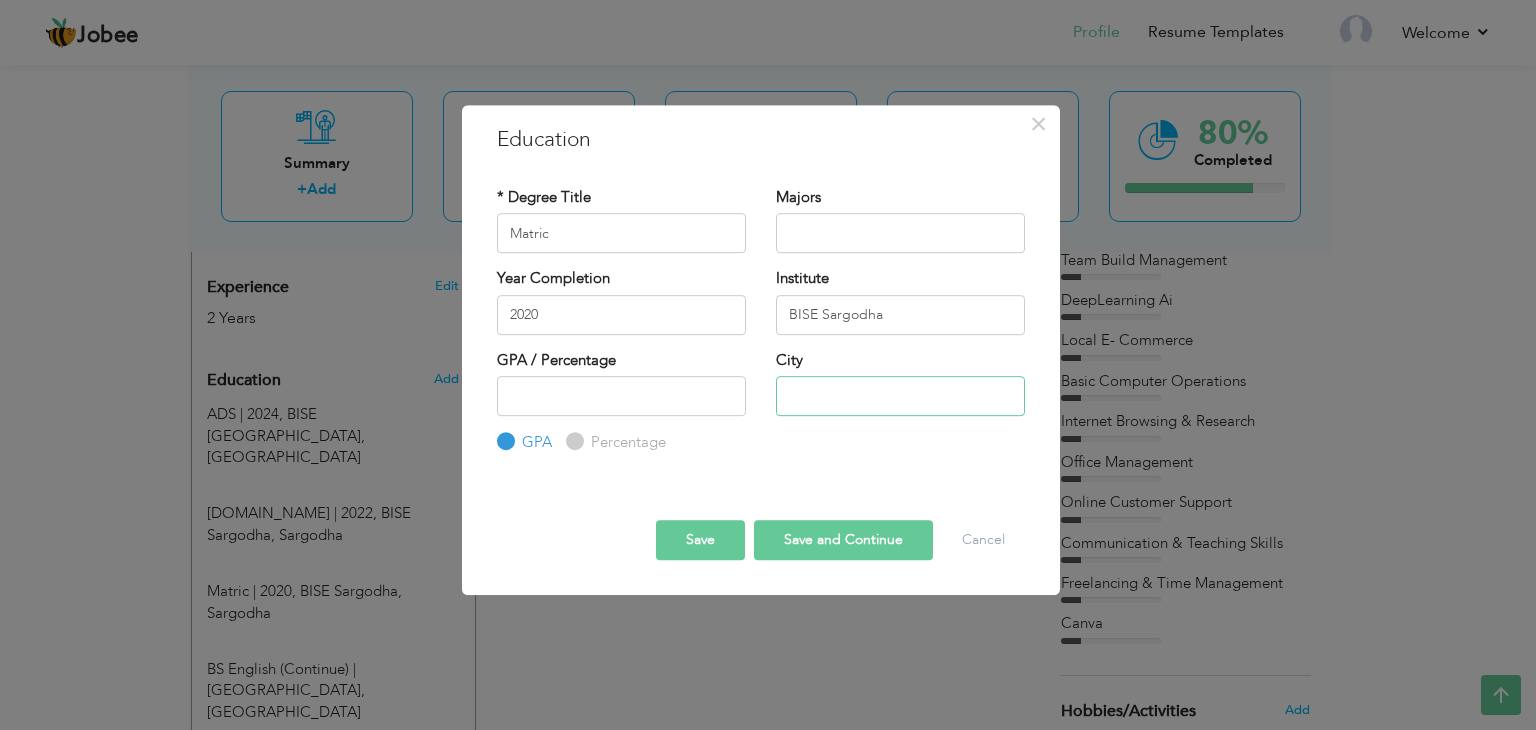 type on "Sargodha" 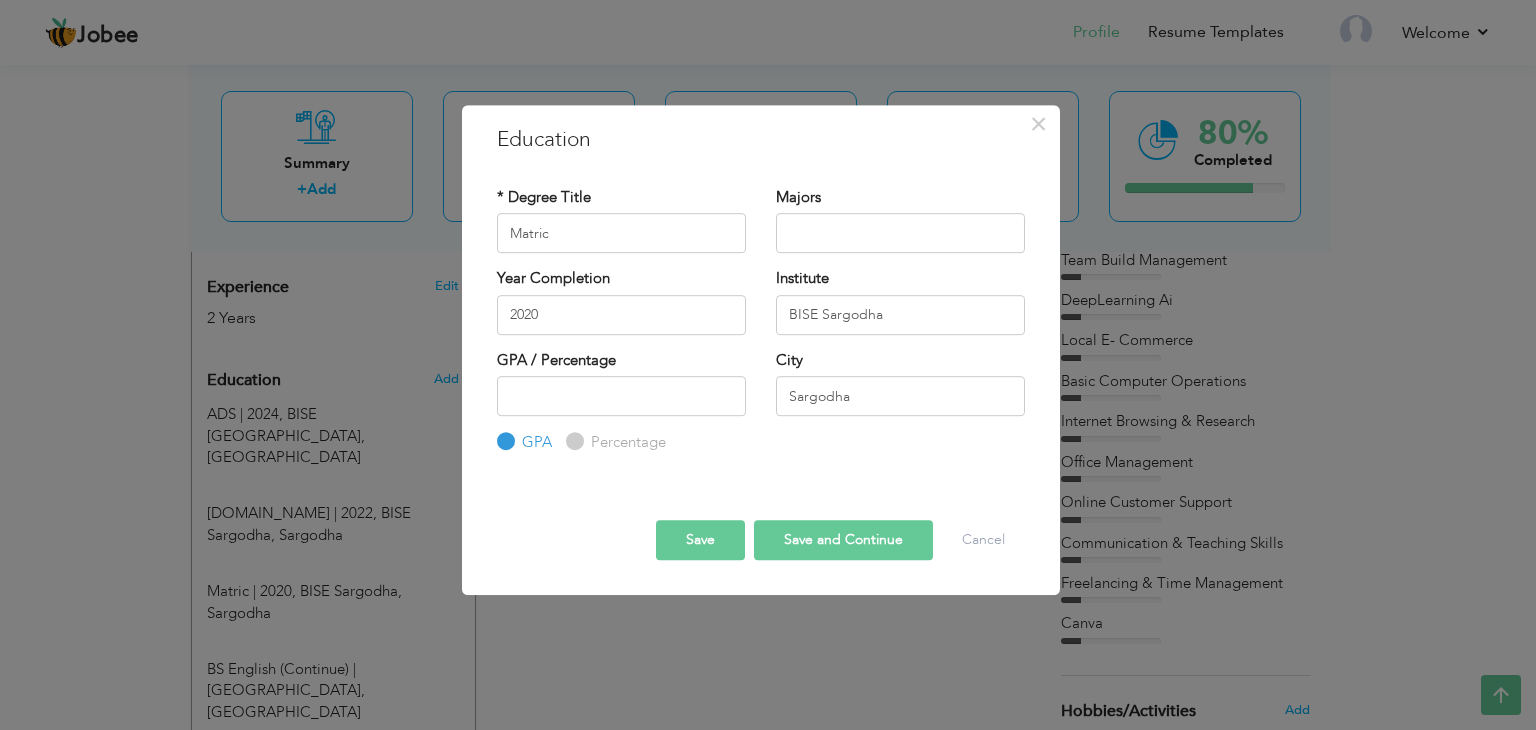 click on "Save and Continue" at bounding box center (843, 540) 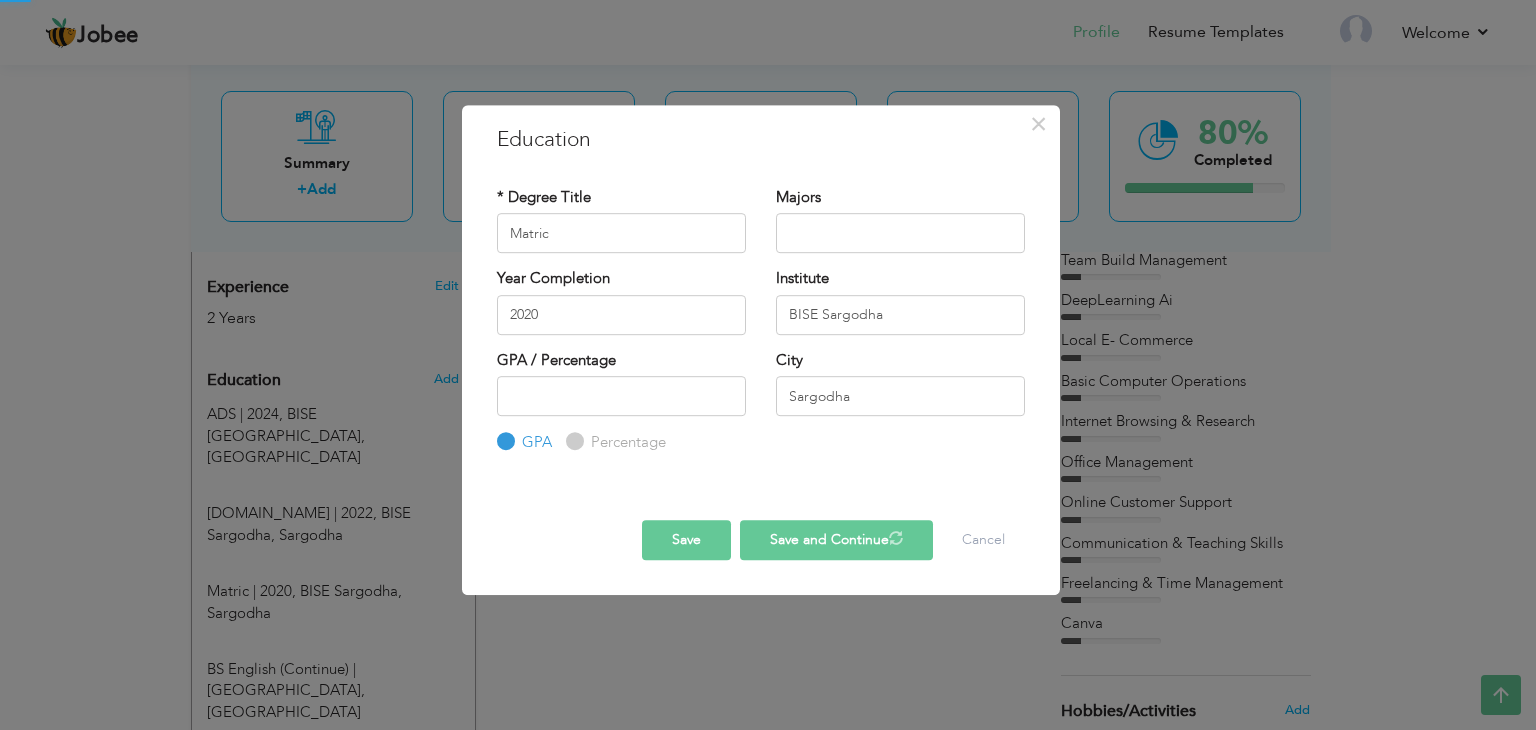 type 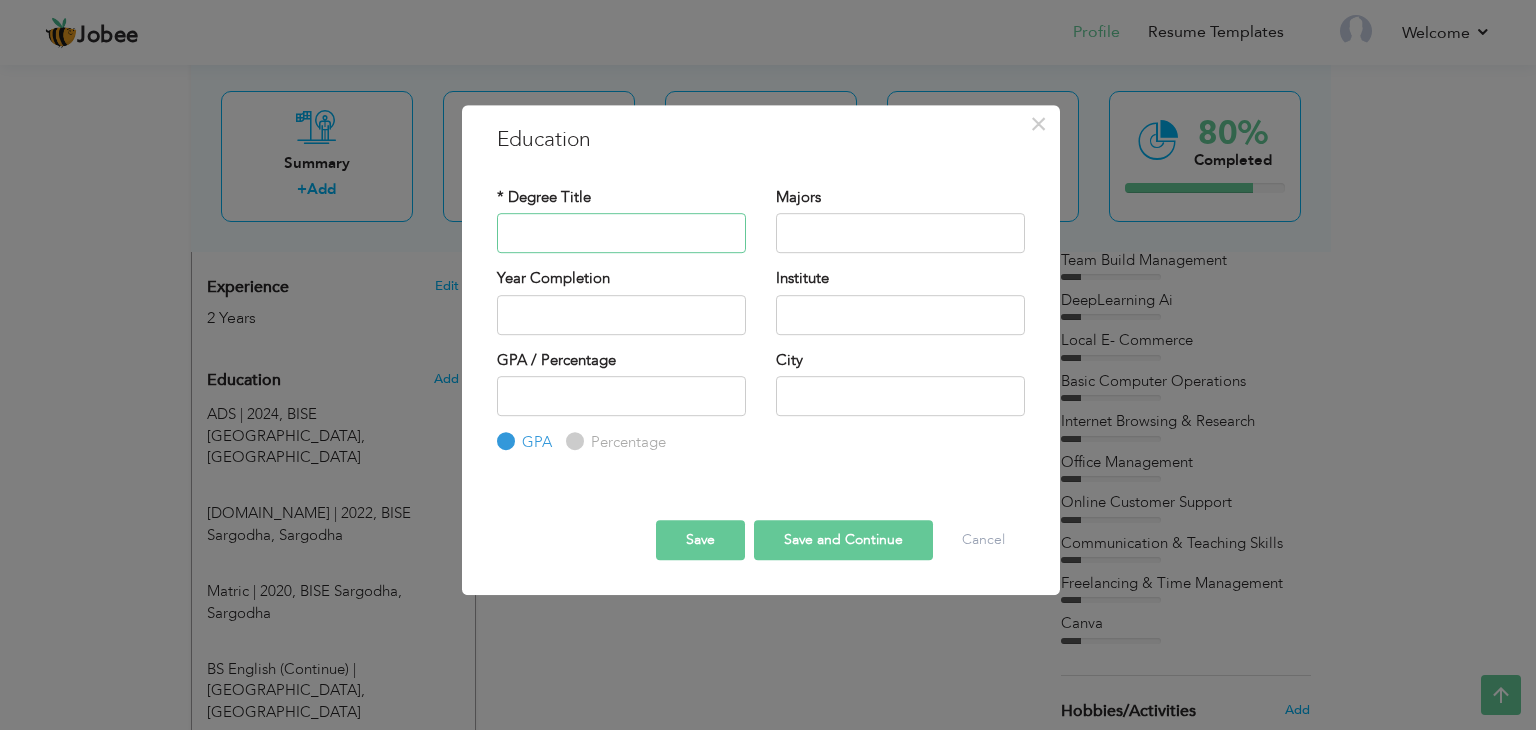 click at bounding box center (621, 233) 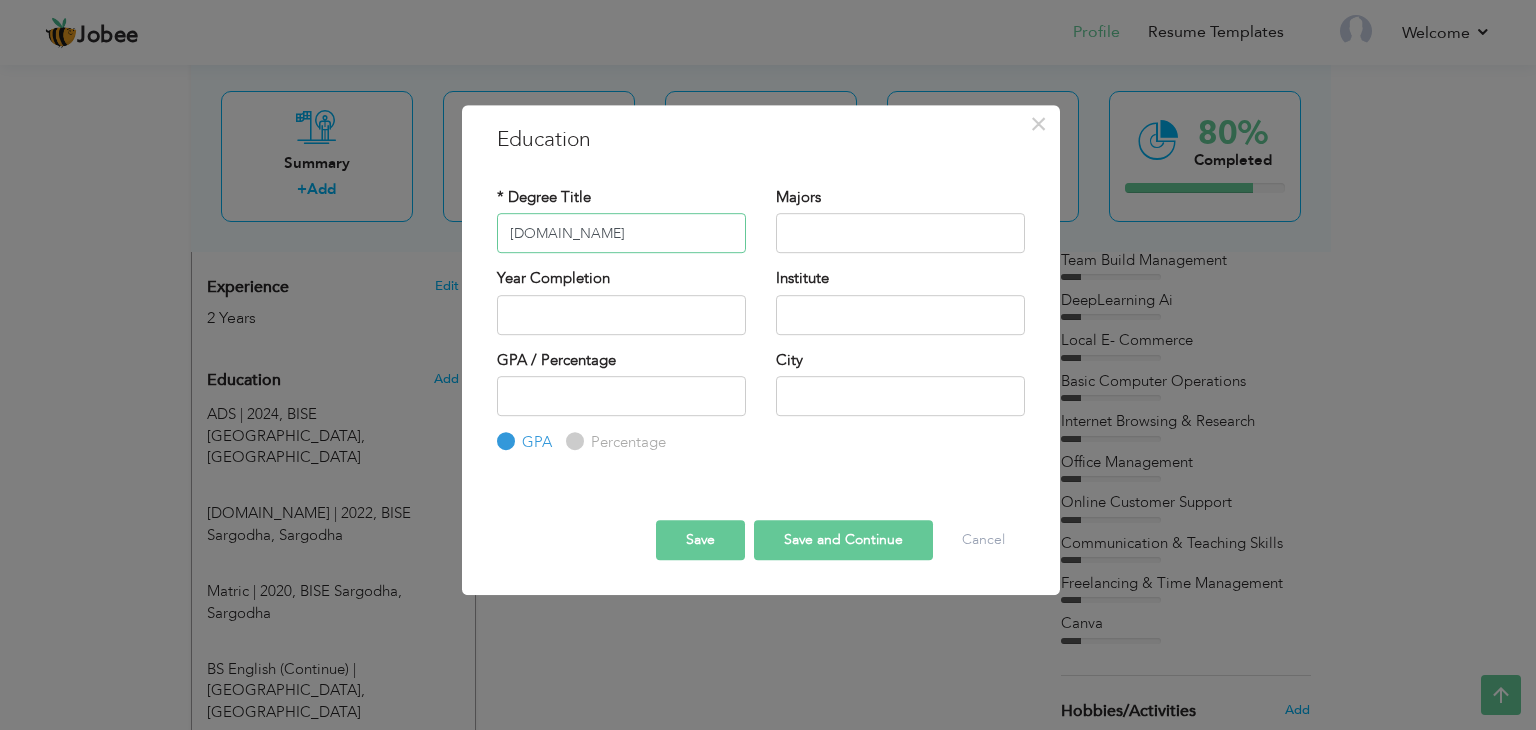 type on "[DOMAIN_NAME]" 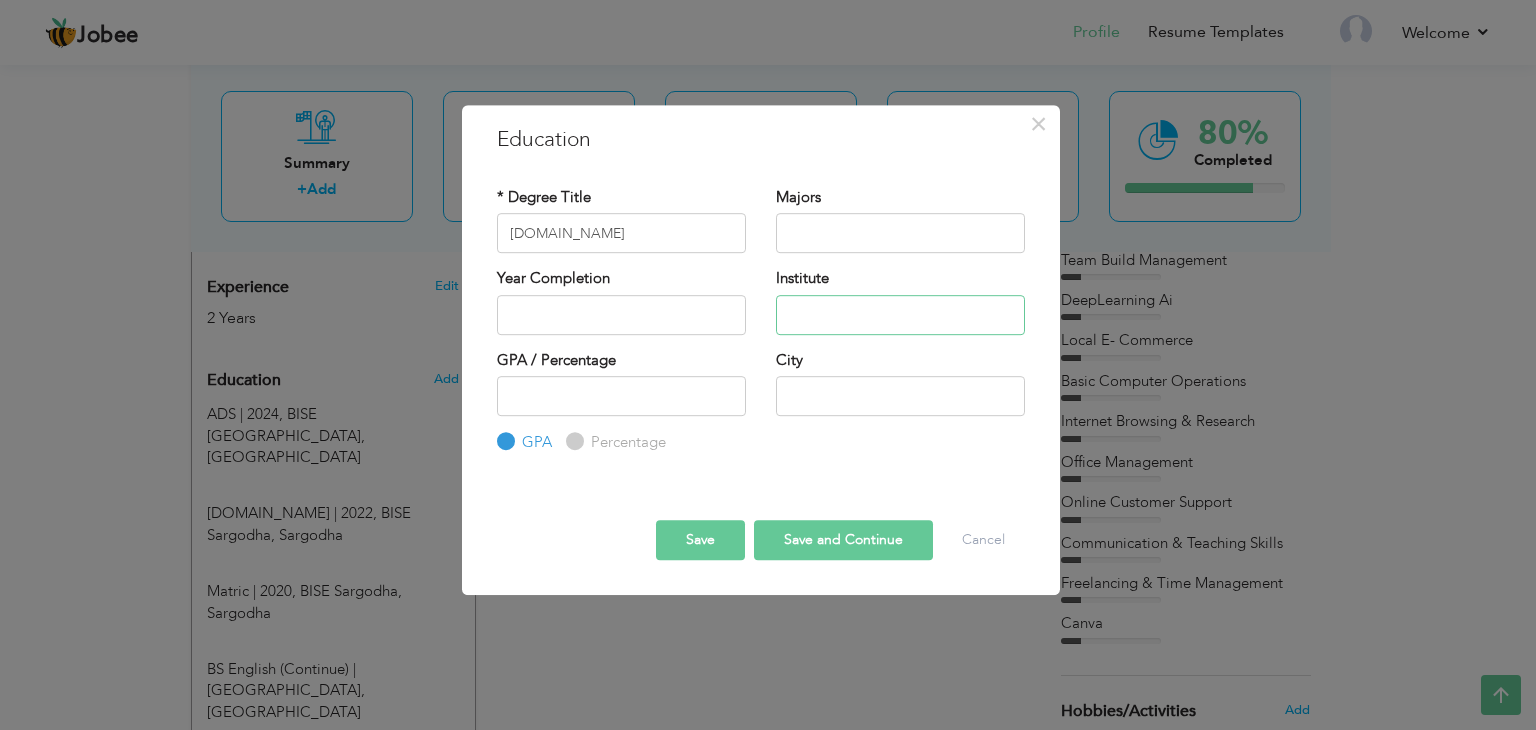click at bounding box center [900, 315] 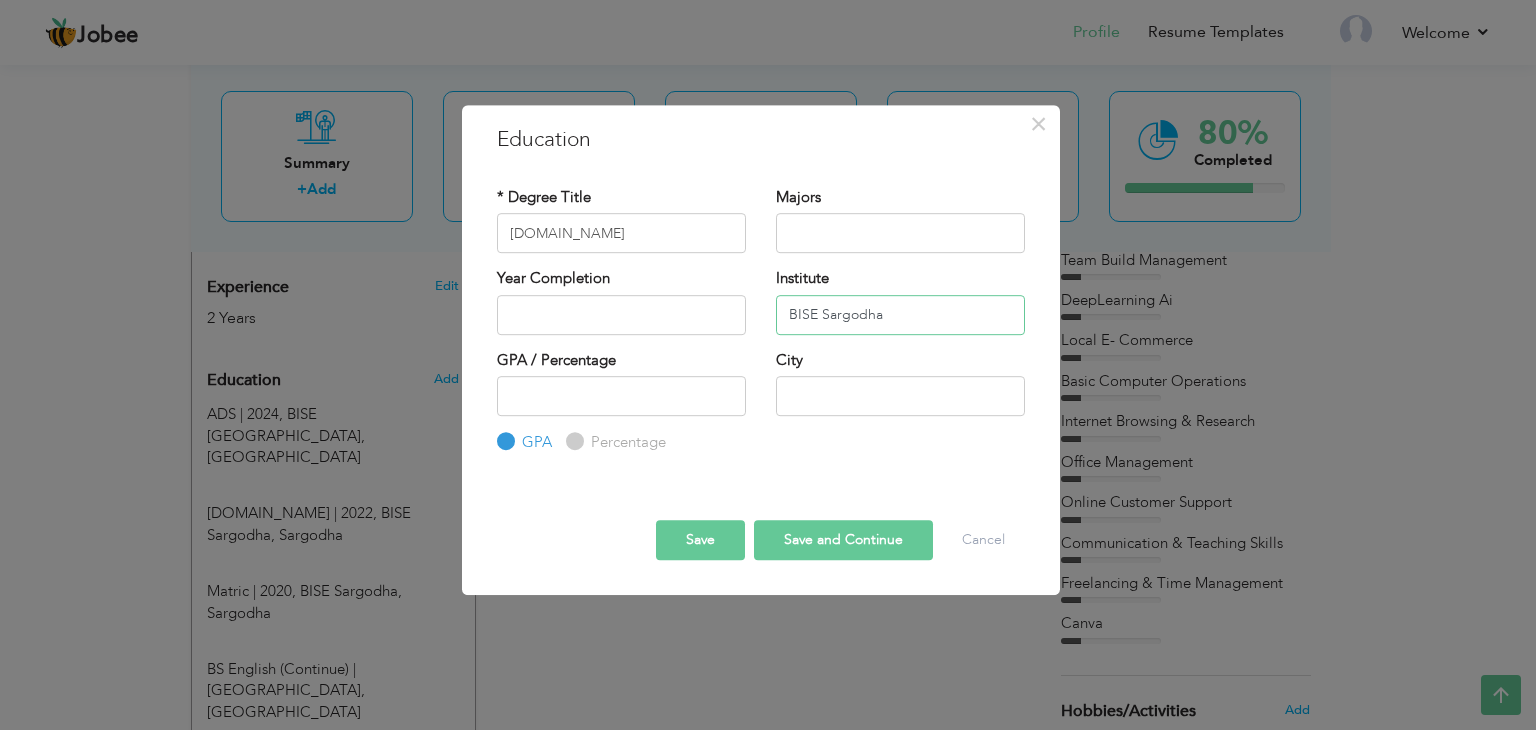 type on "BISE Sargodha" 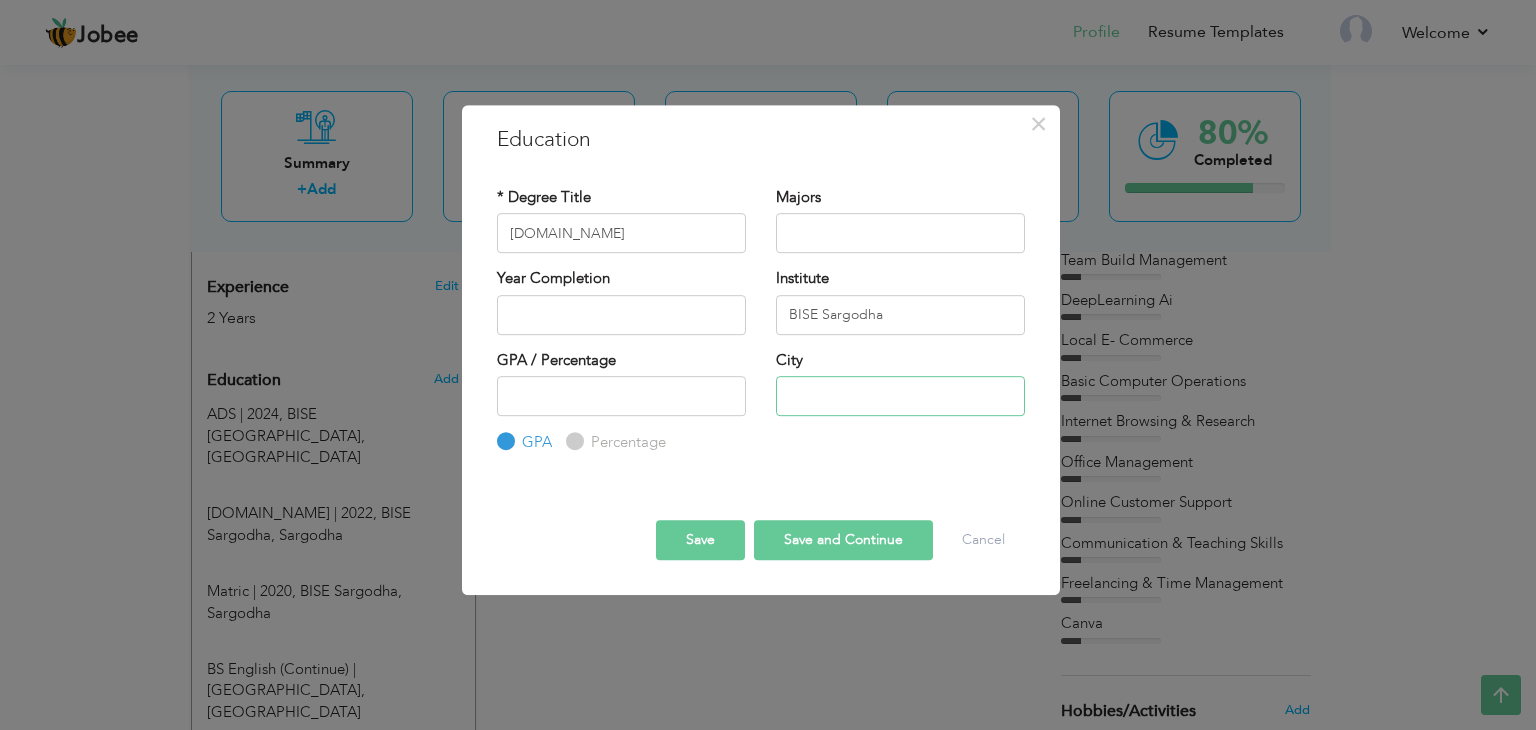 click at bounding box center [900, 396] 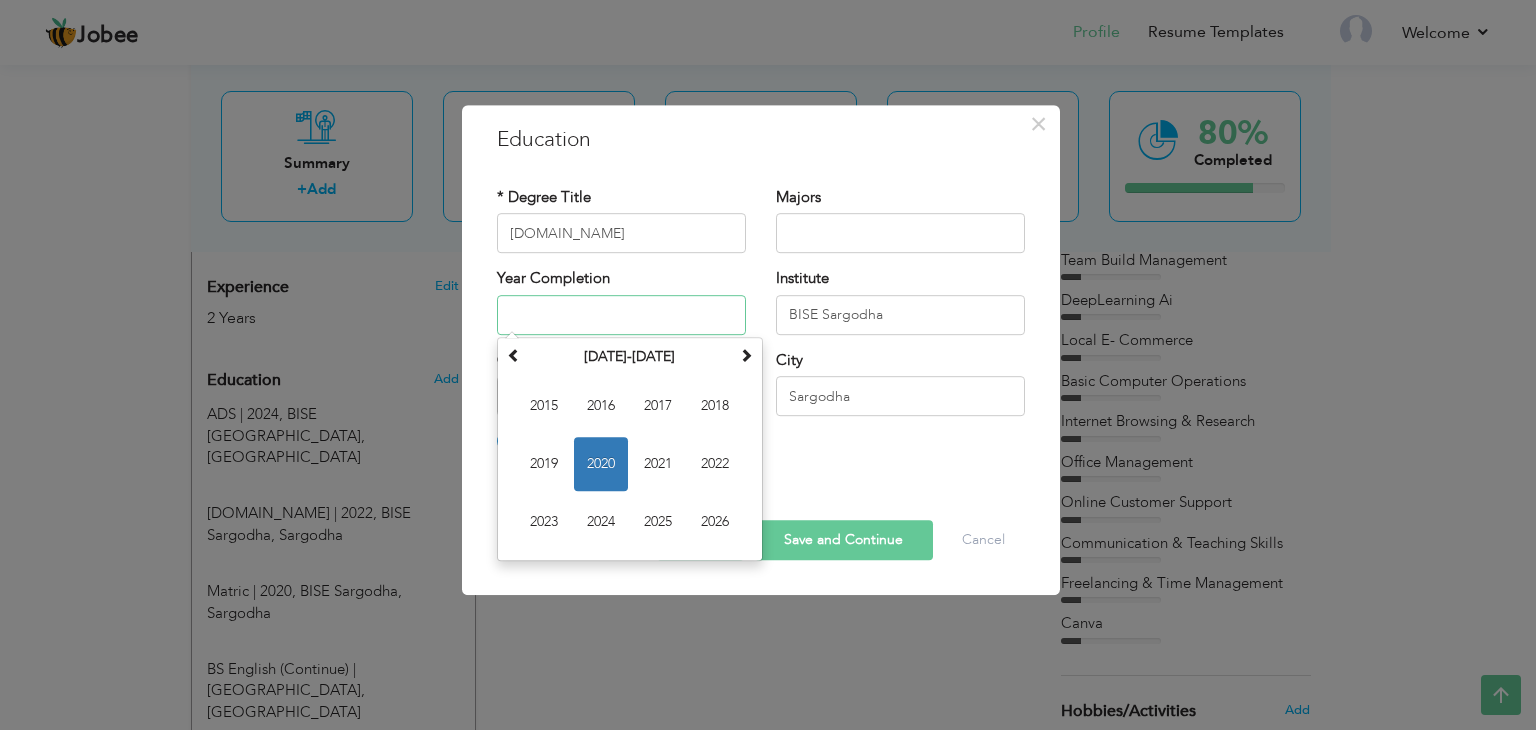 click at bounding box center (621, 315) 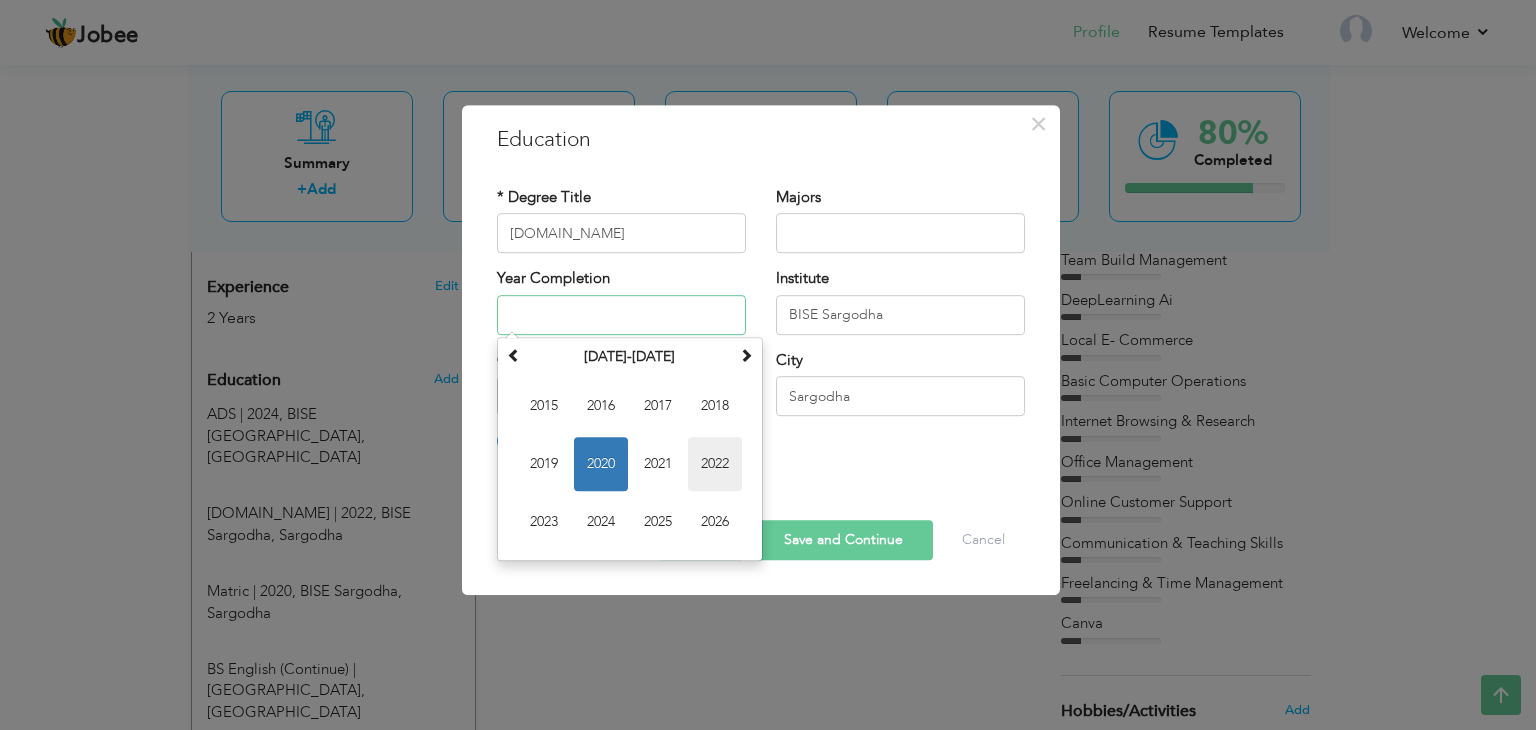 click on "2022" at bounding box center (715, 464) 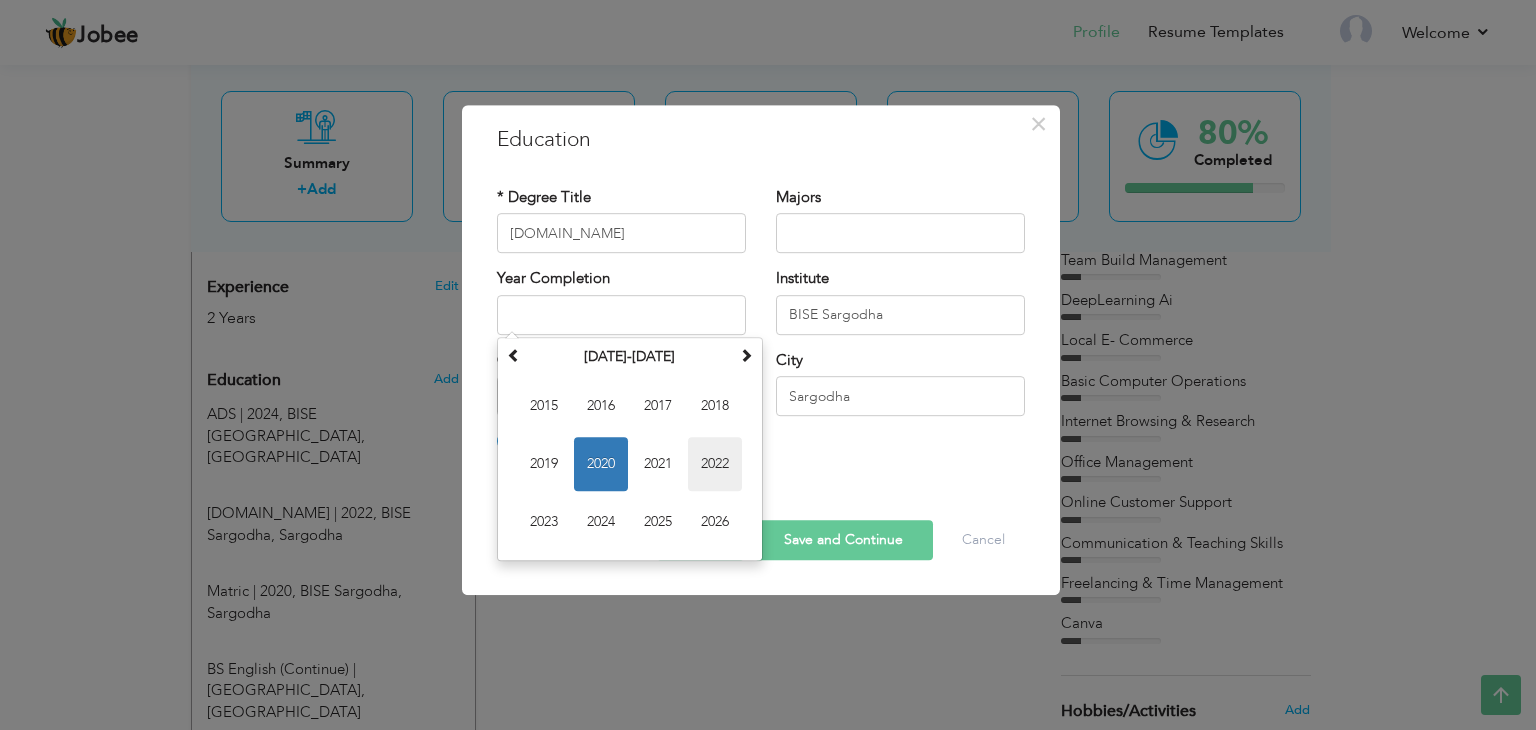 type on "2022" 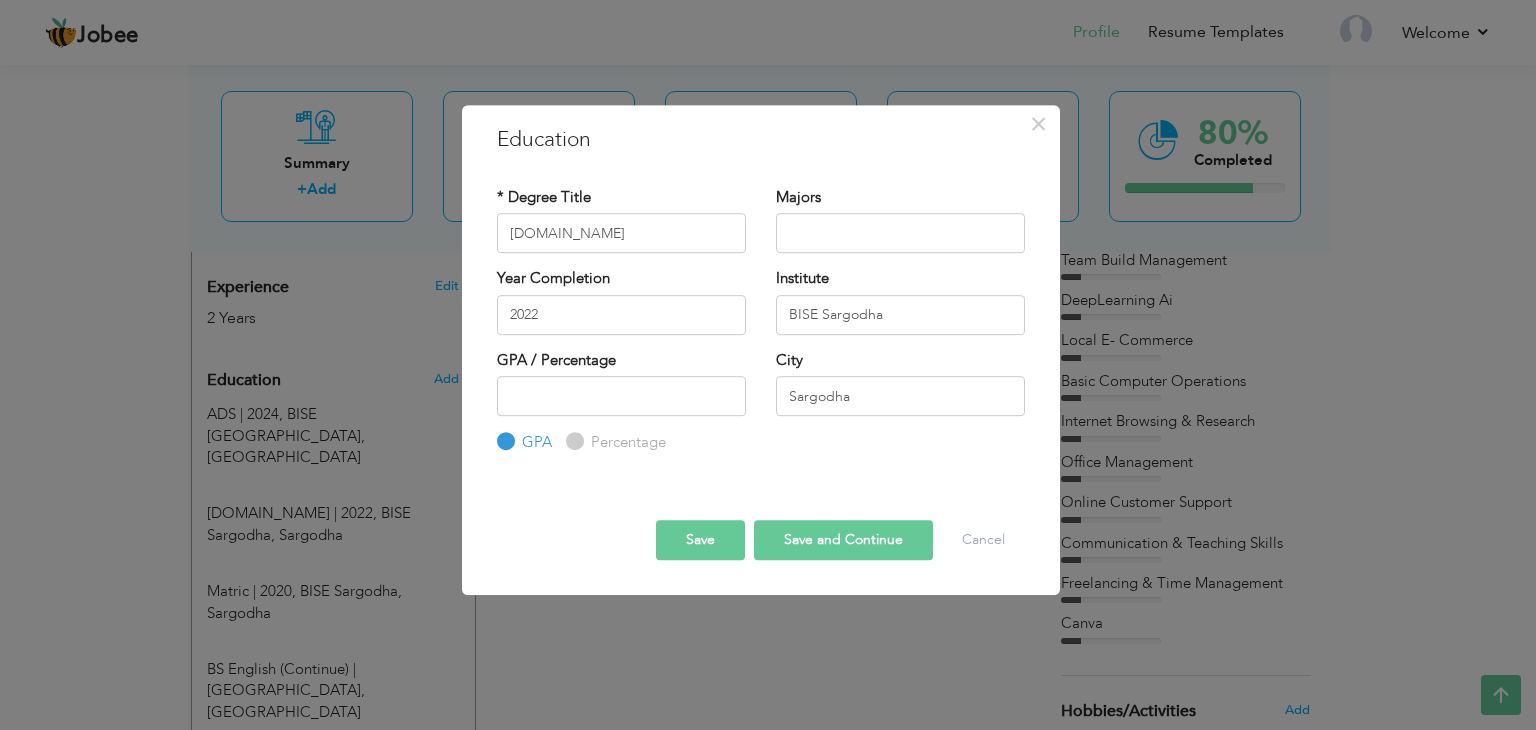 click on "Save and Continue" at bounding box center (843, 540) 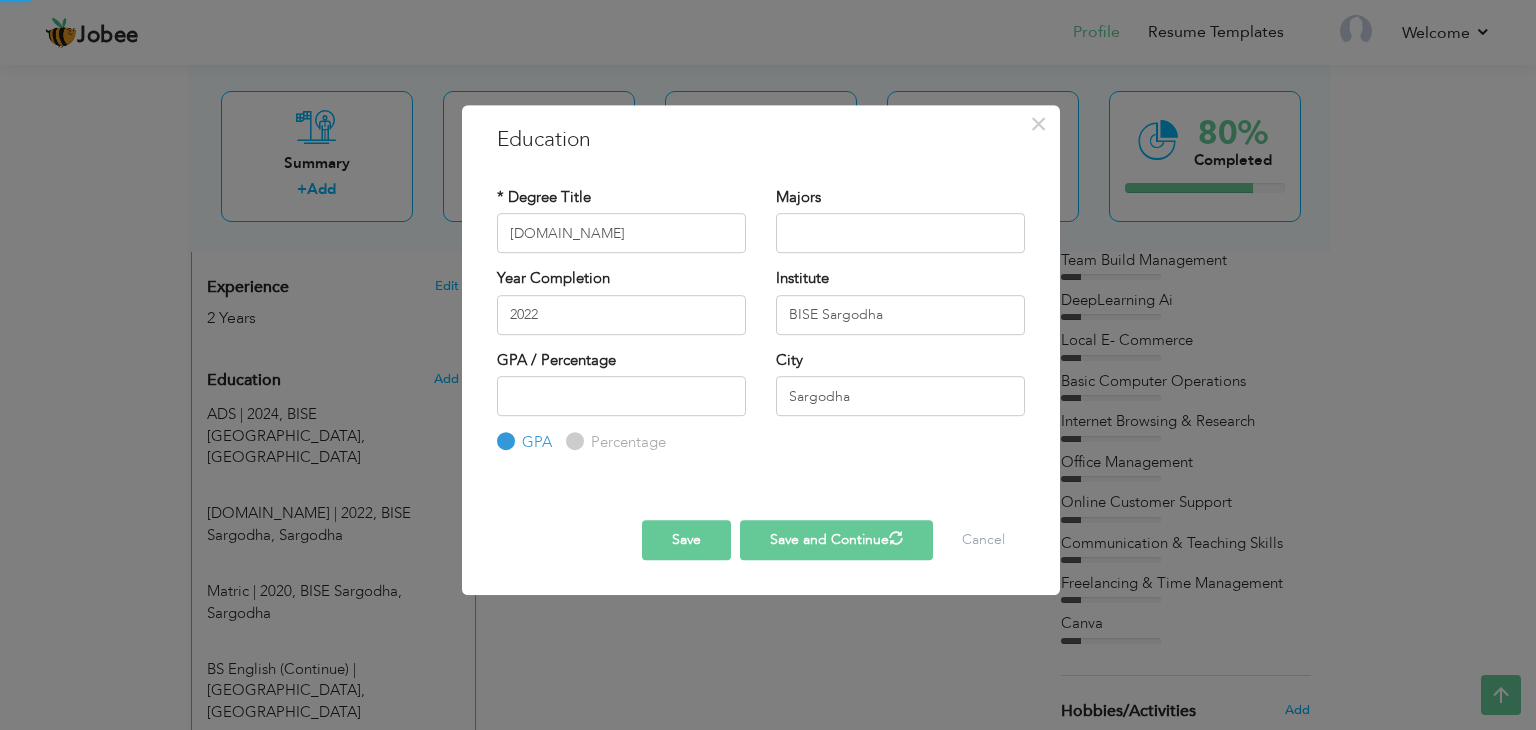 type 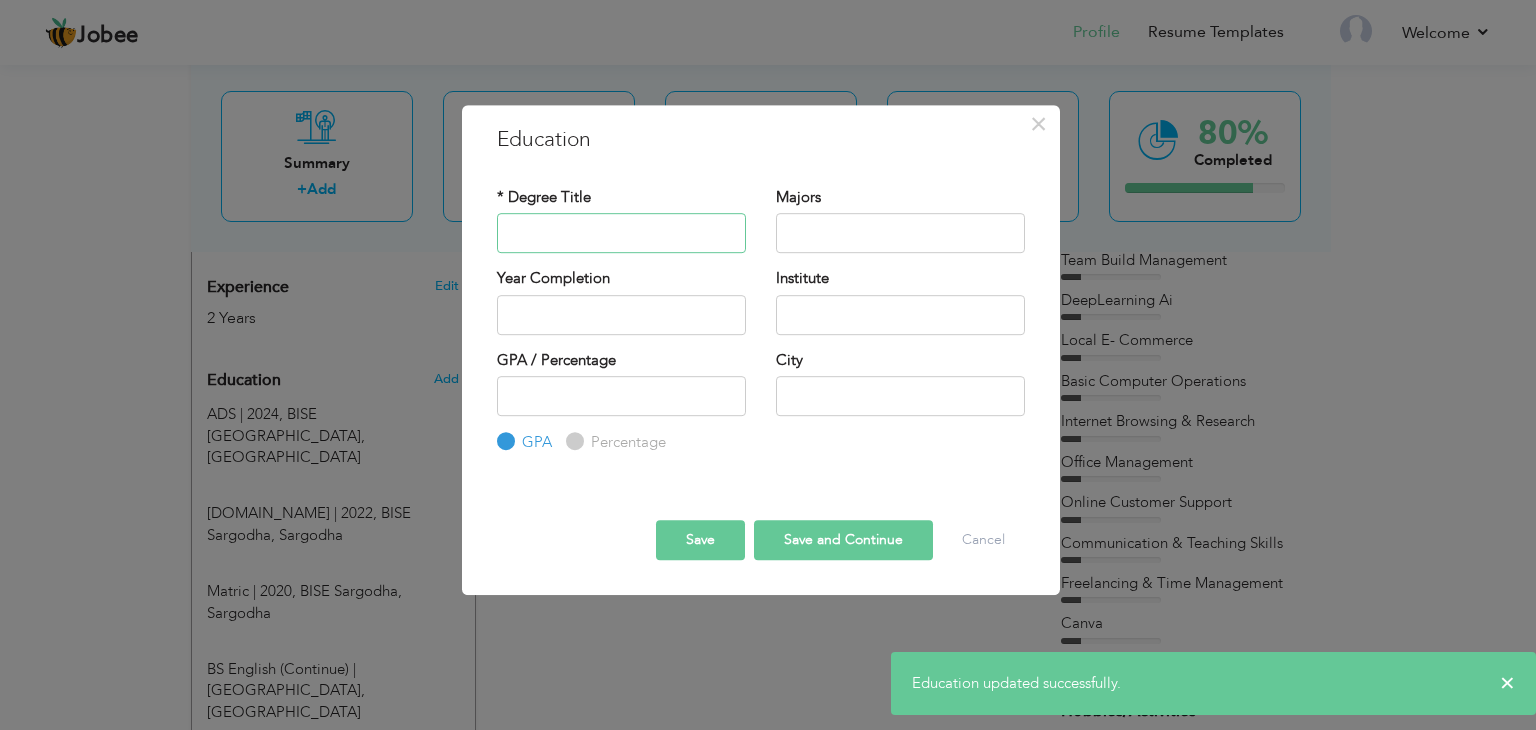 click at bounding box center (621, 233) 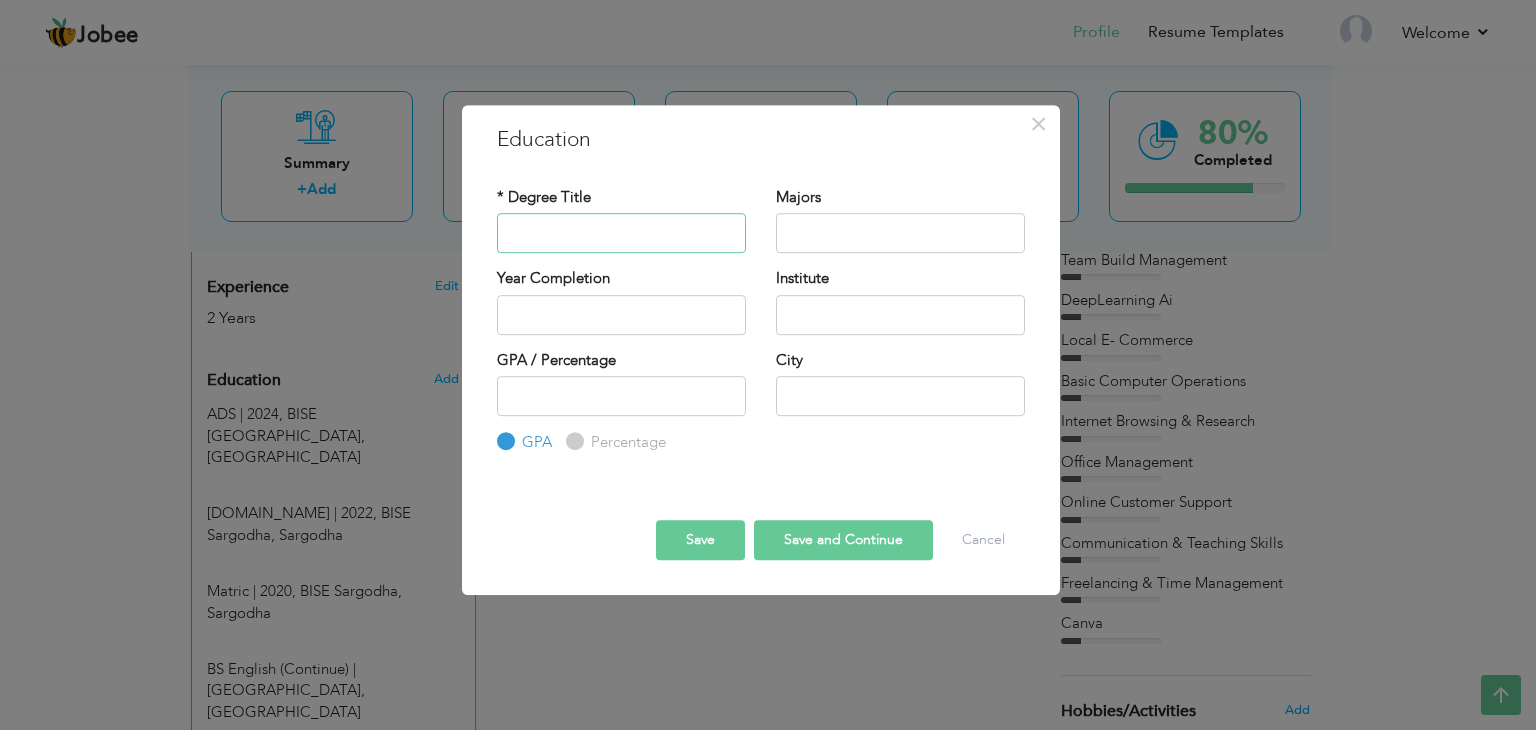 type on "ADS" 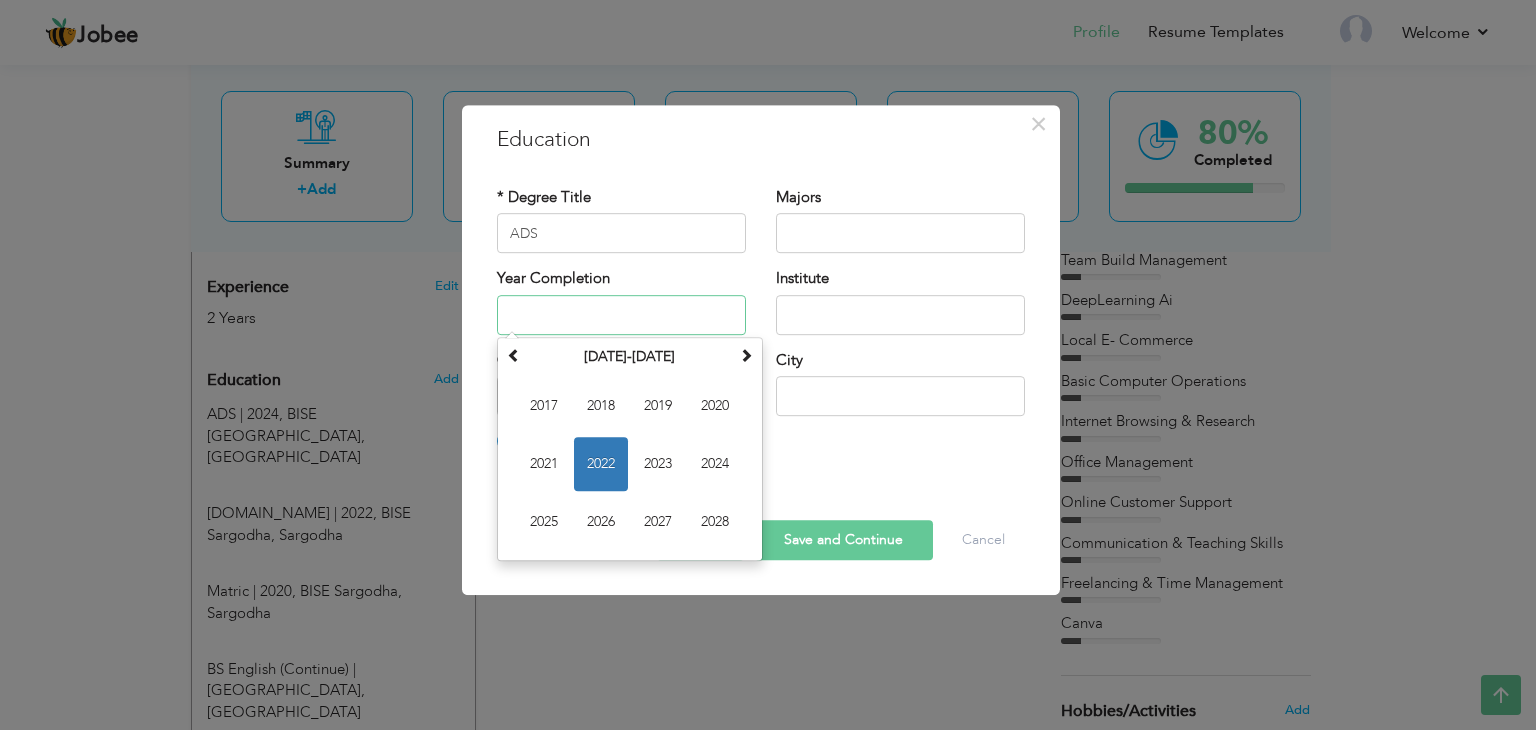 click at bounding box center [621, 315] 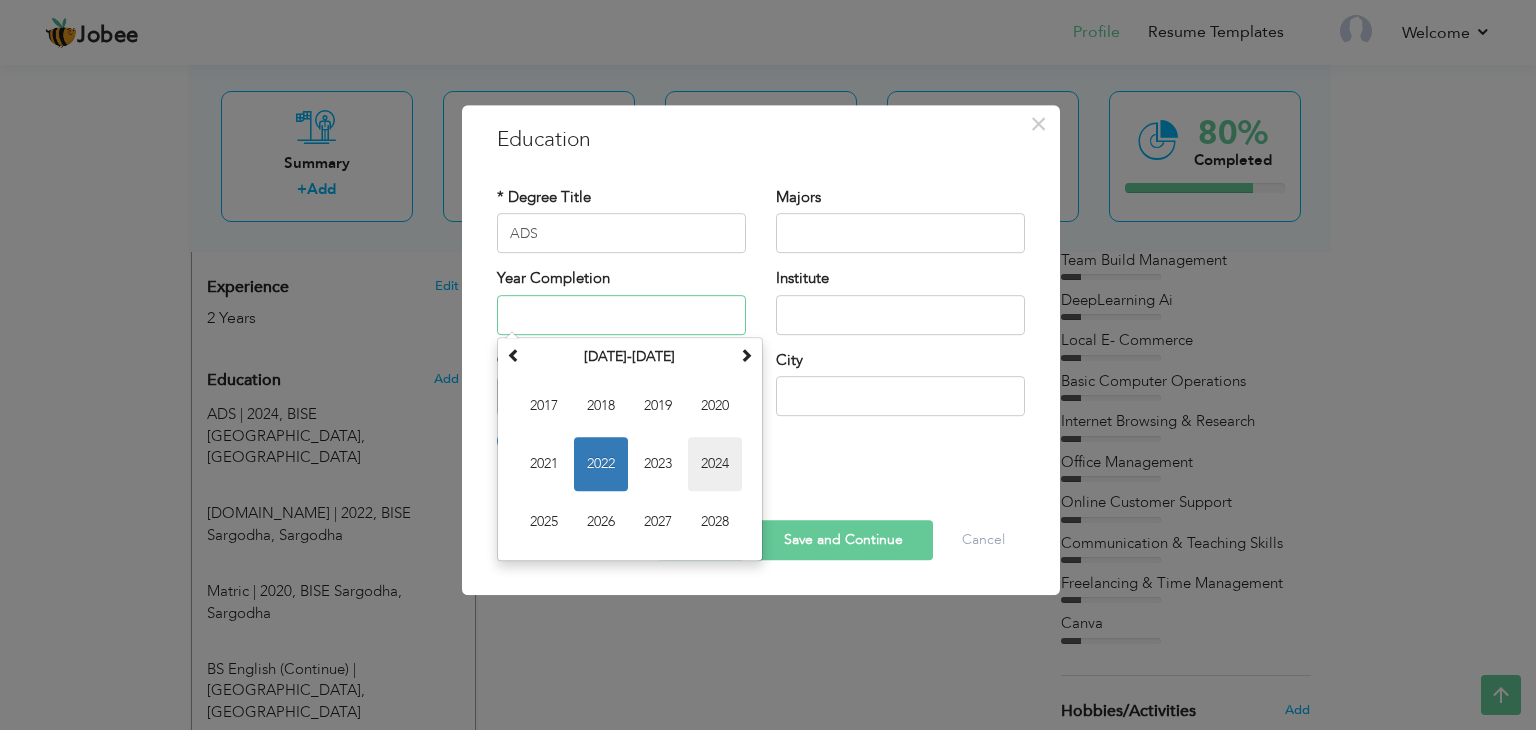 click on "2024" at bounding box center [715, 464] 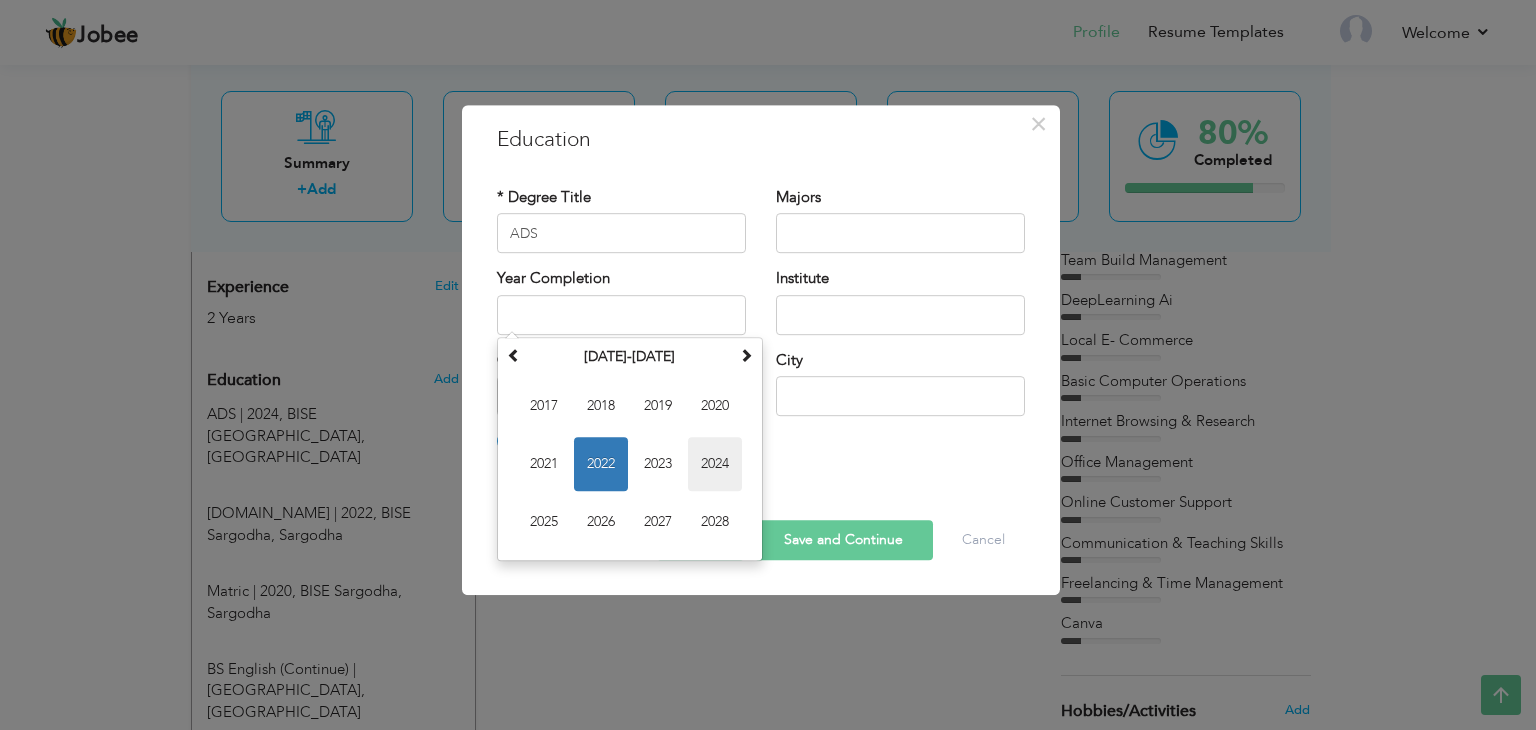 type on "2024" 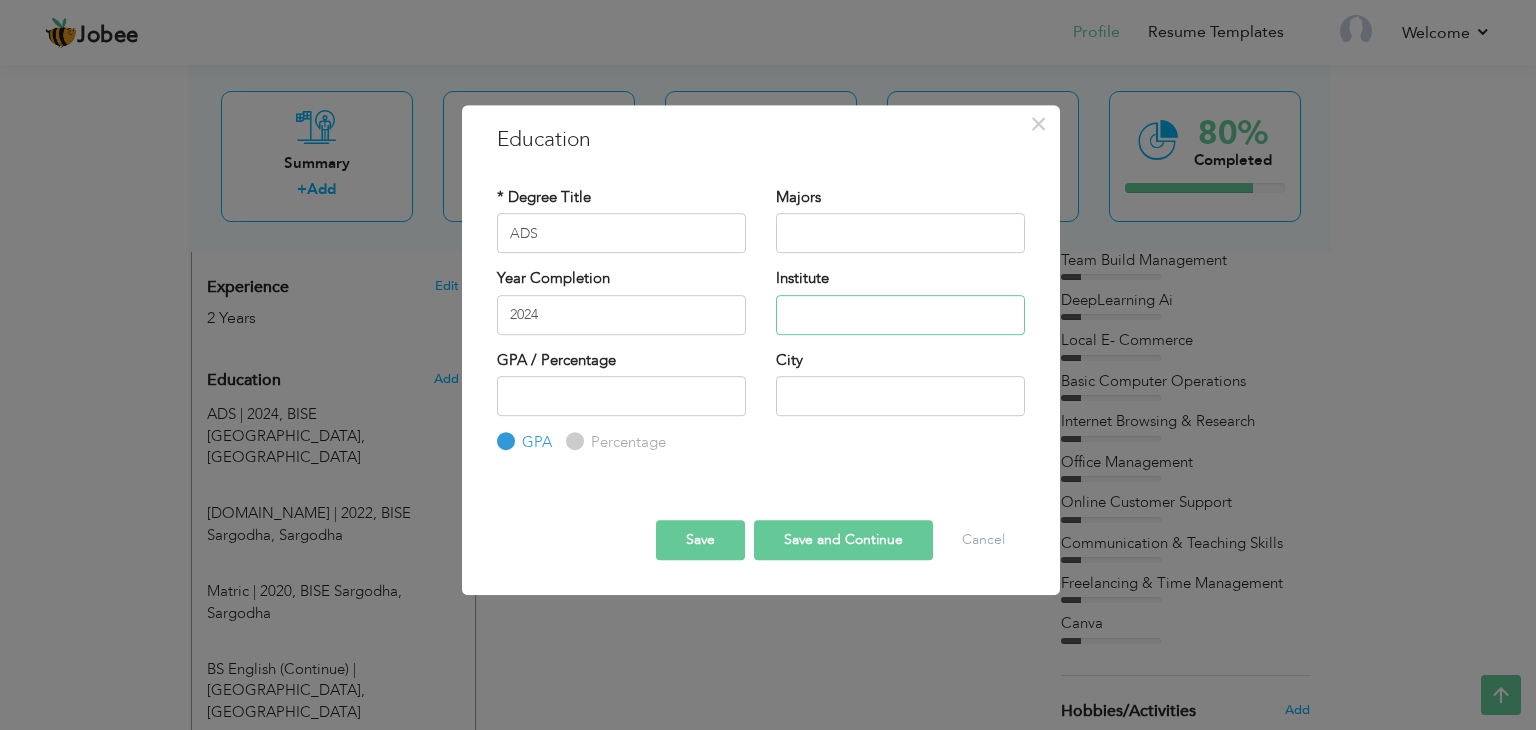 click at bounding box center (900, 315) 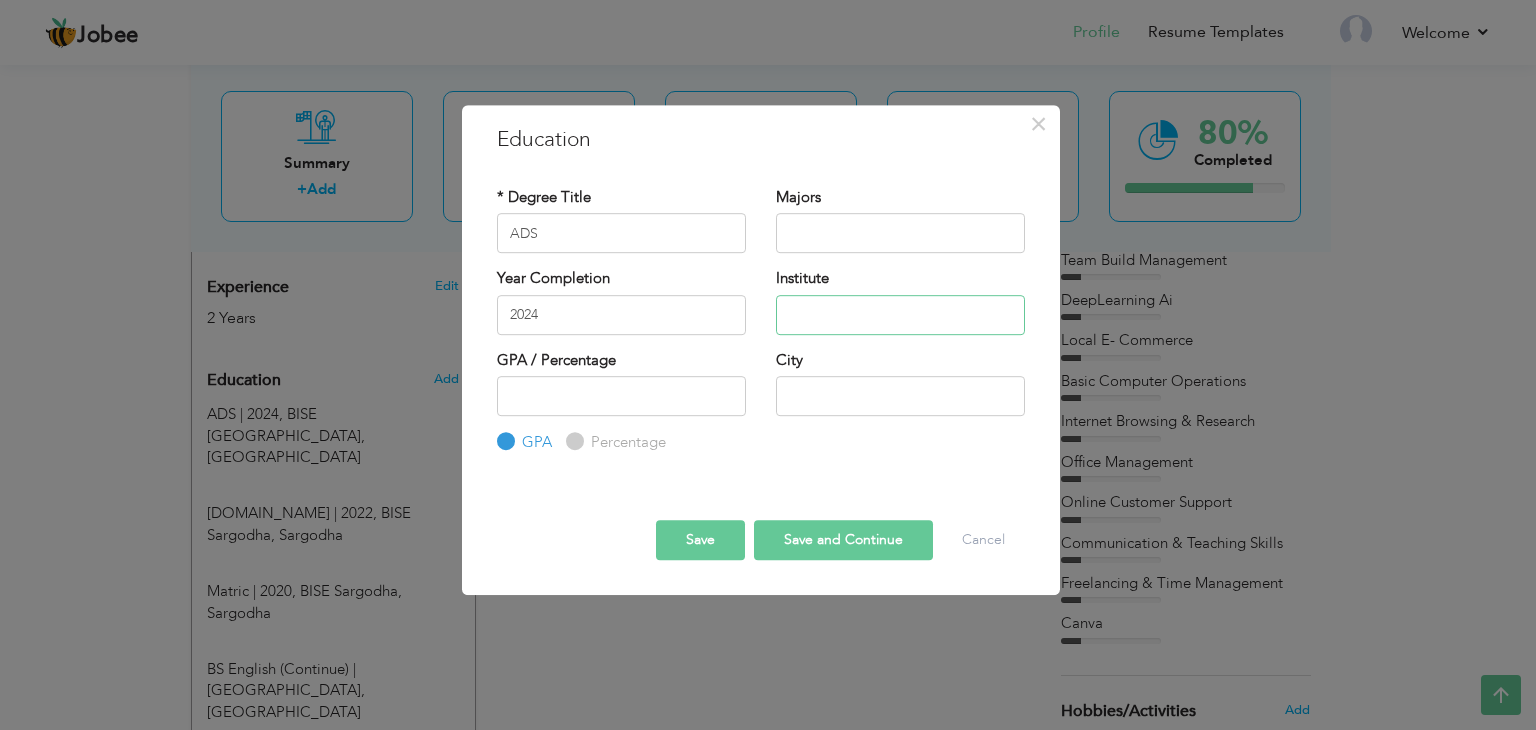 type on "BISE [GEOGRAPHIC_DATA]" 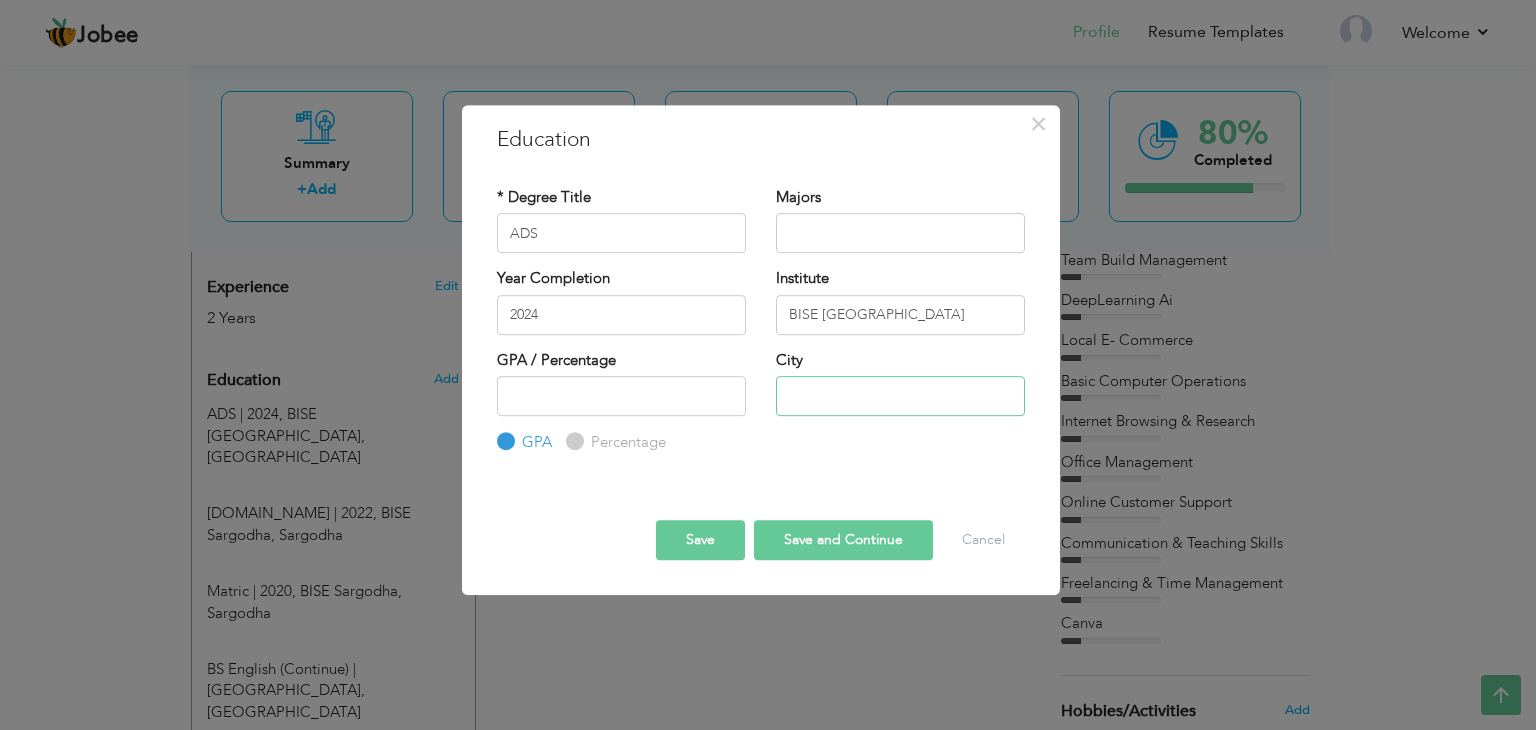 click at bounding box center (900, 396) 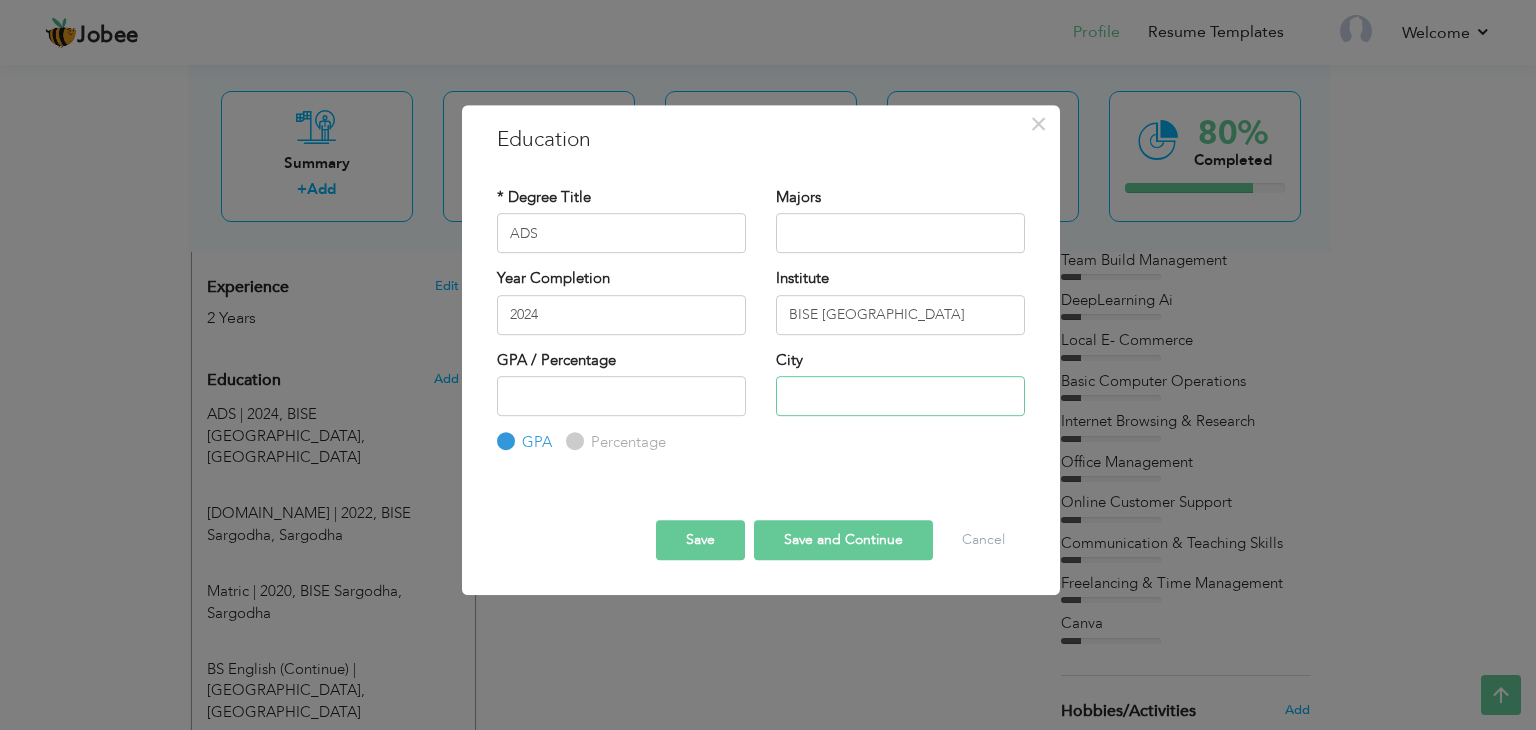 type on "Sargodha" 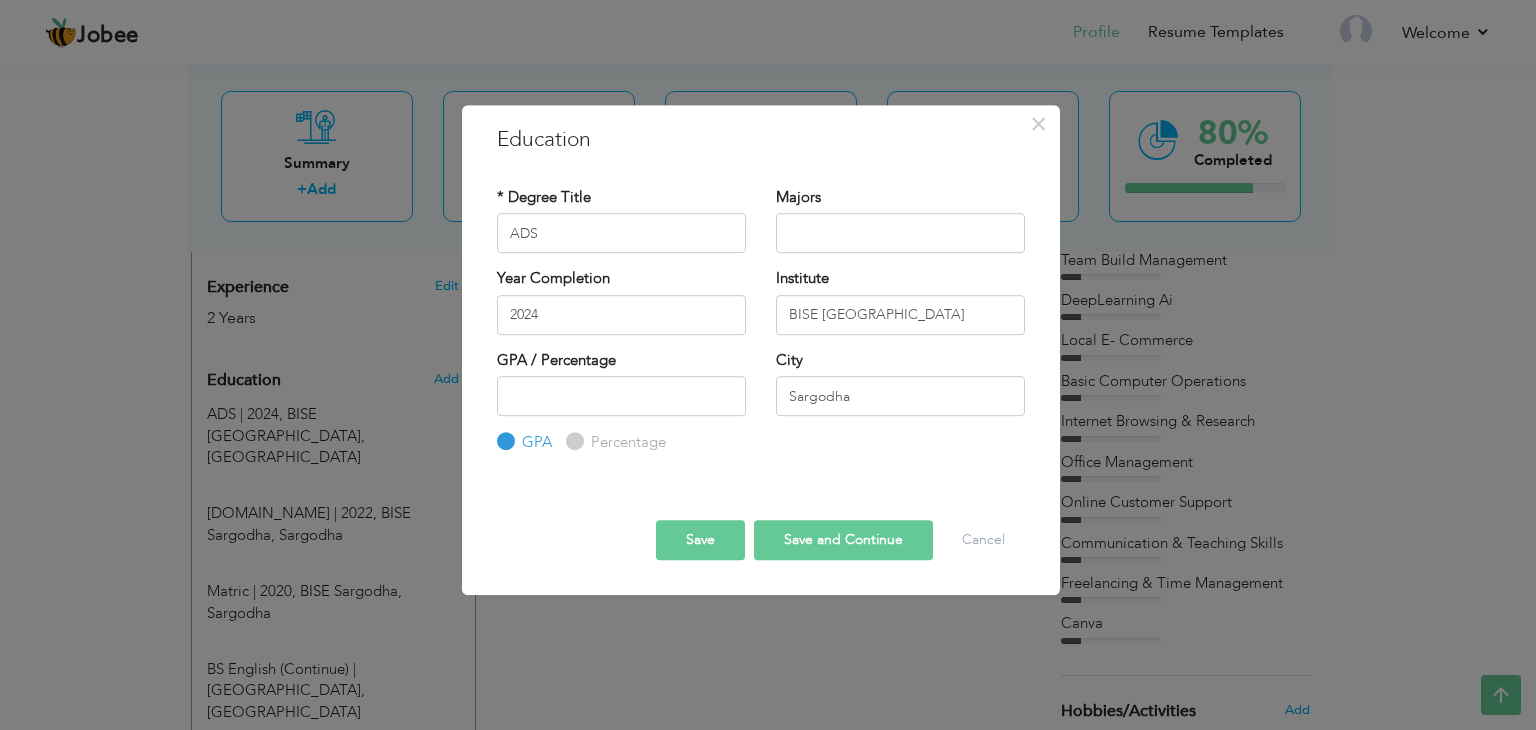 click on "Save and Continue" at bounding box center [843, 540] 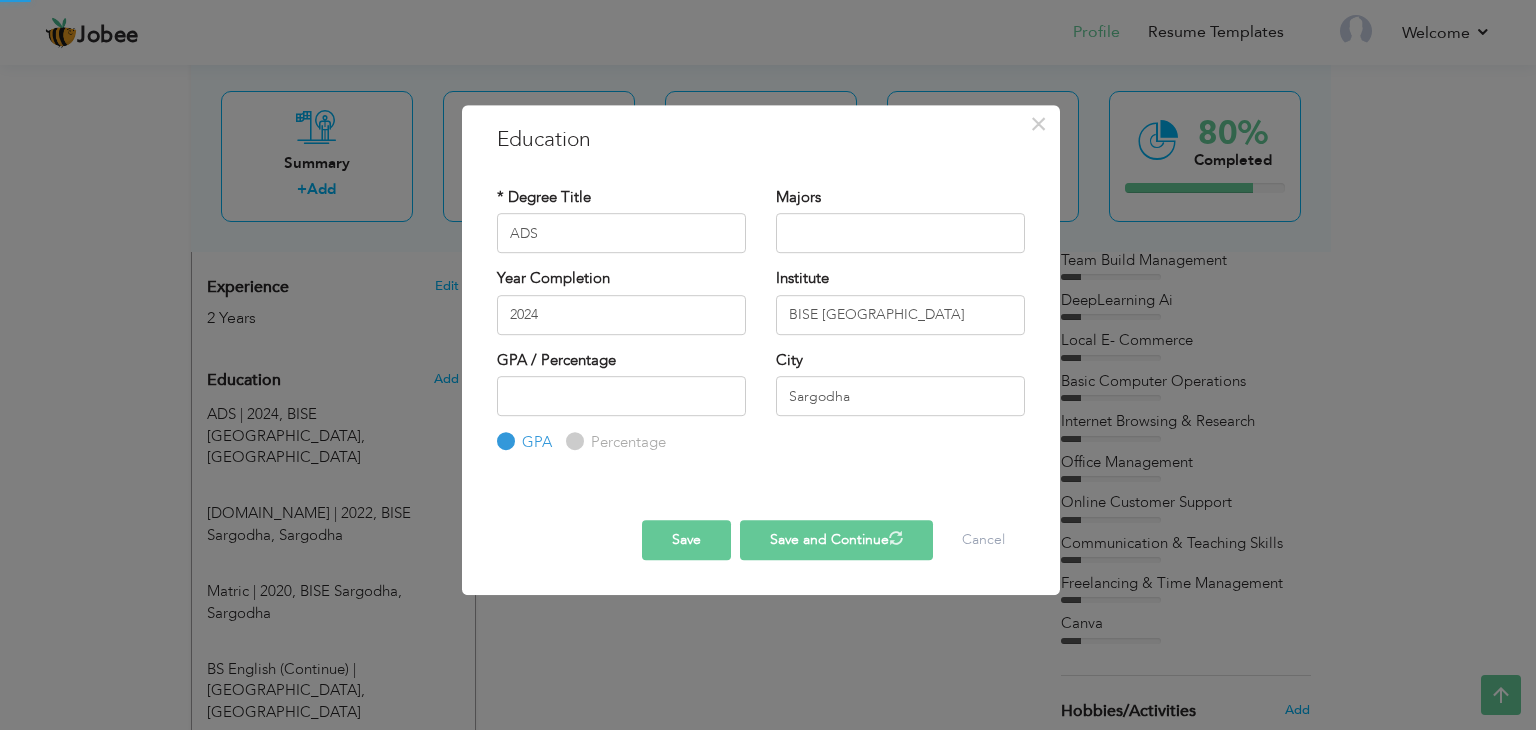 type 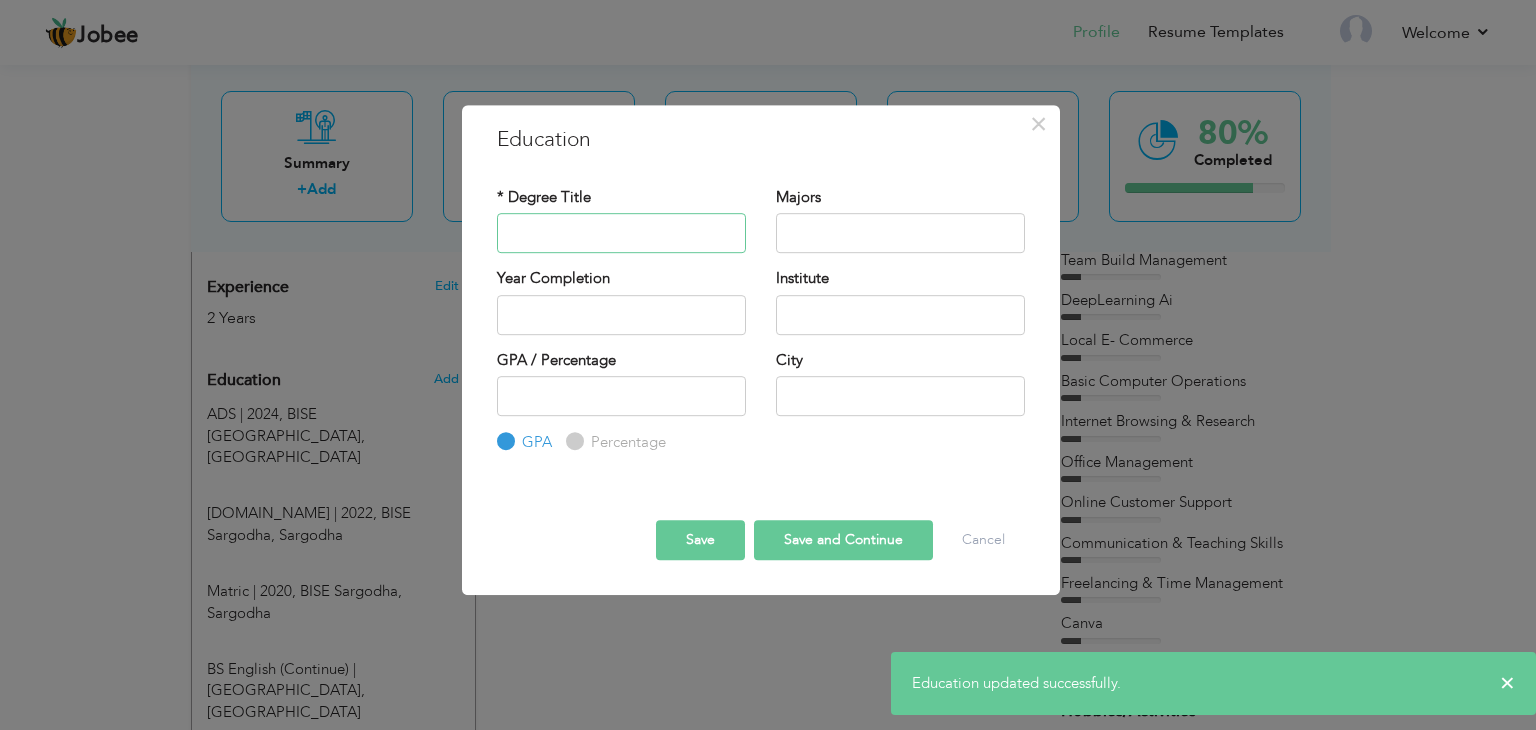 click at bounding box center [621, 233] 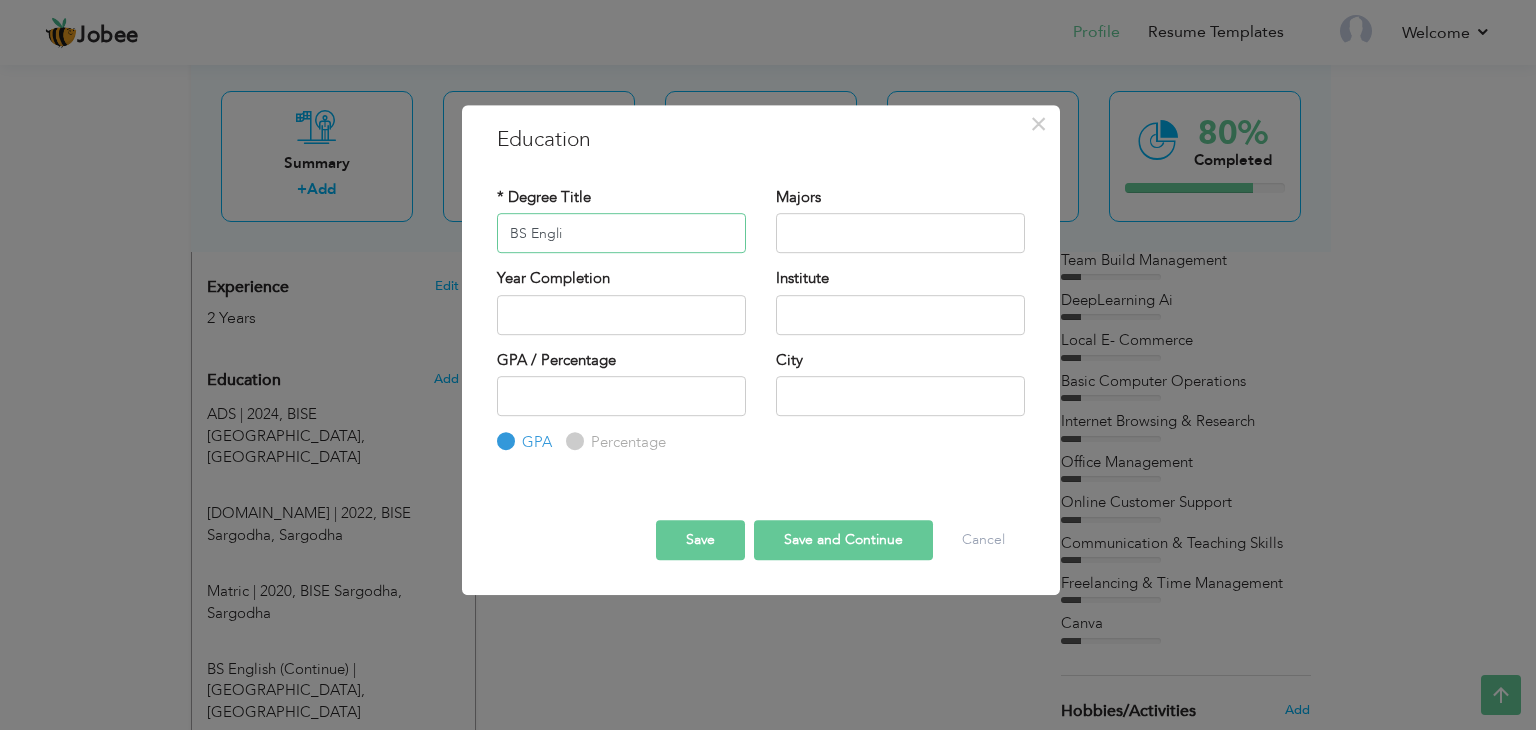 type on "BS English (Continue)" 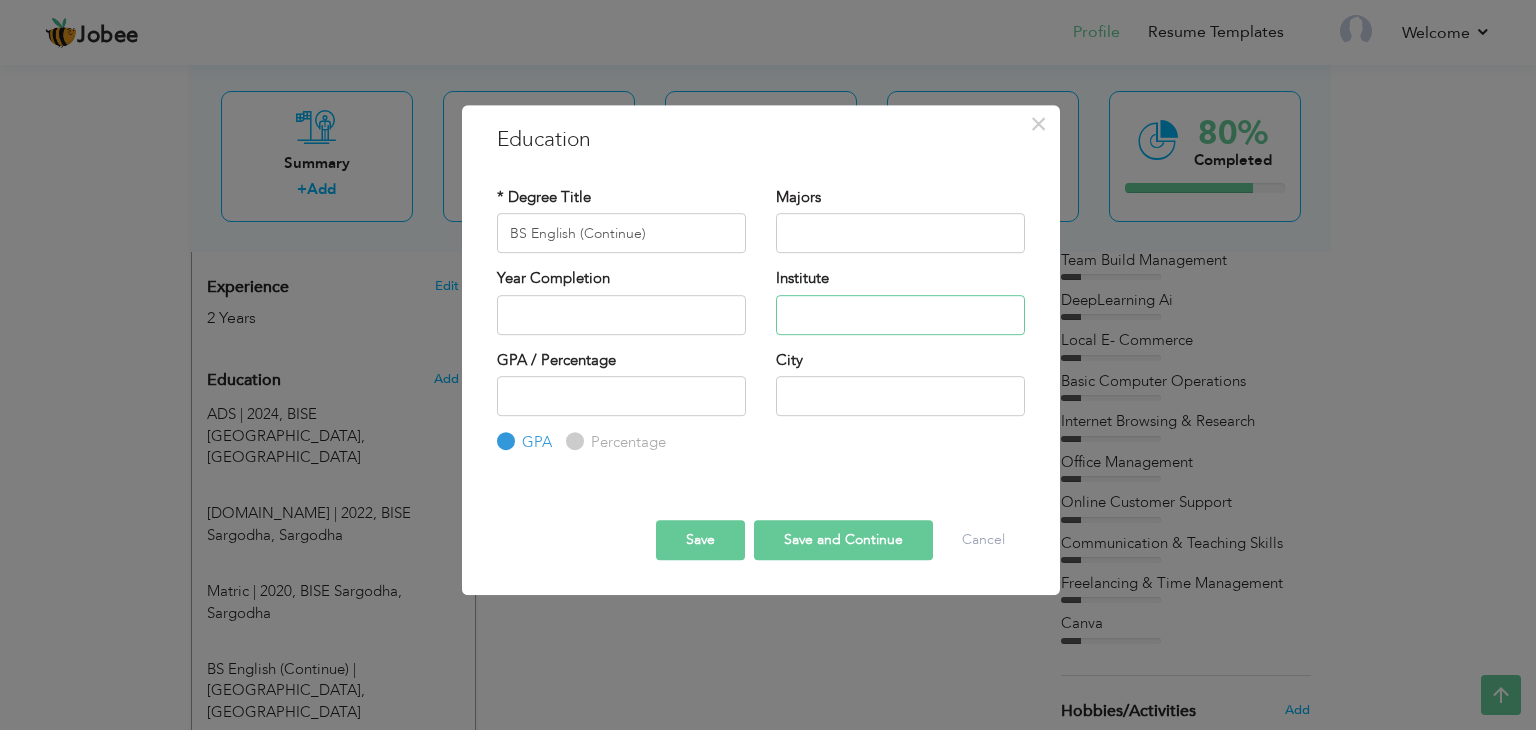 click at bounding box center (900, 315) 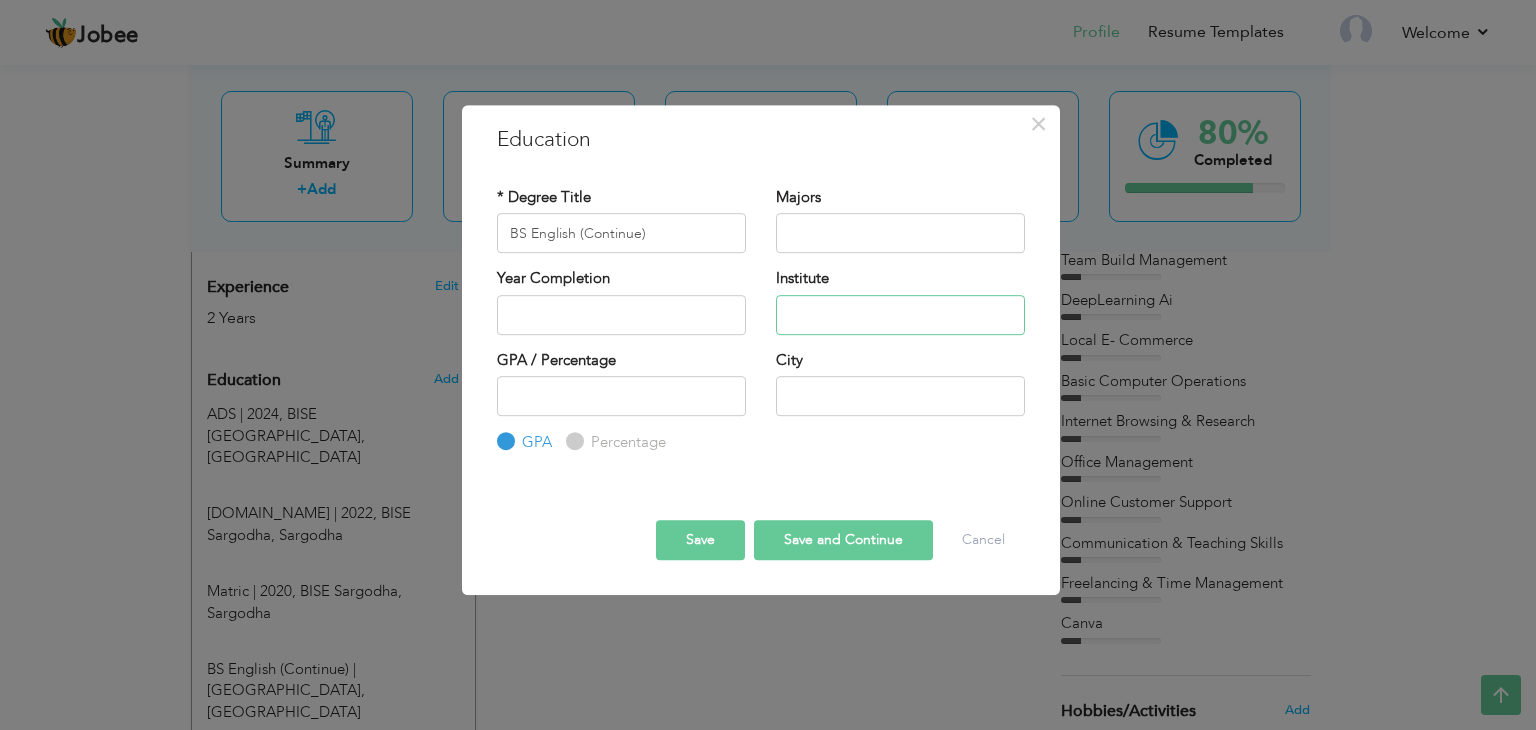 type on "Virtual University" 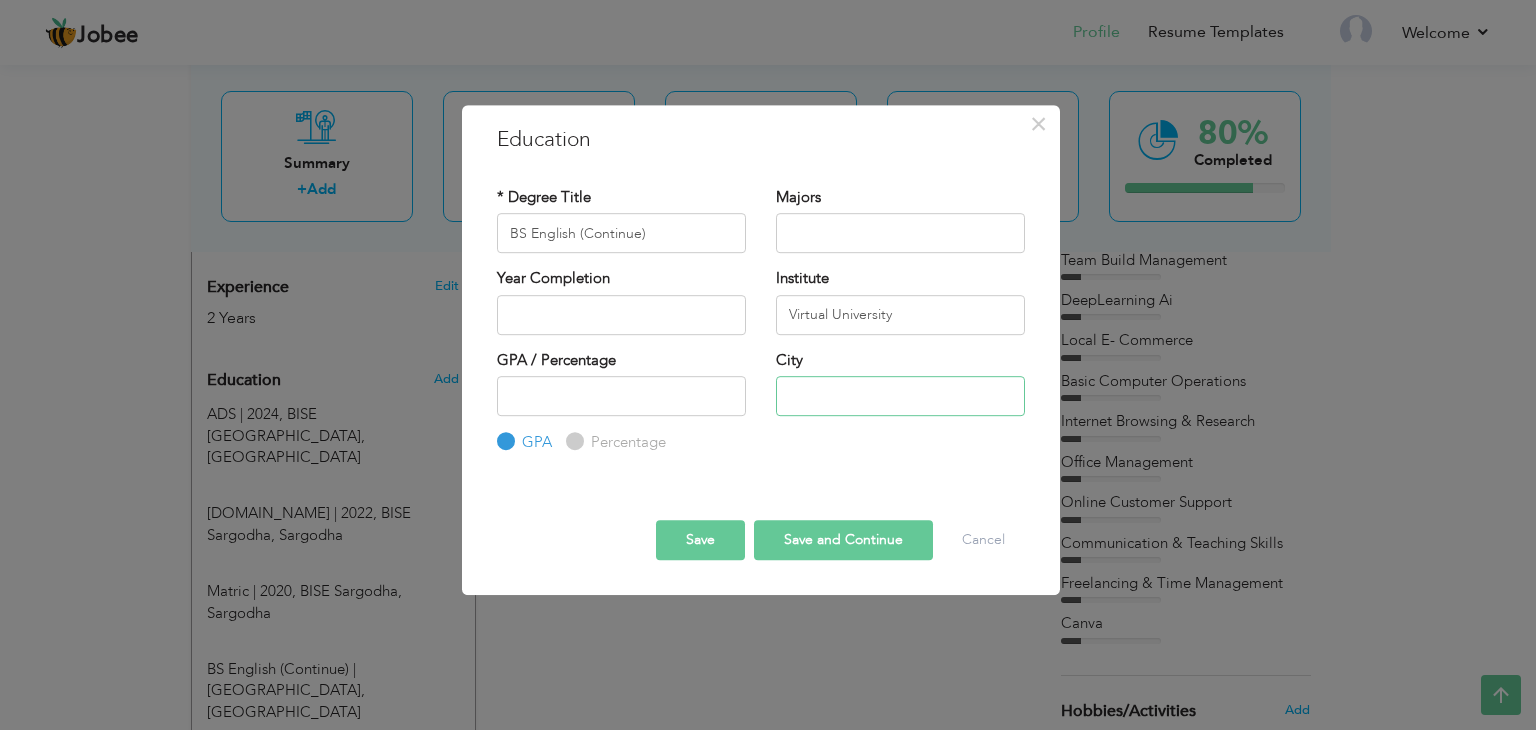 click at bounding box center (900, 396) 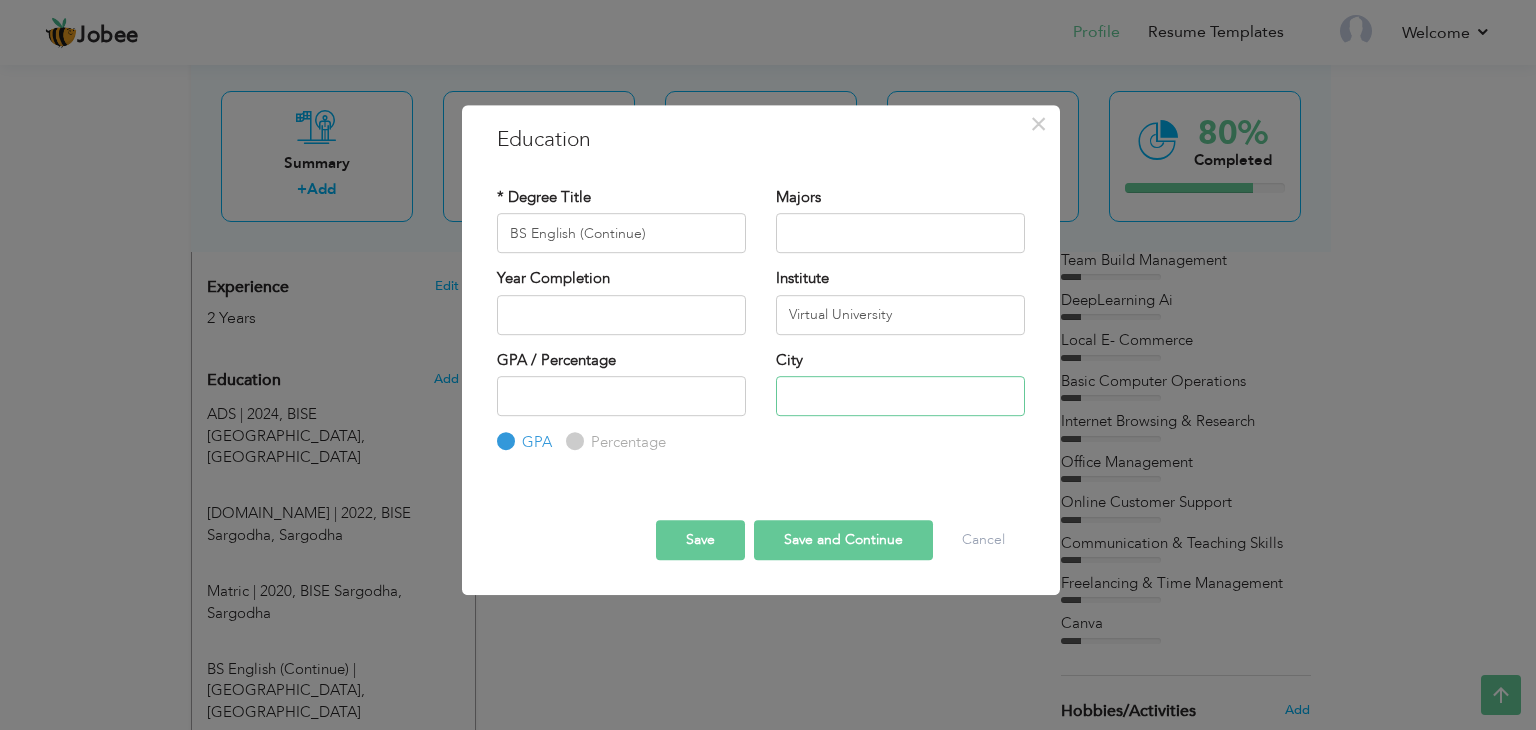 type on "Sargodha" 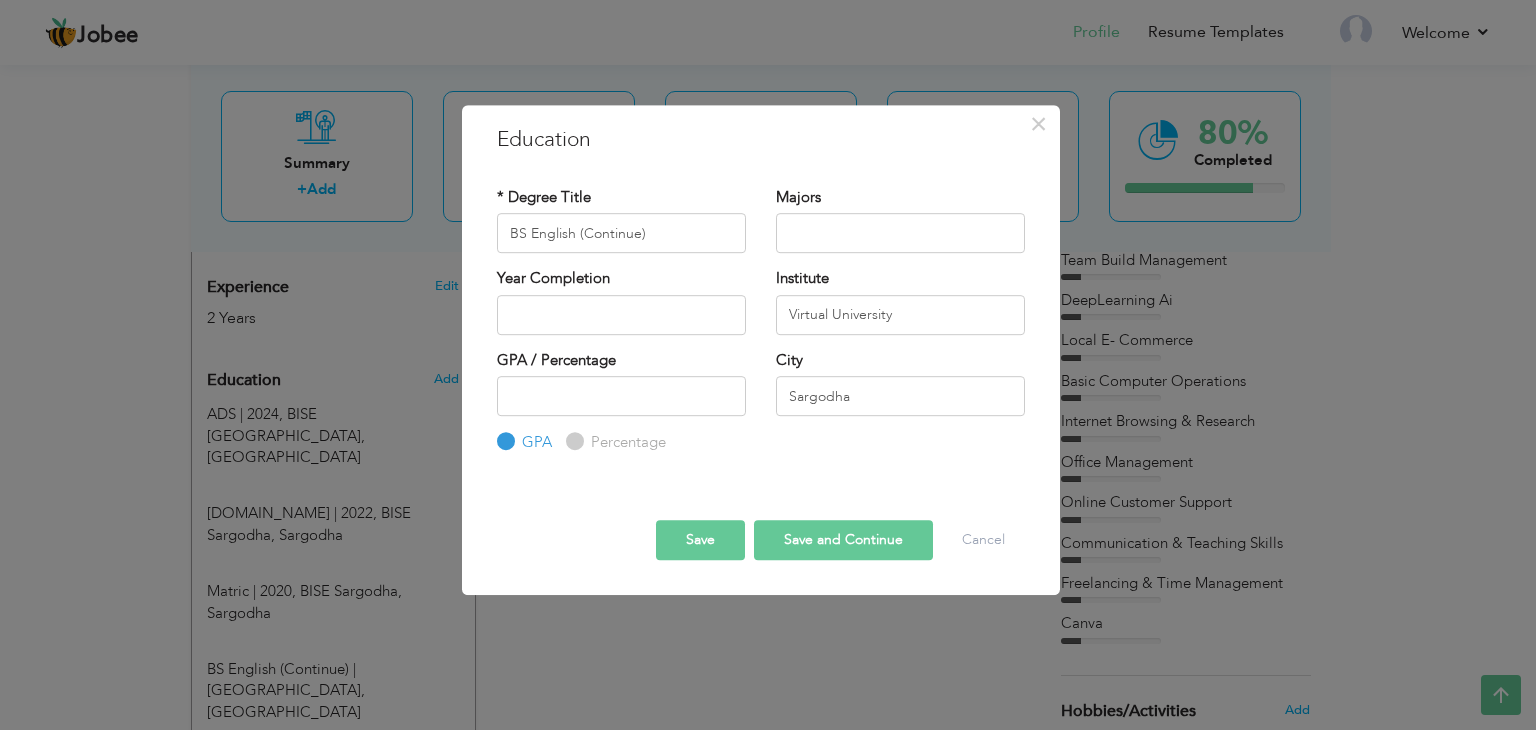 click on "Save and Continue" at bounding box center [843, 540] 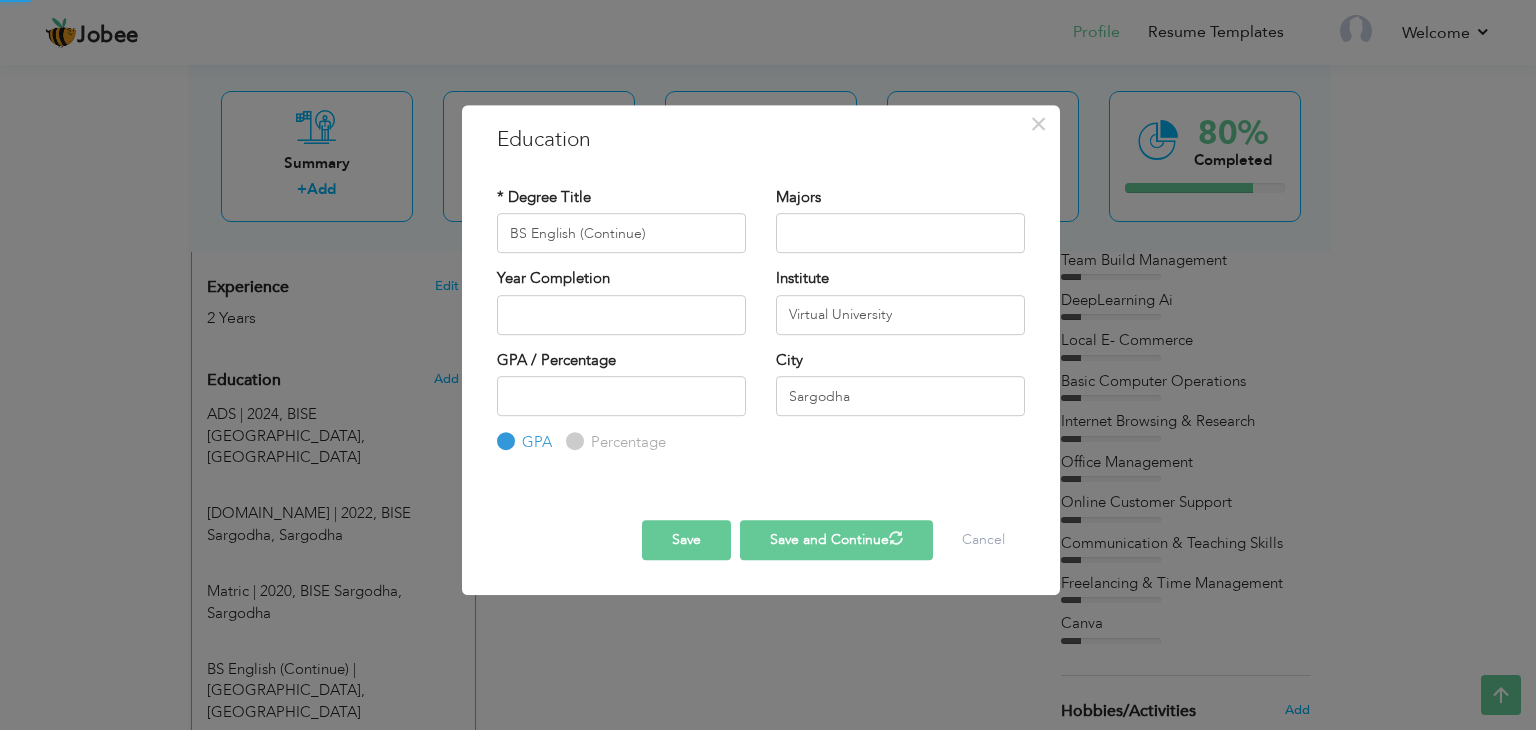 type 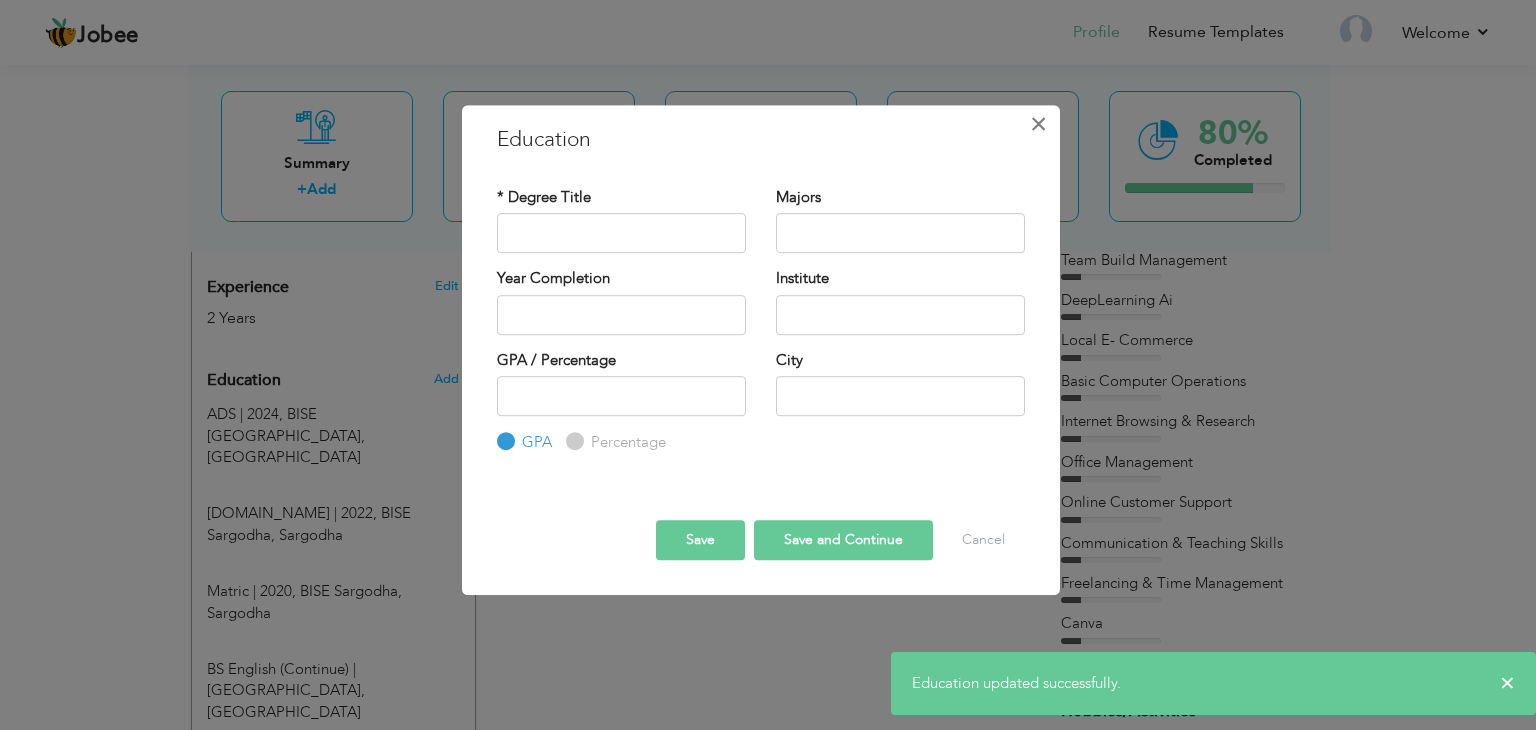 click on "×" at bounding box center (1038, 124) 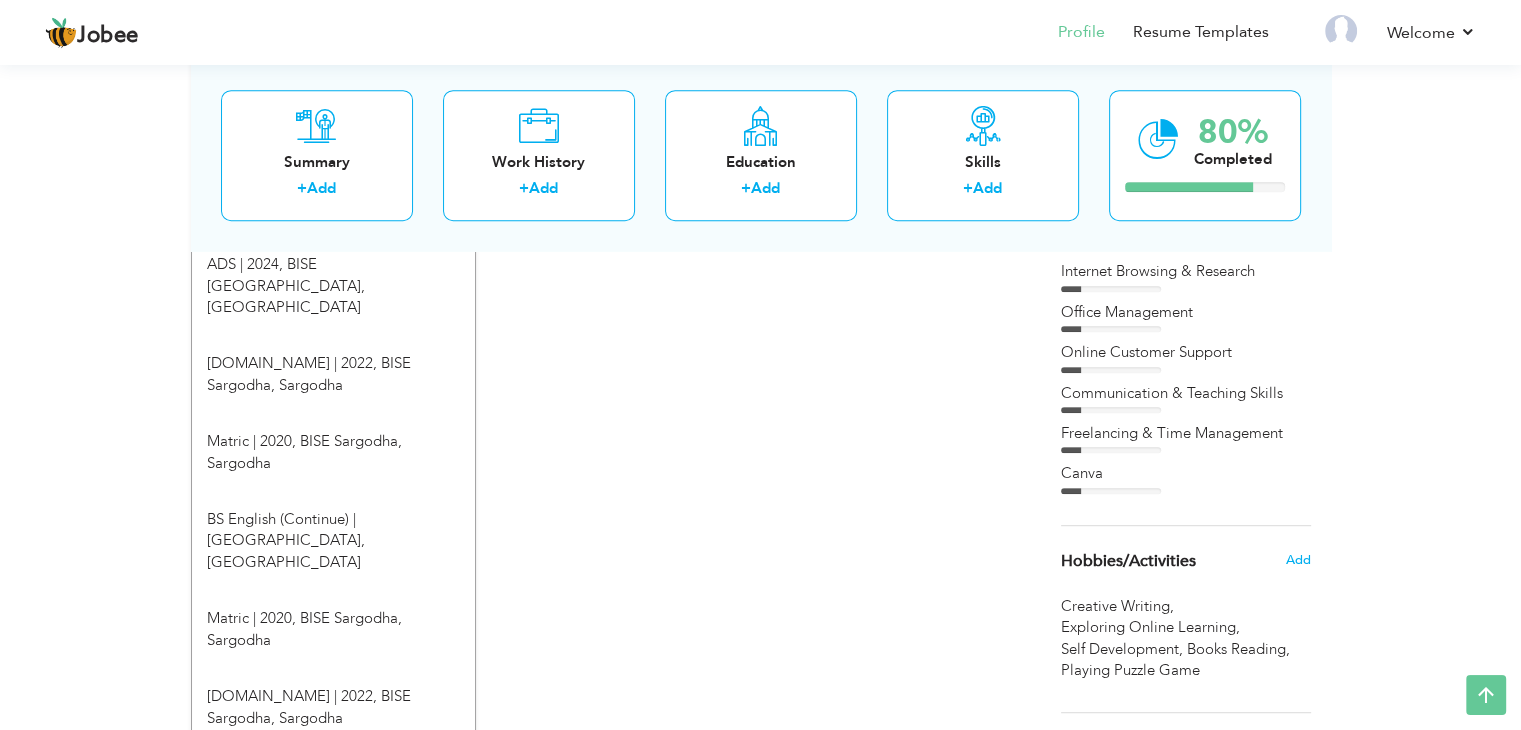 click on "CV Import
Profile Strength
0%
Select an Item from right menu
Work History
* Job Title Tools" at bounding box center [761, 343] 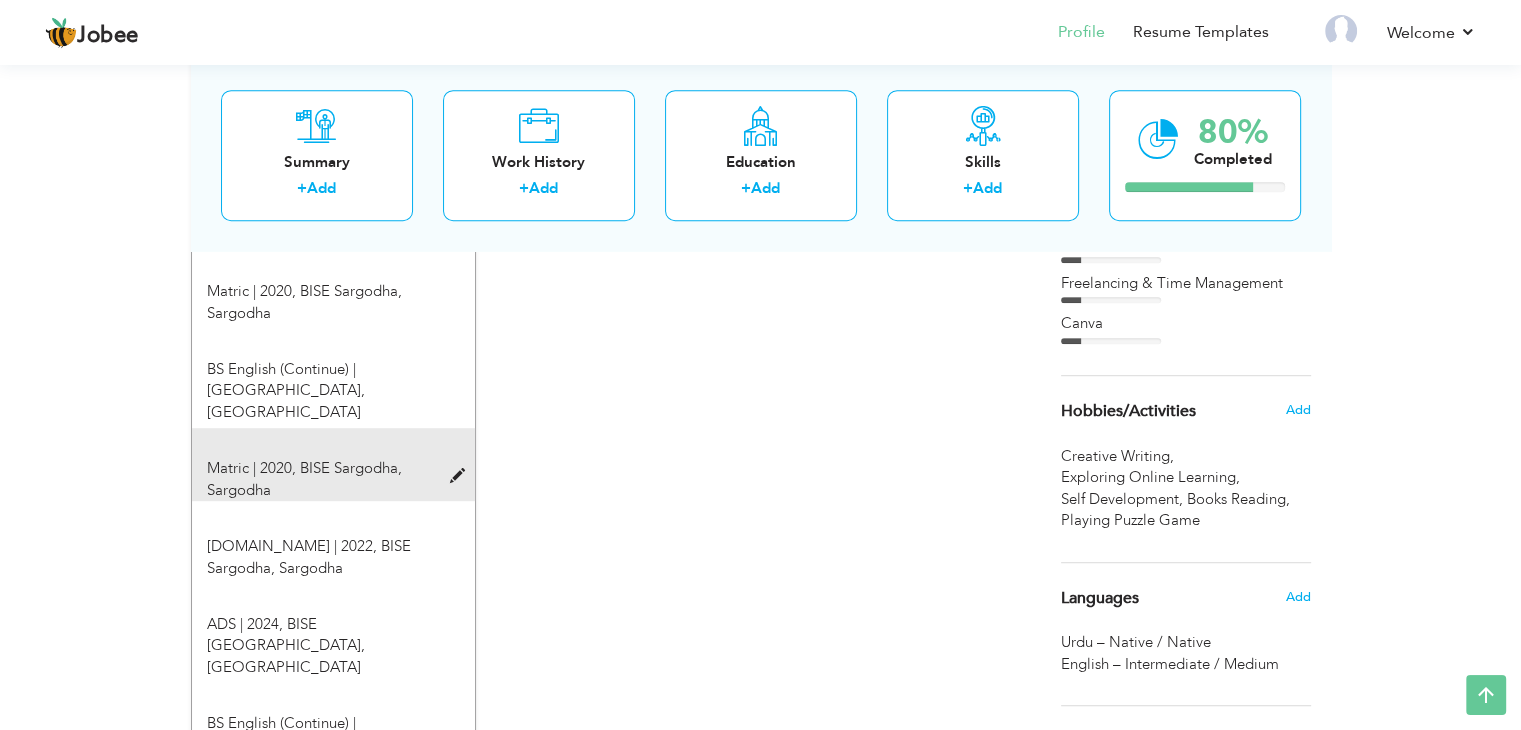 scroll, scrollTop: 1062, scrollLeft: 0, axis: vertical 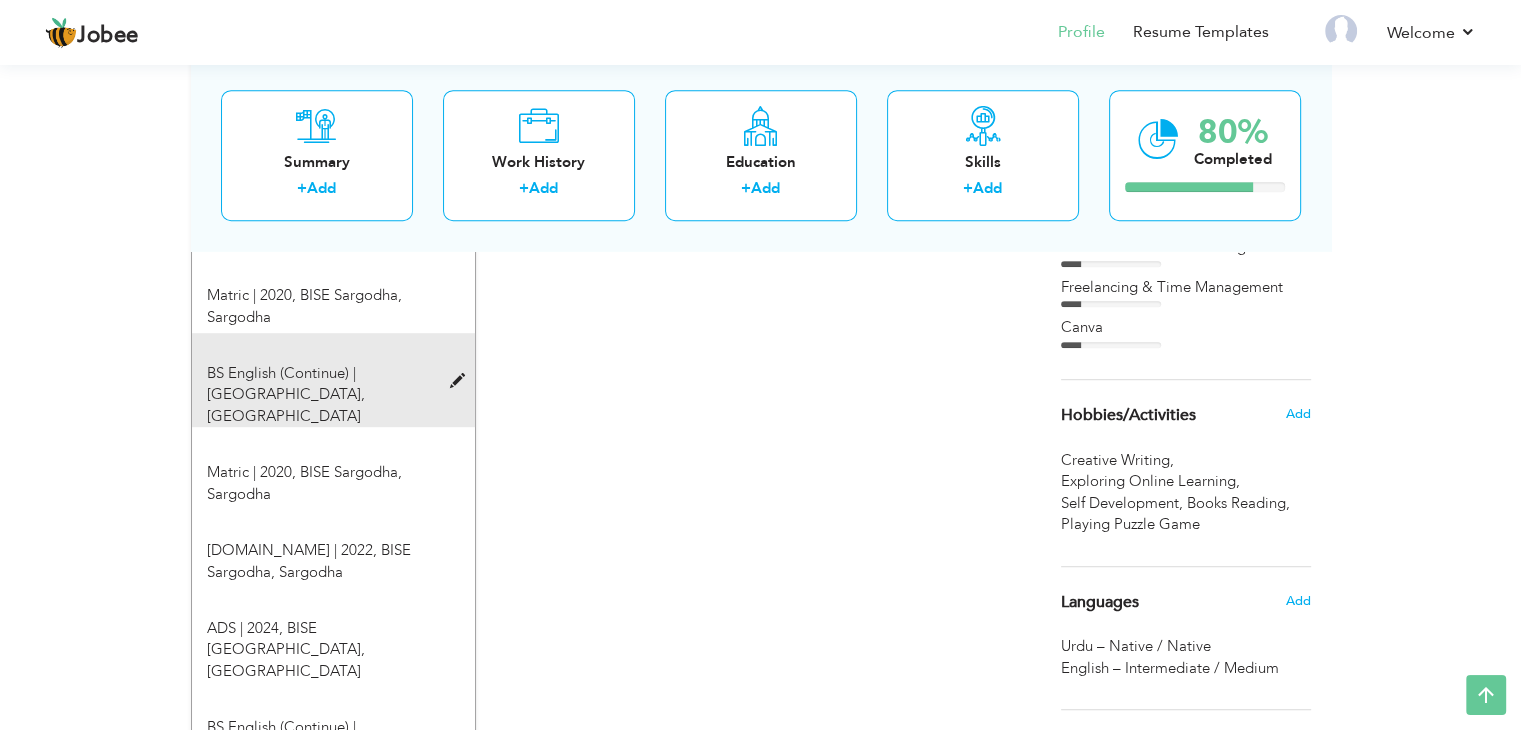 click at bounding box center [461, 381] 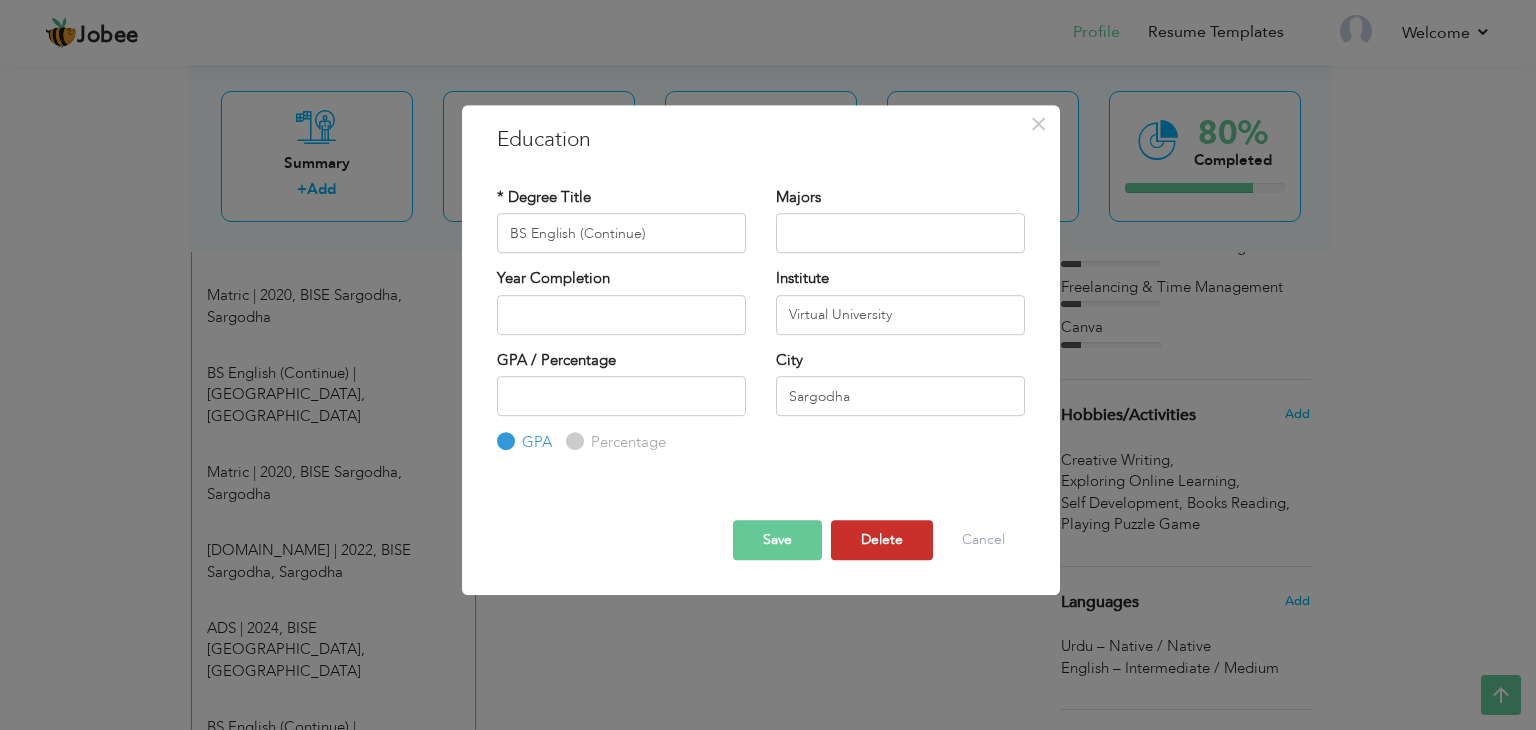 click on "Delete" at bounding box center [882, 540] 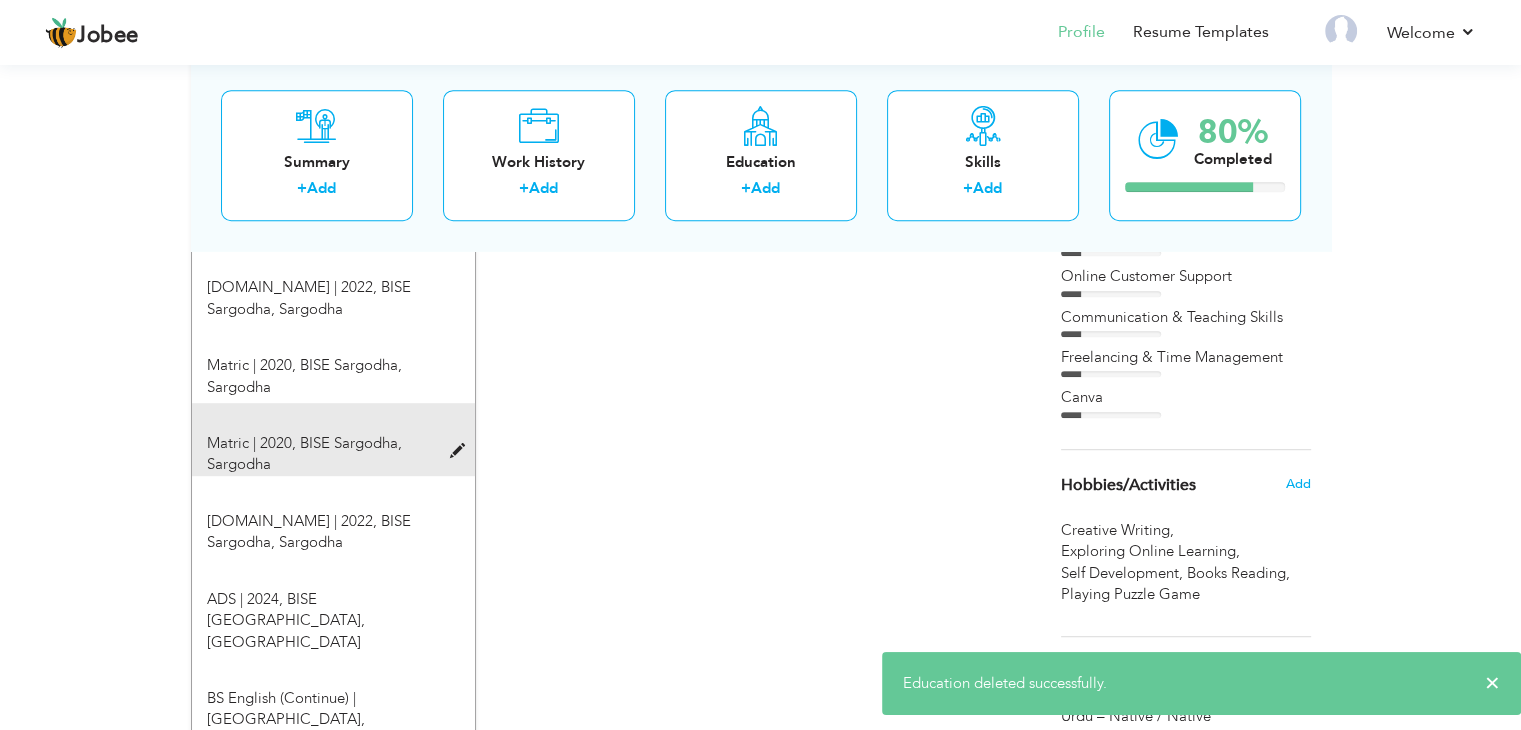 scroll, scrollTop: 980, scrollLeft: 0, axis: vertical 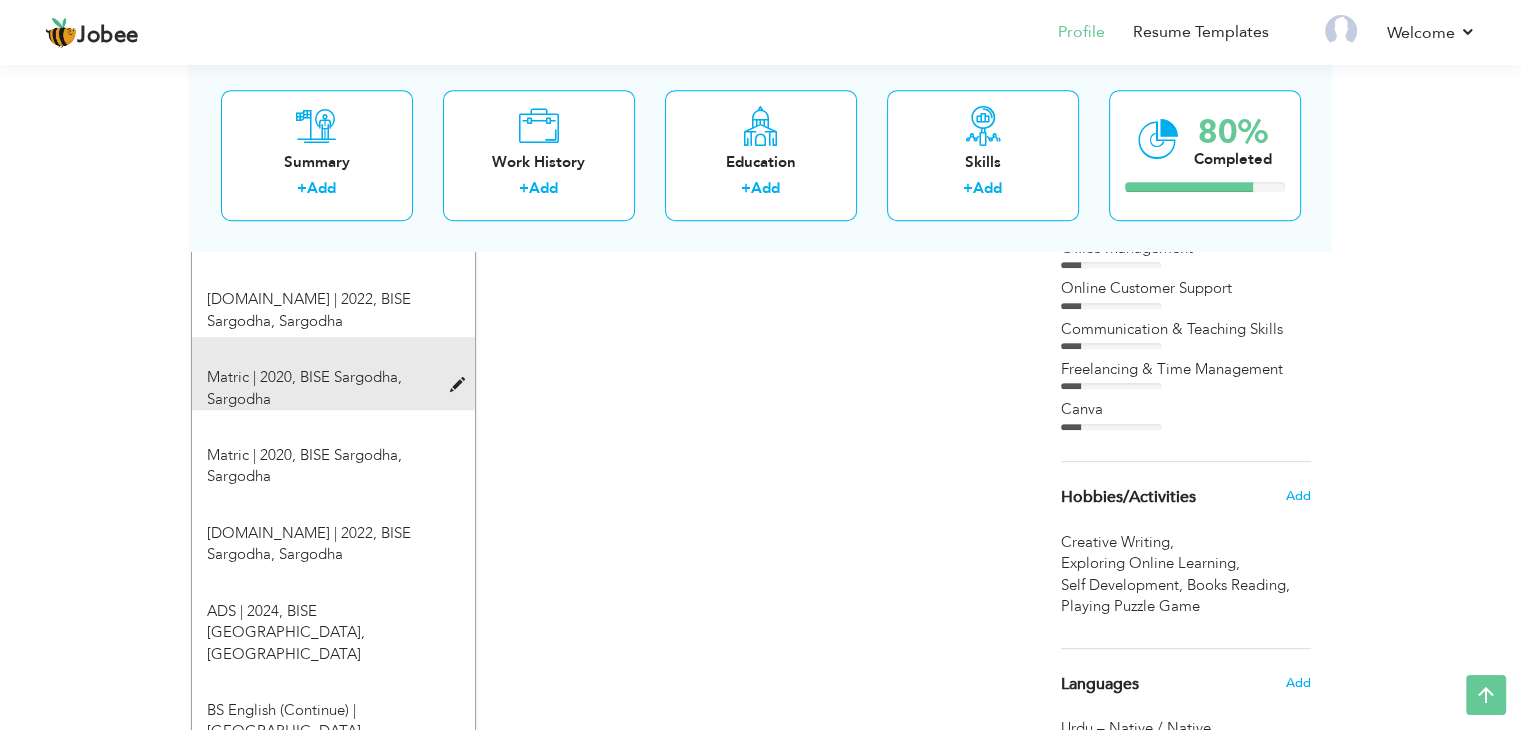 click at bounding box center [461, 385] 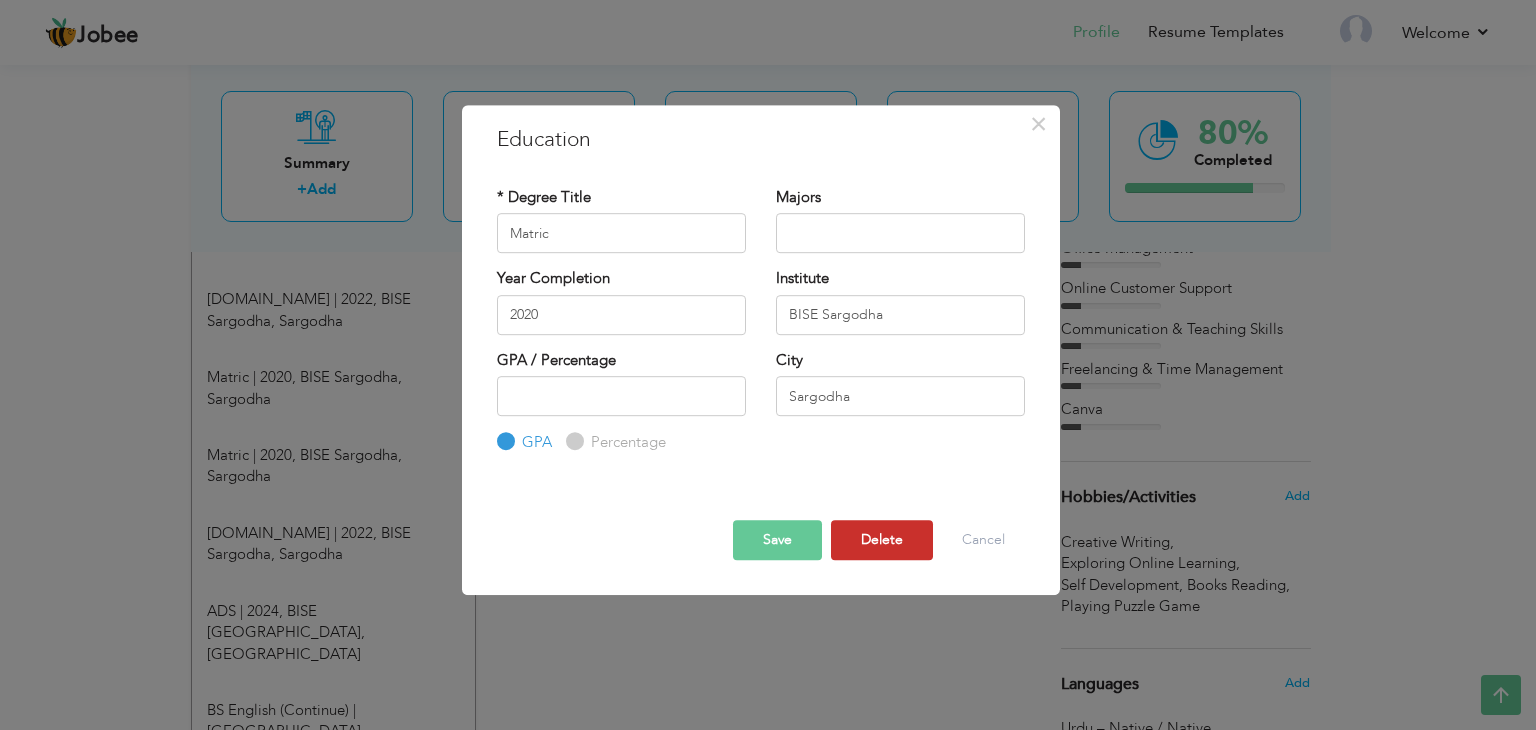 click on "Delete" at bounding box center [882, 540] 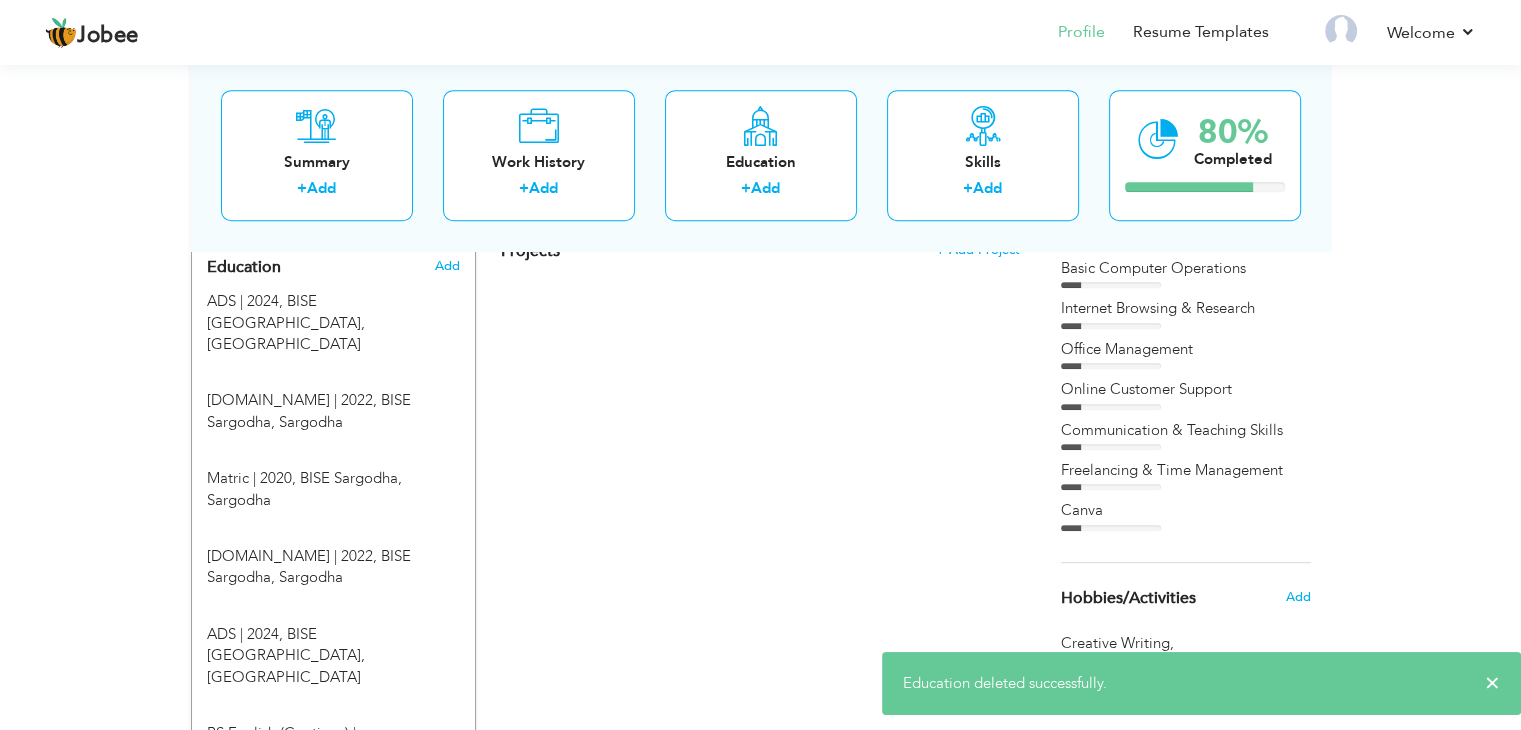 scroll, scrollTop: 871, scrollLeft: 0, axis: vertical 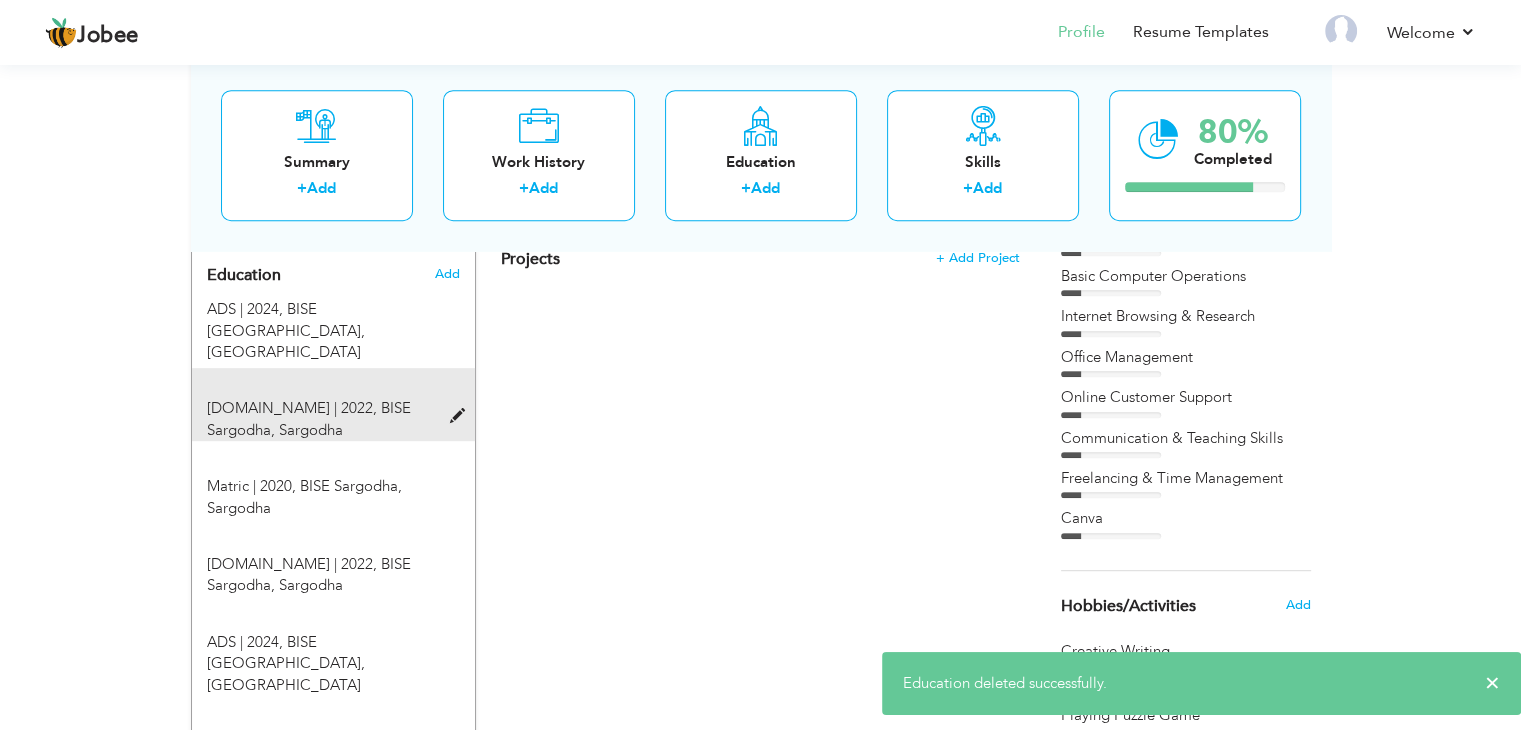 click on "F.Sc   |  2022,
BISE Sargodha, Sargodha" at bounding box center [321, 419] 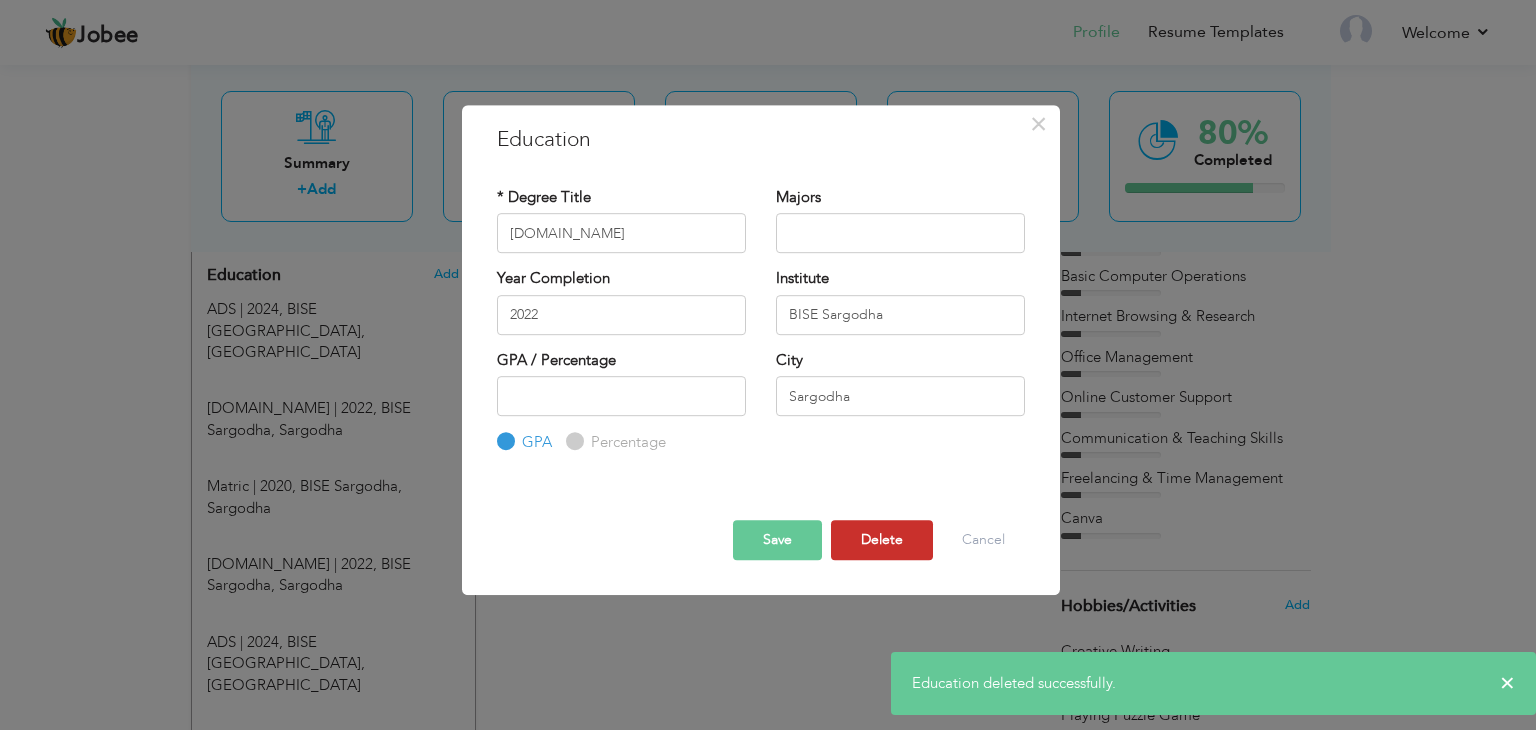 click on "Delete" at bounding box center [882, 540] 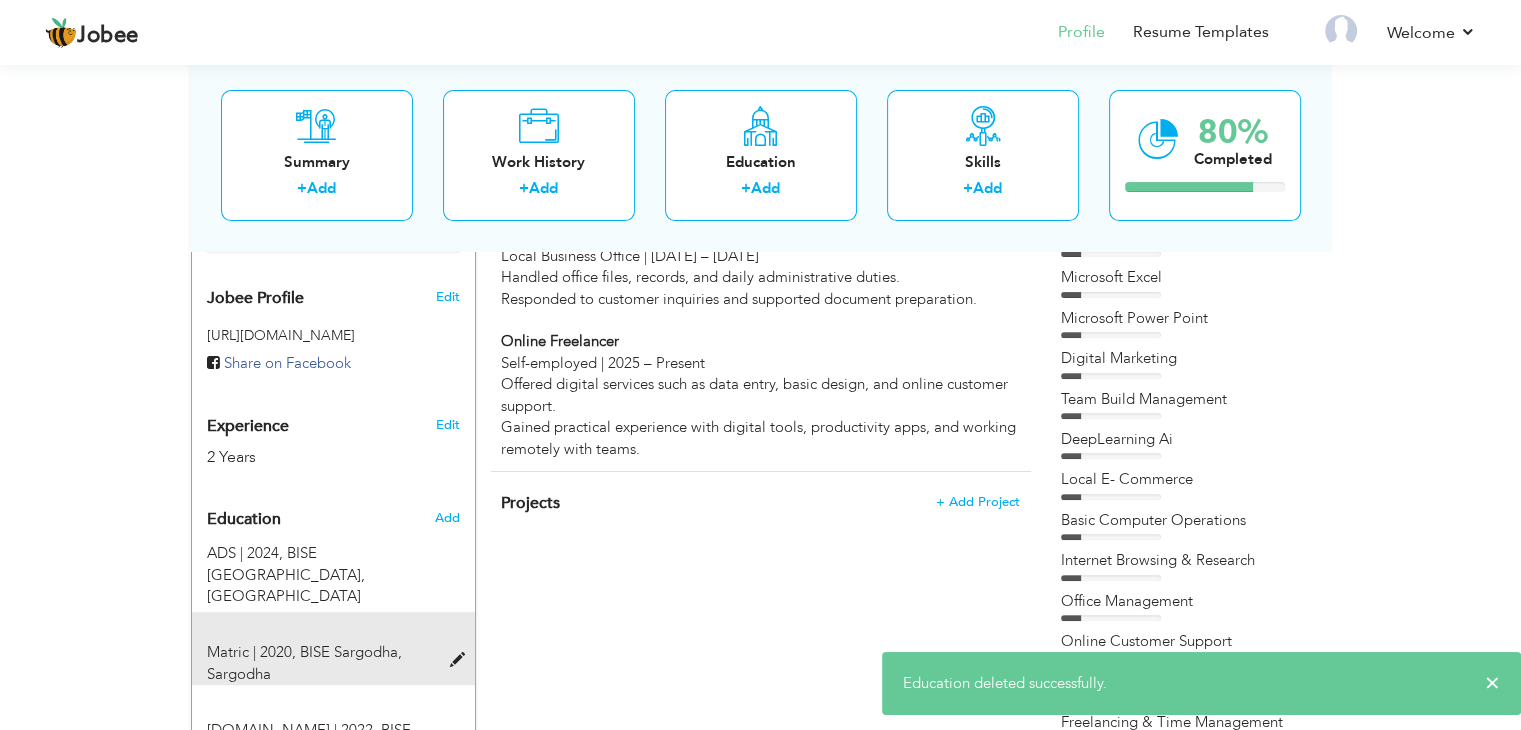 scroll, scrollTop: 626, scrollLeft: 0, axis: vertical 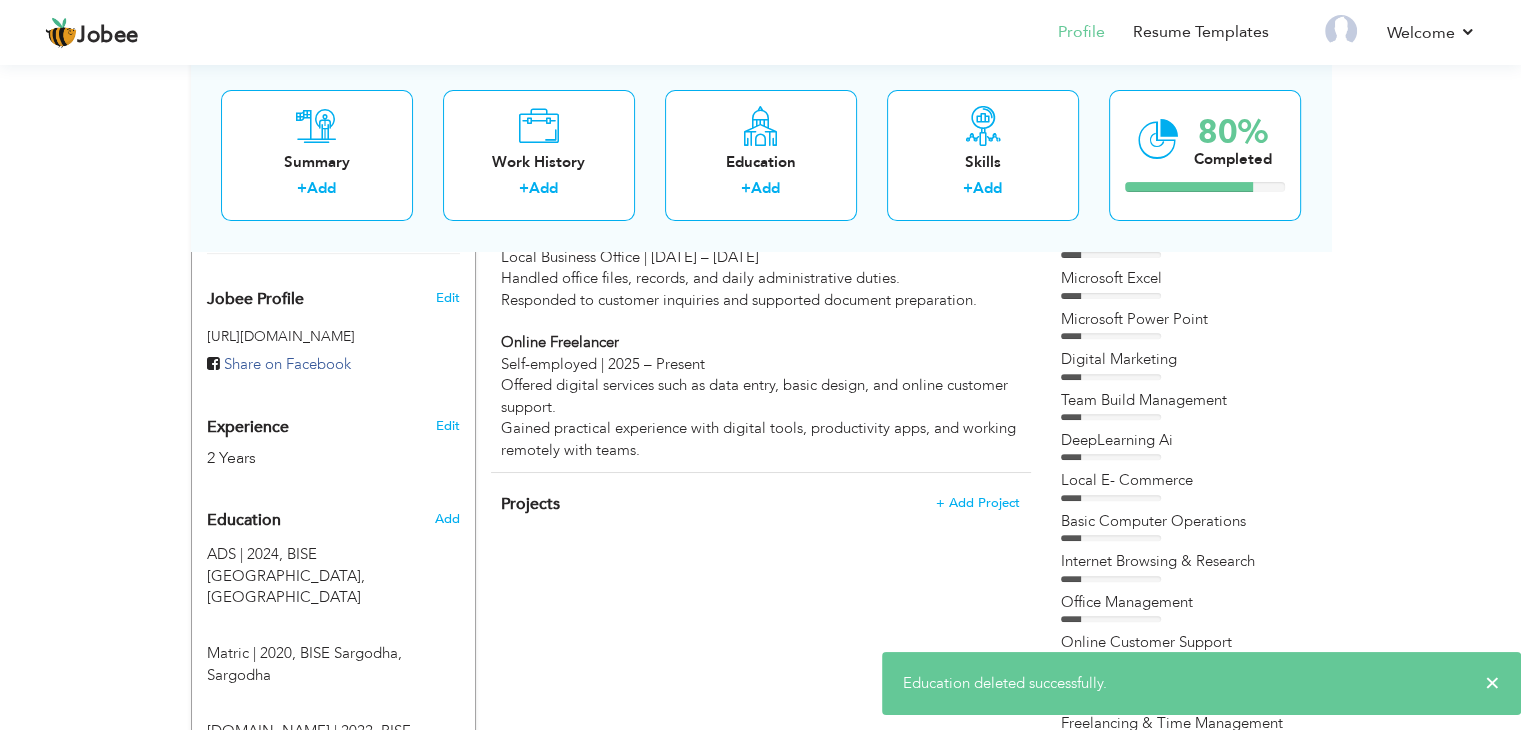 click on "Education
Add
ADS   |  2024,
BISE Sargodha University, Sargodha
BISE Sargodha, Sargodha ×" at bounding box center [333, 731] 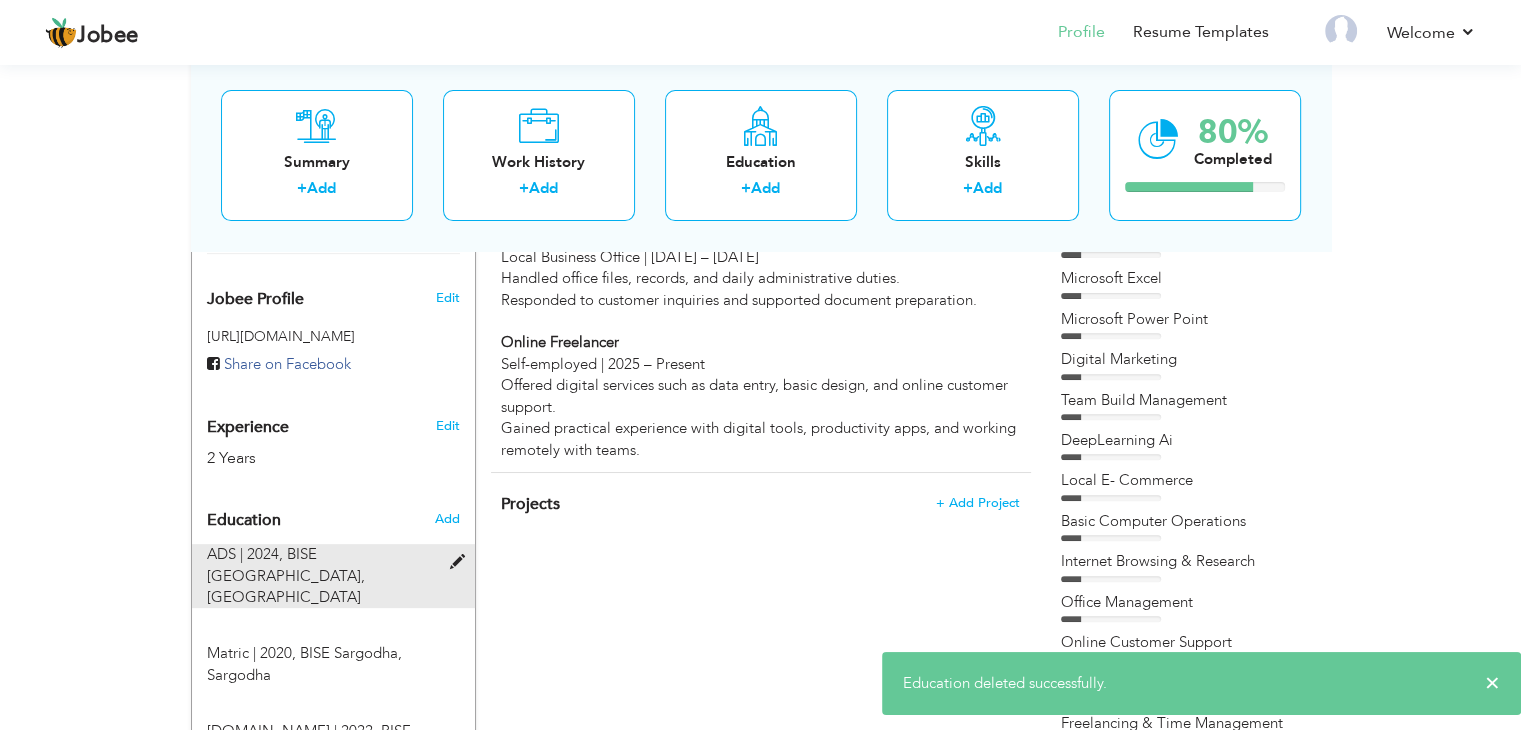 click on "ADS   |  2024,
BISE Sargodha University, Sargodha" at bounding box center [321, 576] 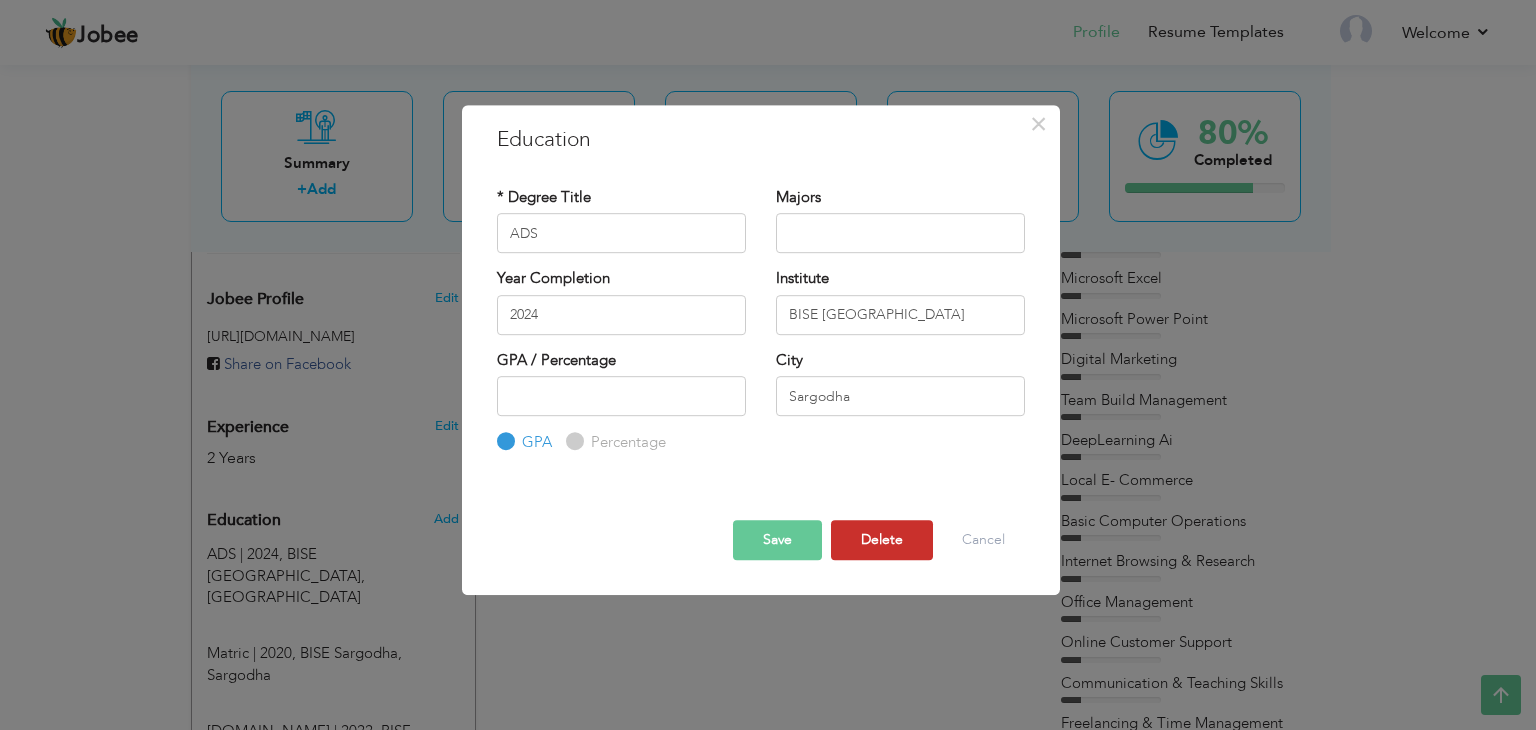 click on "Delete" at bounding box center (882, 540) 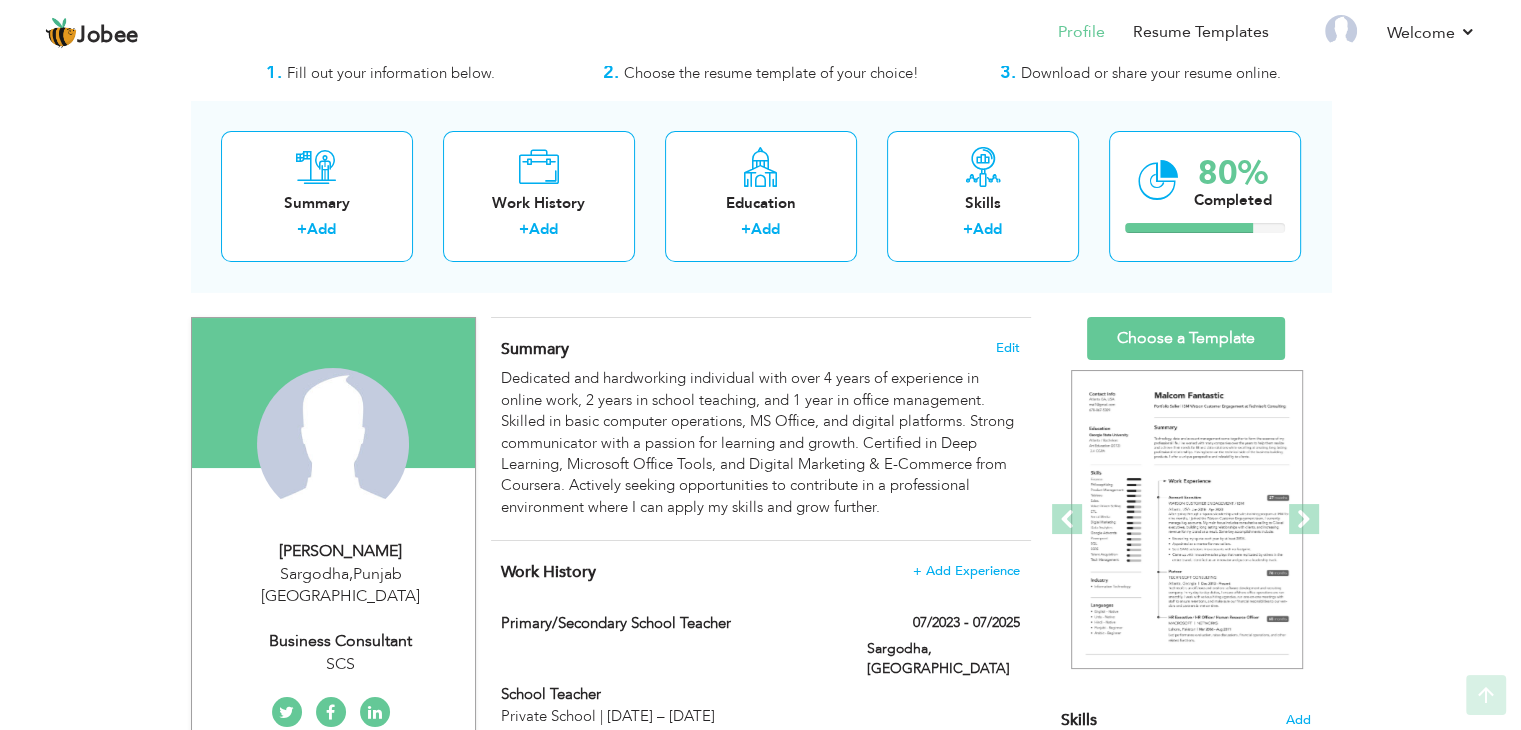 scroll, scrollTop: 58, scrollLeft: 0, axis: vertical 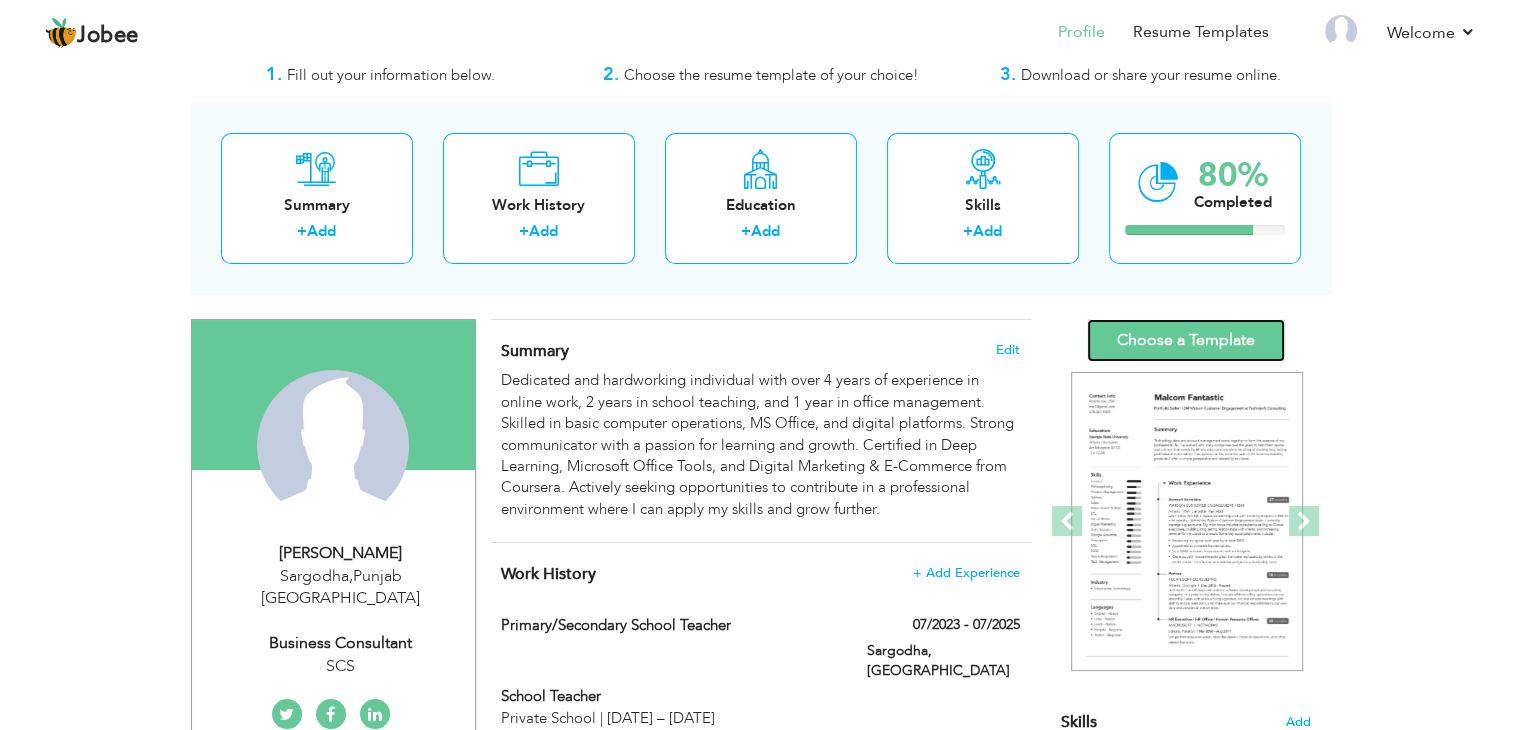 click on "Choose a Template" at bounding box center [1186, 340] 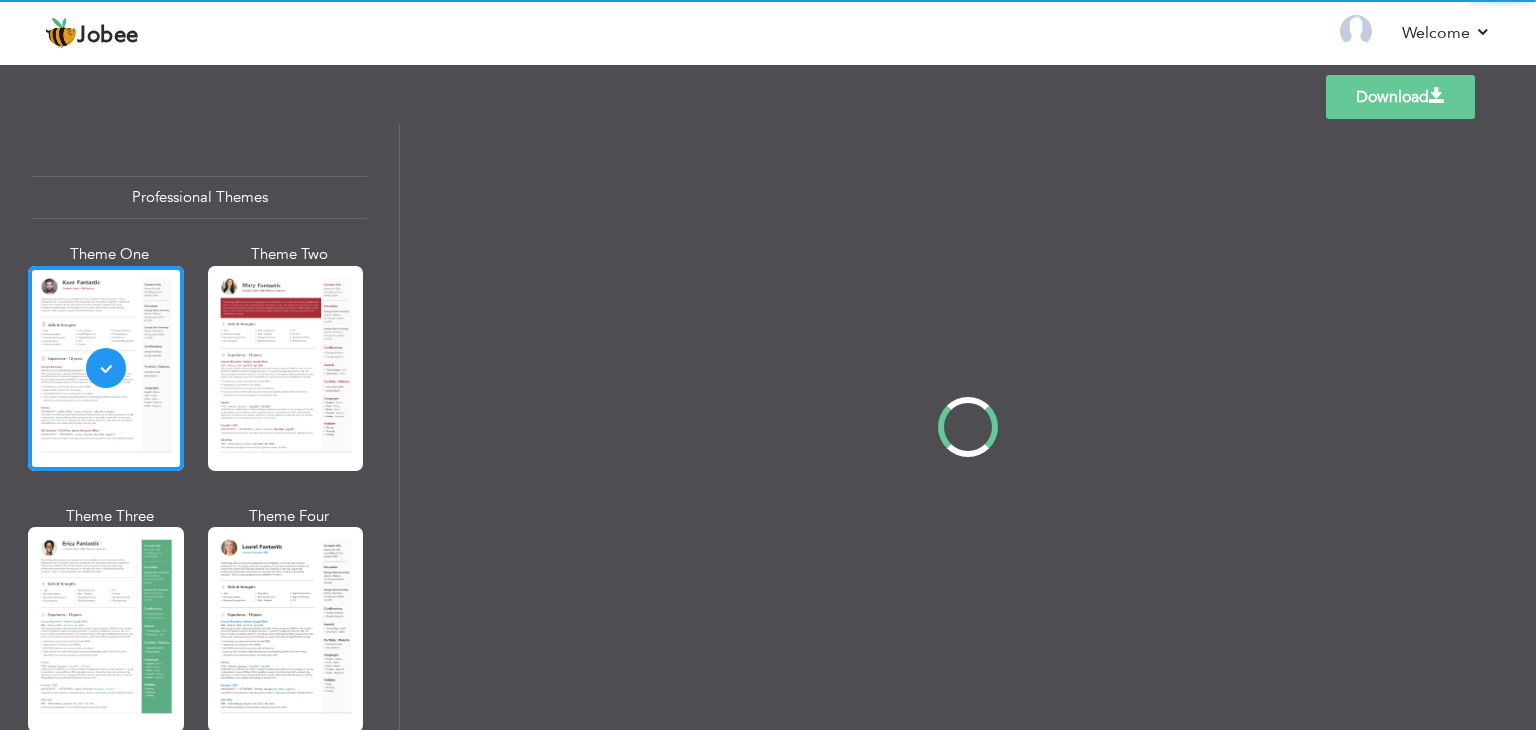 scroll, scrollTop: 0, scrollLeft: 0, axis: both 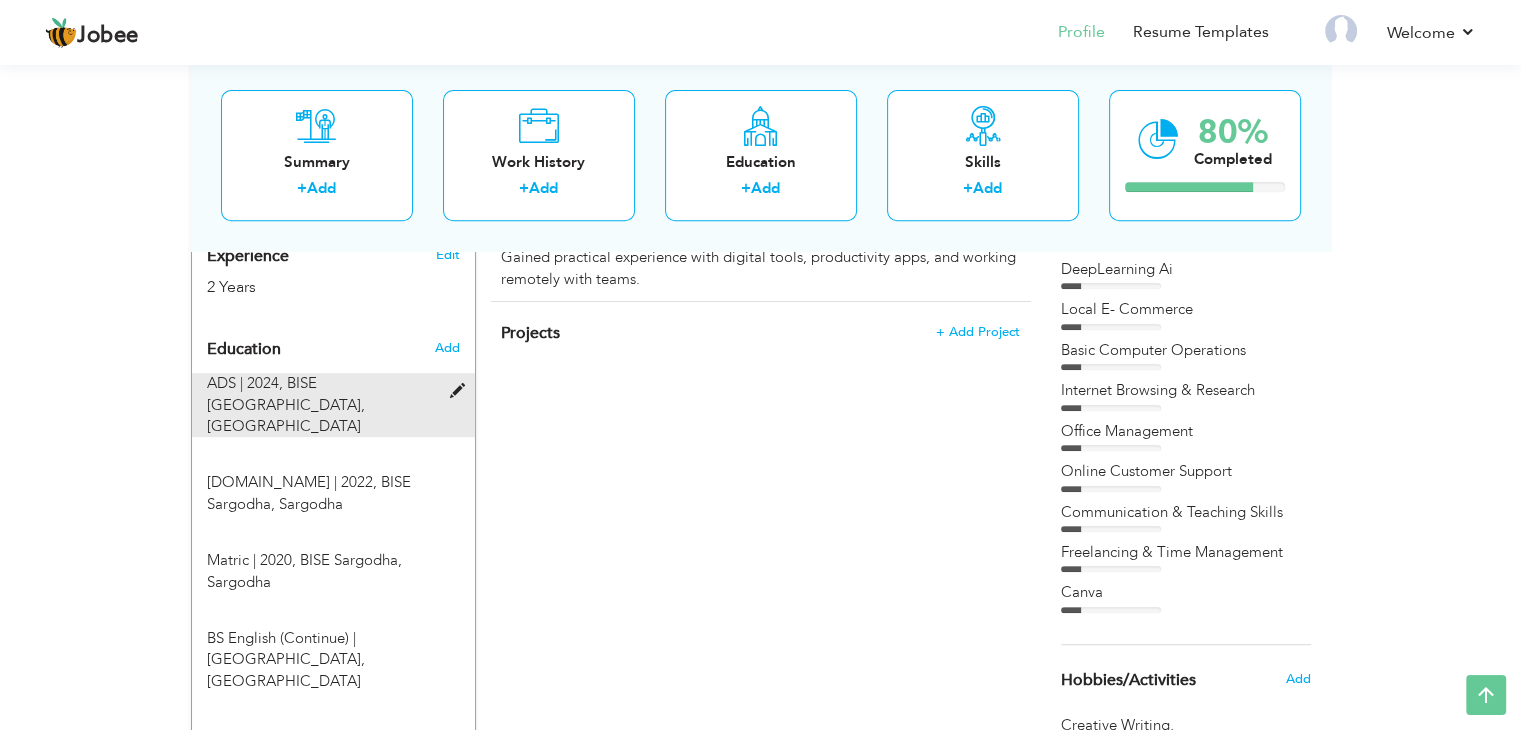click at bounding box center (461, 391) 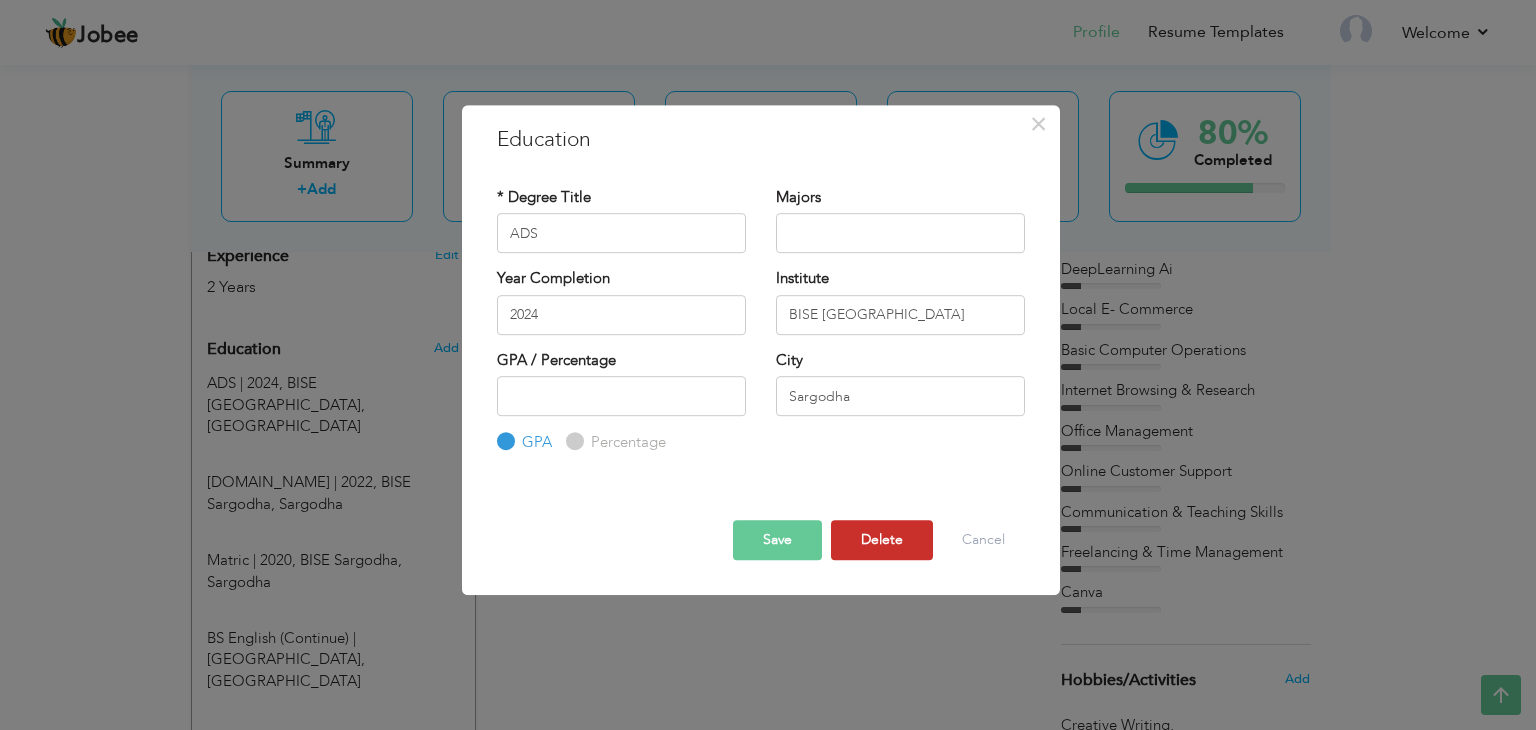 click on "Delete" at bounding box center [882, 540] 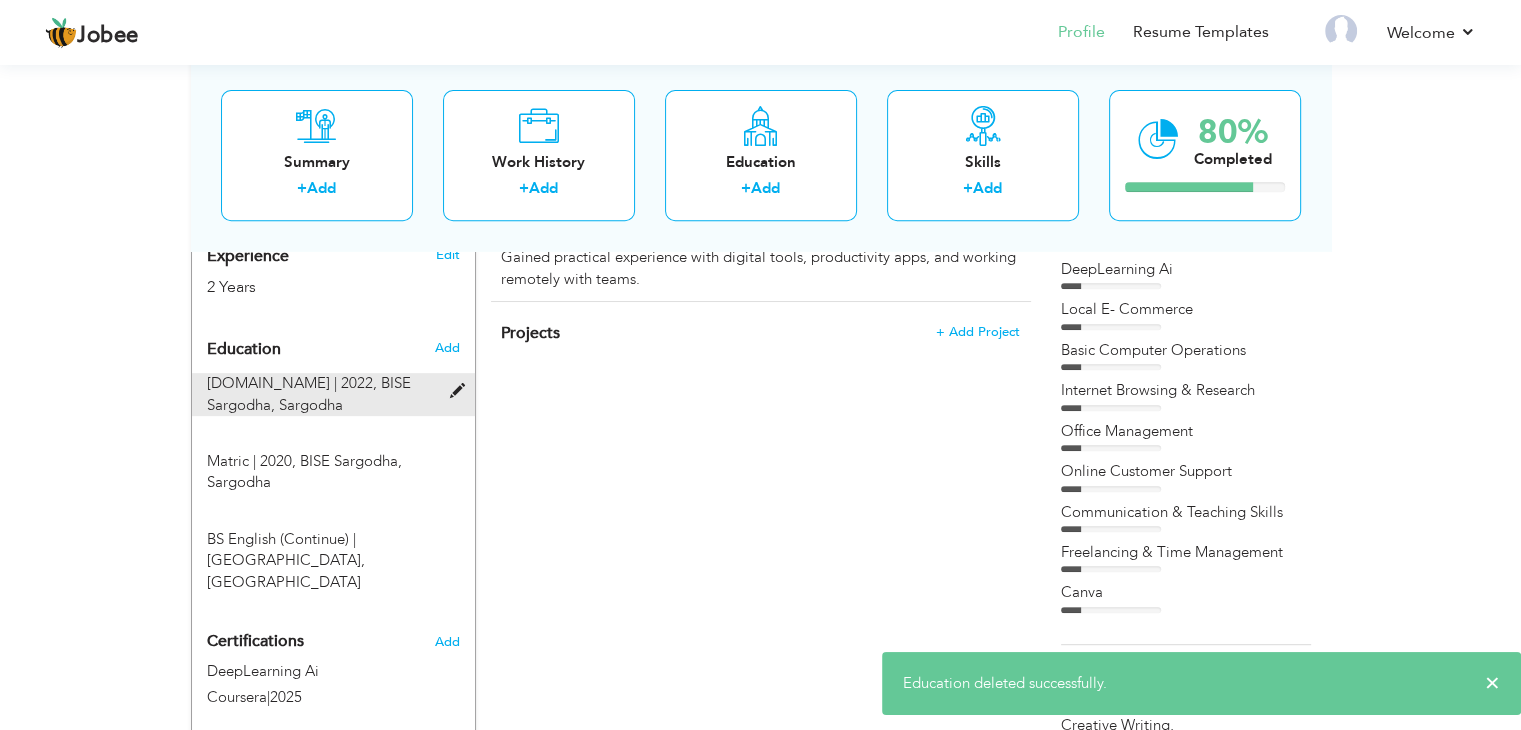 click at bounding box center [461, 391] 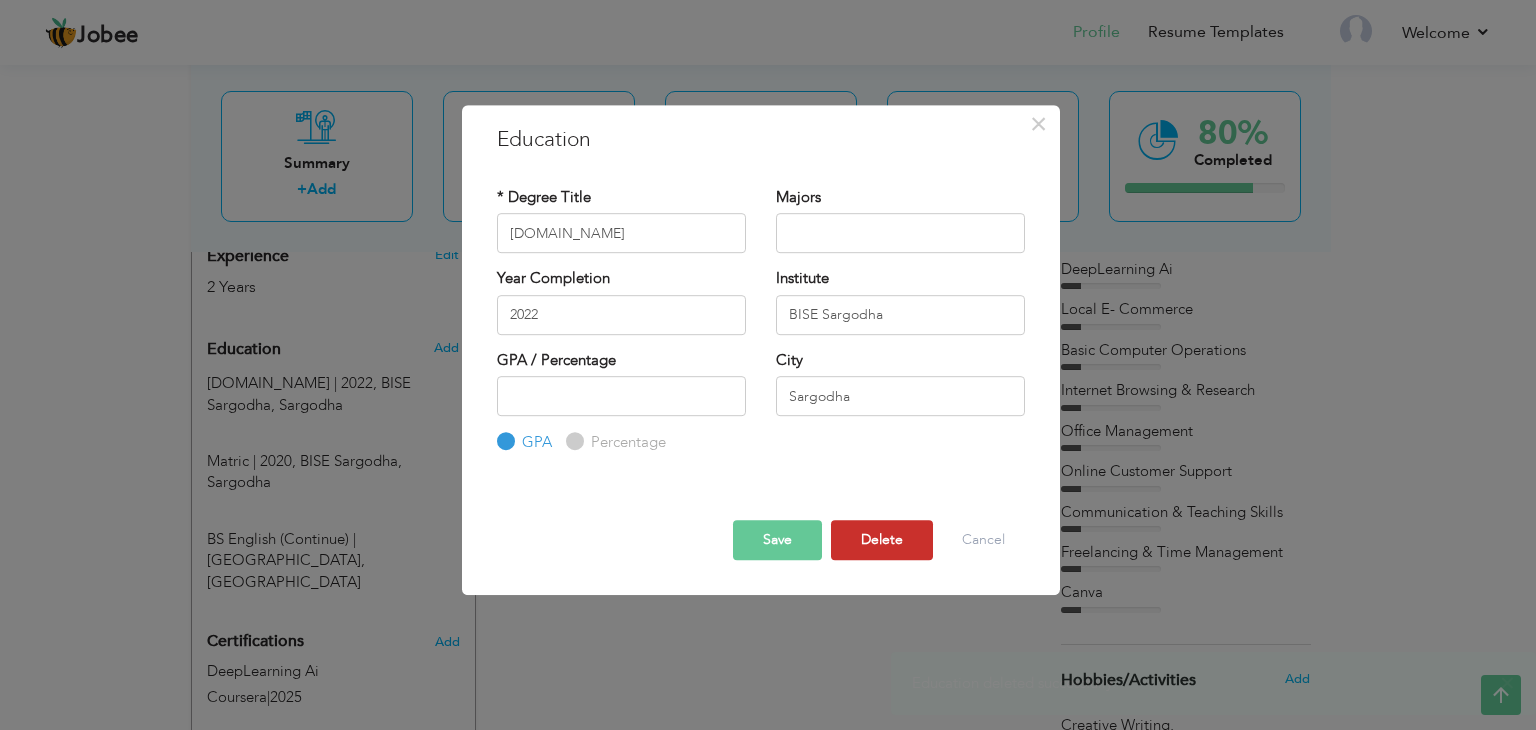 click on "Delete" at bounding box center (882, 540) 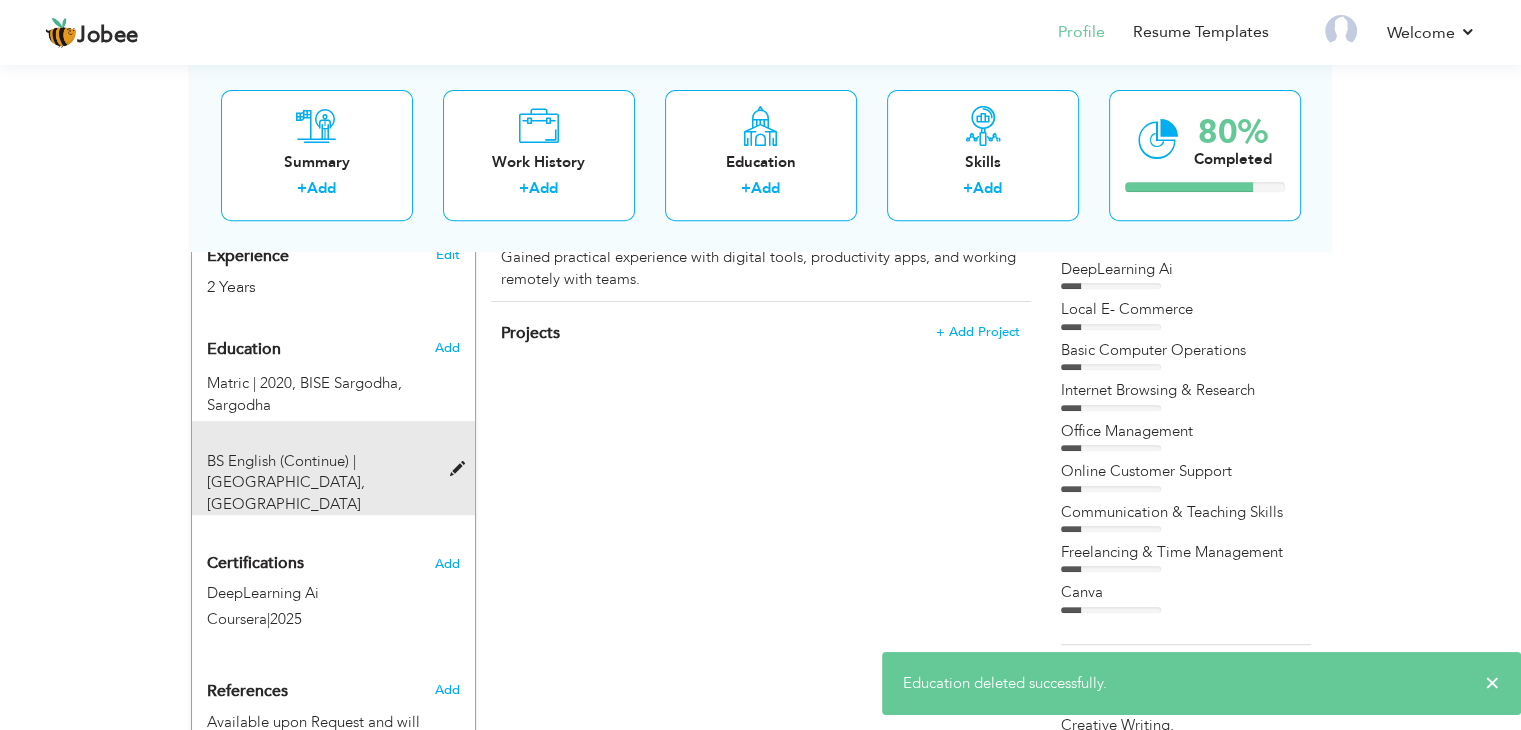 click on "BS English (Continue)   |
[GEOGRAPHIC_DATA], [GEOGRAPHIC_DATA]" at bounding box center (321, 483) 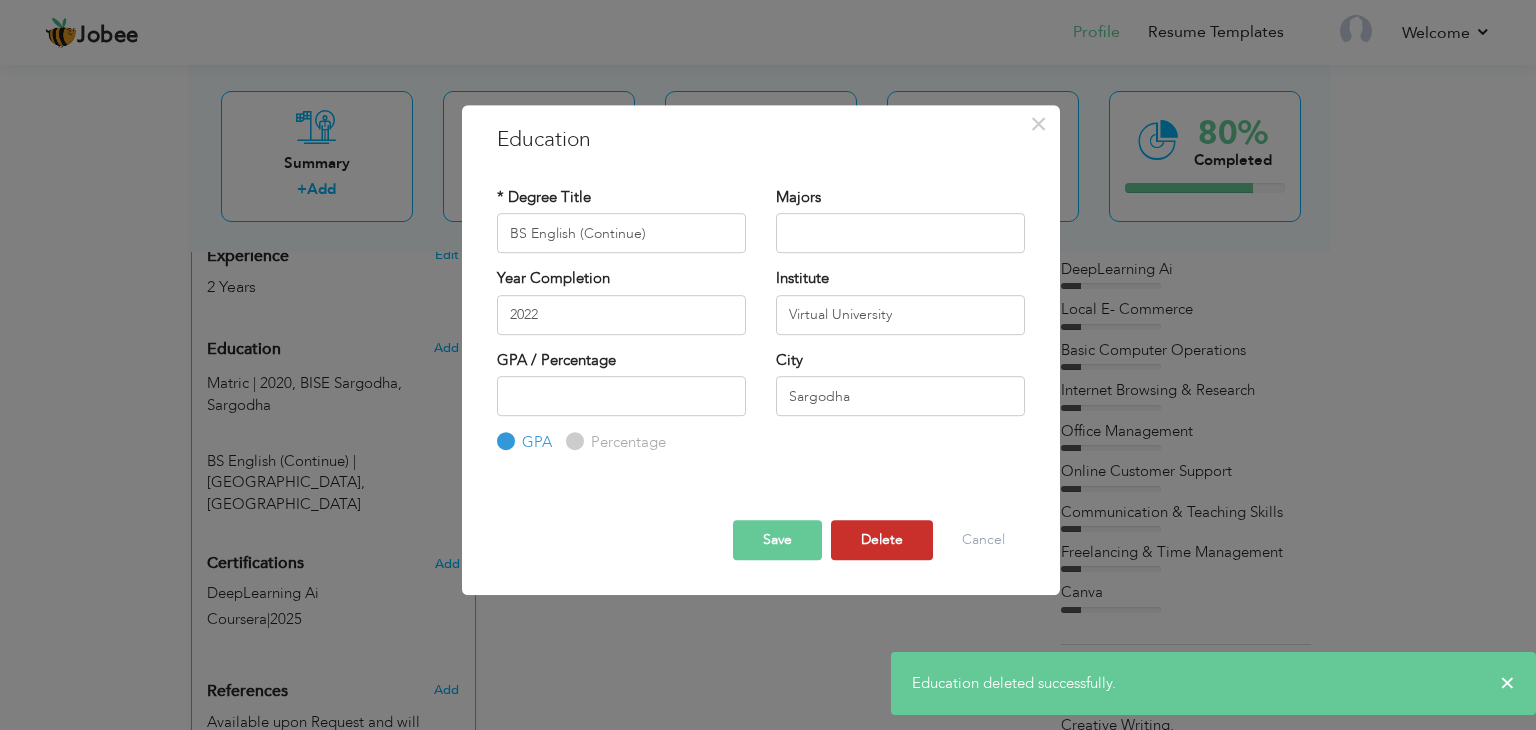 click on "Delete" at bounding box center (882, 540) 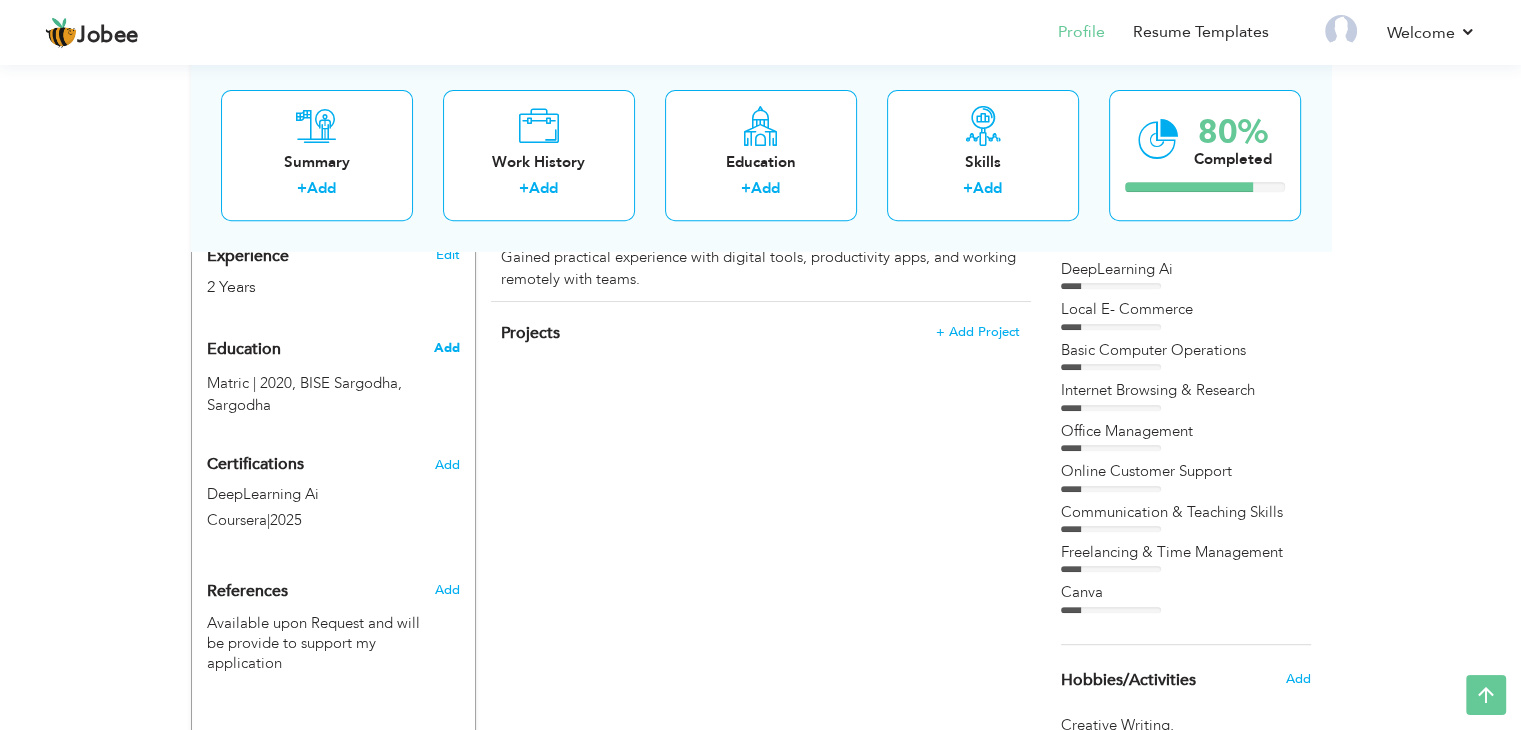 click on "Add" at bounding box center [446, 348] 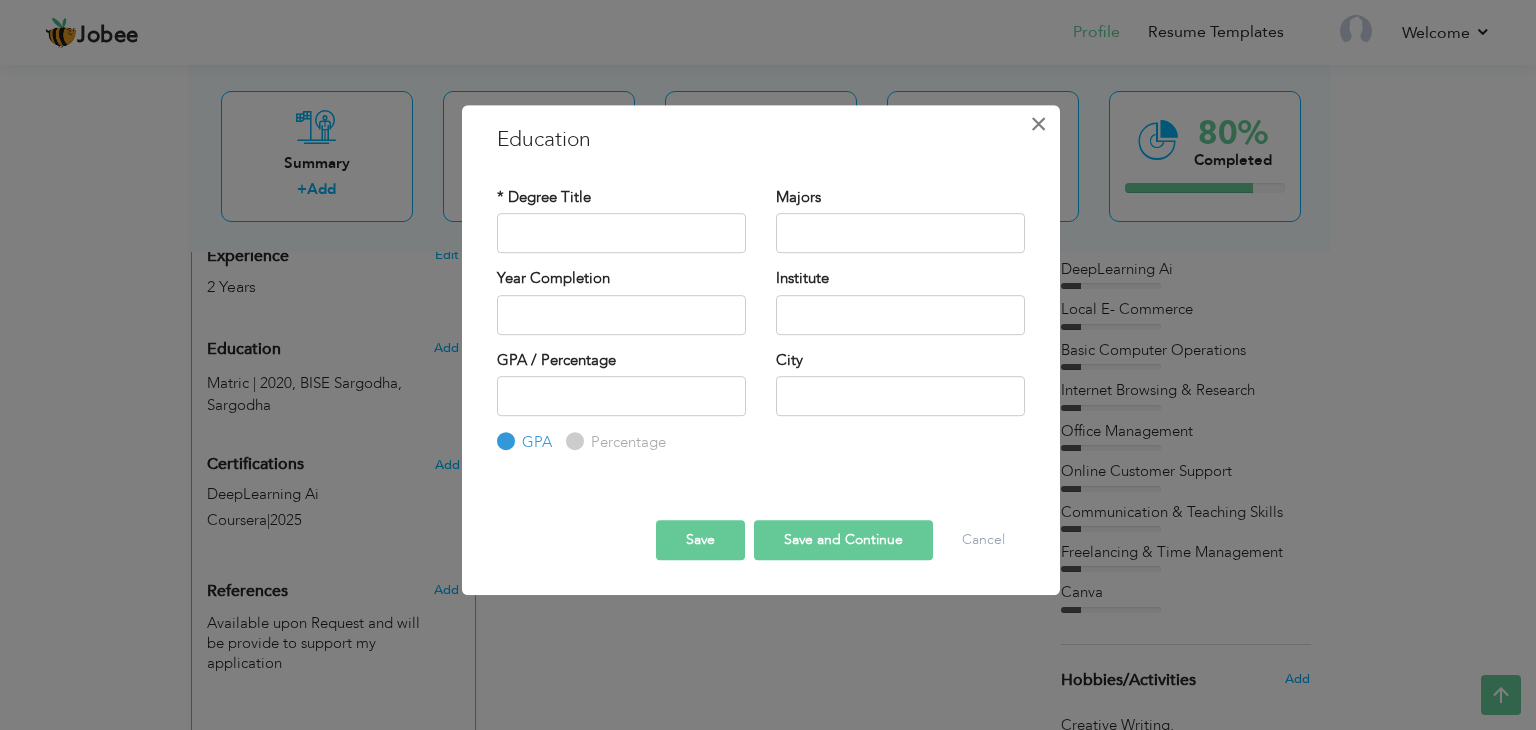 click on "×" at bounding box center (1038, 124) 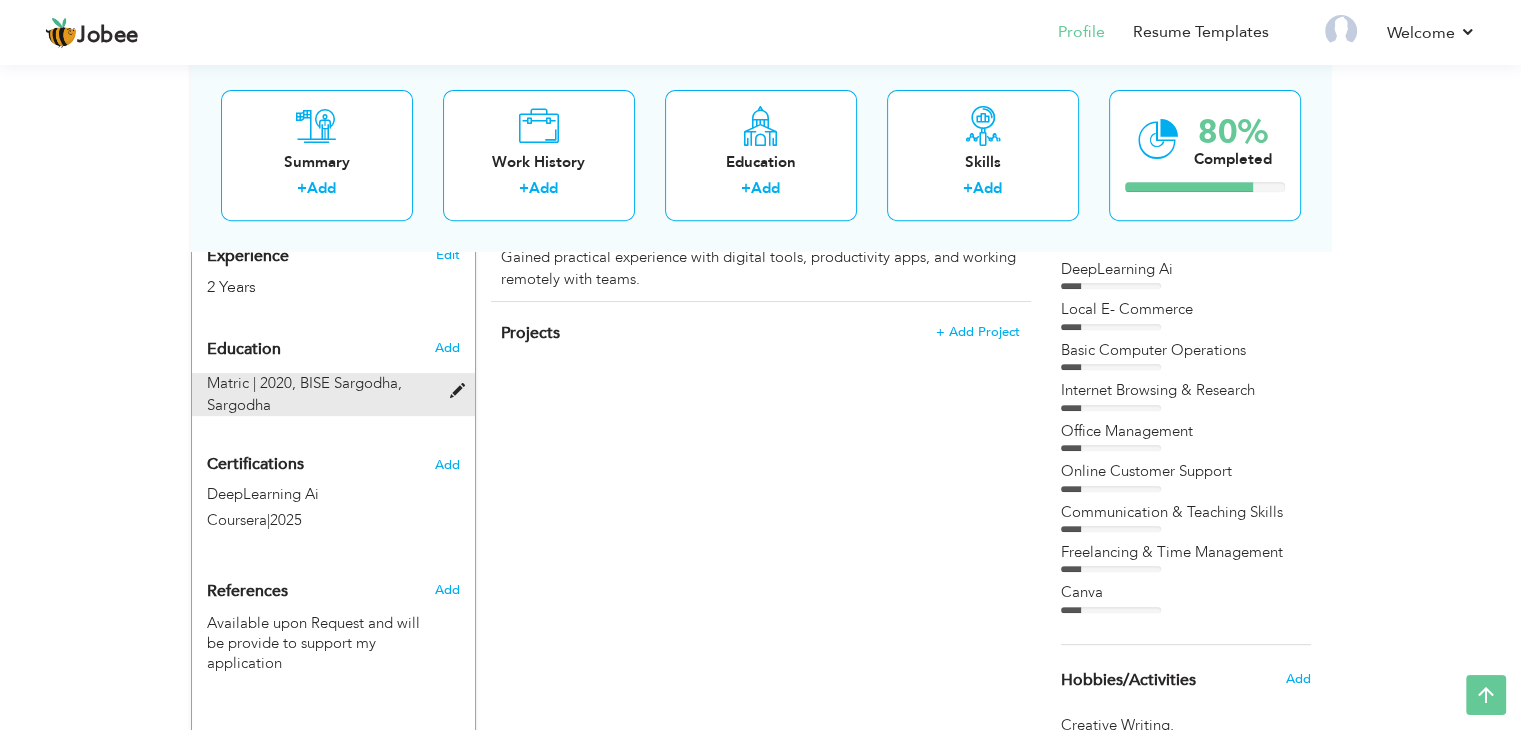 click at bounding box center (461, 391) 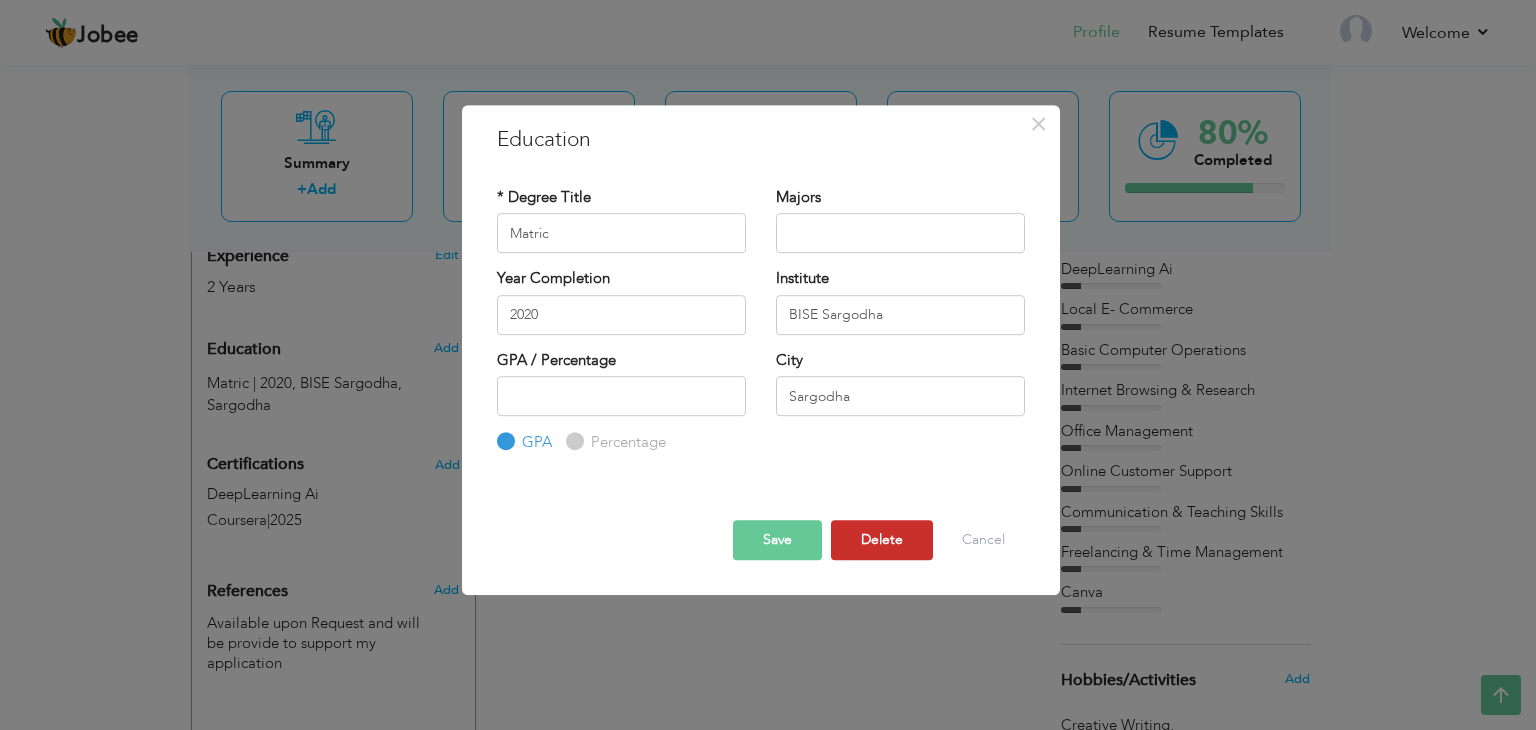 click on "Delete" at bounding box center (882, 540) 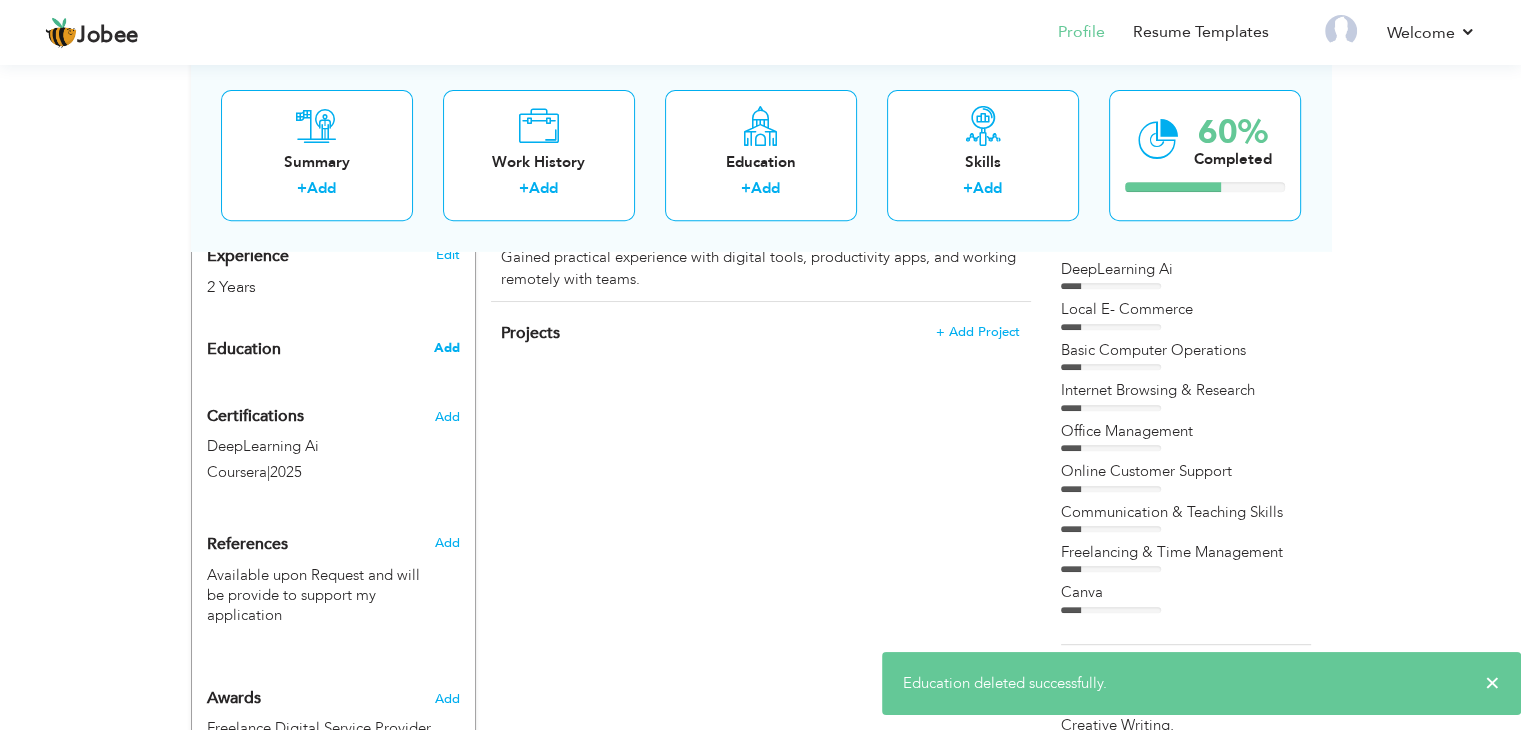 click on "Add" at bounding box center (446, 348) 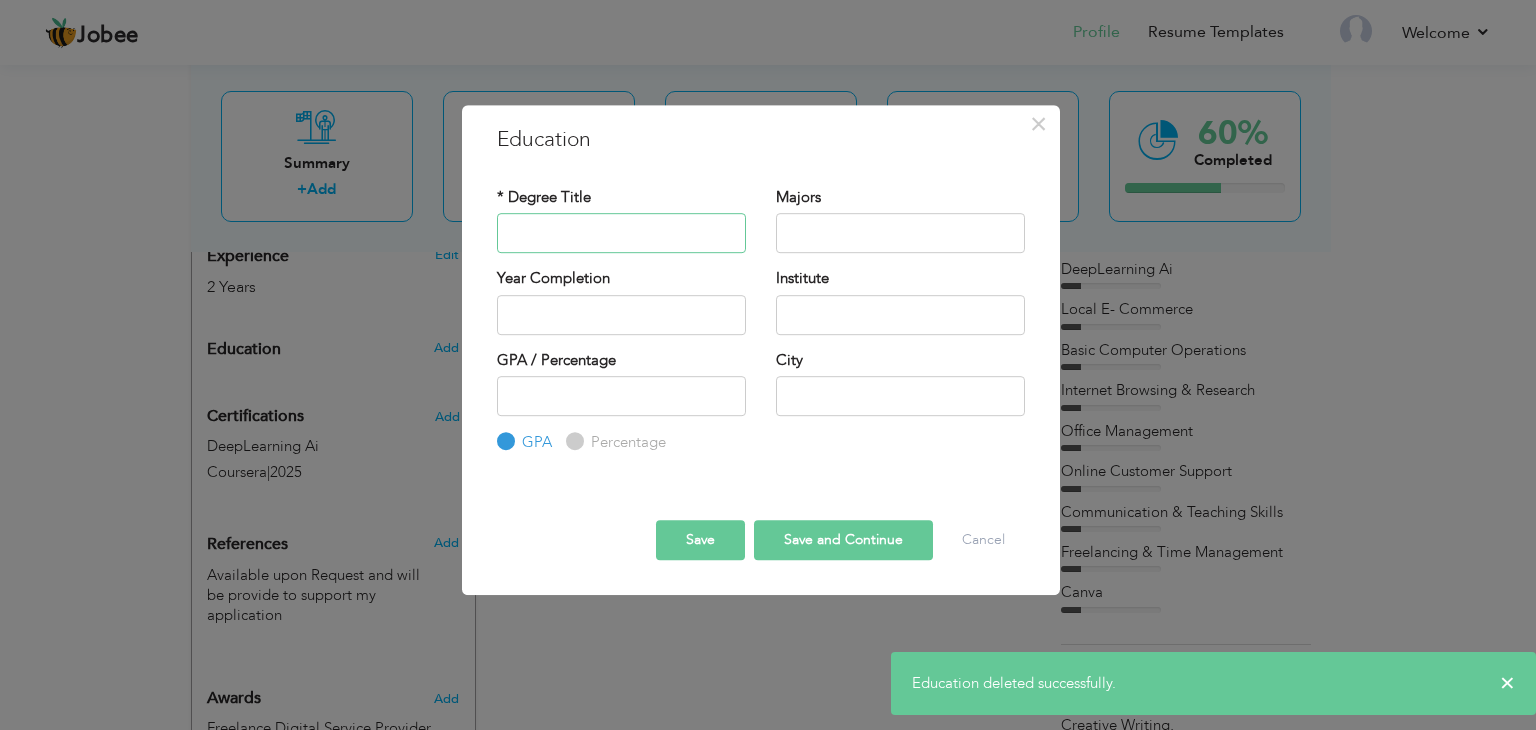 click at bounding box center [621, 233] 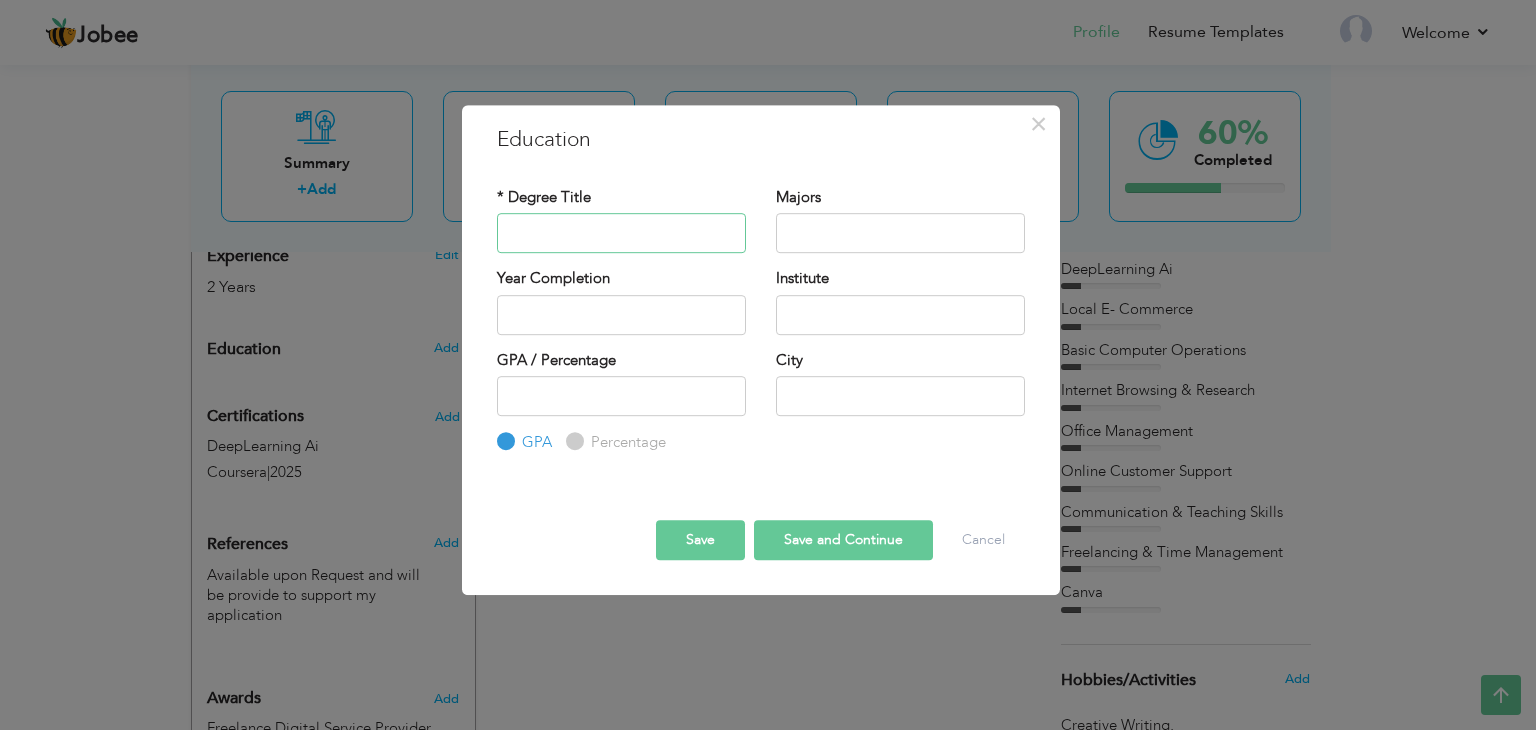 click at bounding box center [621, 233] 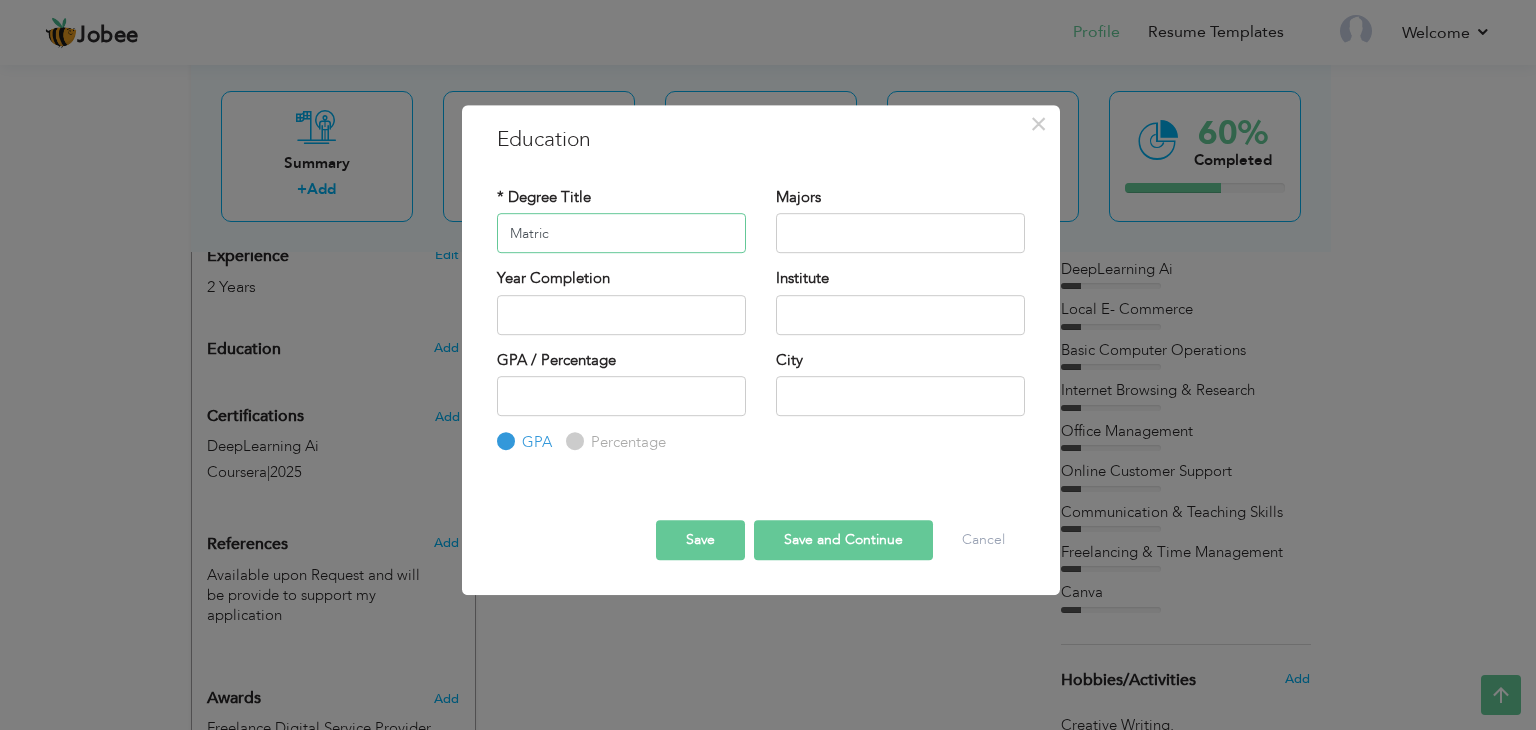 type on "Matric" 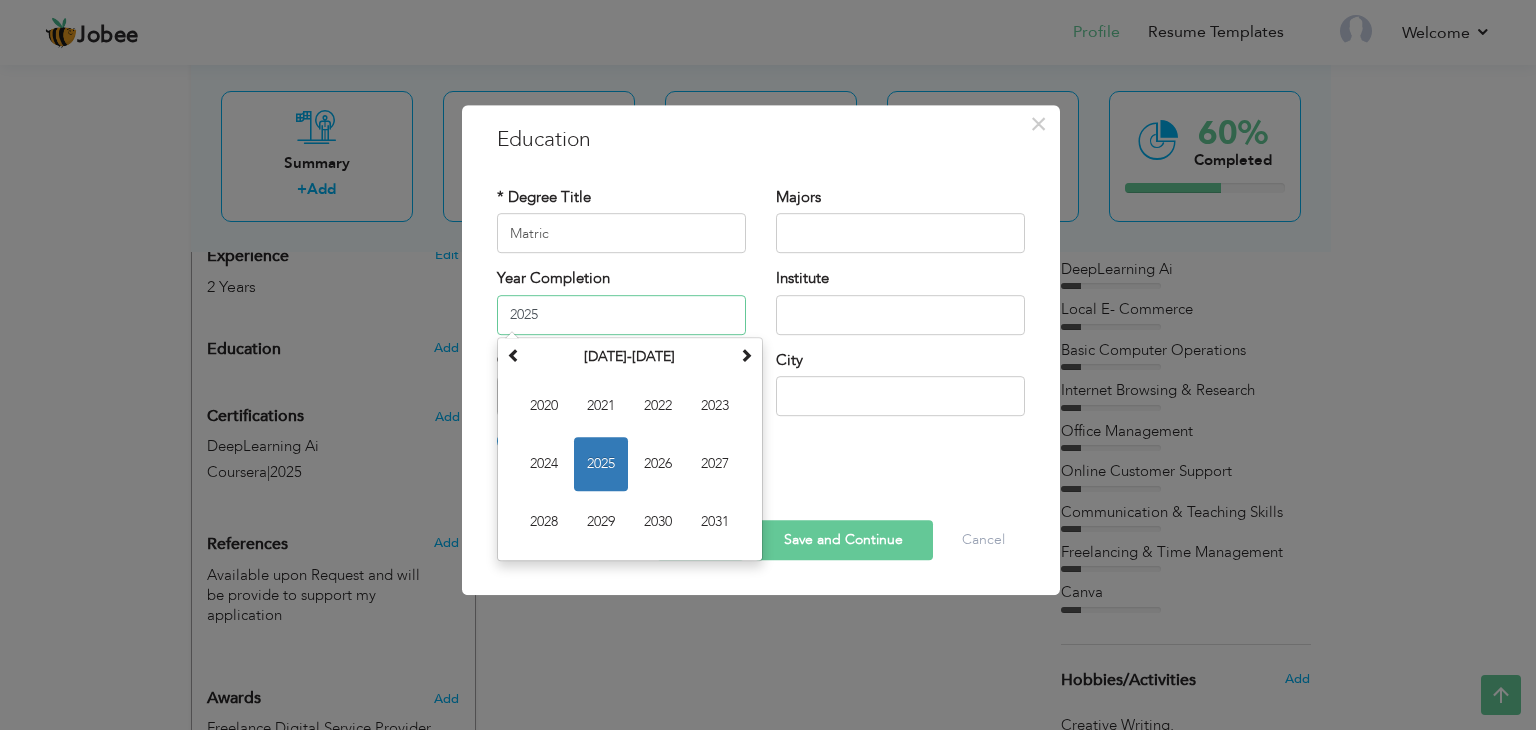 click on "2025" at bounding box center (621, 315) 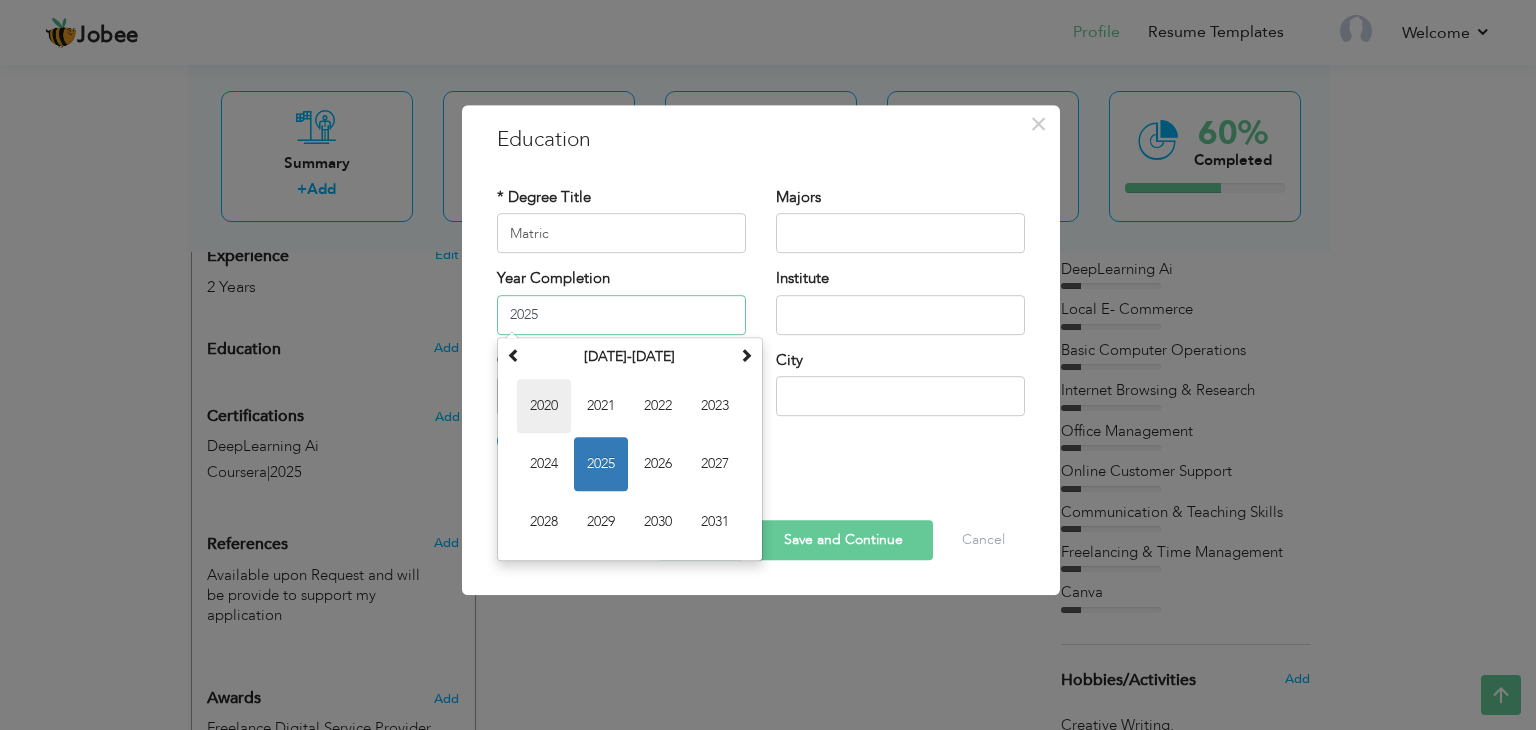 click on "2020" at bounding box center (544, 406) 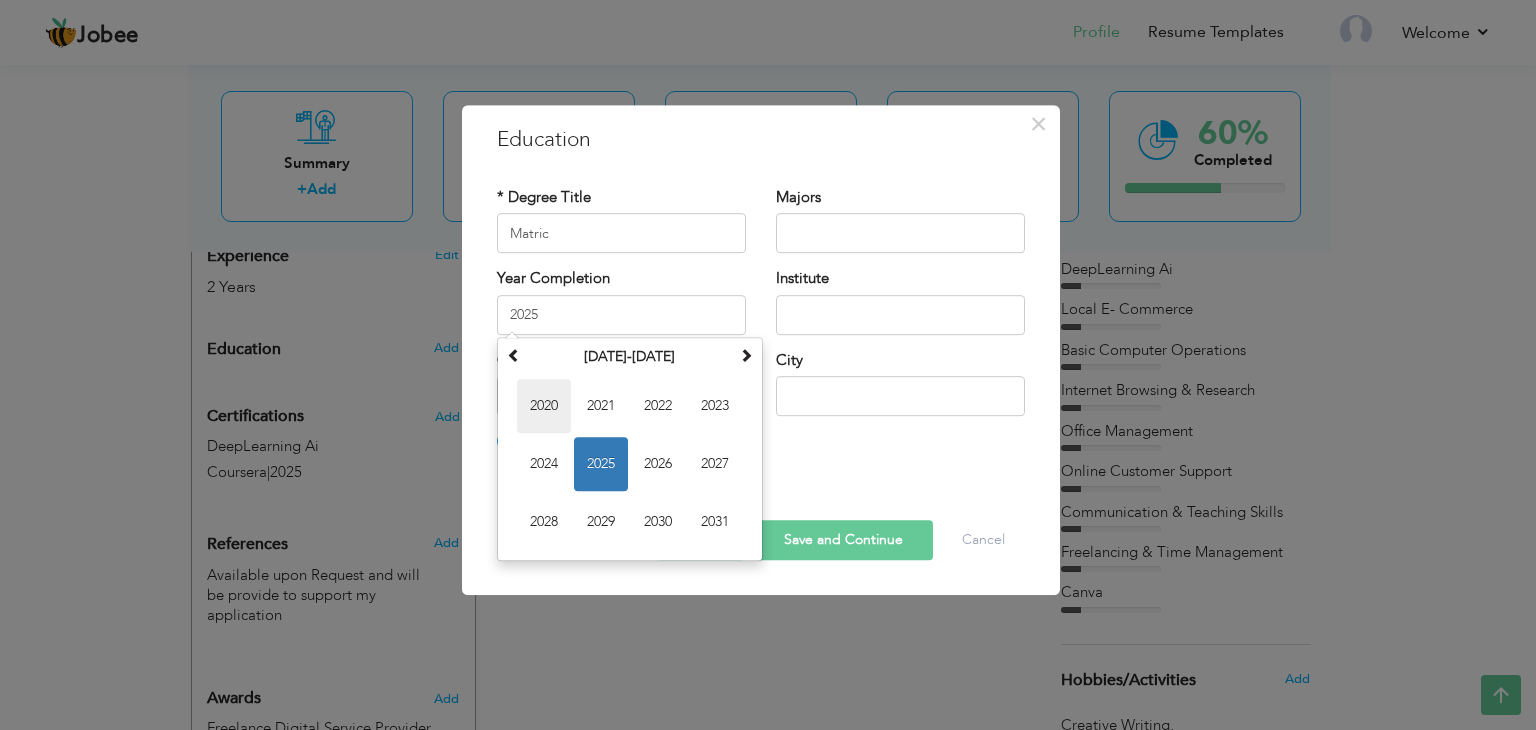 type on "2020" 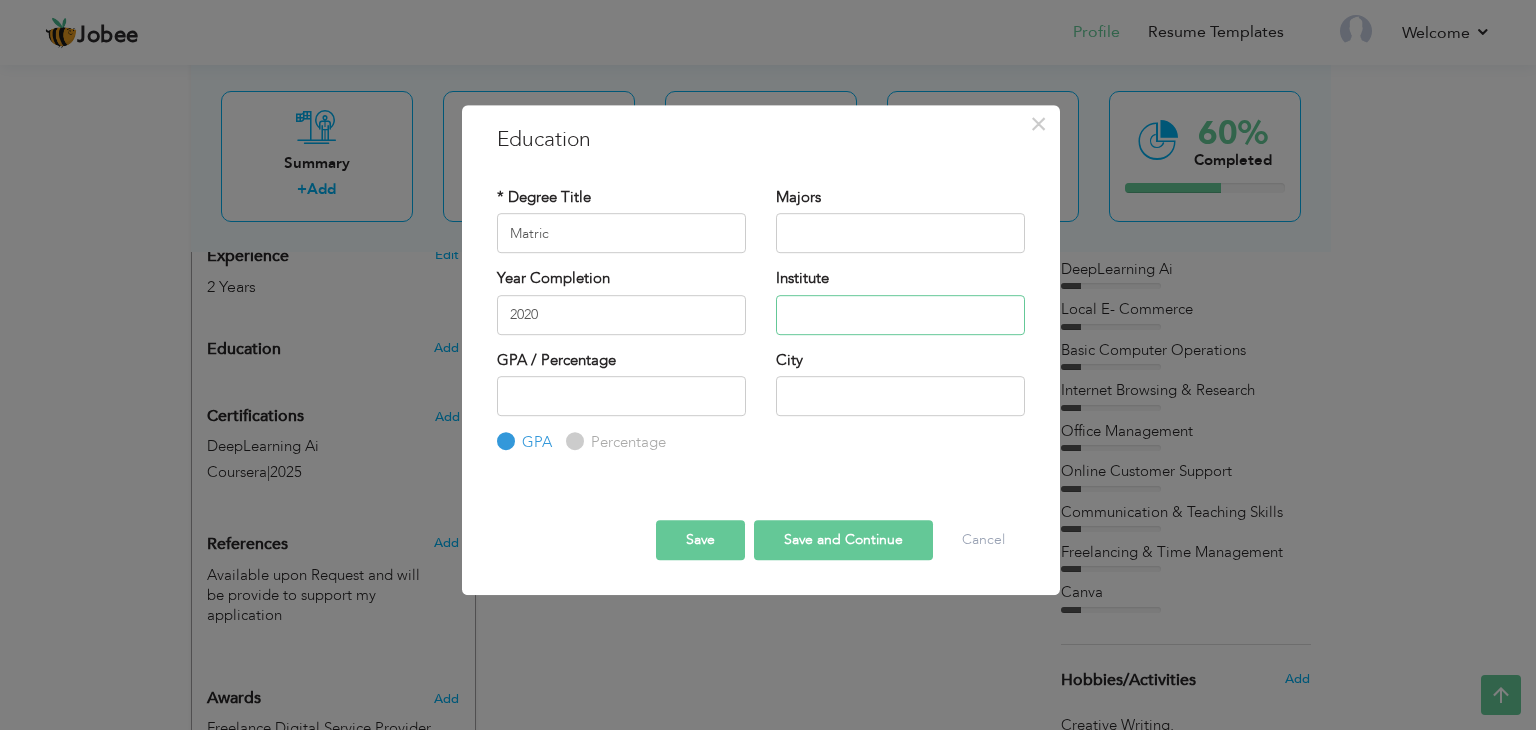 click at bounding box center (900, 315) 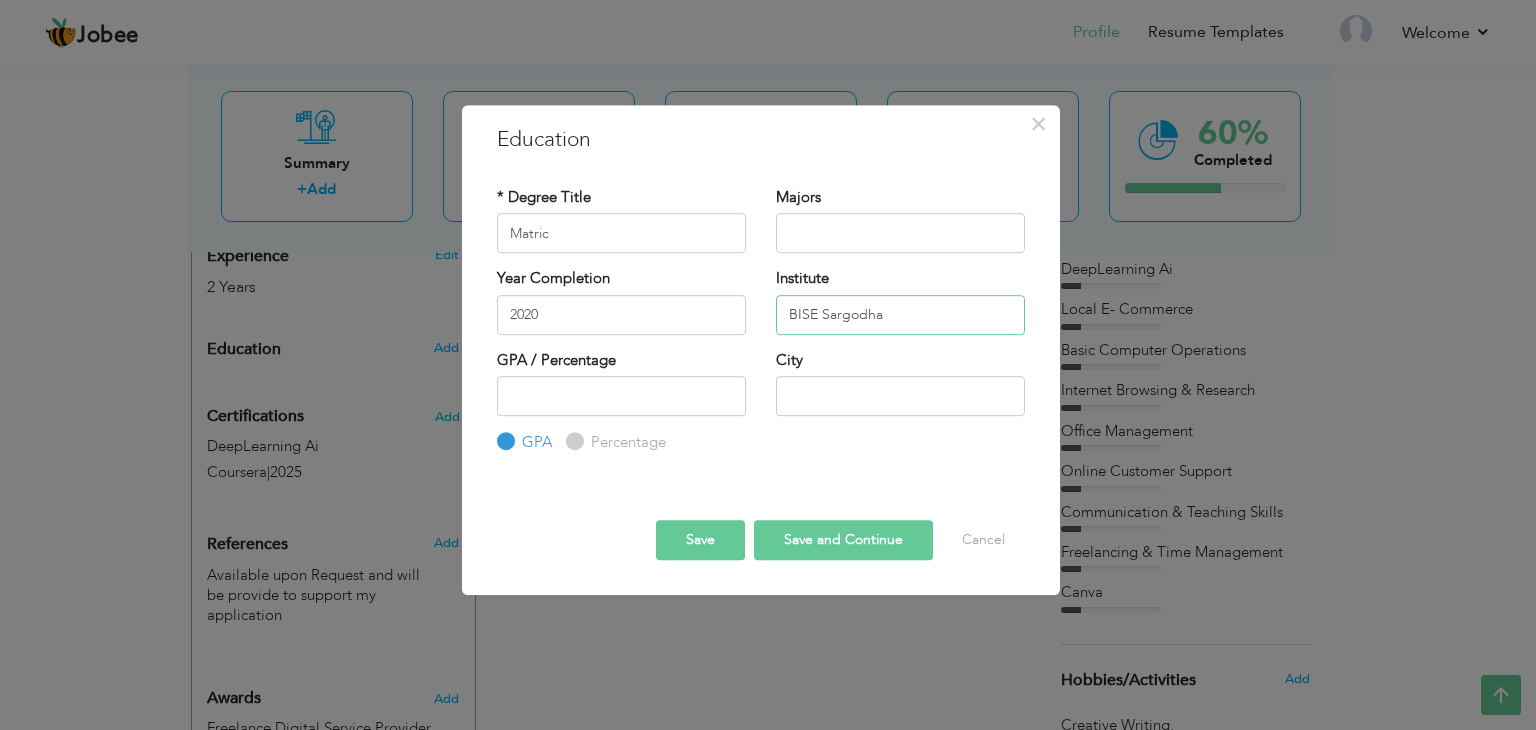 type on "BISE Sargodha" 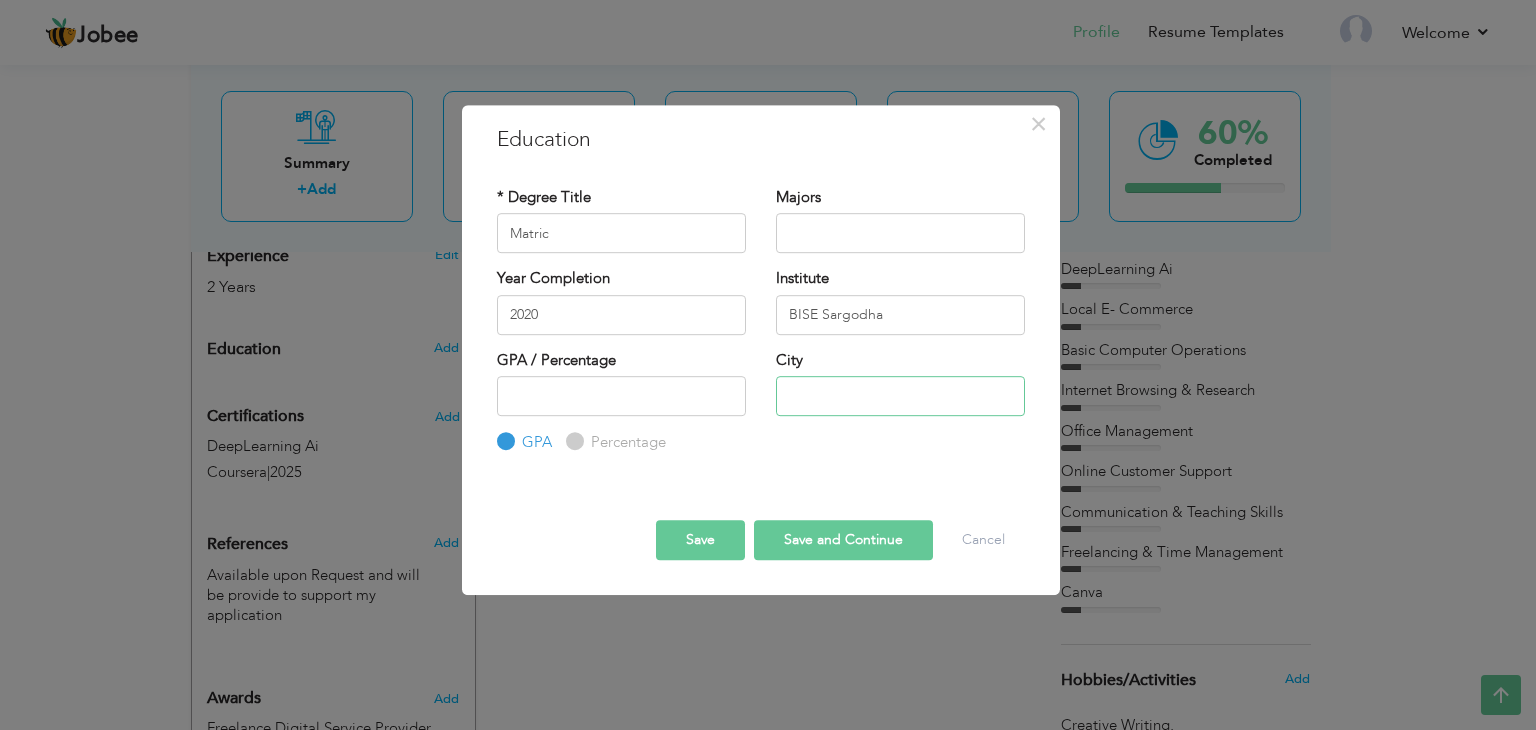 click at bounding box center [900, 396] 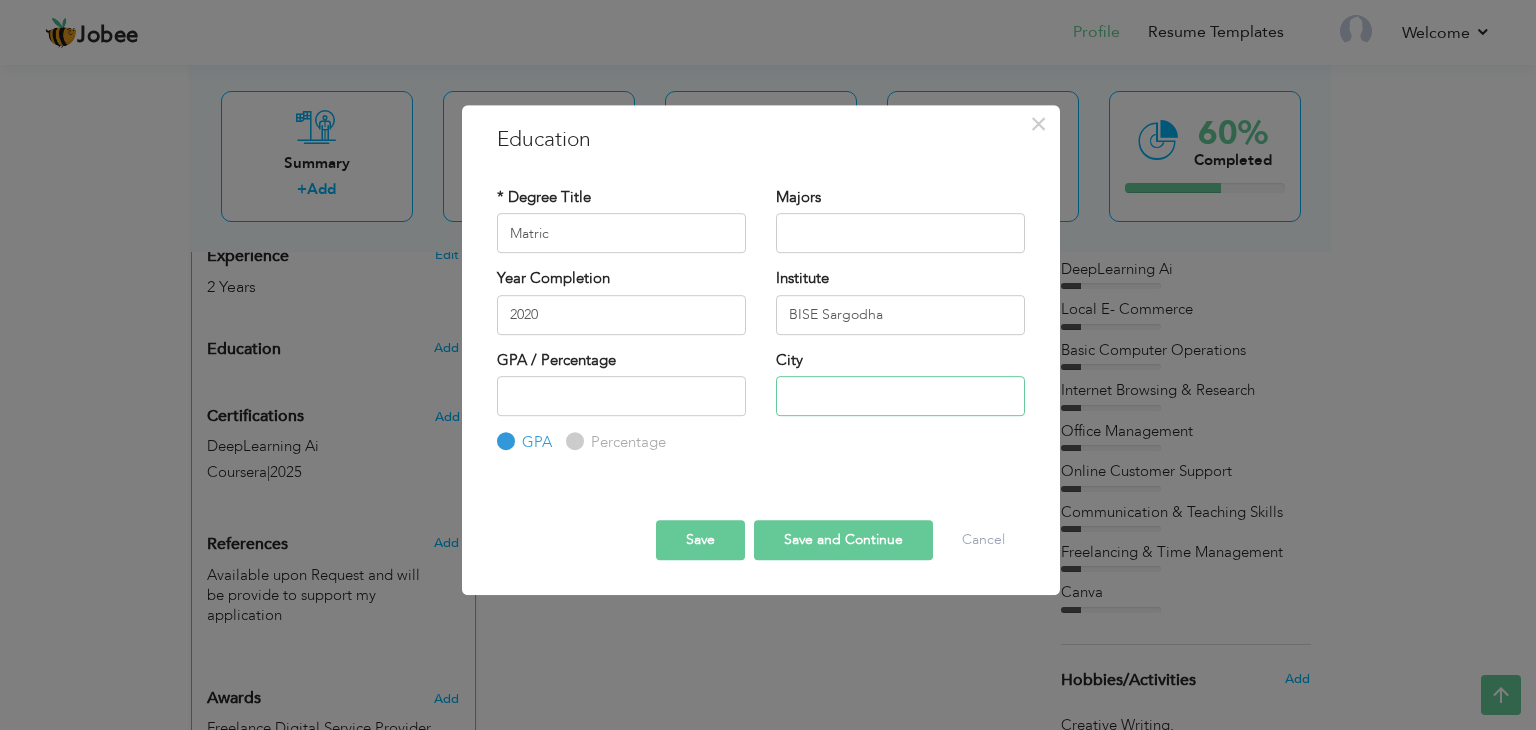 type on "Sargodha" 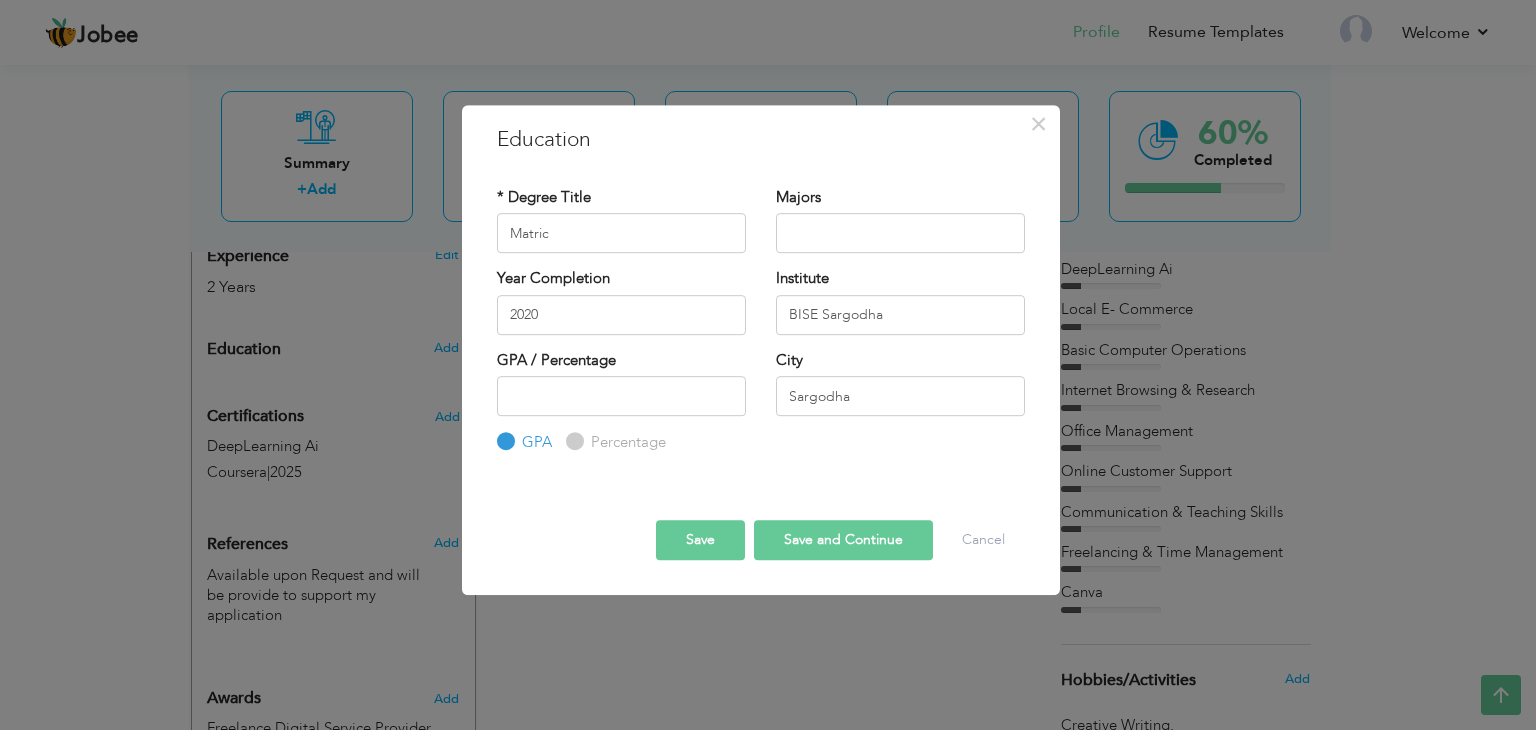 click on "Save and Continue" at bounding box center [843, 540] 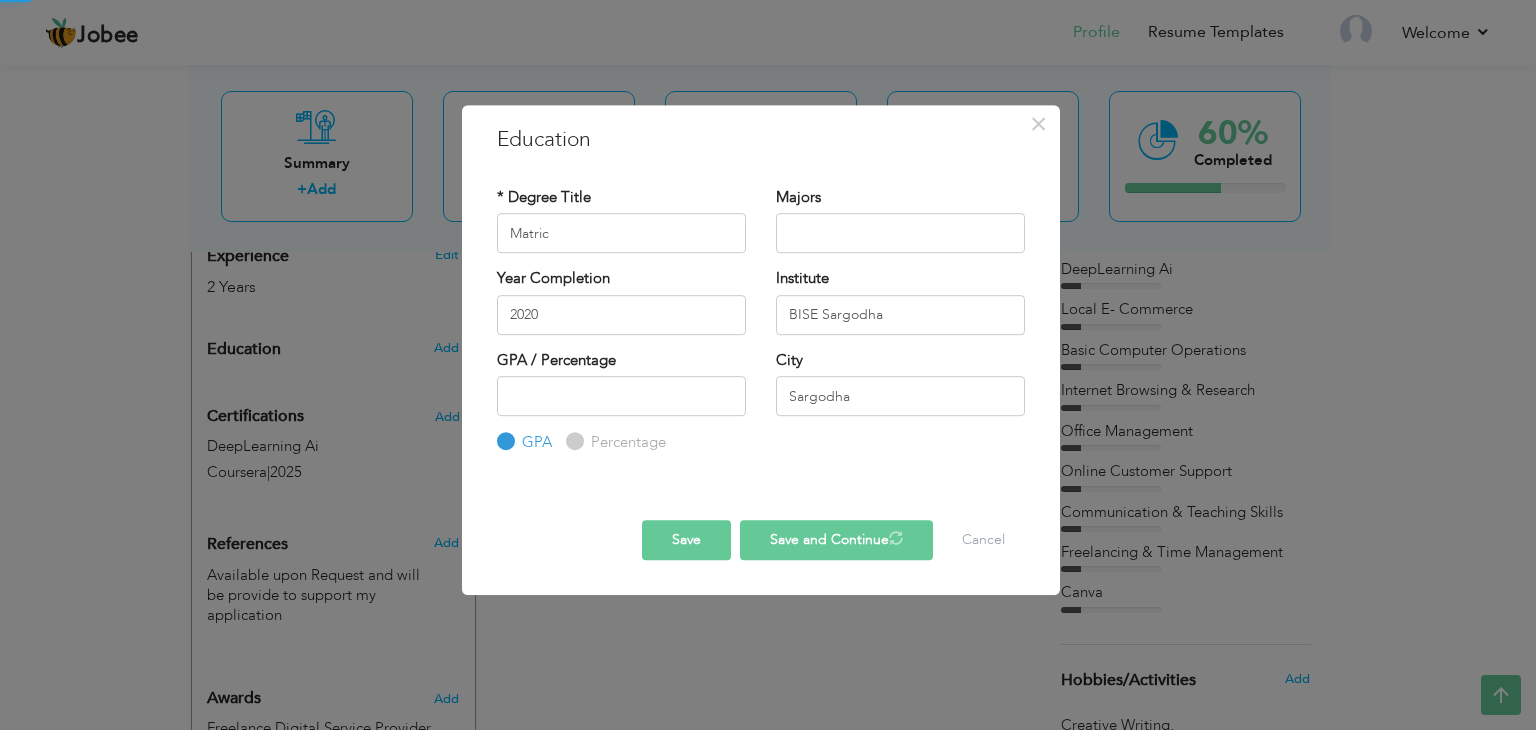 type 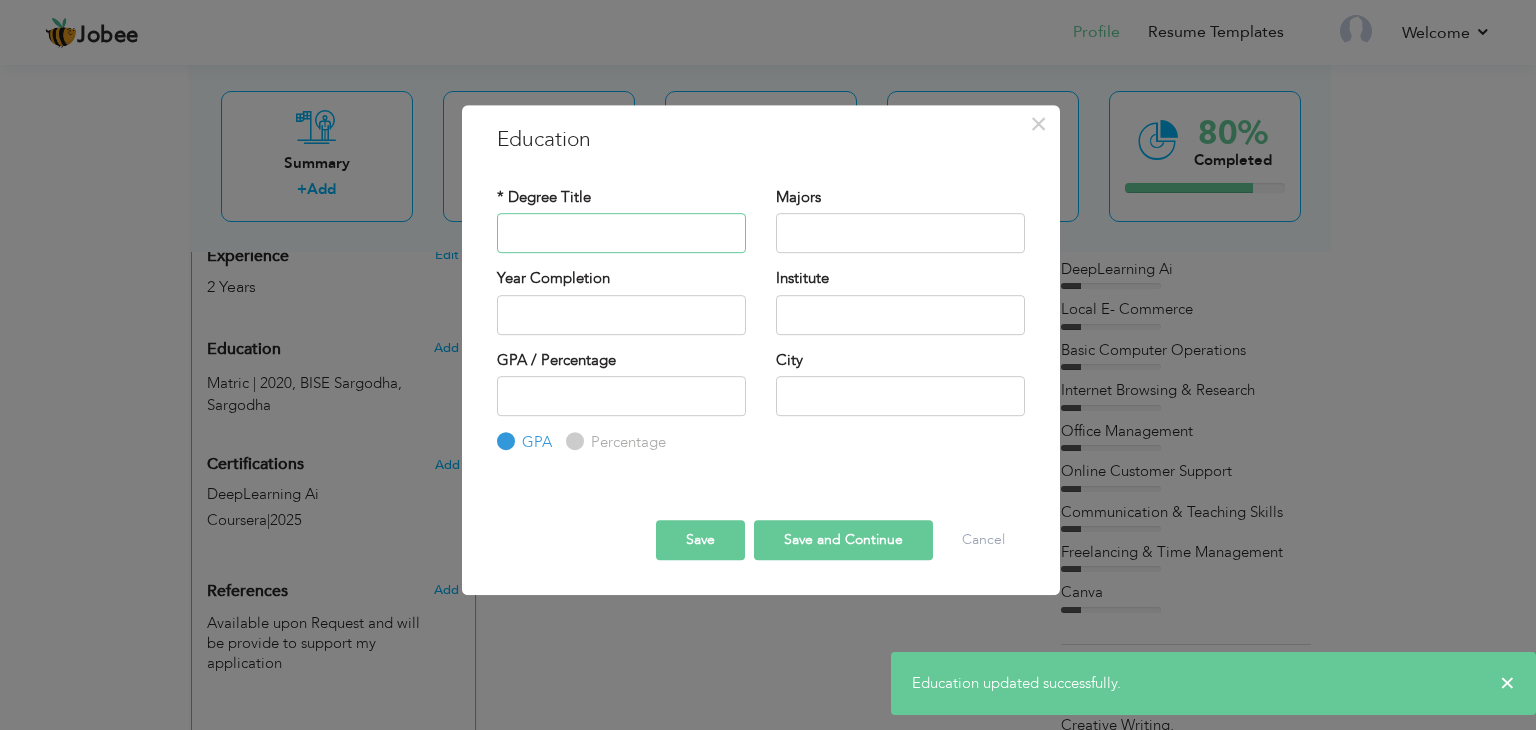 click at bounding box center (621, 233) 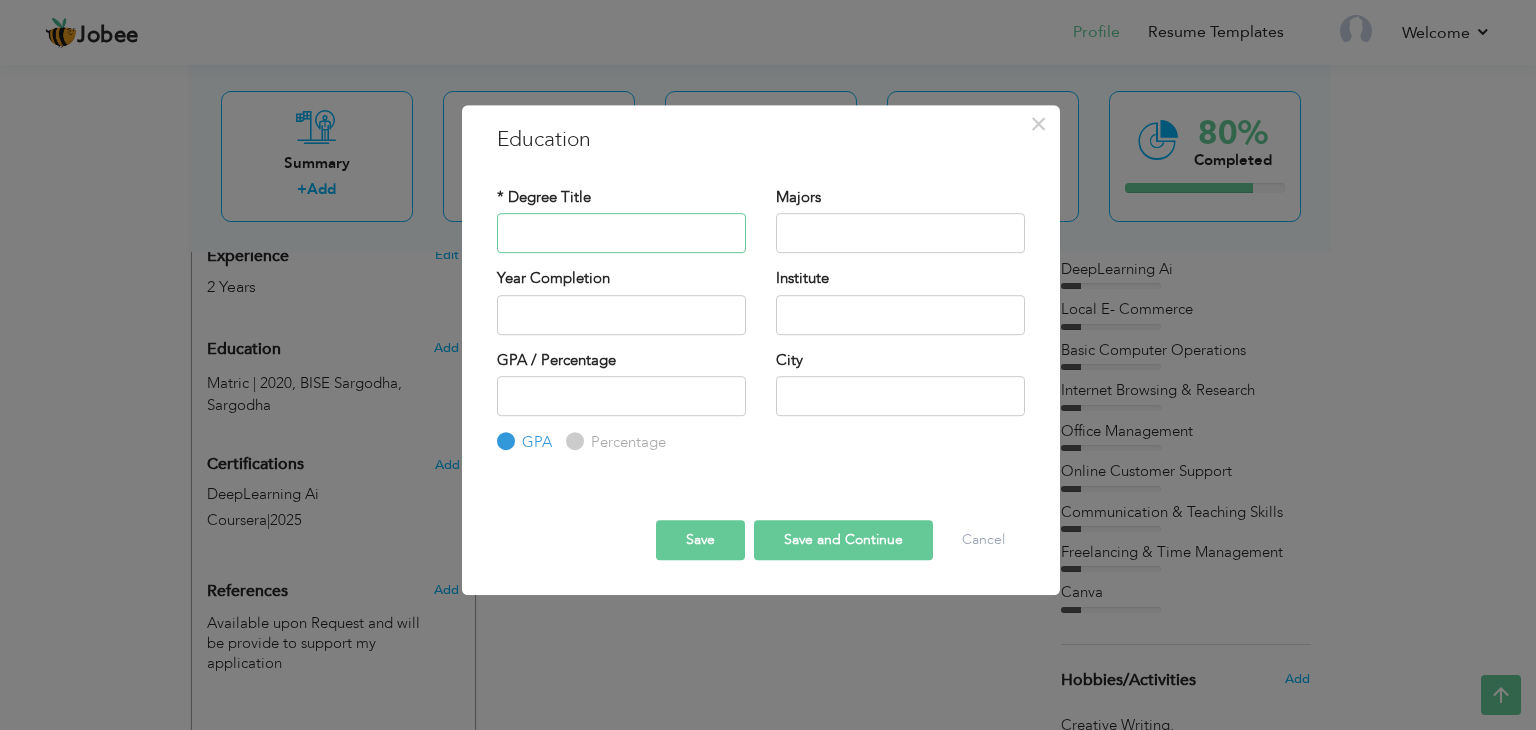 type on "f" 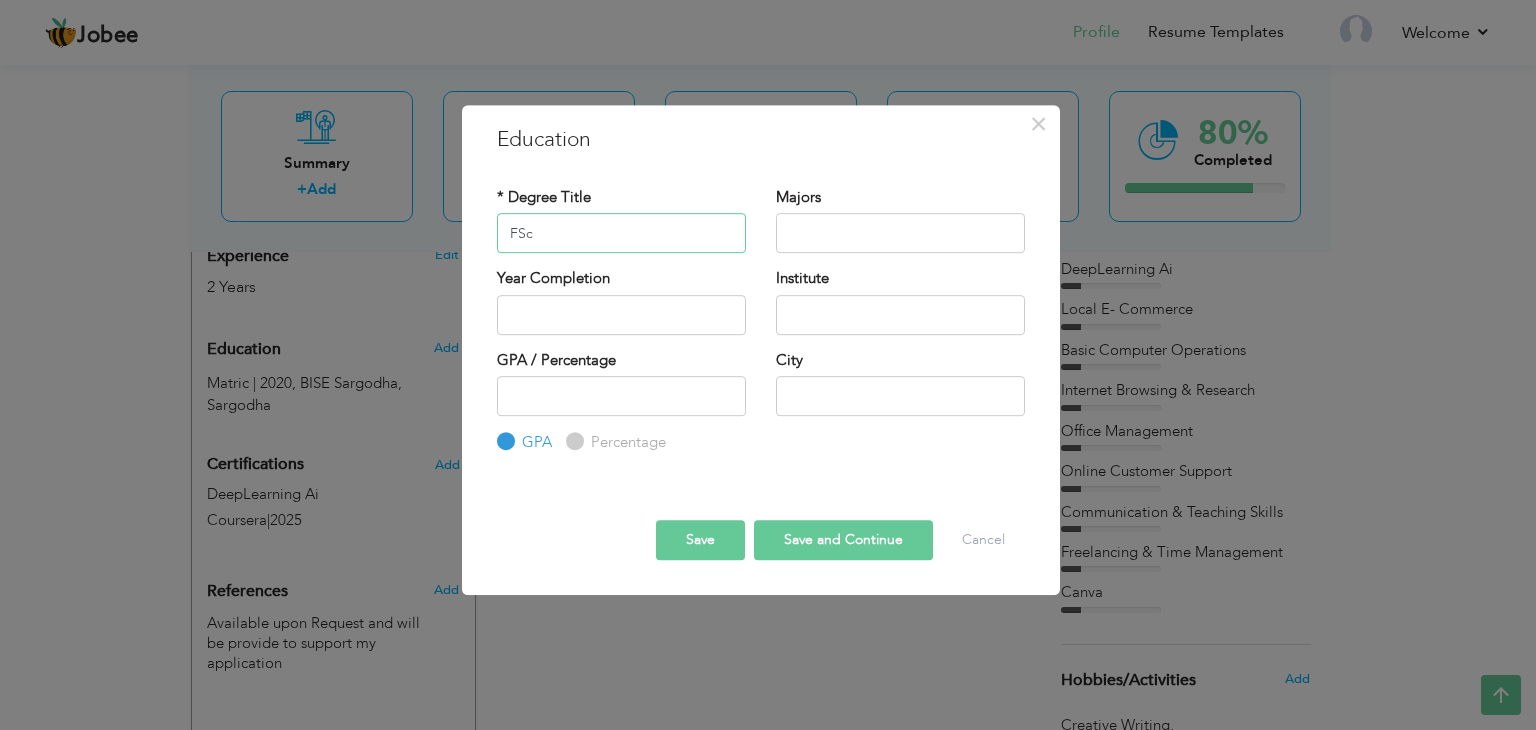 type on "FSc" 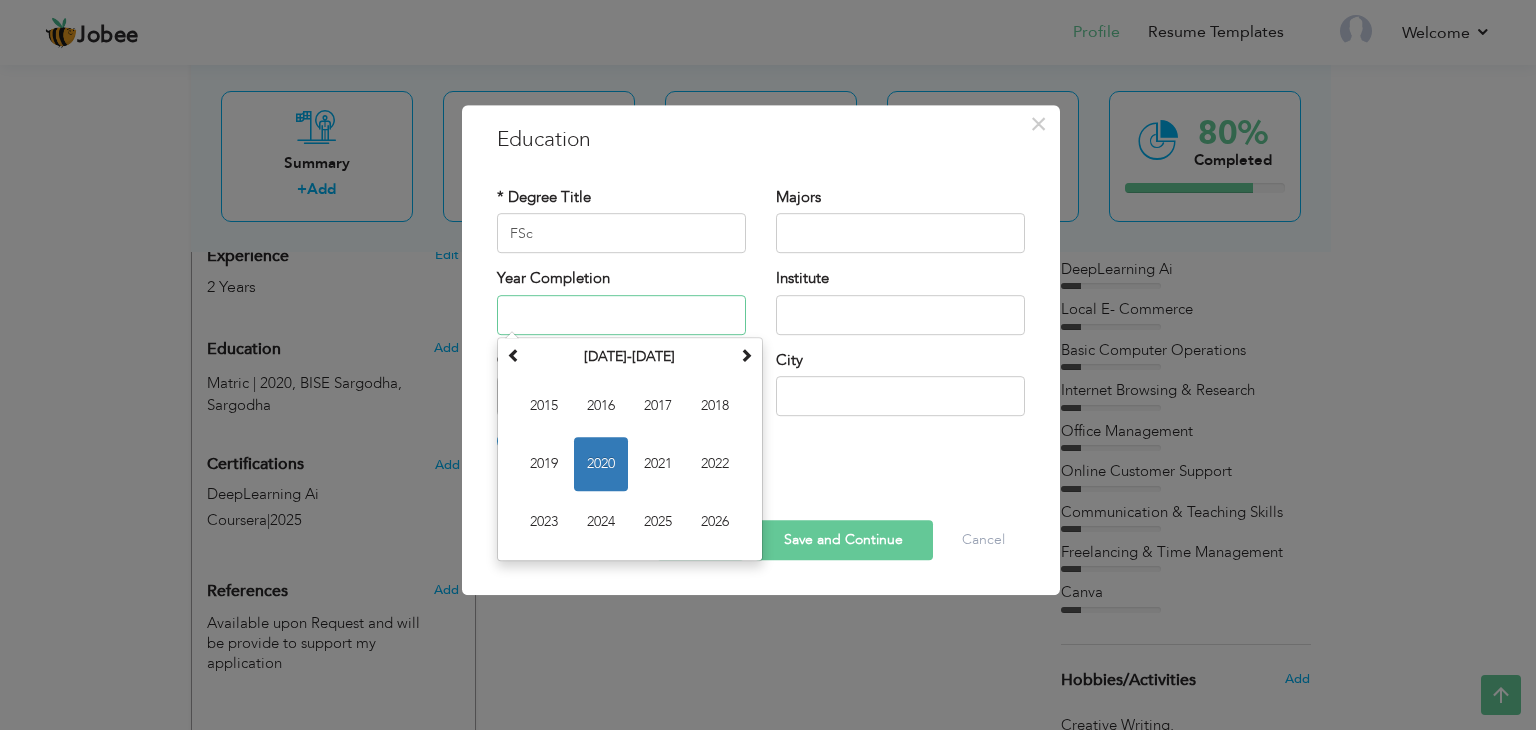 click at bounding box center (621, 315) 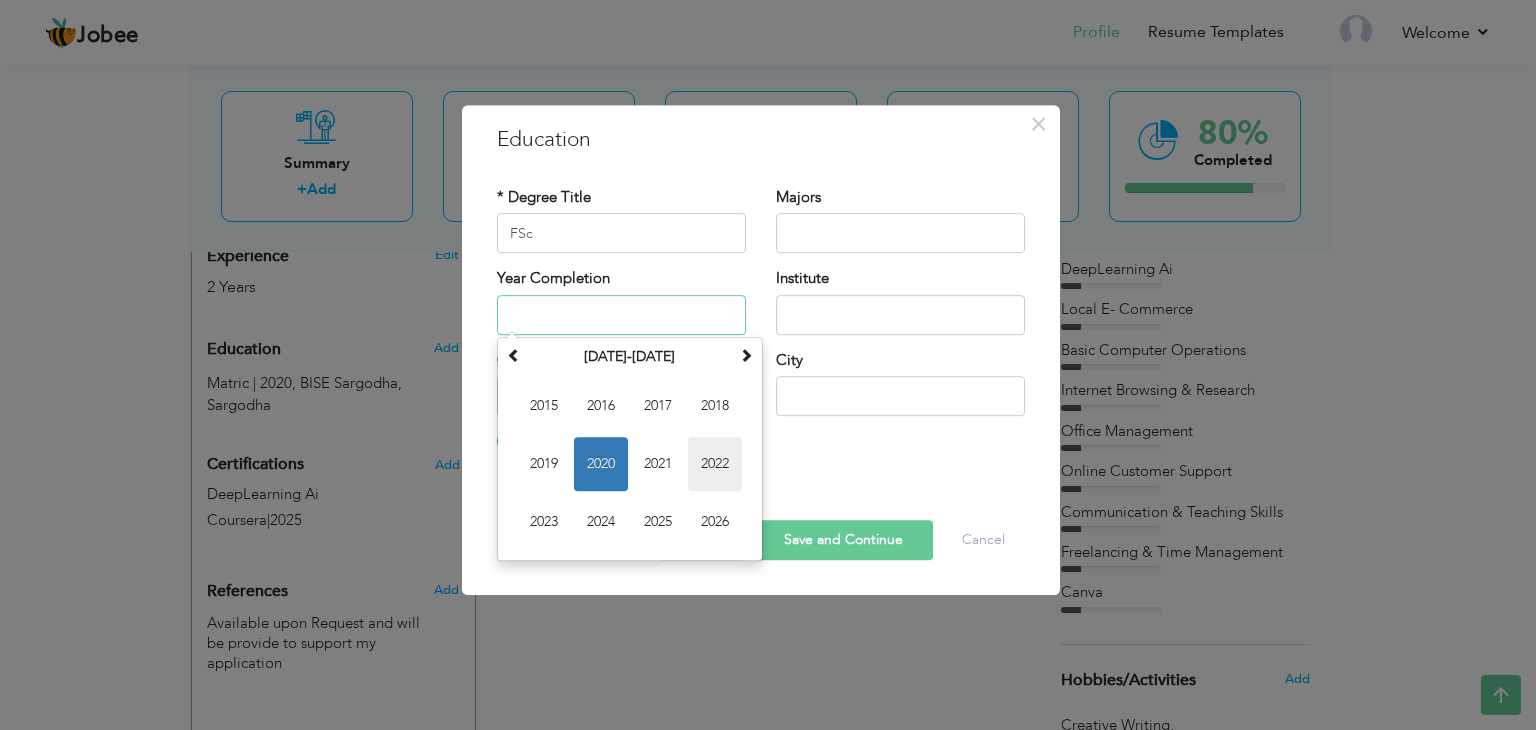 click on "2022" at bounding box center [715, 464] 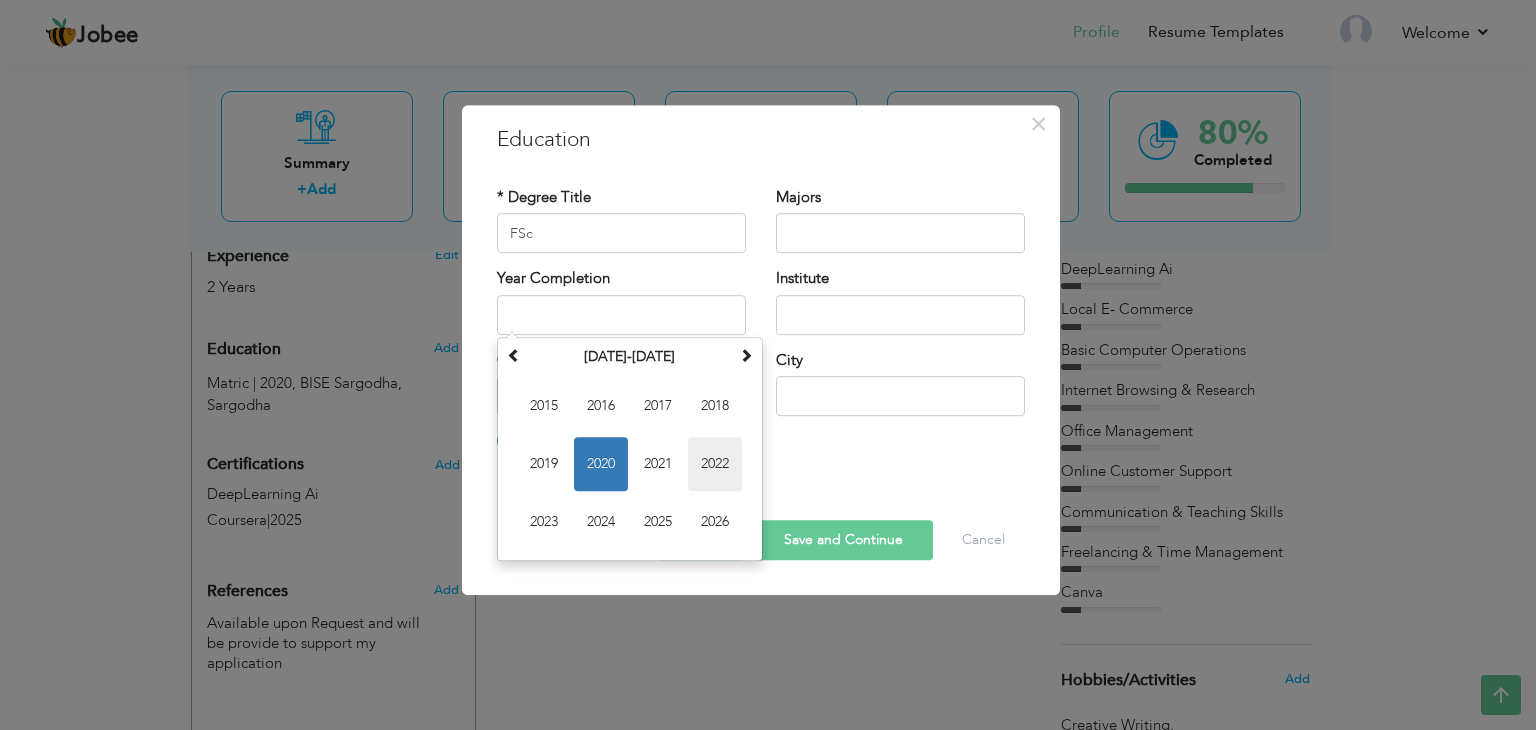 type on "2022" 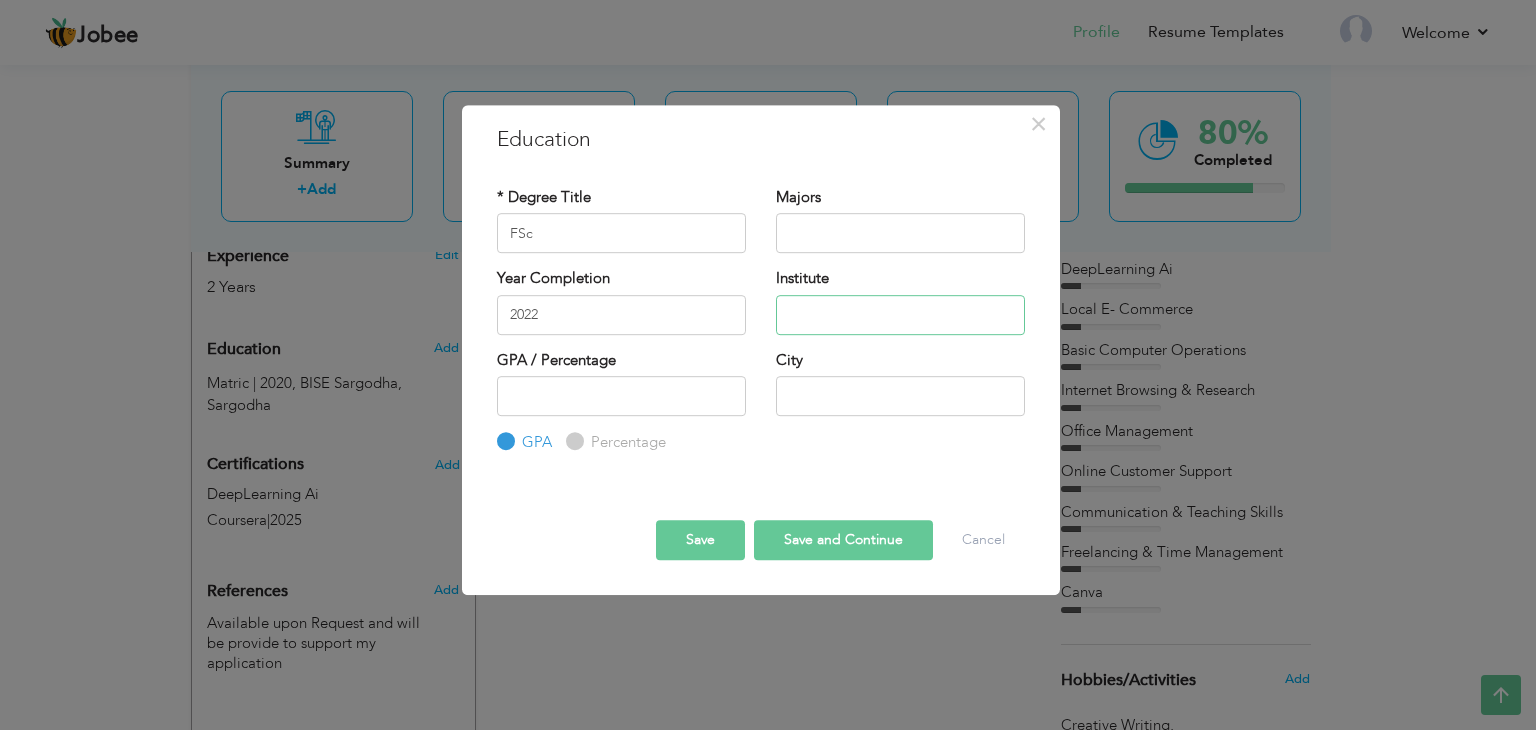 click at bounding box center (900, 315) 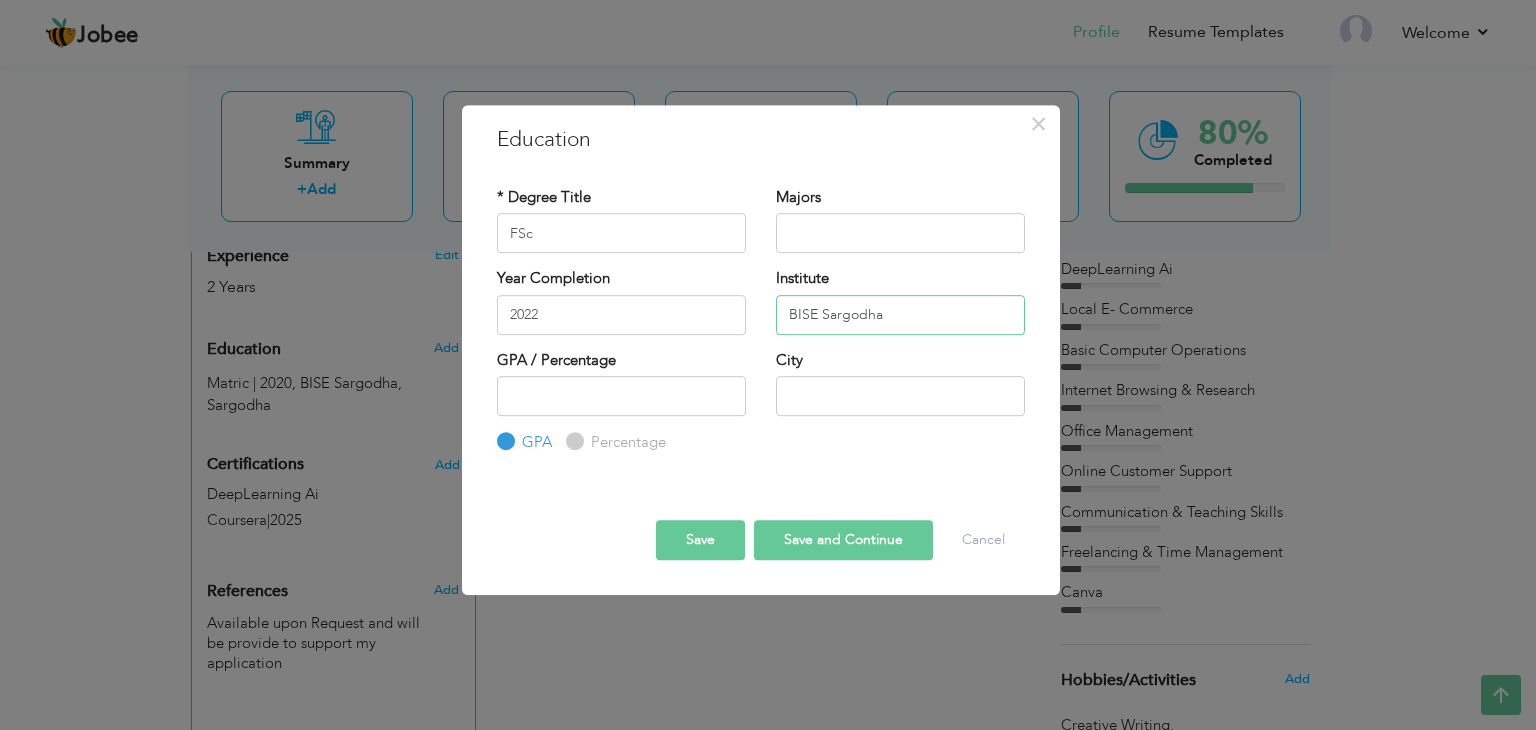 type on "BISE Sargodha" 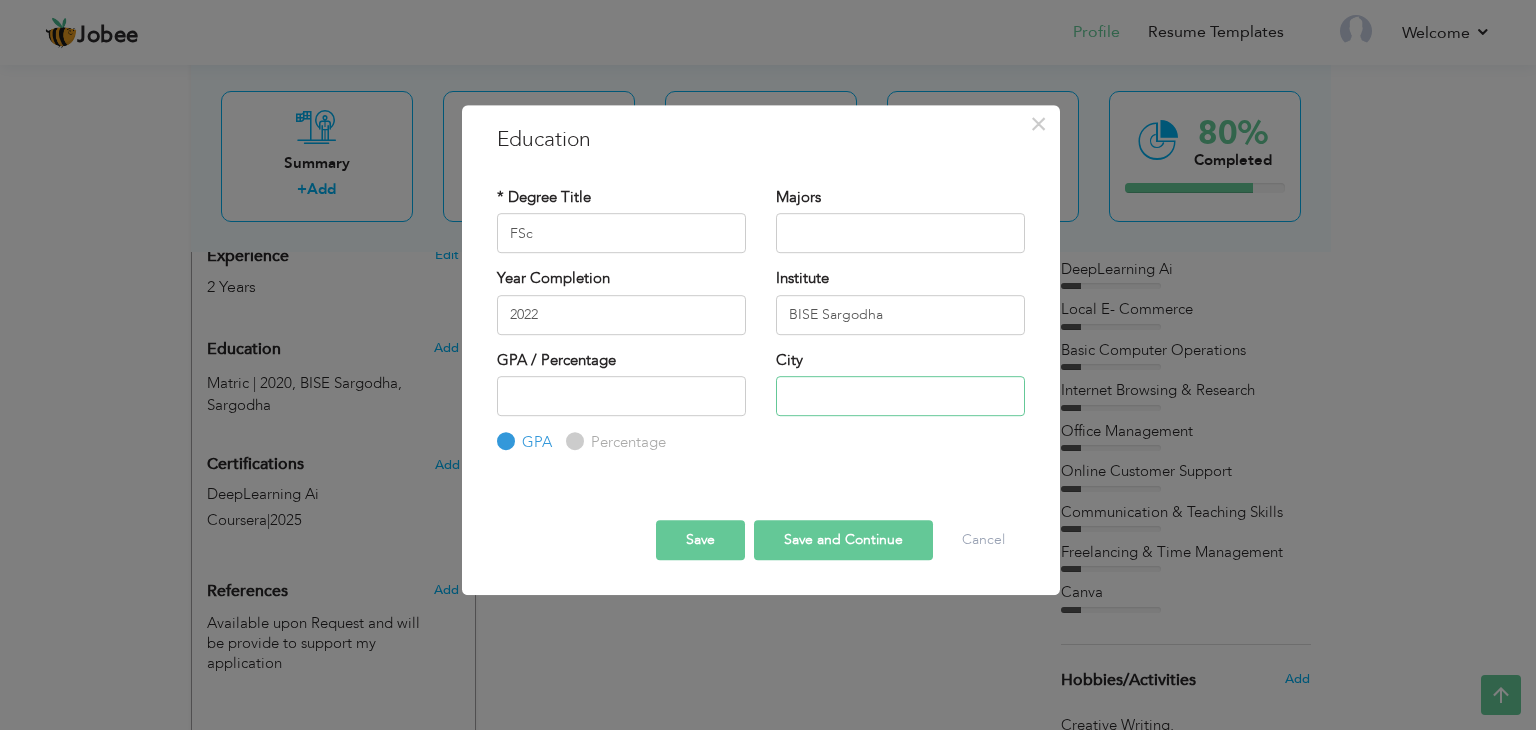 click at bounding box center (900, 396) 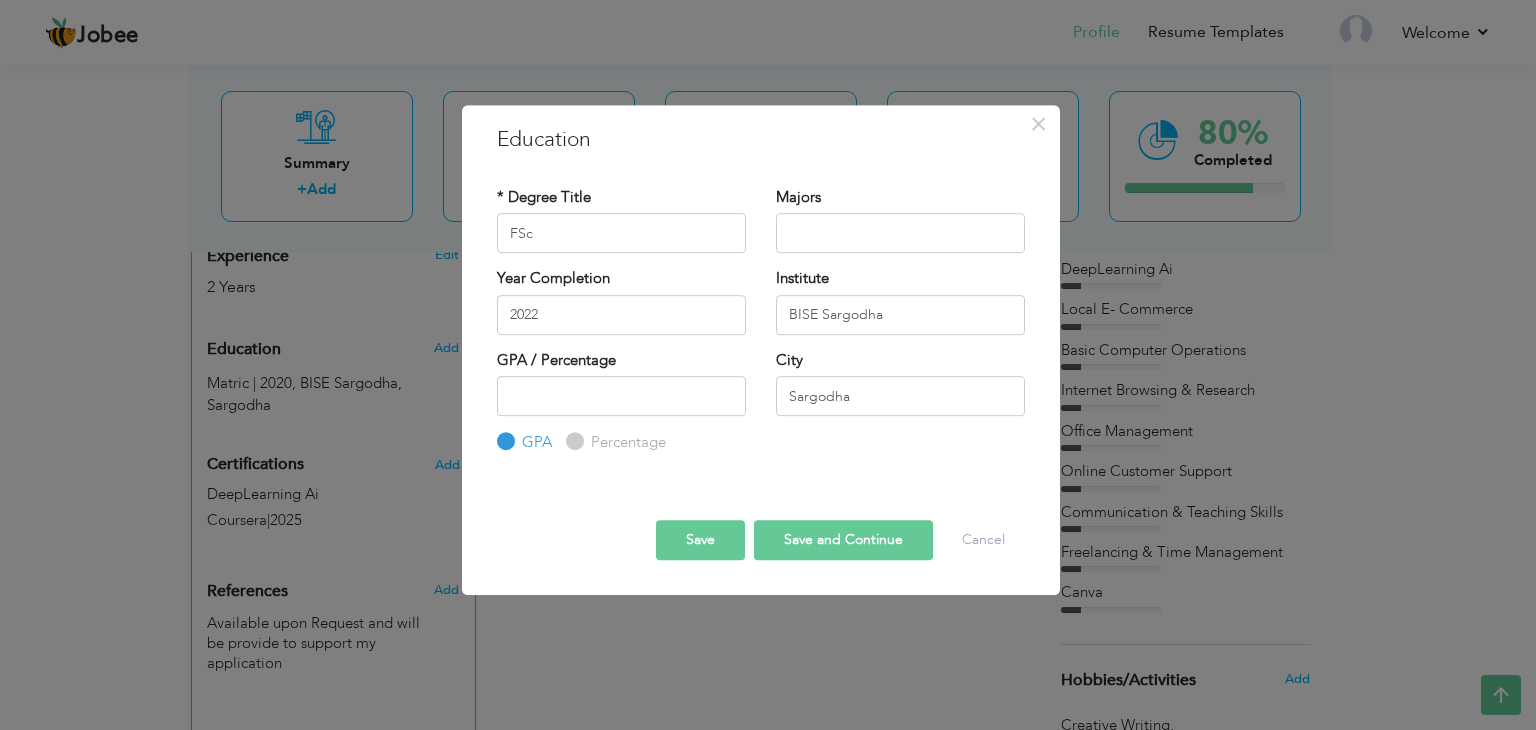click on "Save and Continue" at bounding box center (843, 540) 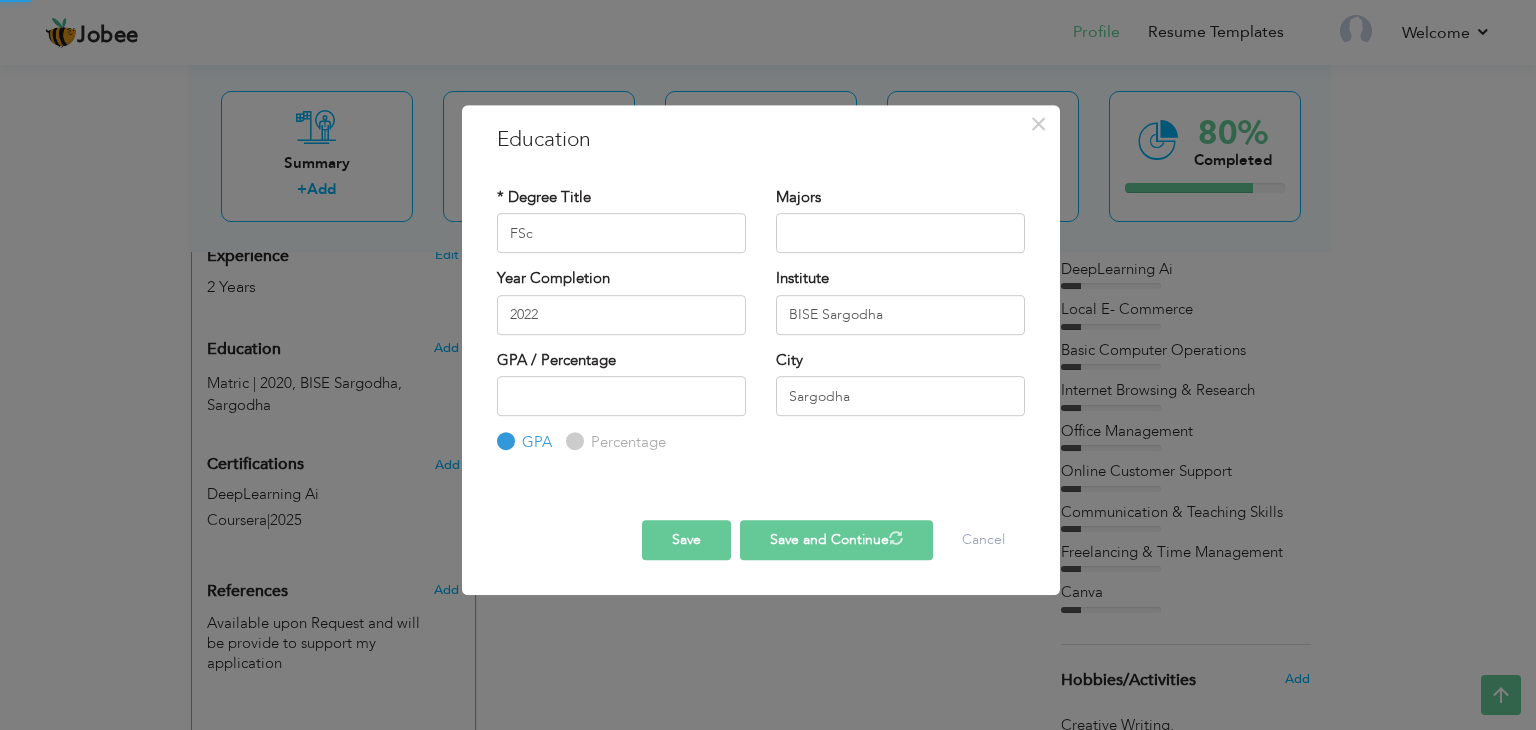type 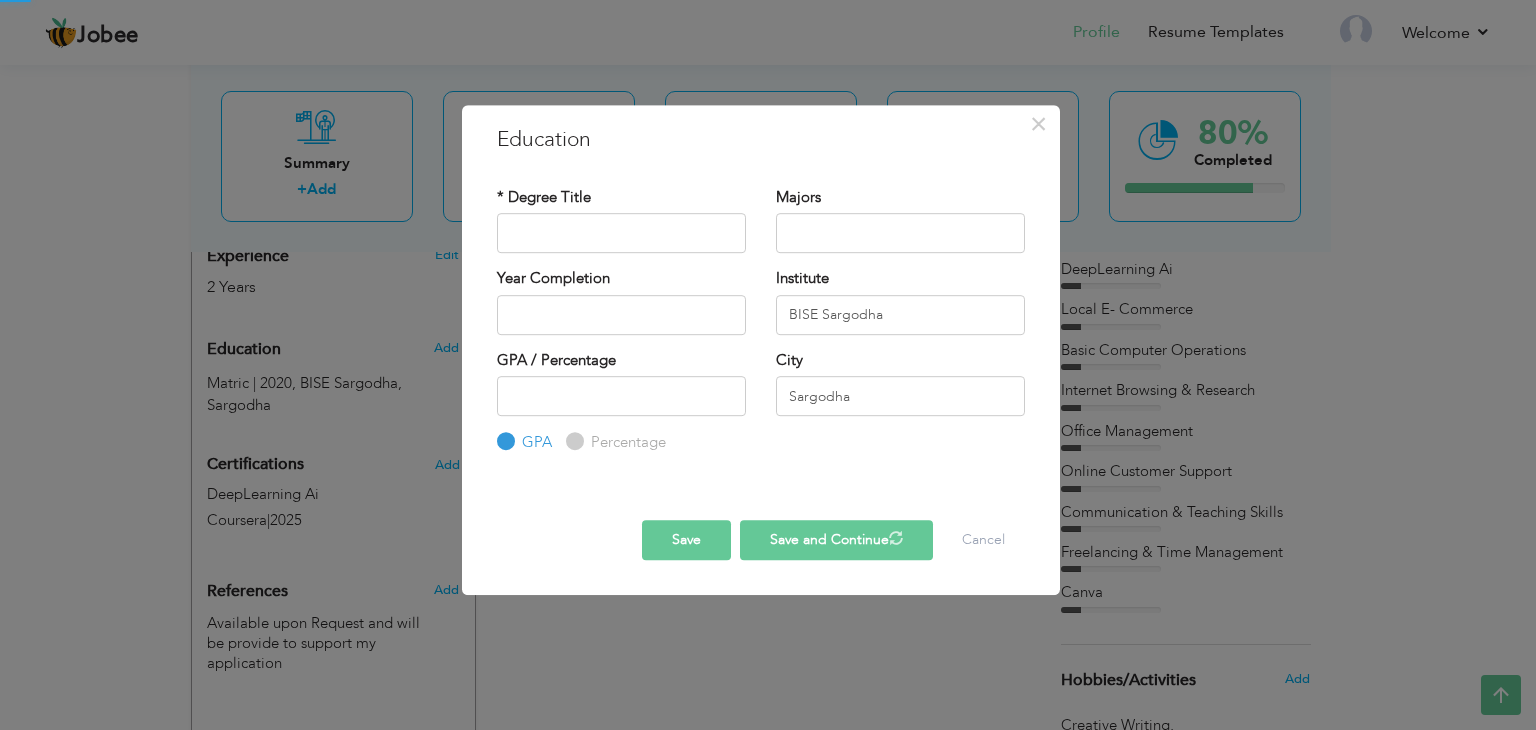 type 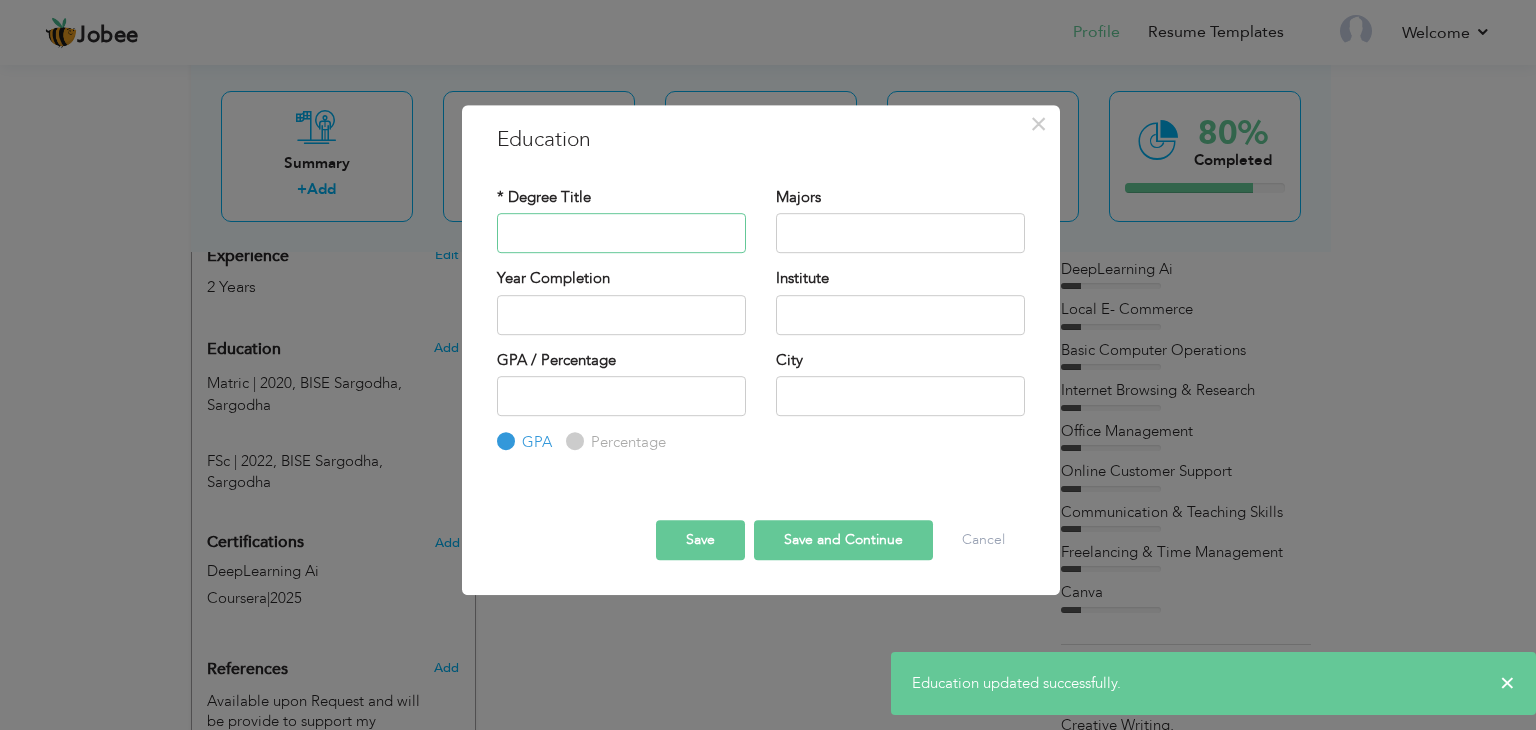 click at bounding box center [621, 233] 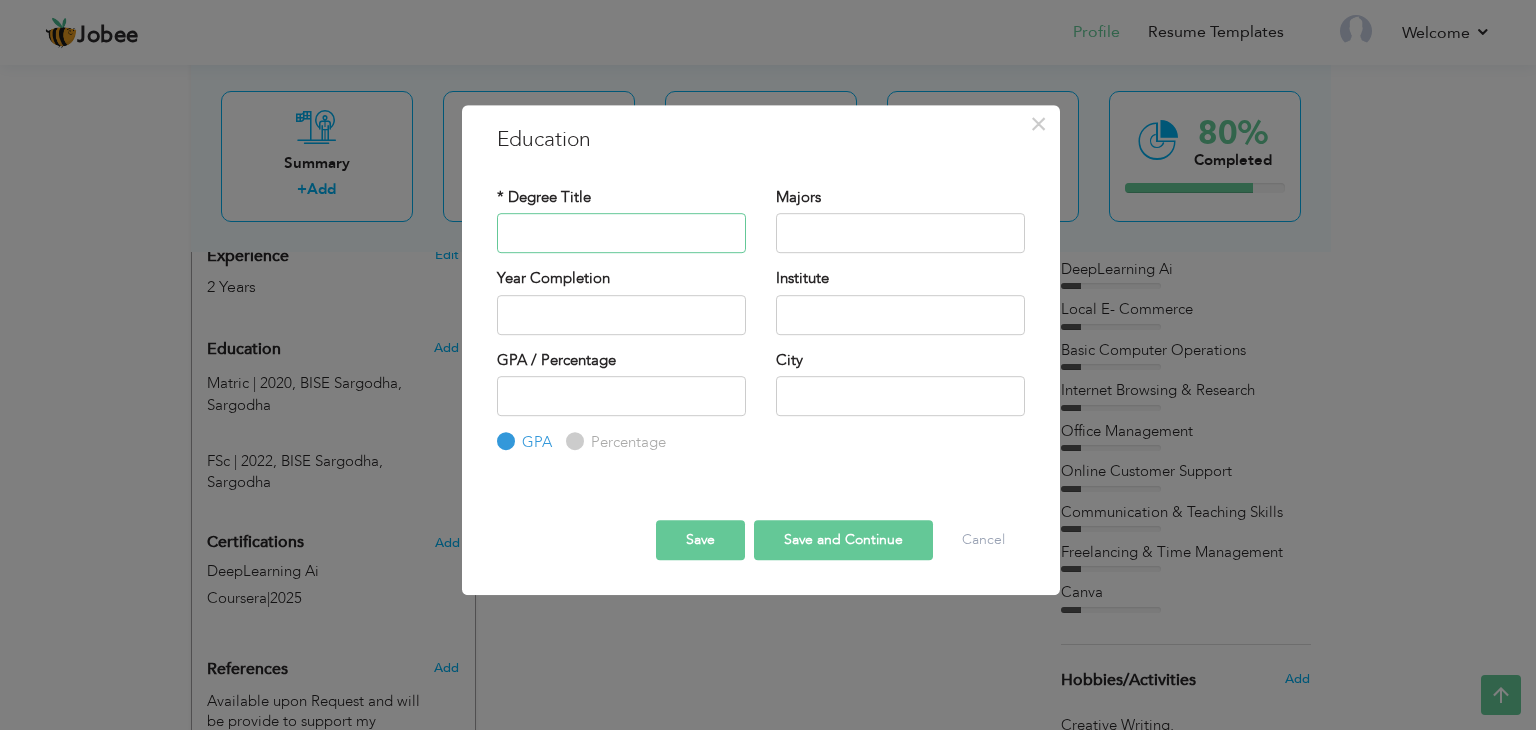type on "ADS" 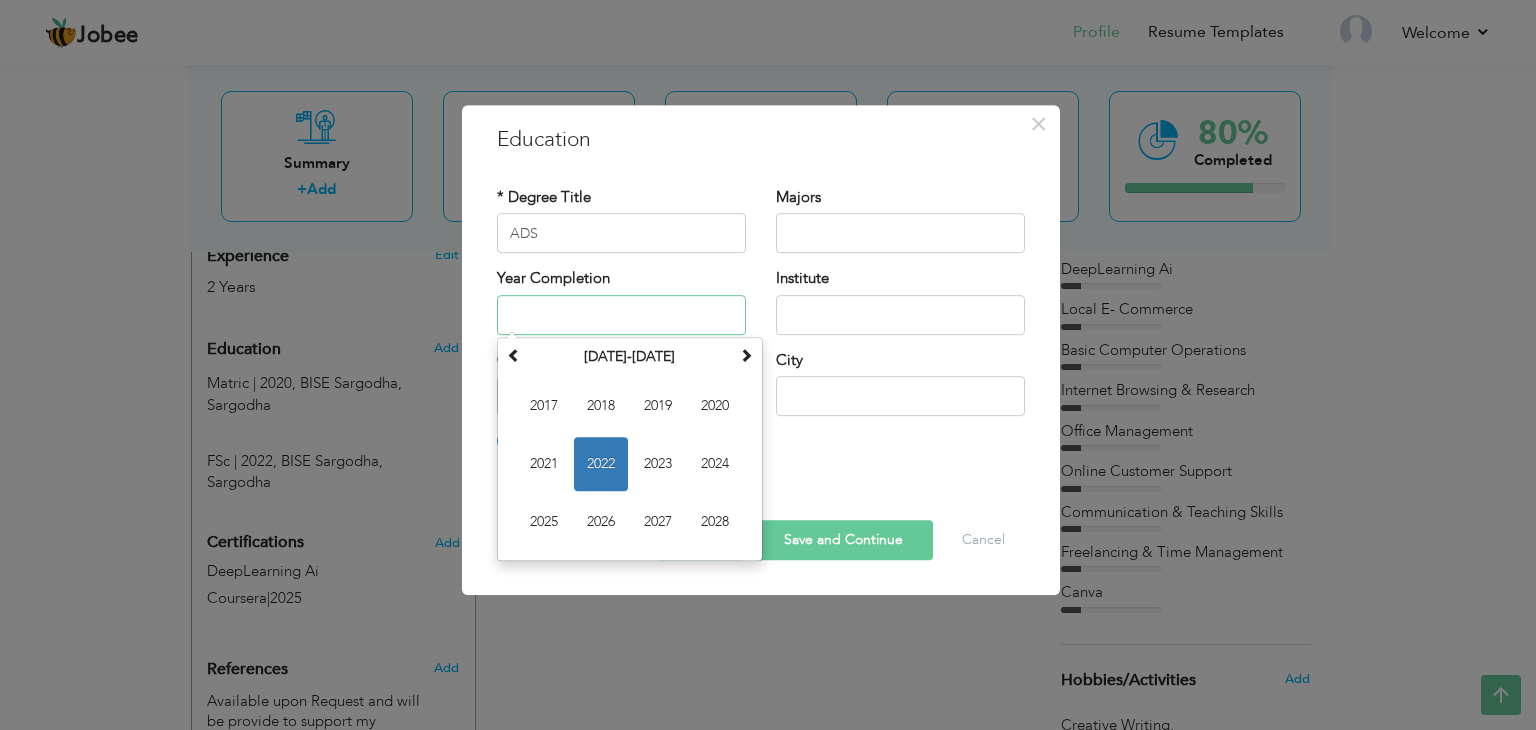click at bounding box center [621, 315] 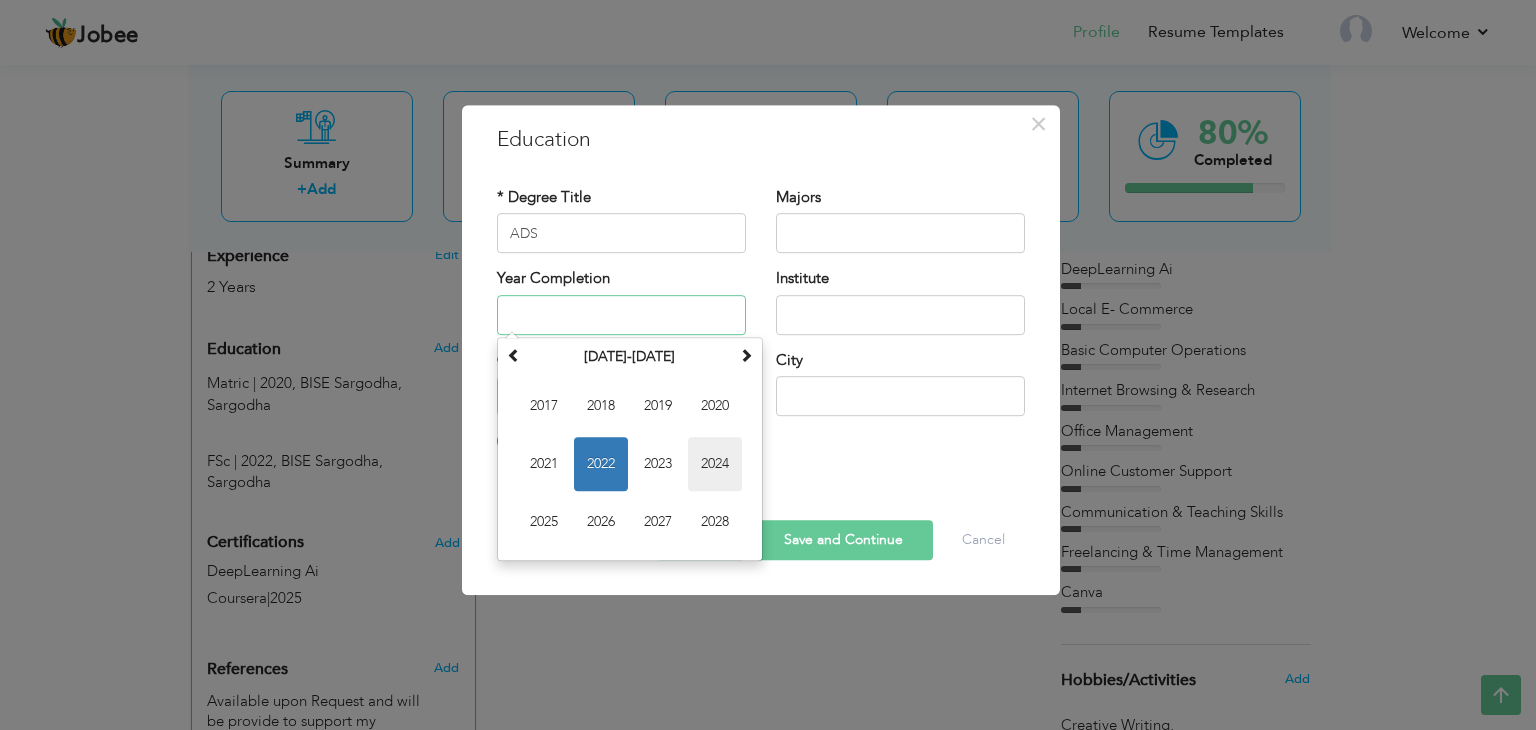 click on "2024" at bounding box center [715, 464] 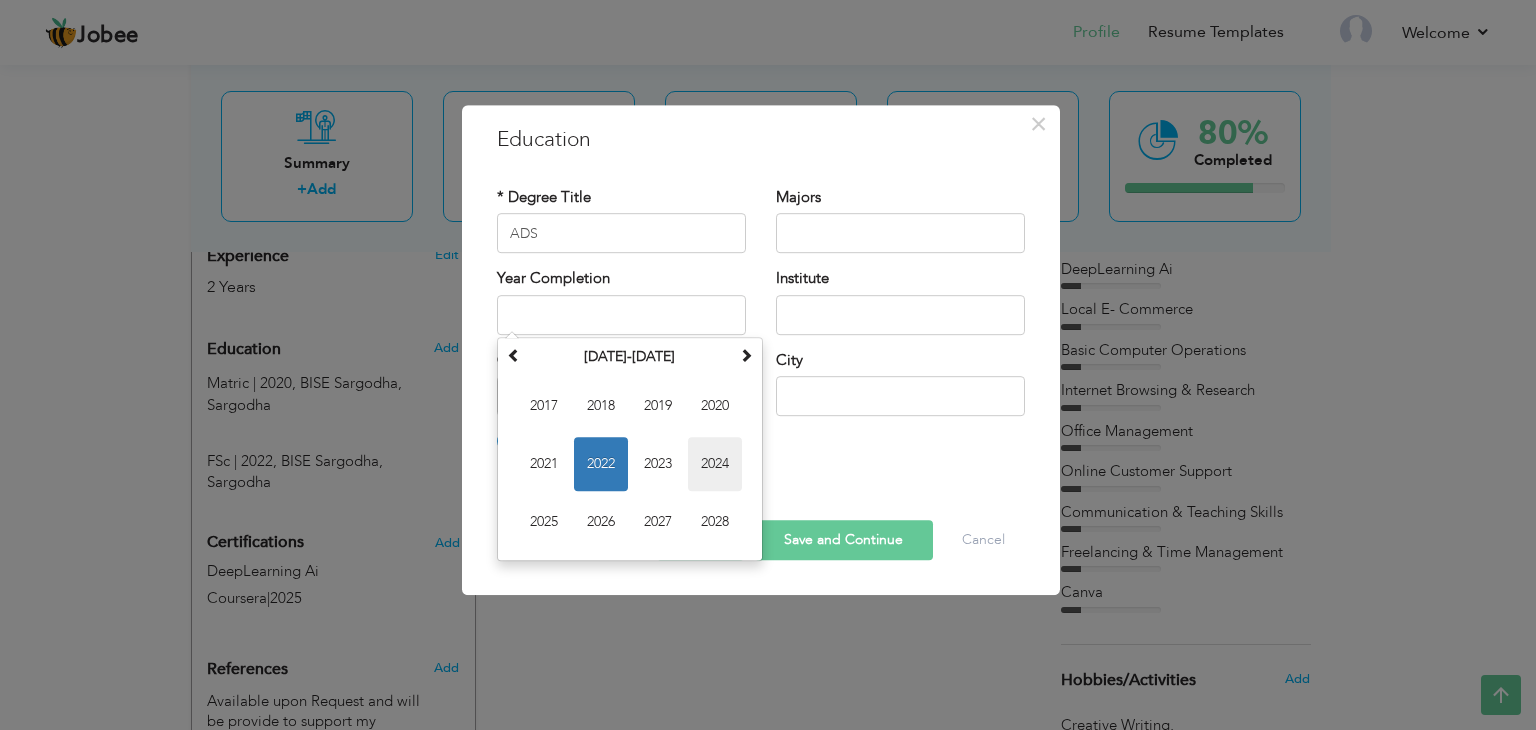 type on "2024" 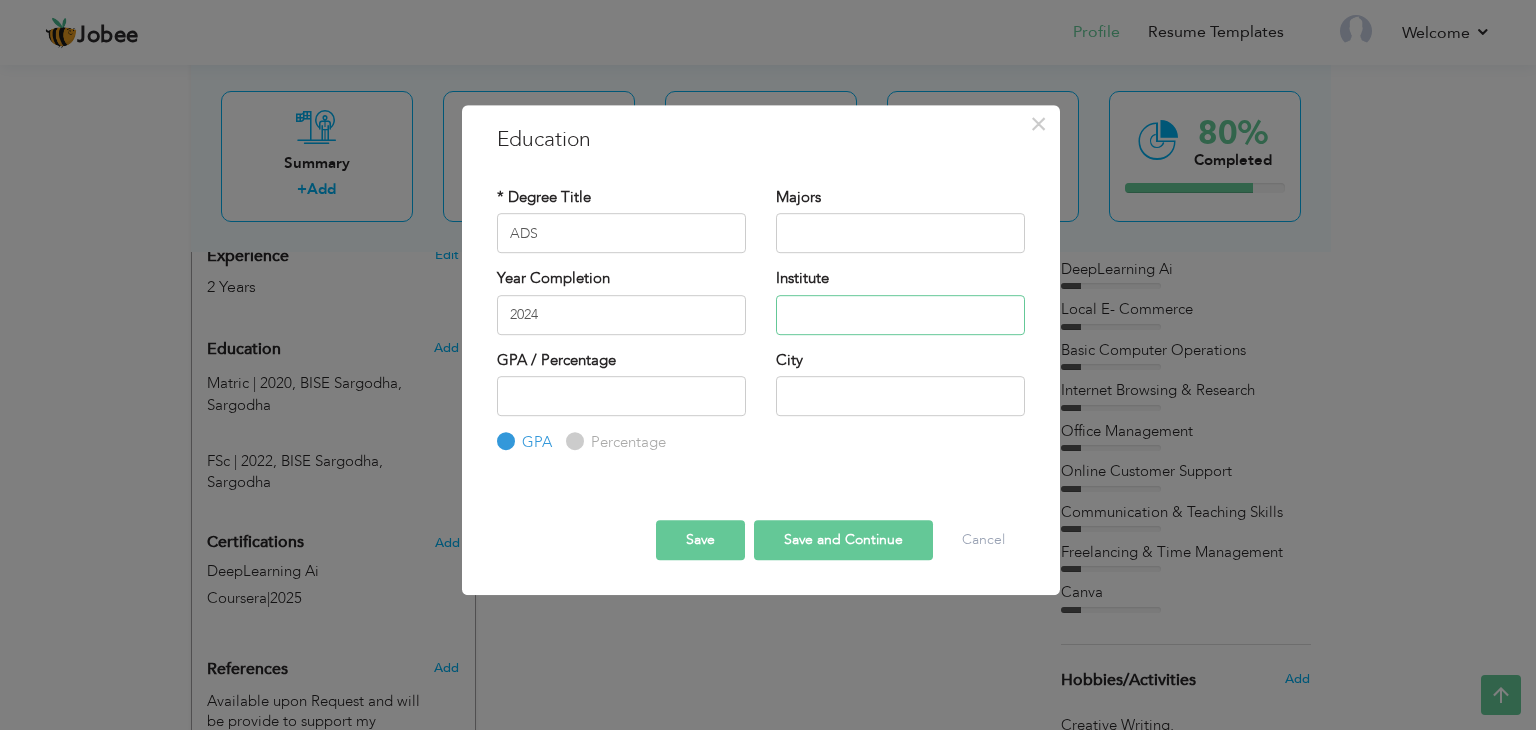 click at bounding box center (900, 315) 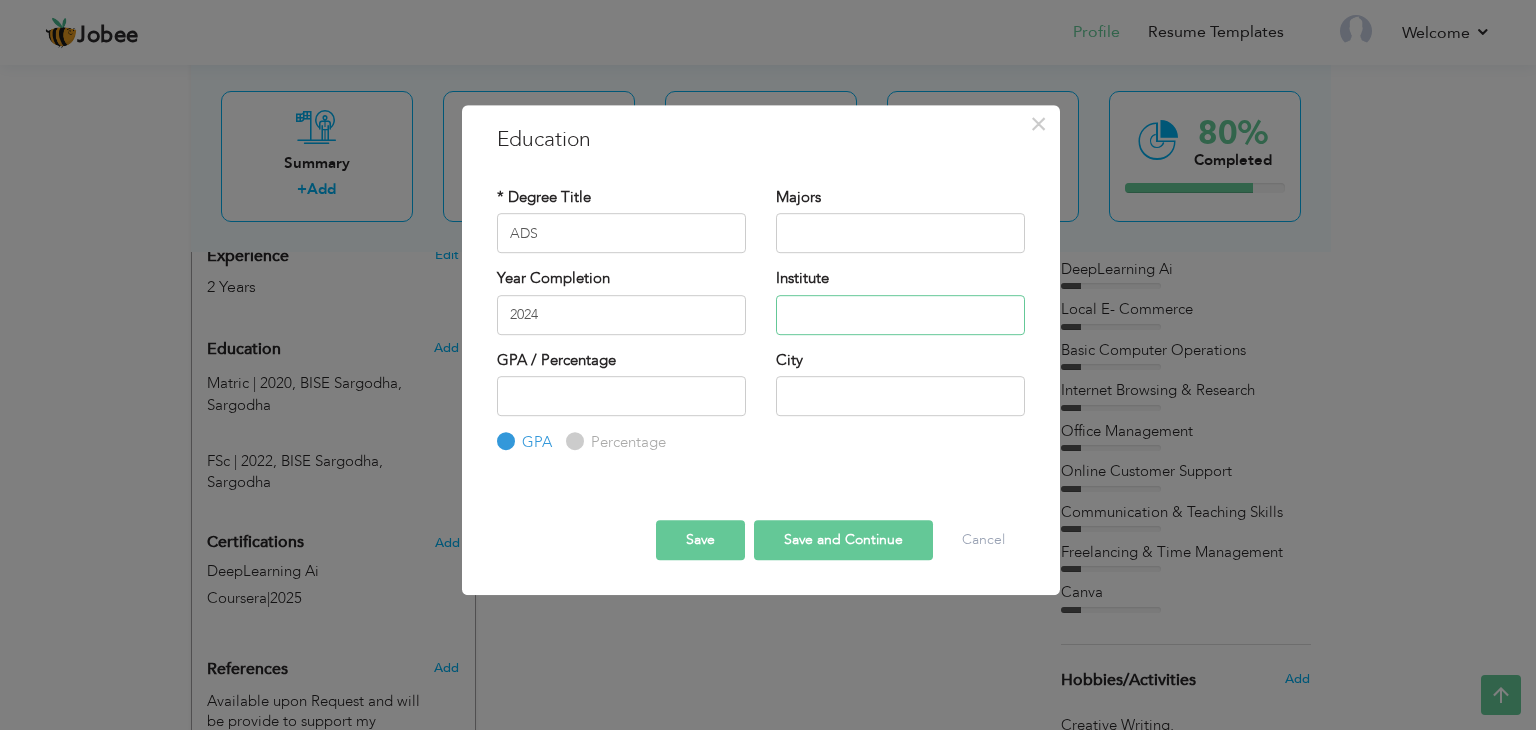 type on "BISE [GEOGRAPHIC_DATA]" 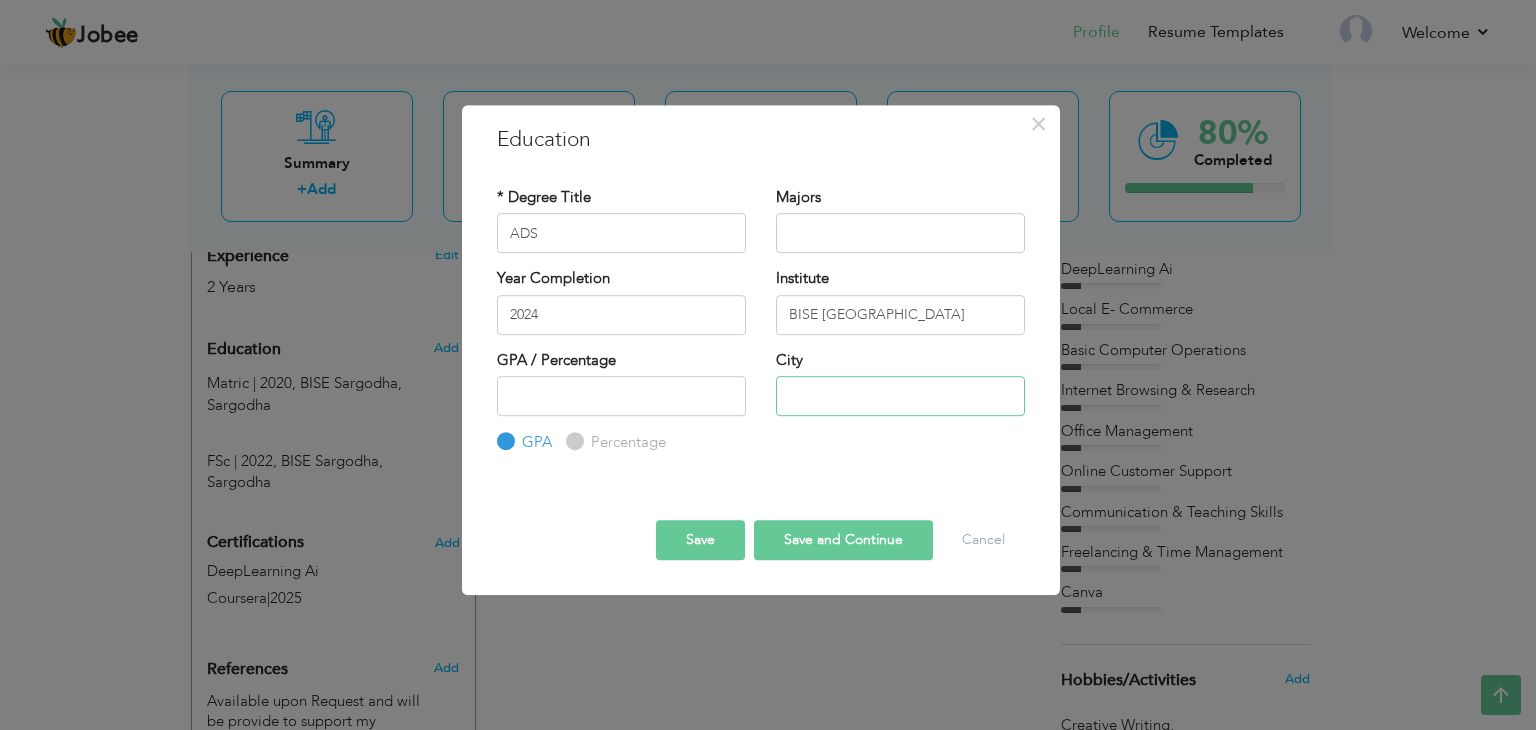 click at bounding box center (900, 396) 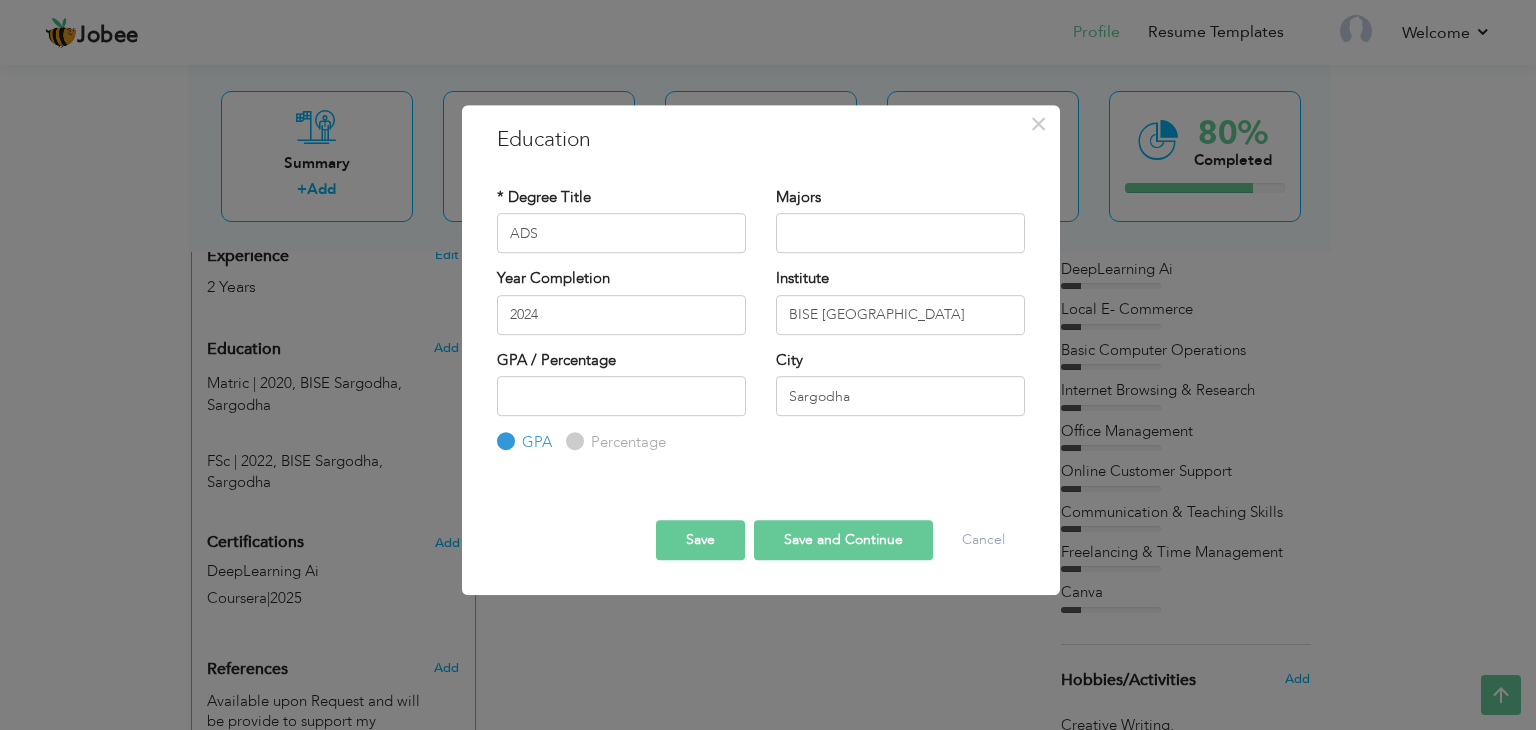 click on "Save and Continue" at bounding box center (843, 540) 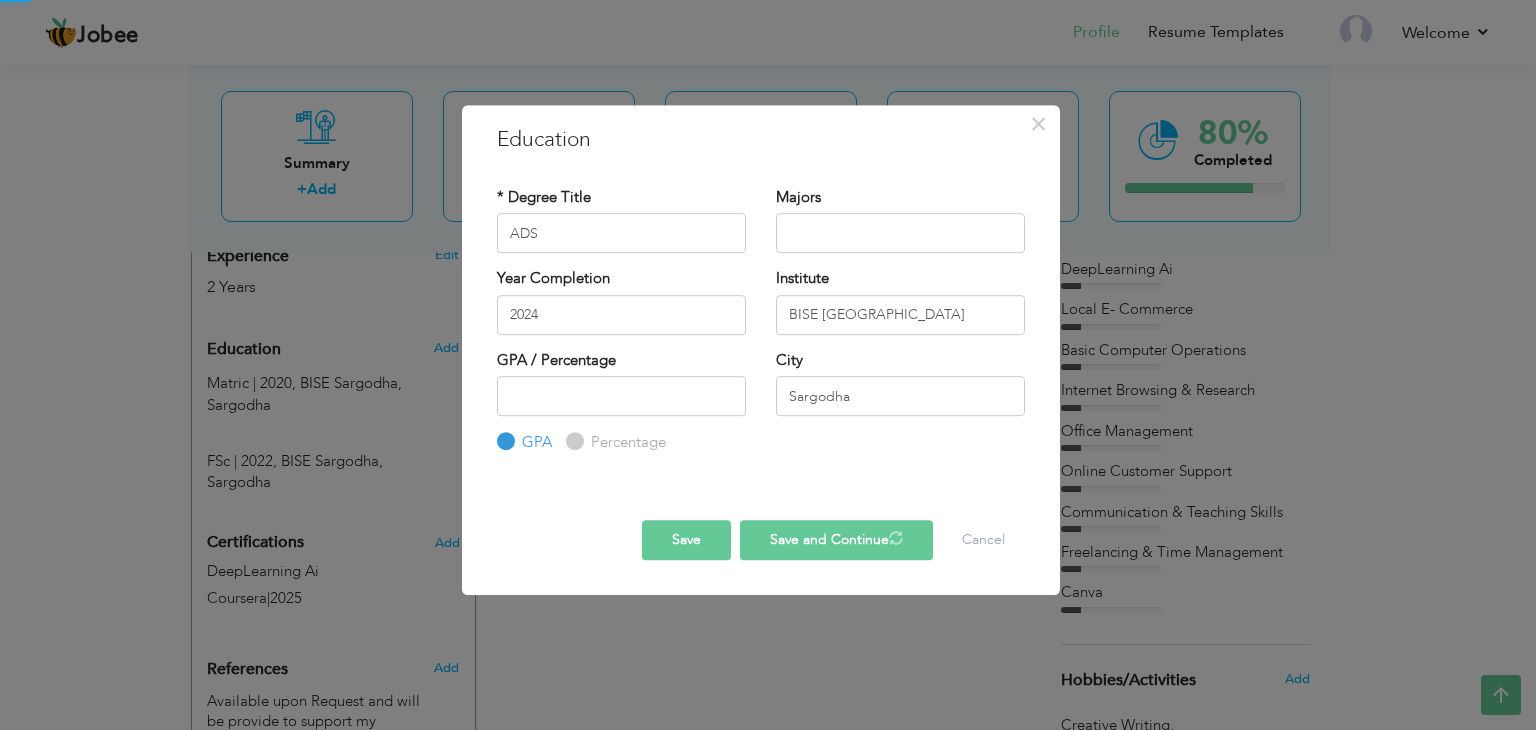 type 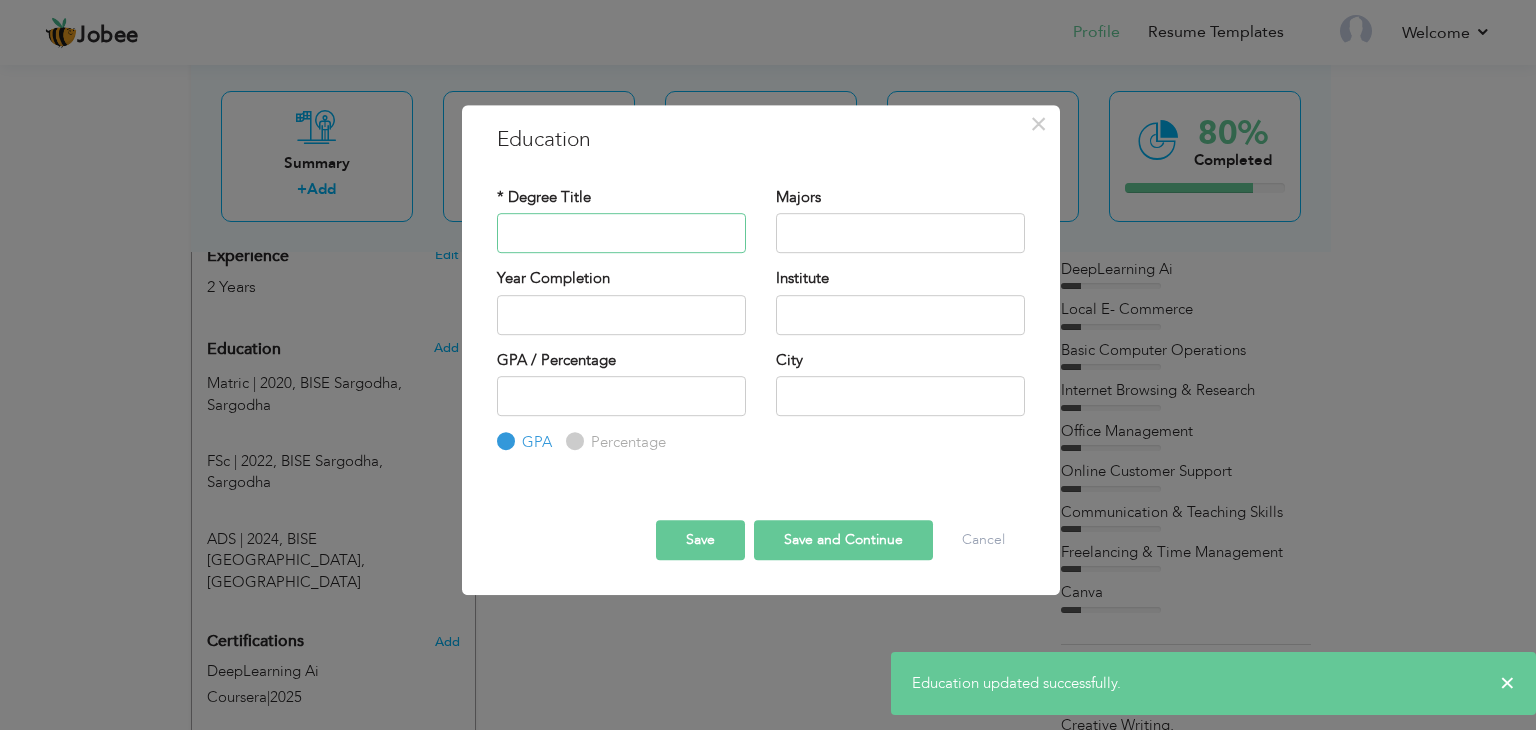 click at bounding box center [621, 233] 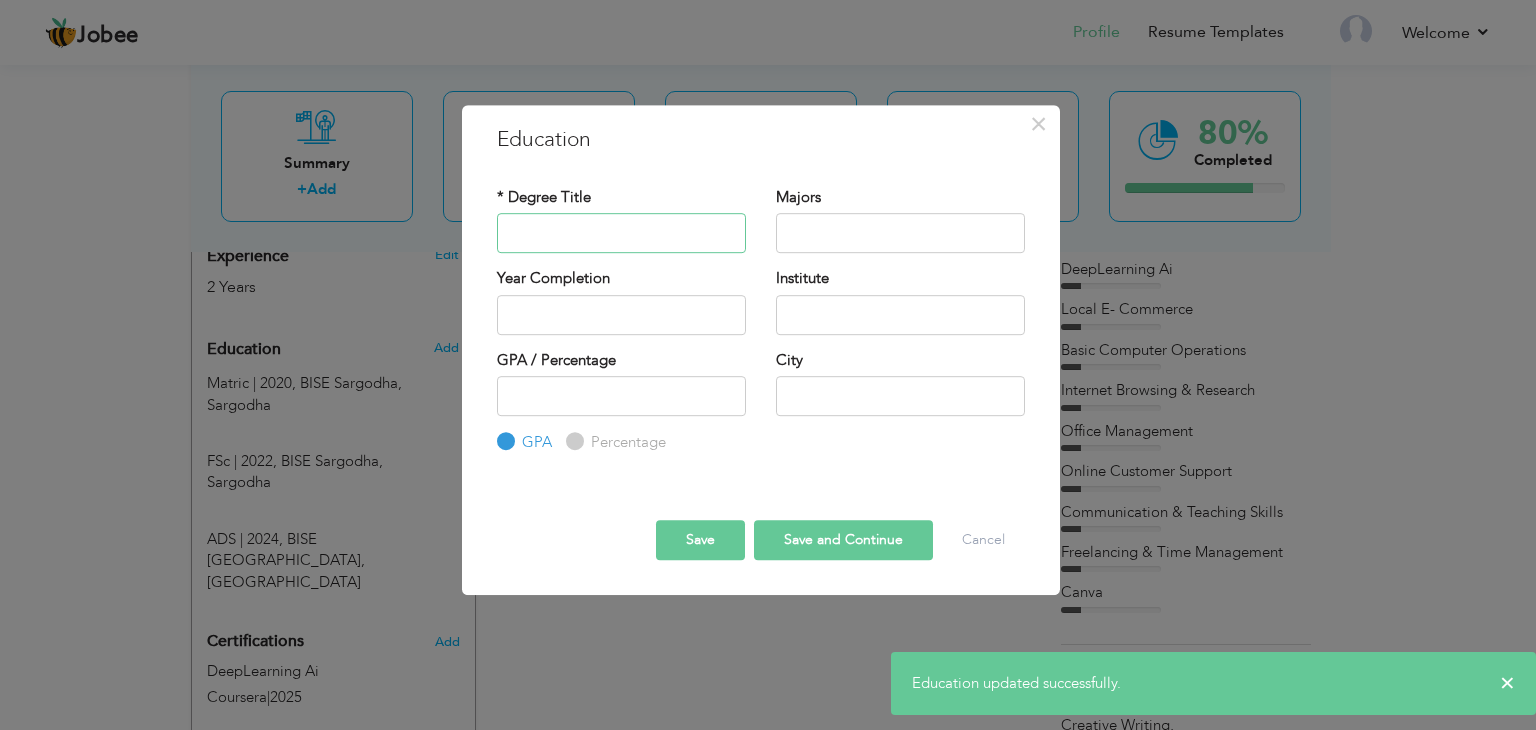 type on "BS English (Continue)" 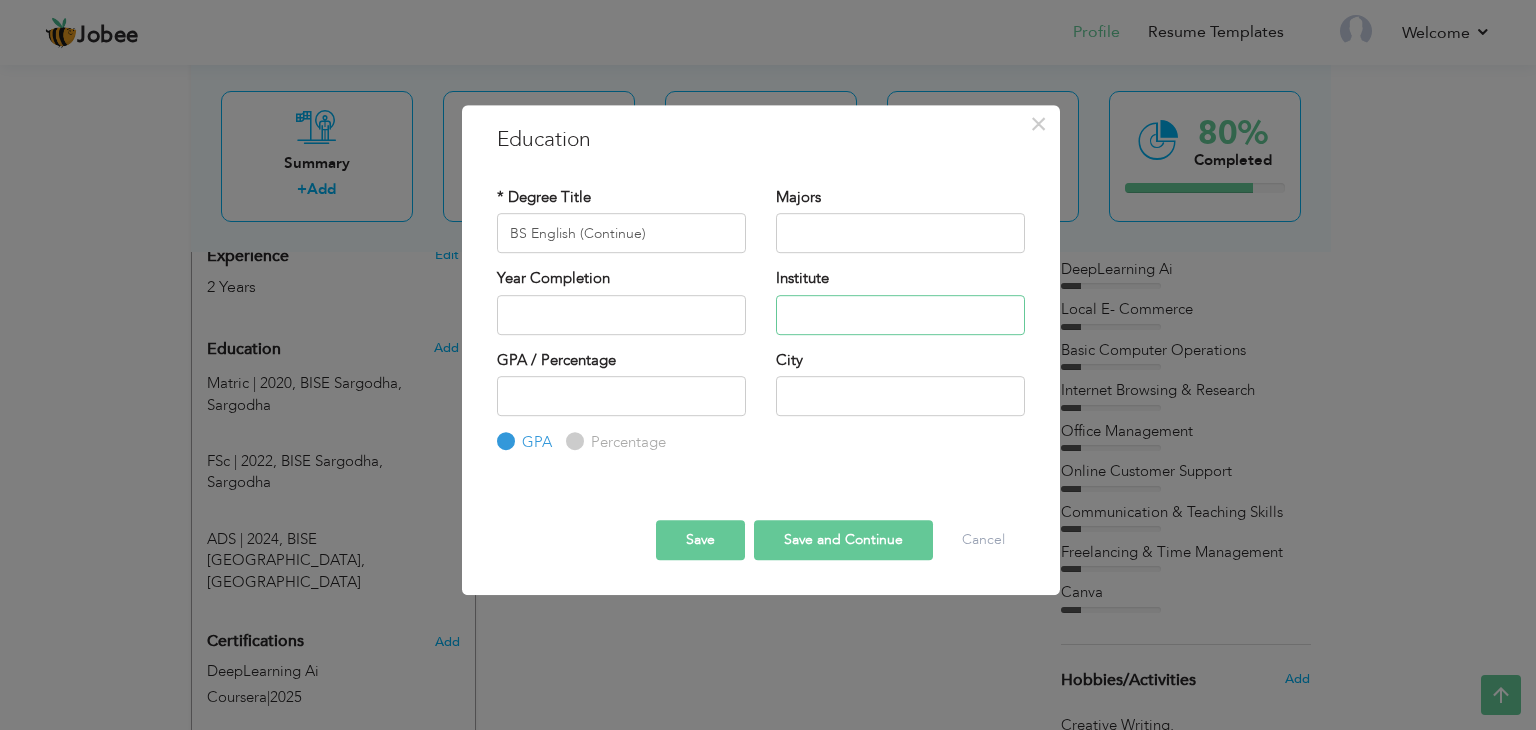 click at bounding box center (900, 315) 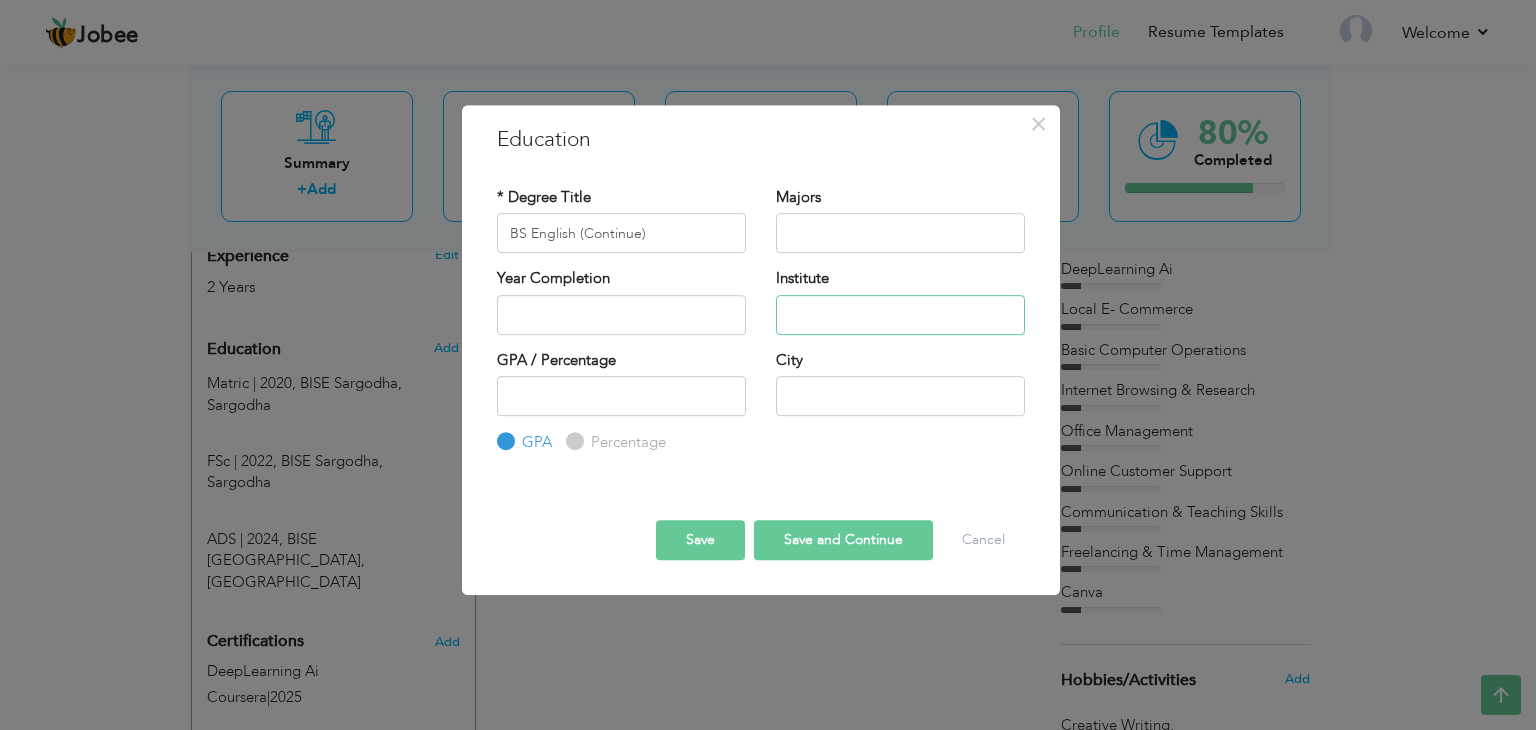type on "Virtual University" 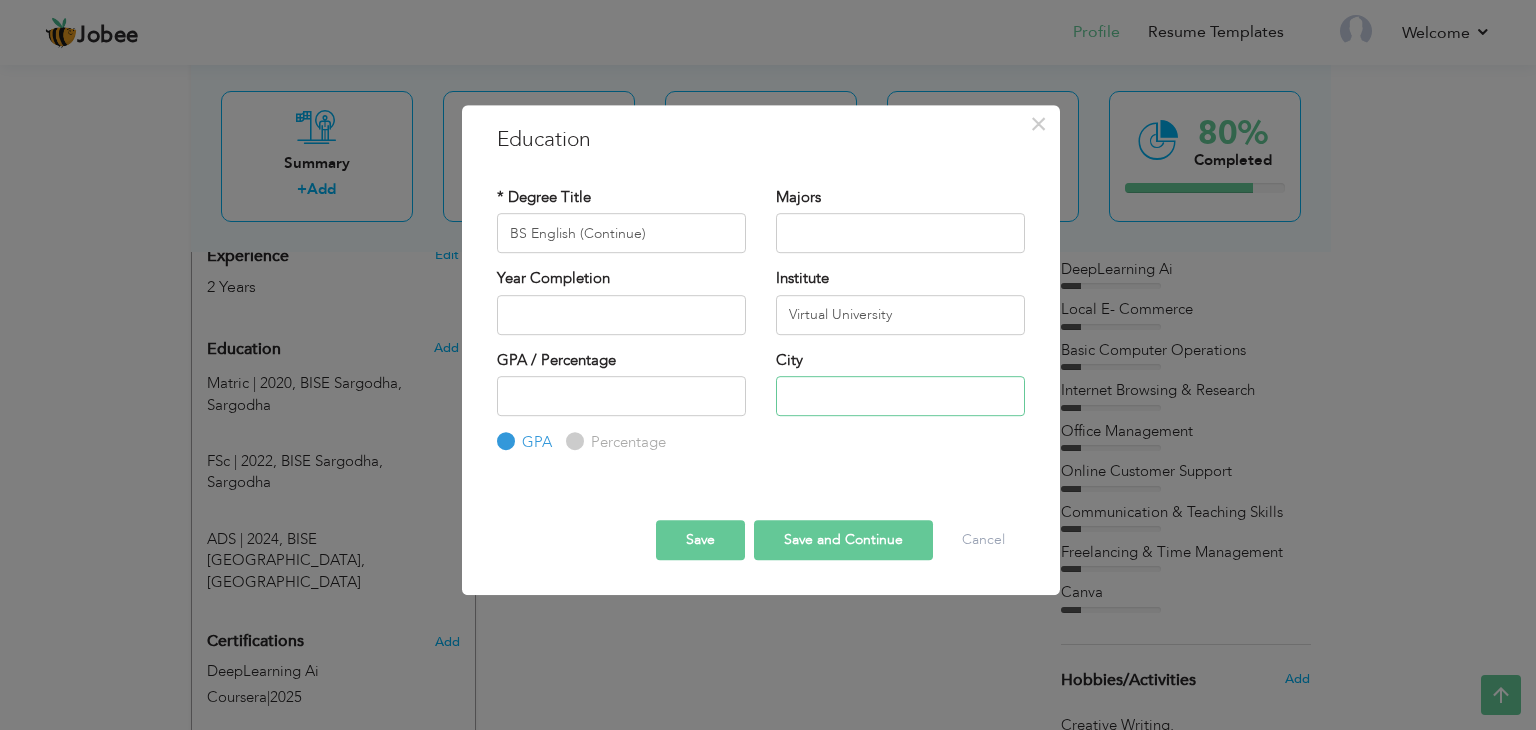 click at bounding box center [900, 396] 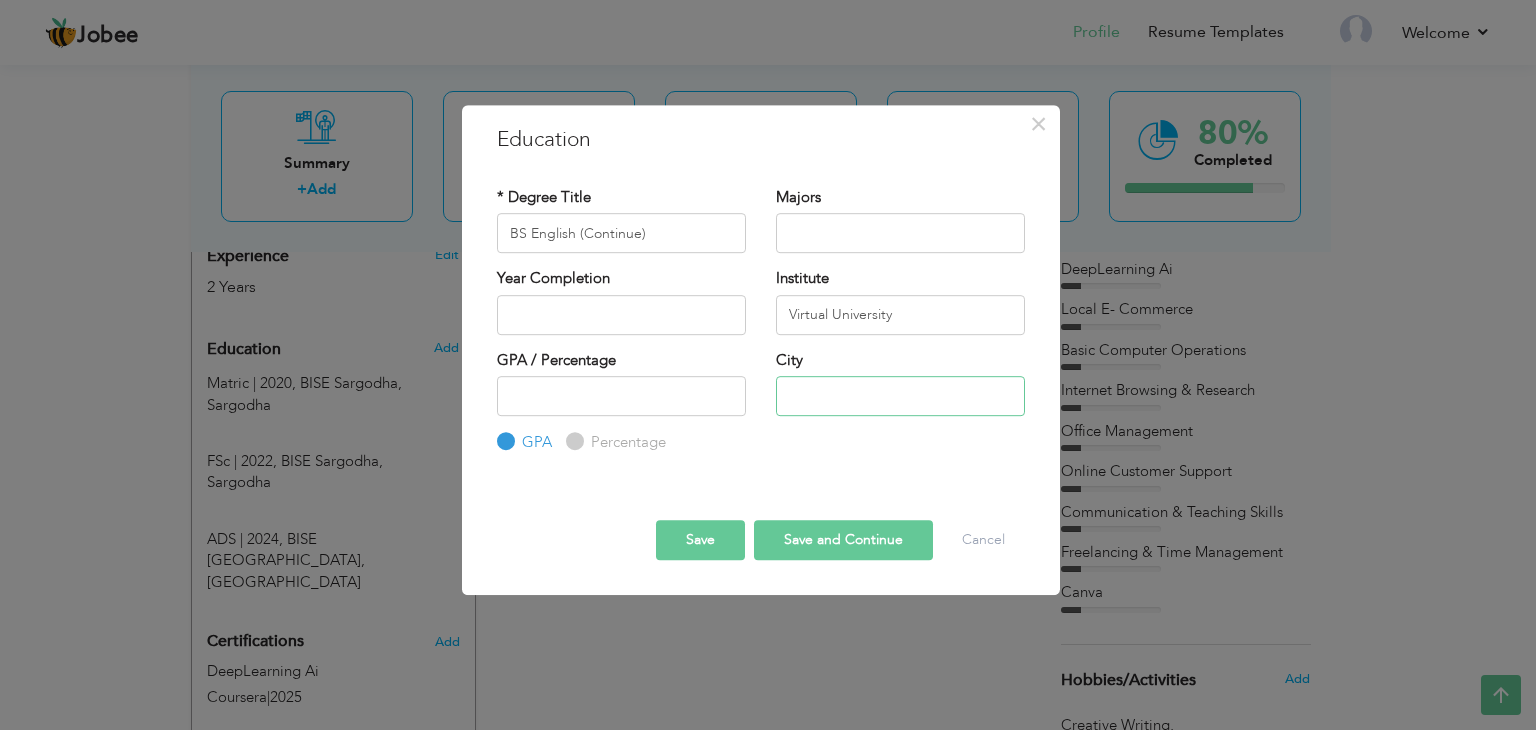 type on "Sargodha" 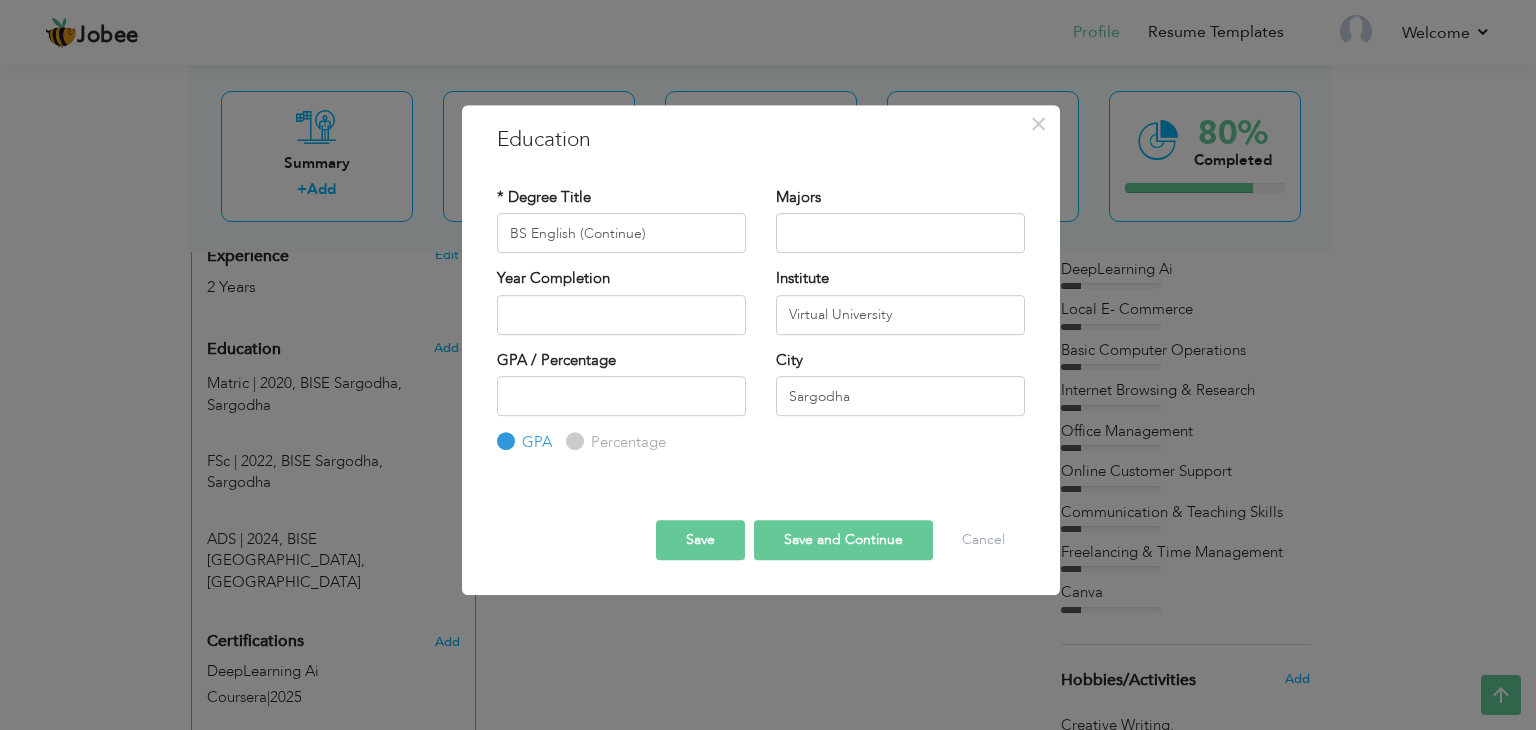 click on "Save" at bounding box center [700, 540] 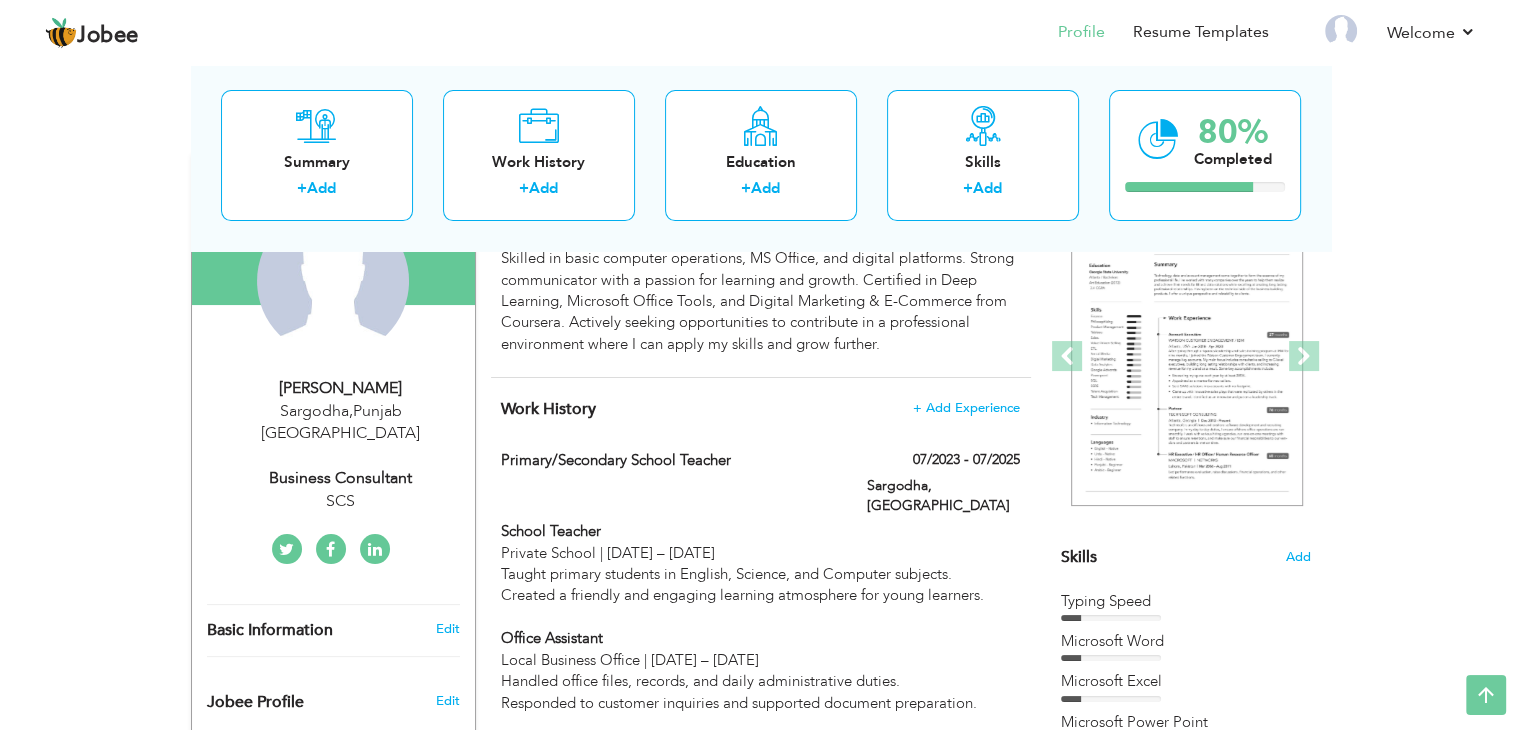 scroll, scrollTop: 0, scrollLeft: 0, axis: both 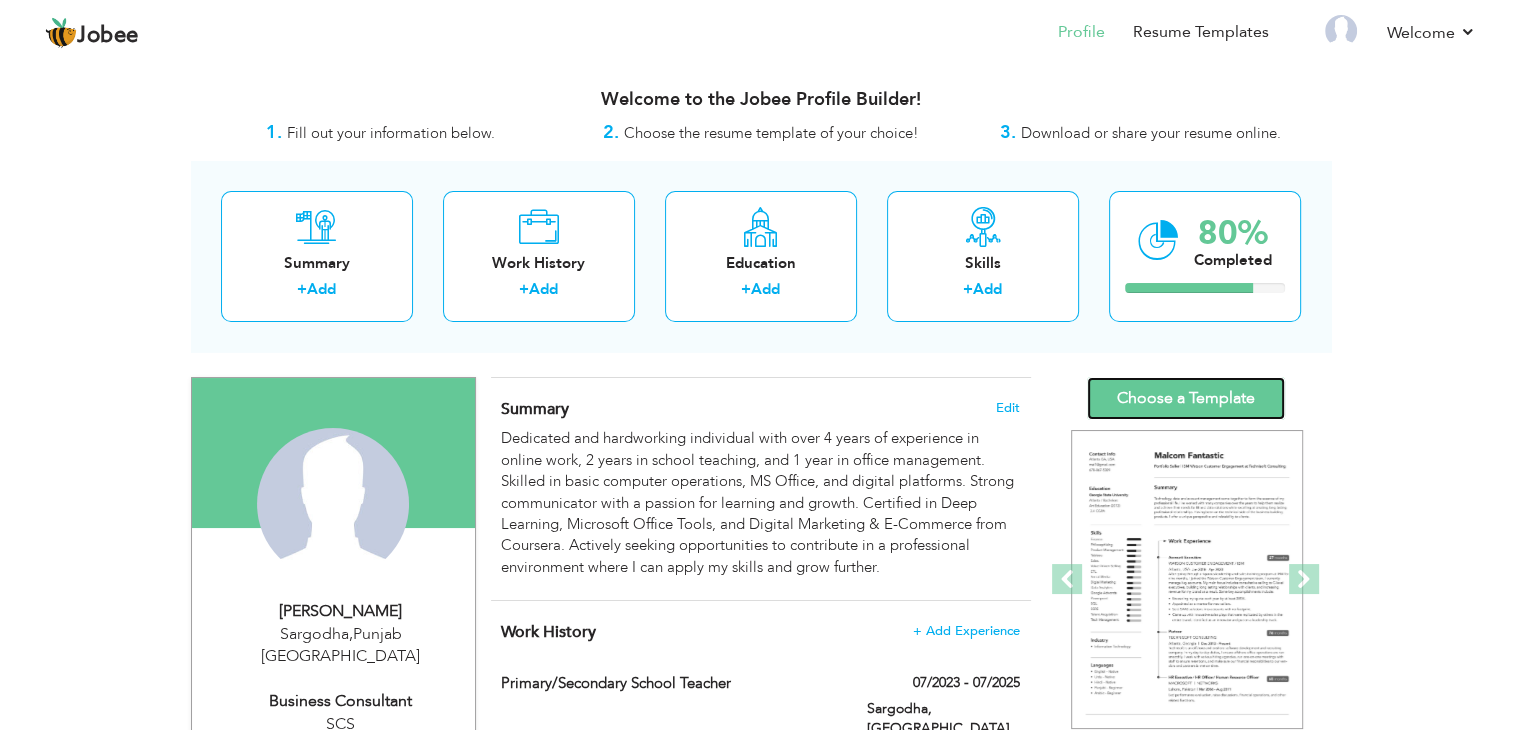 click on "Choose a Template" at bounding box center (1186, 398) 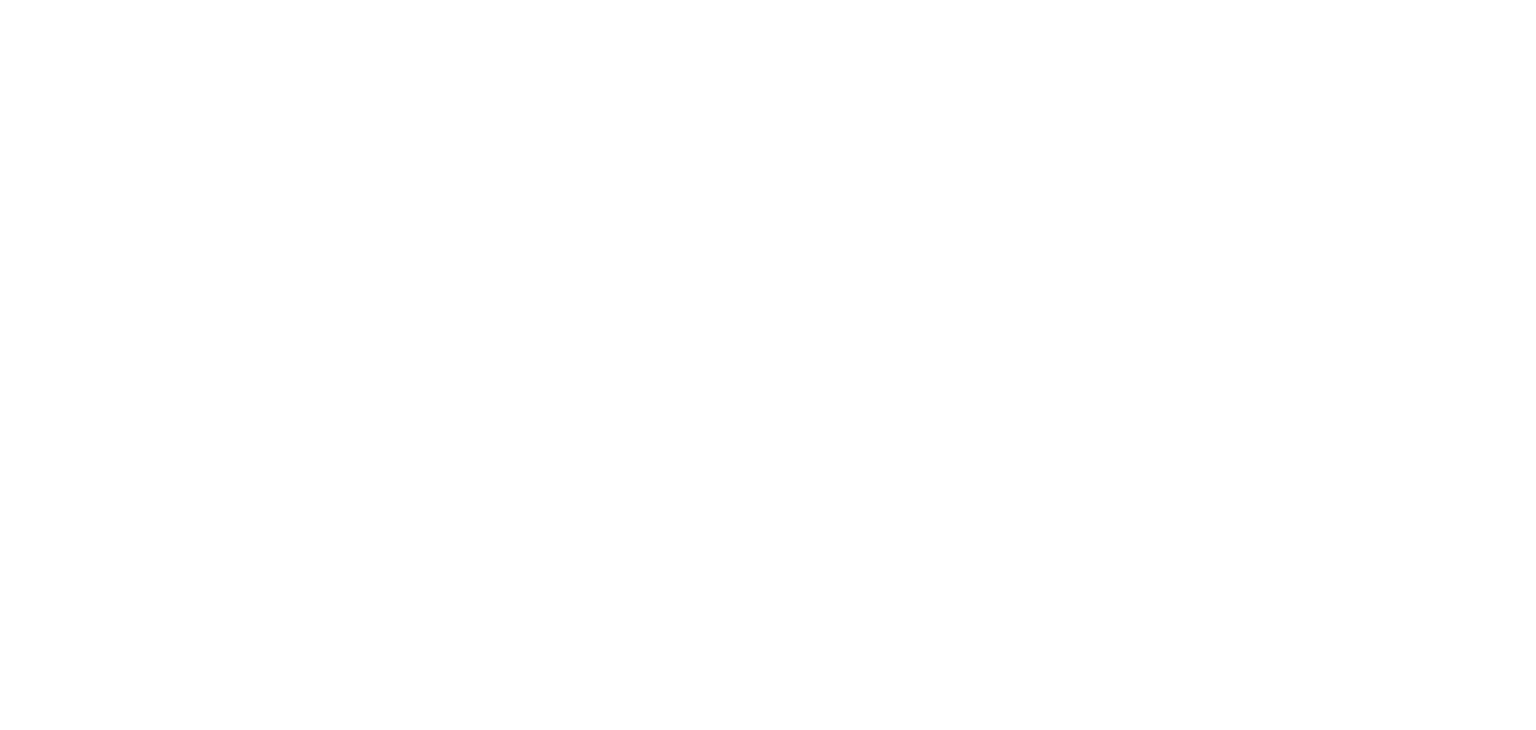 scroll, scrollTop: 0, scrollLeft: 0, axis: both 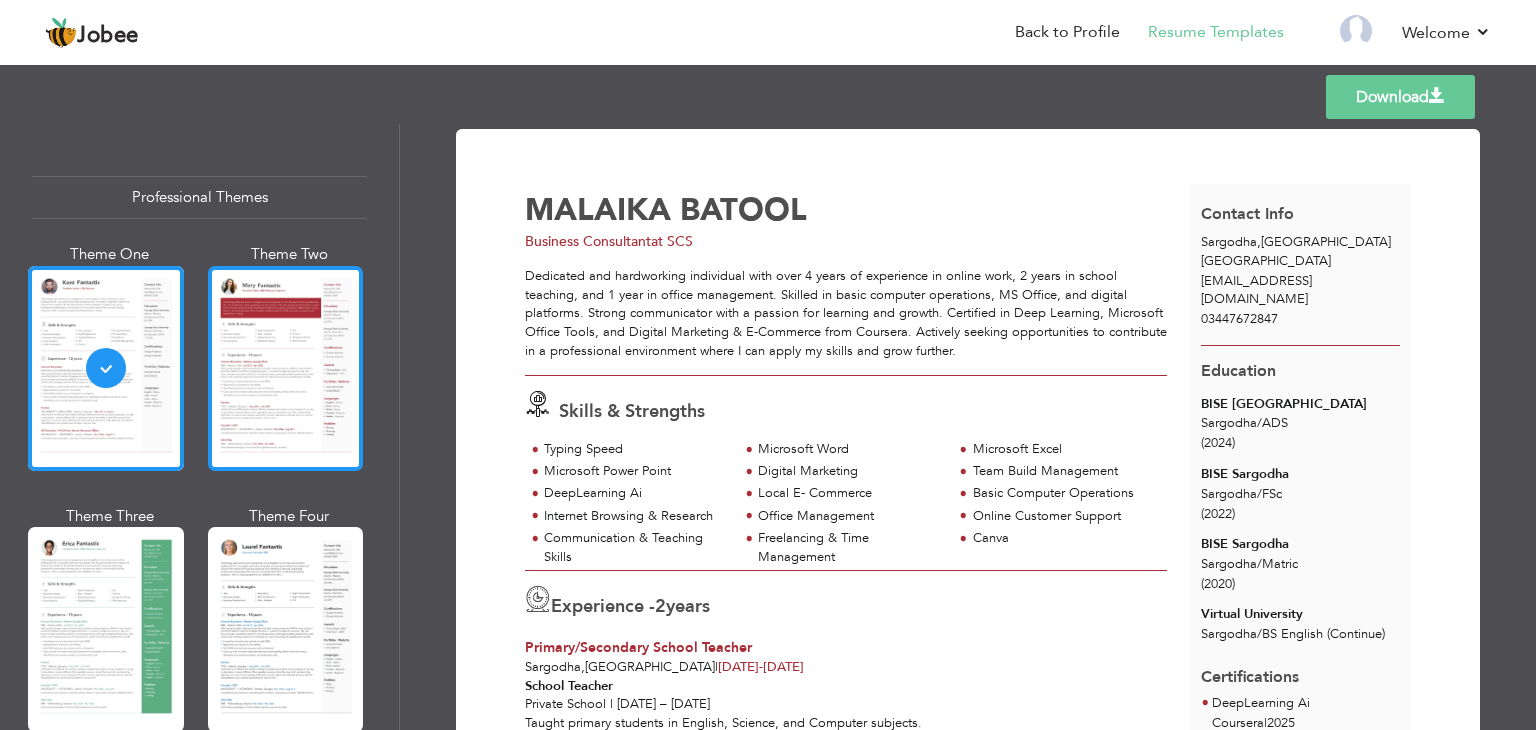 click at bounding box center [286, 368] 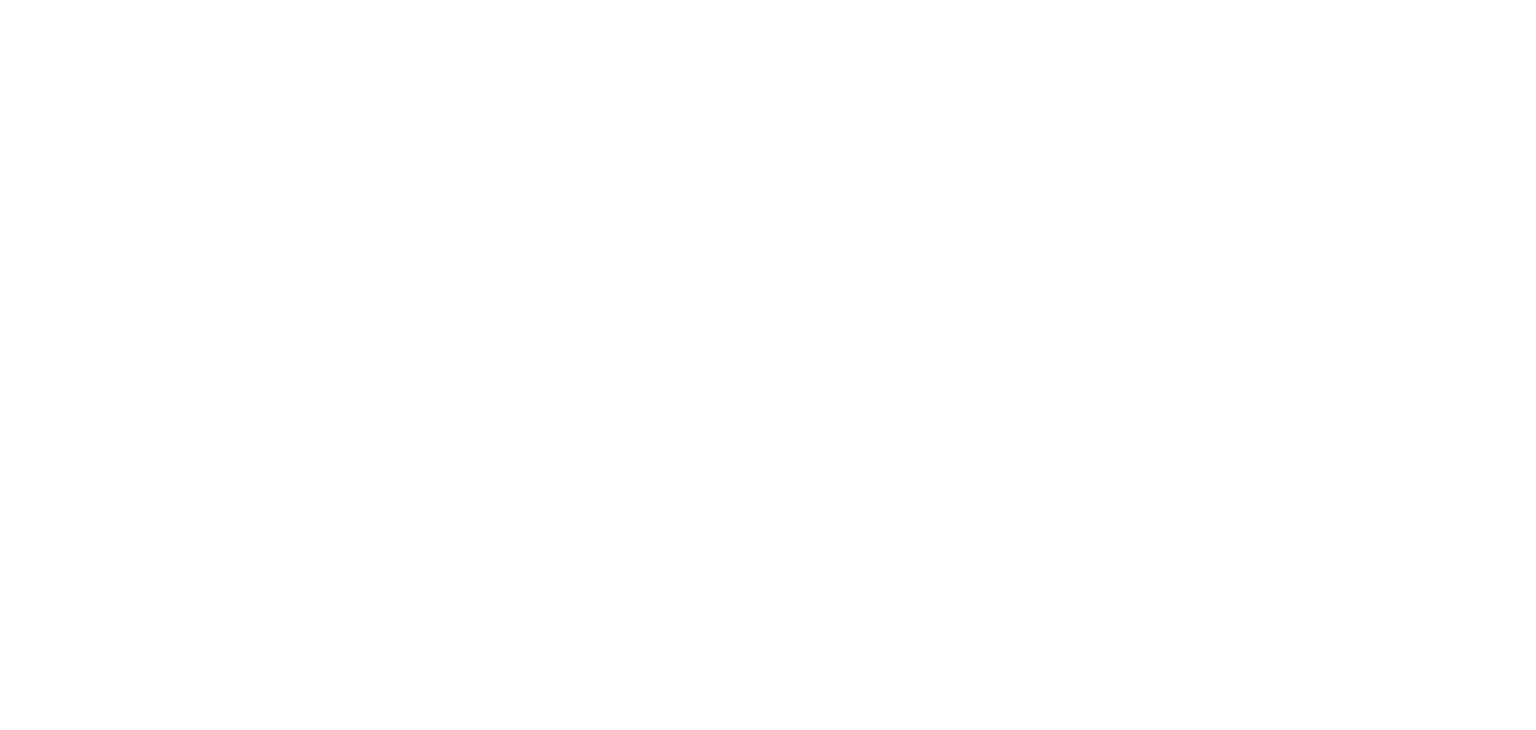 scroll, scrollTop: 0, scrollLeft: 0, axis: both 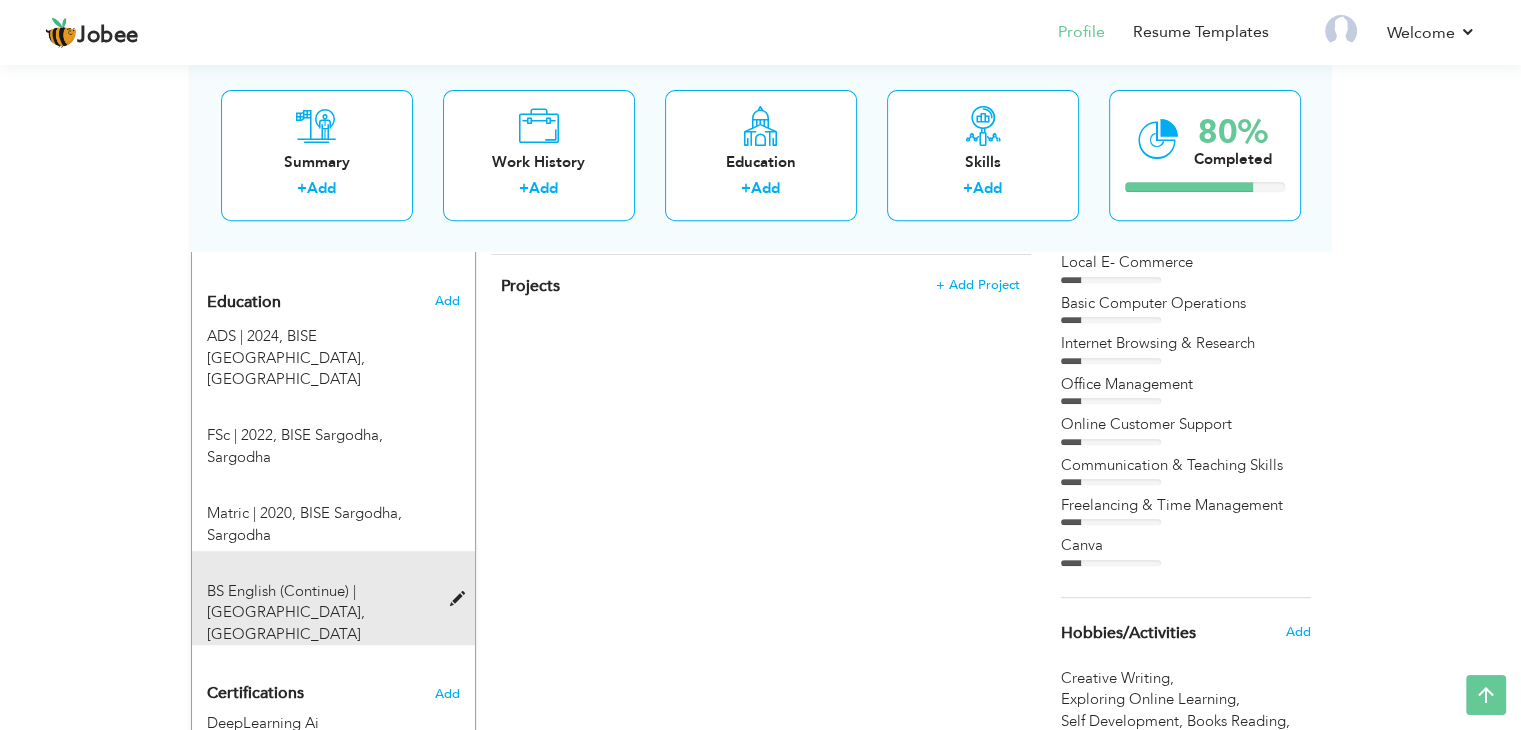 click at bounding box center [461, 599] 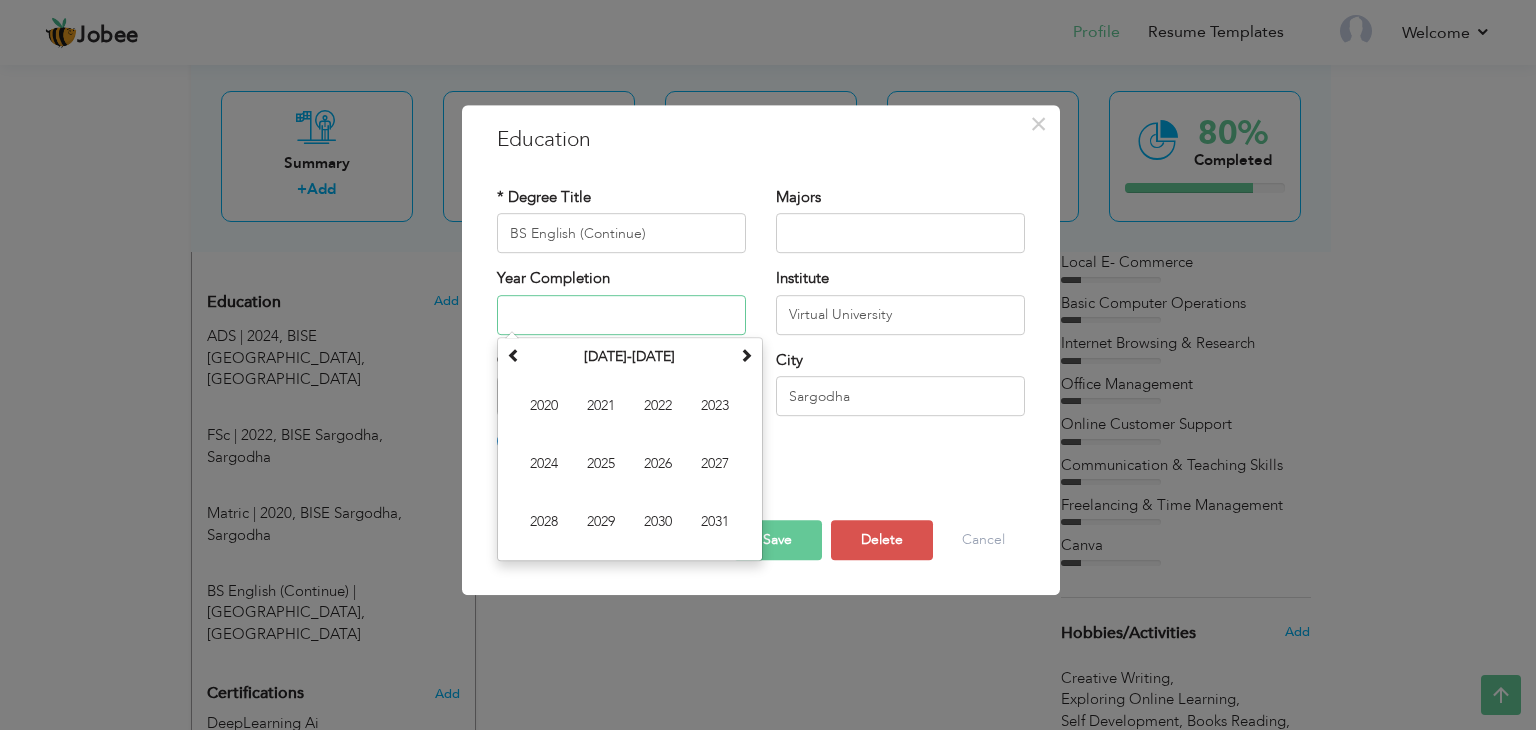 click at bounding box center [621, 315] 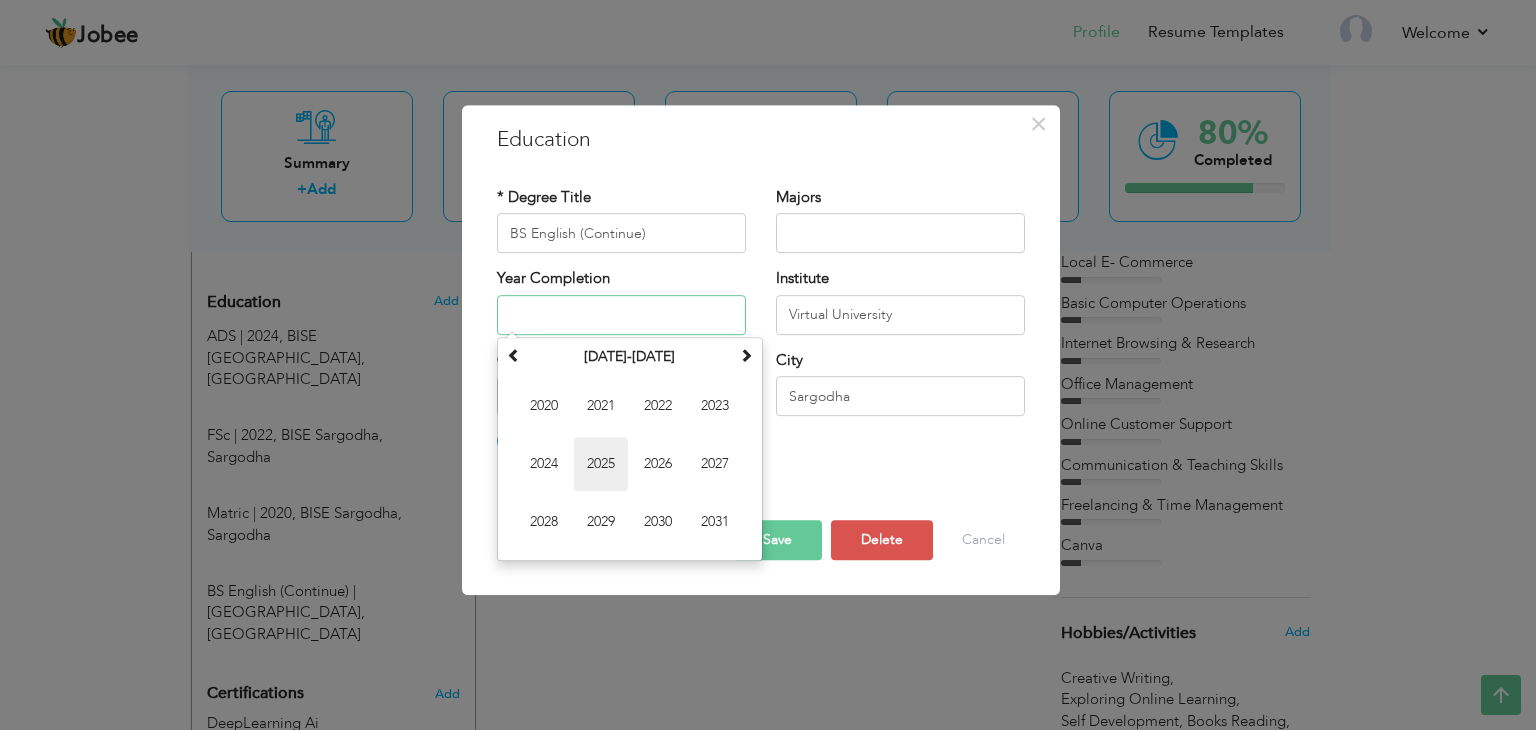 click on "2025" at bounding box center (601, 464) 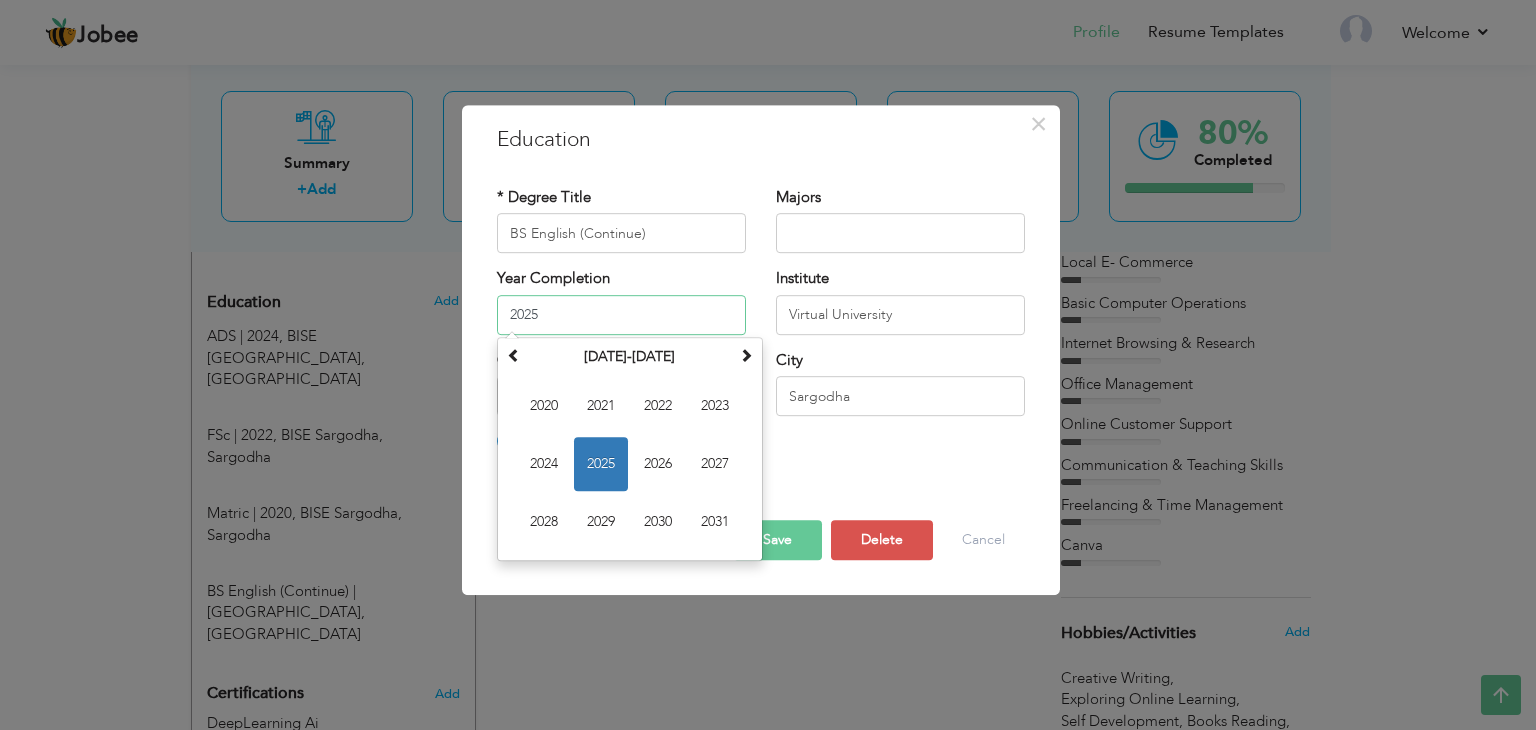 click on "2025" at bounding box center [621, 315] 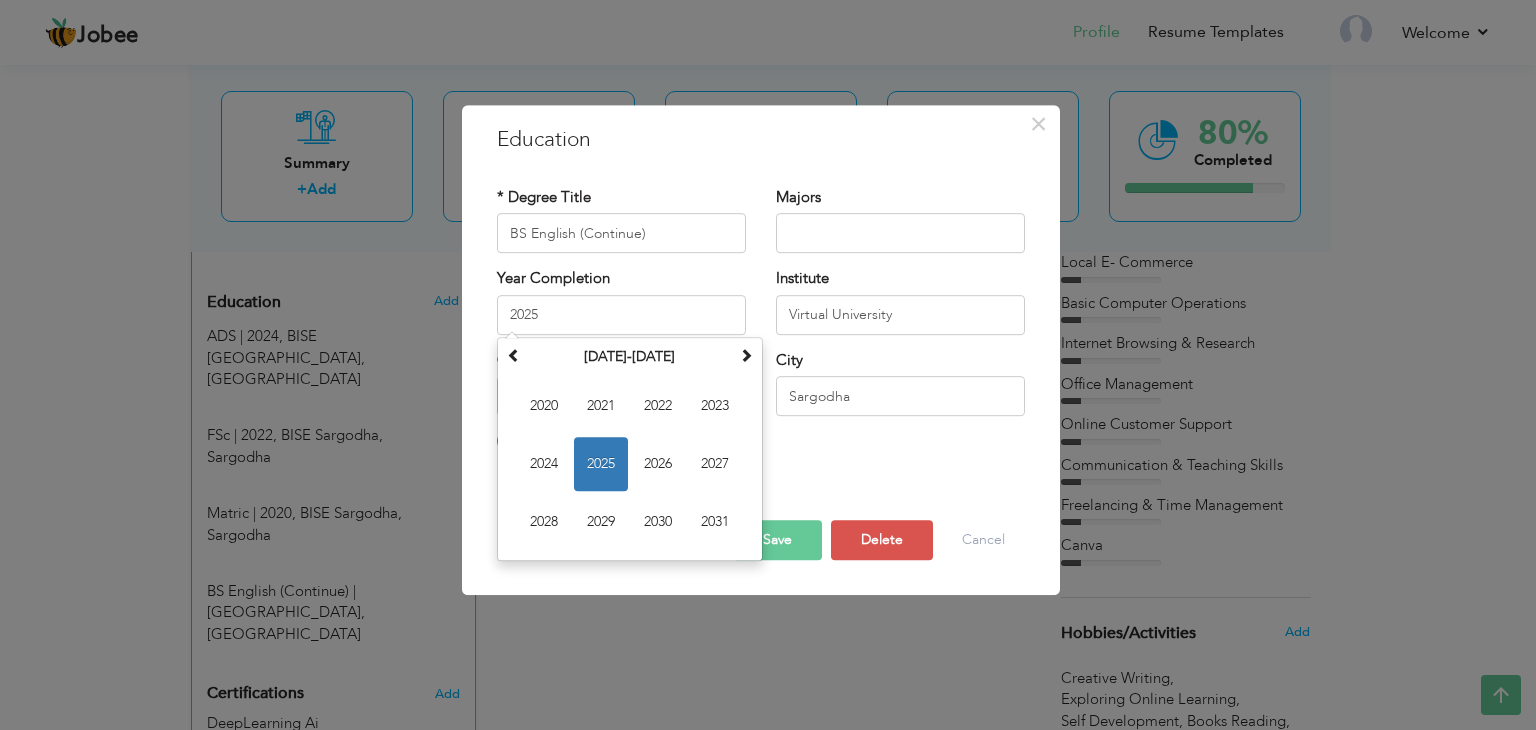 type on "2025" 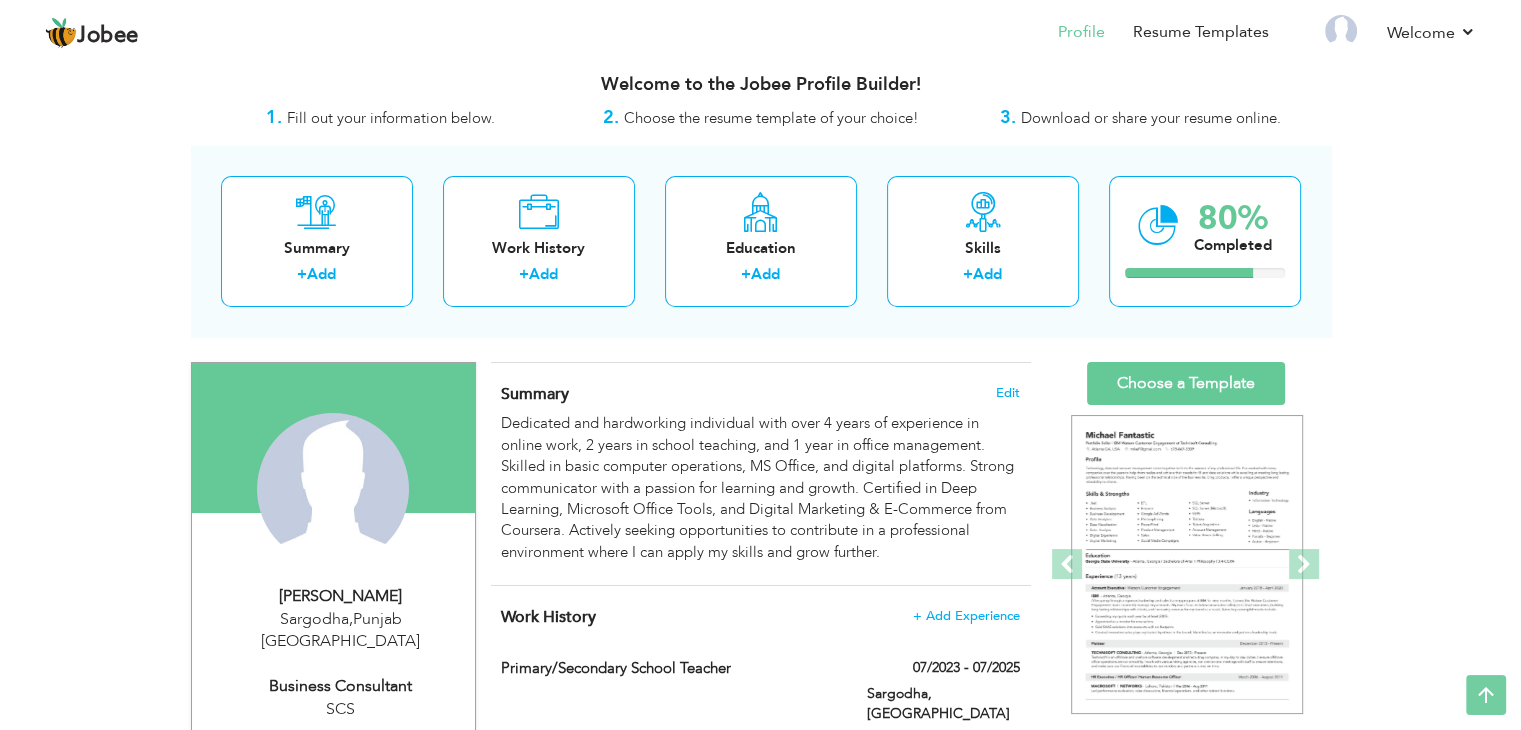 scroll, scrollTop: 0, scrollLeft: 0, axis: both 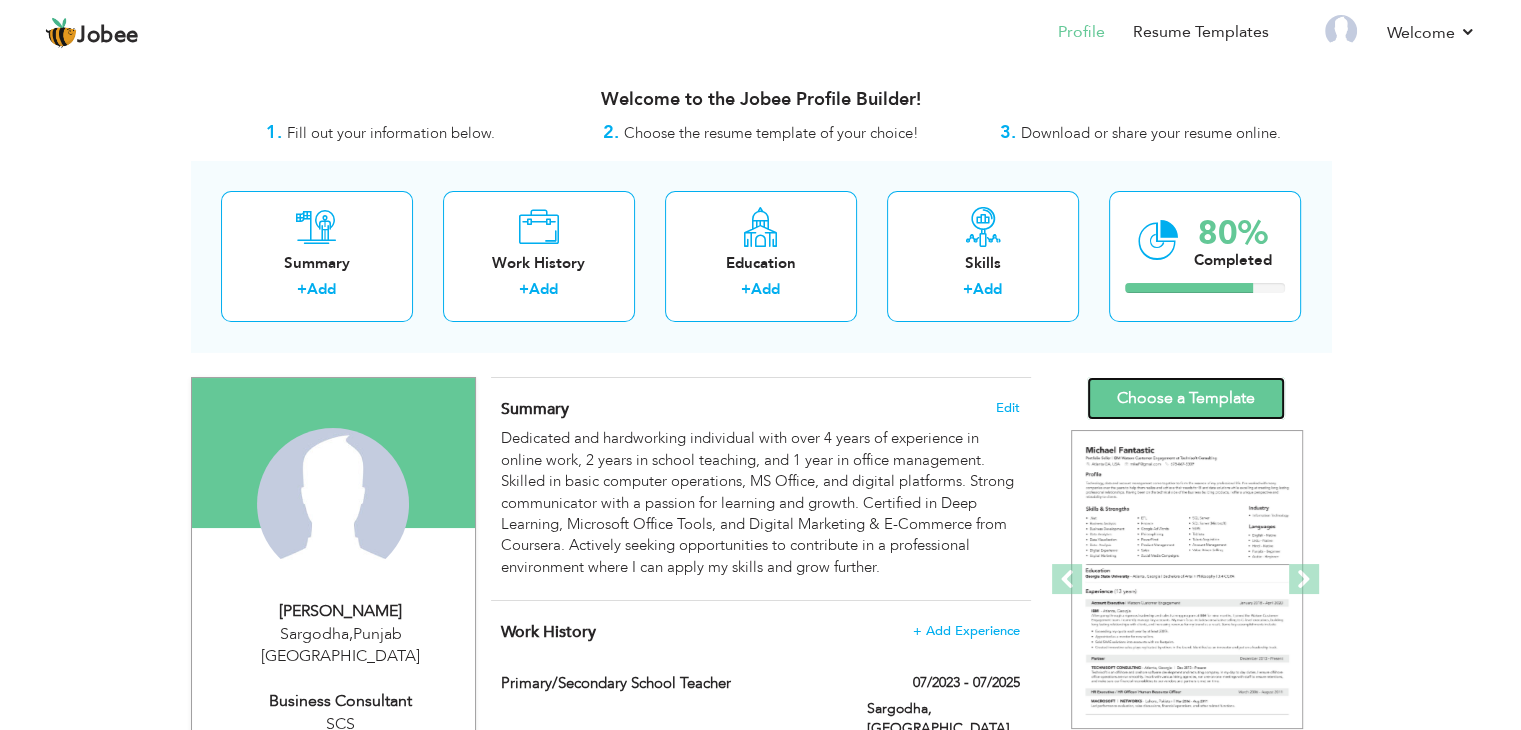click on "Choose a Template" at bounding box center [1186, 398] 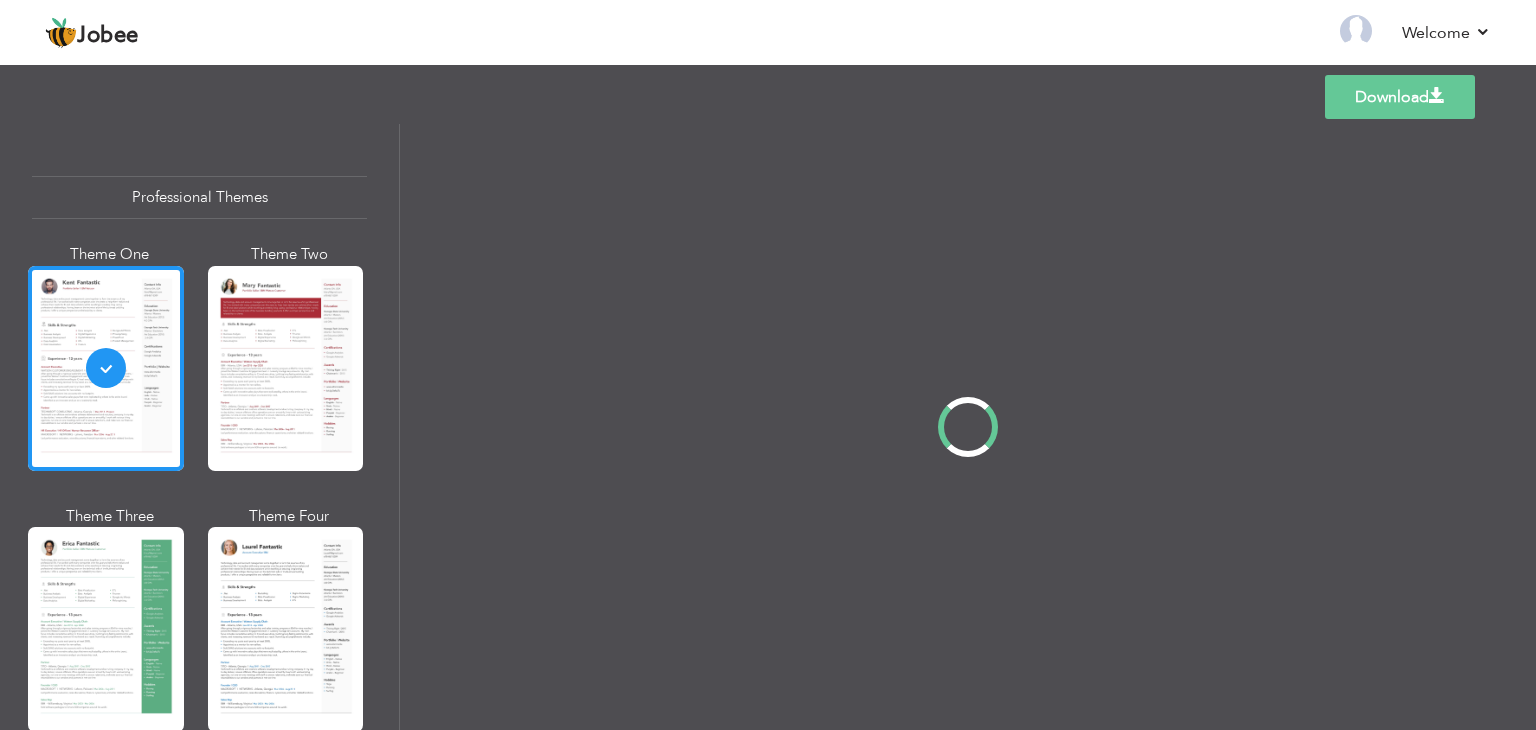 scroll, scrollTop: 0, scrollLeft: 0, axis: both 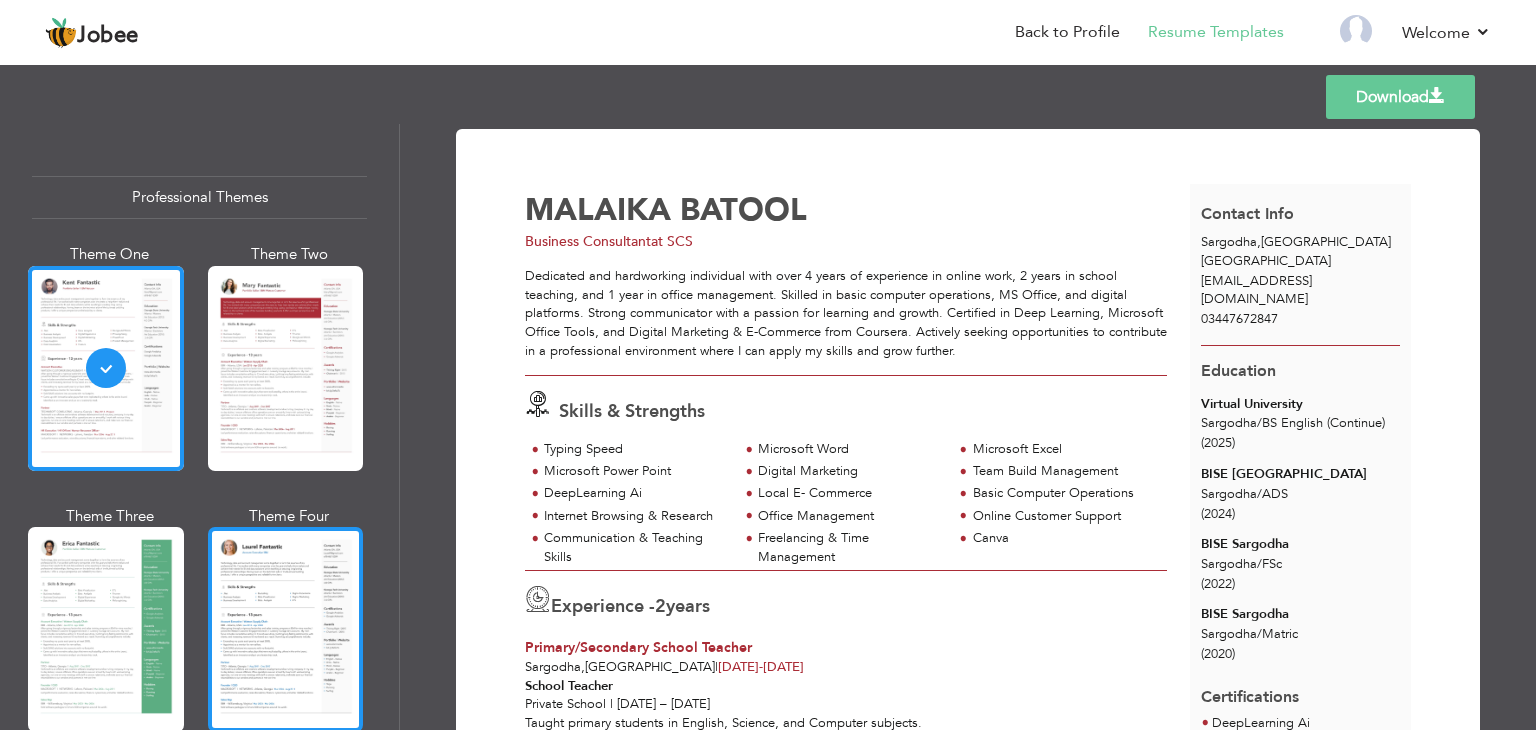 click at bounding box center [286, 629] 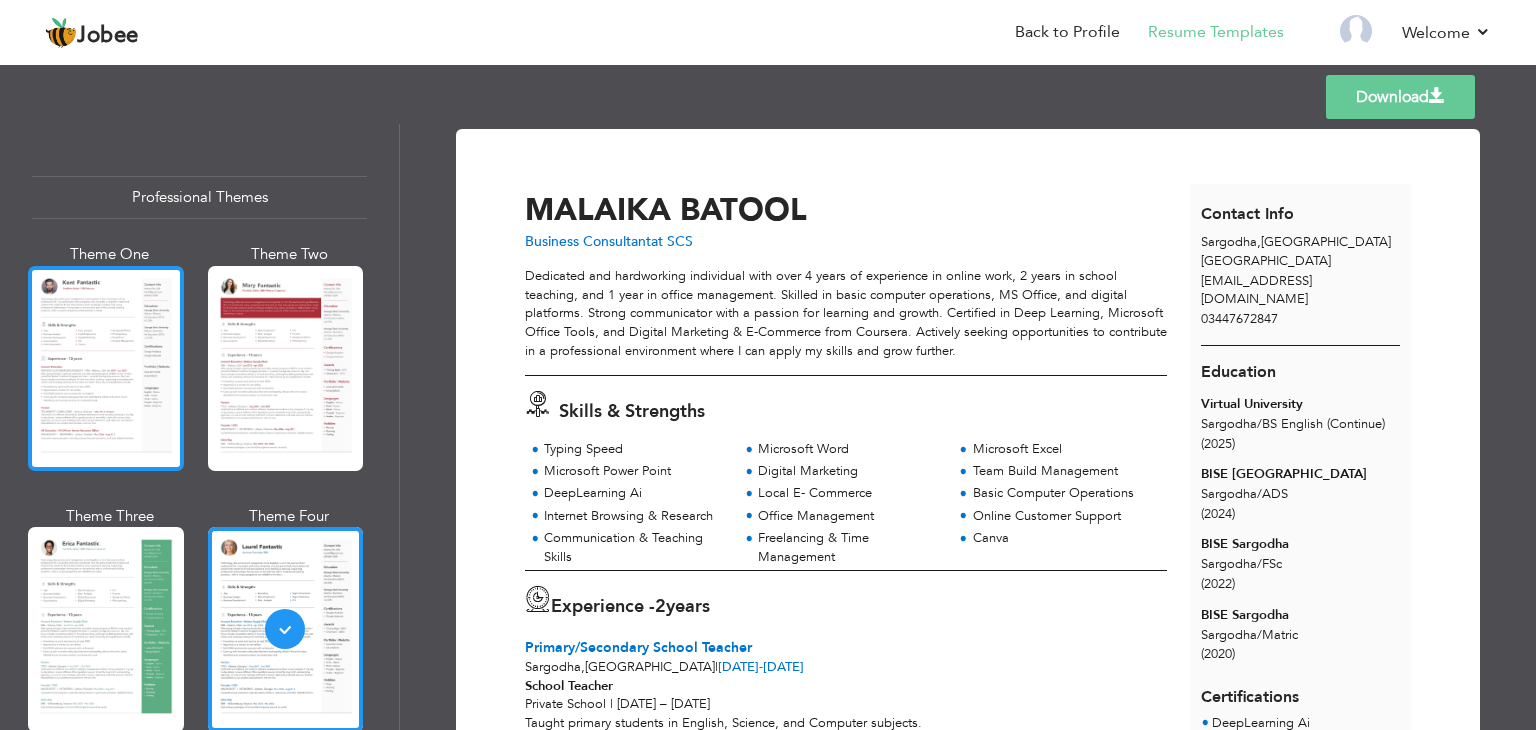 click at bounding box center (106, 368) 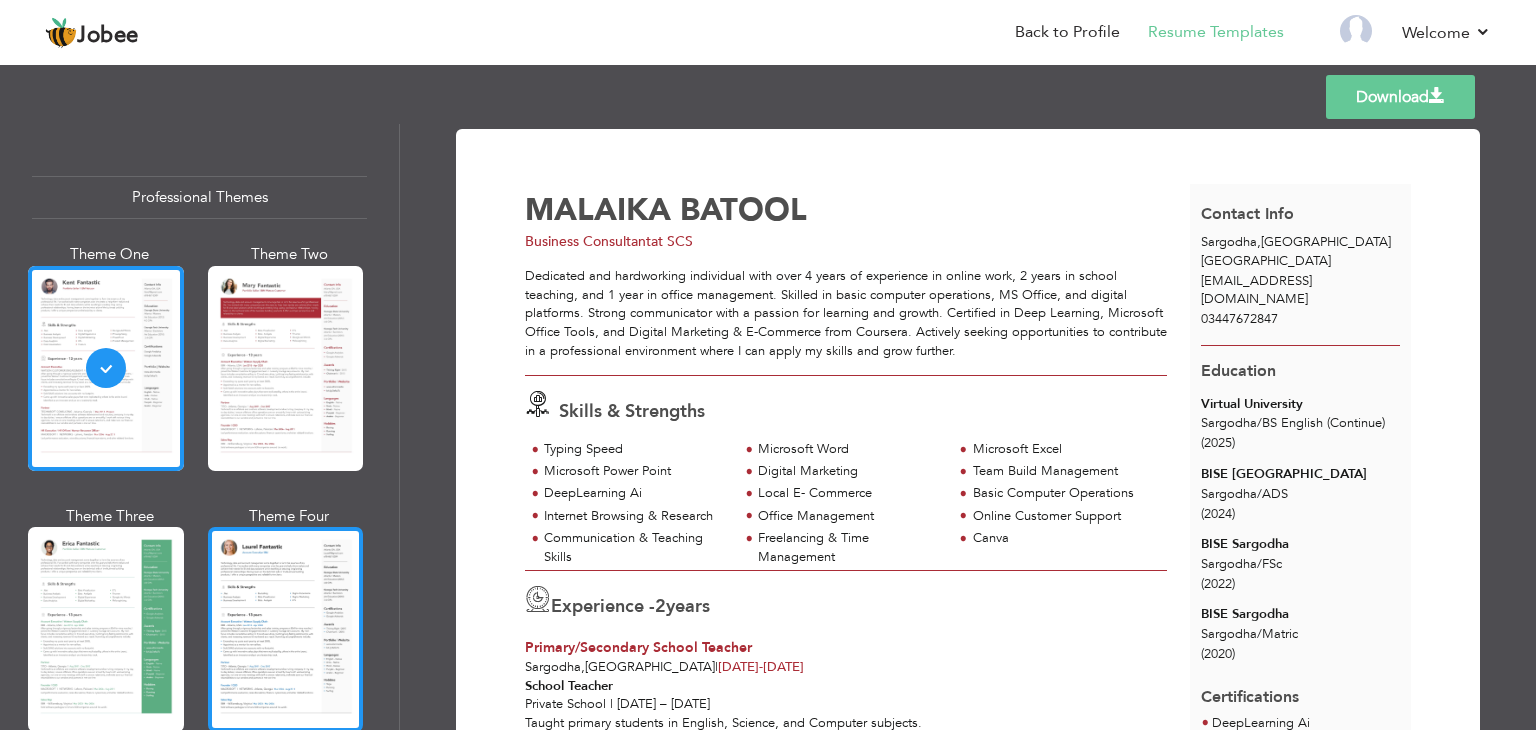 click at bounding box center [286, 629] 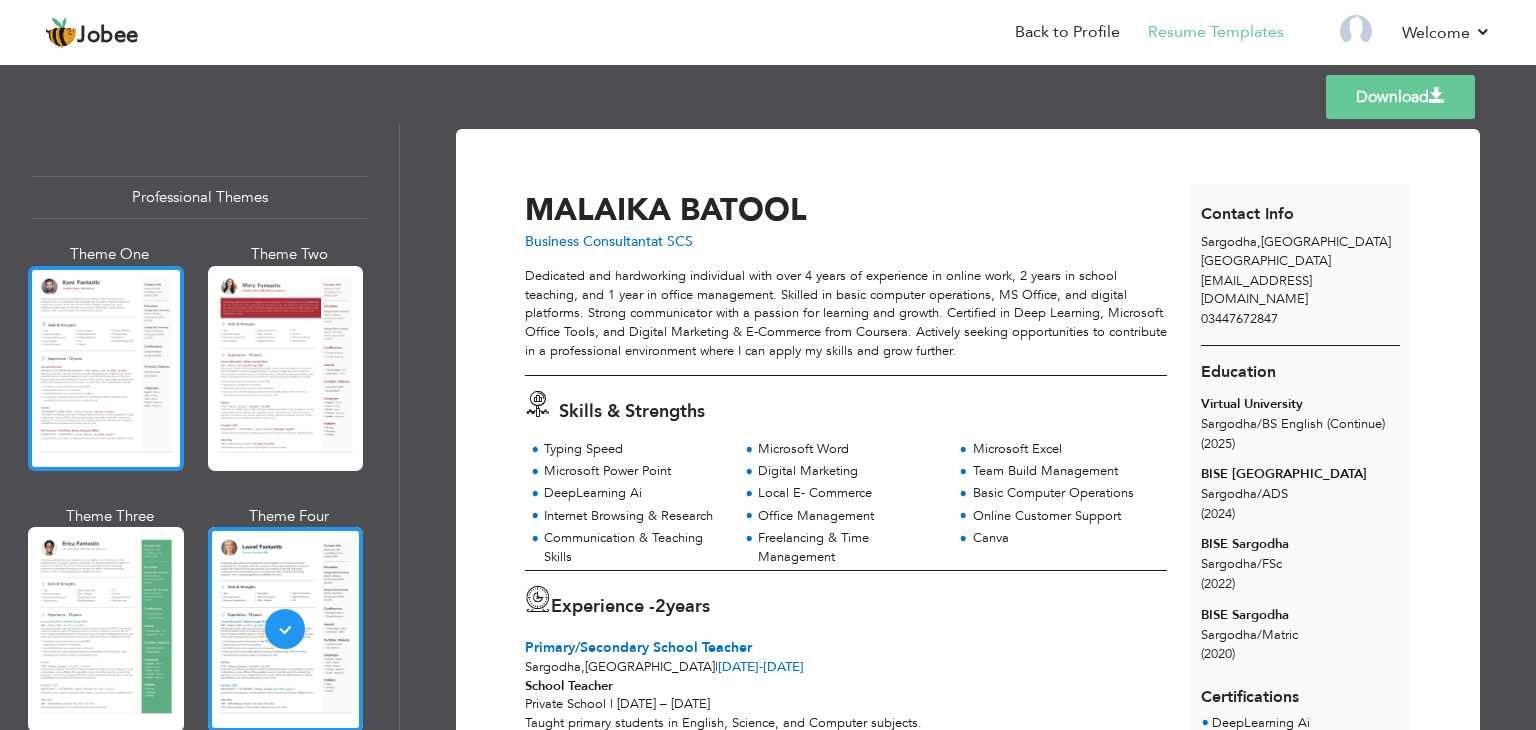 click at bounding box center (106, 368) 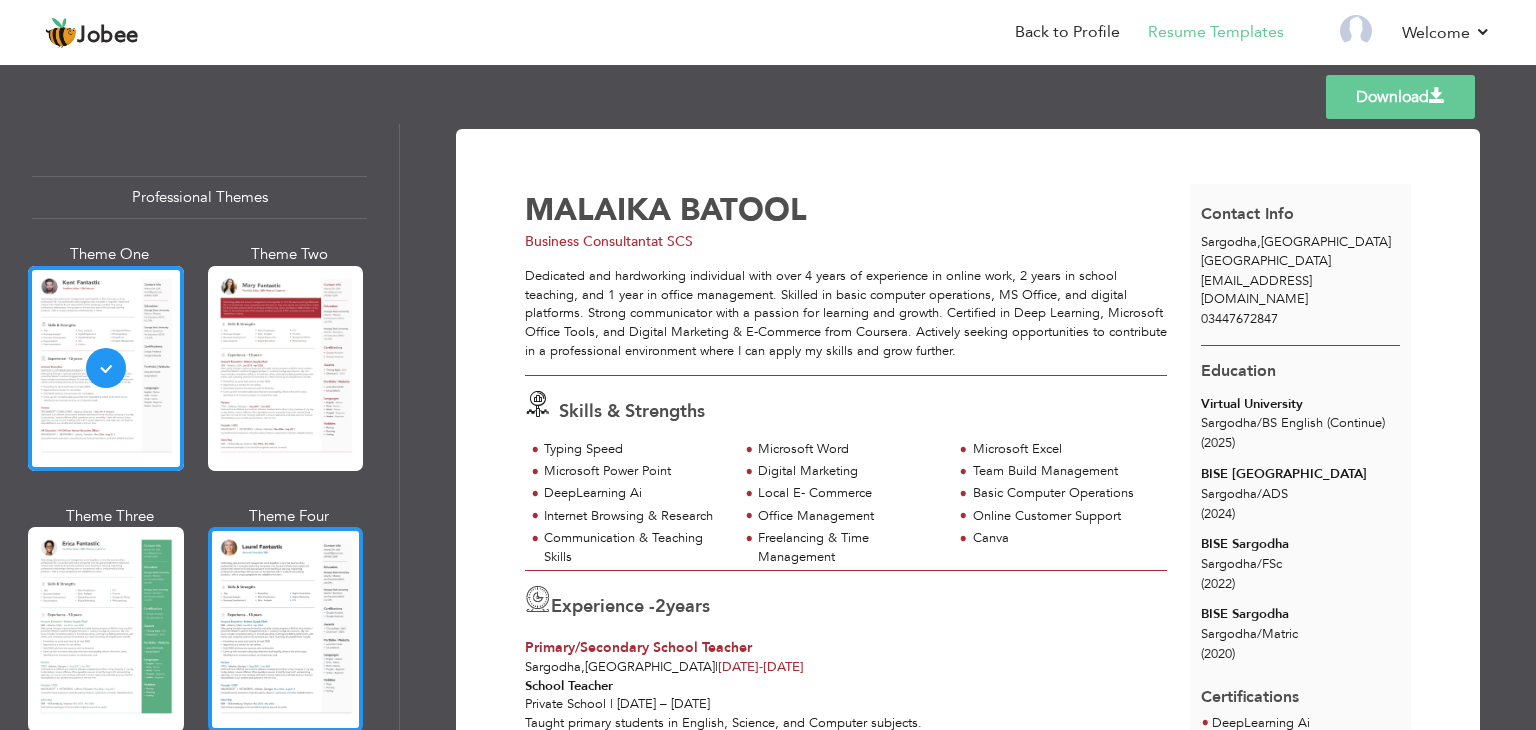 click at bounding box center (286, 629) 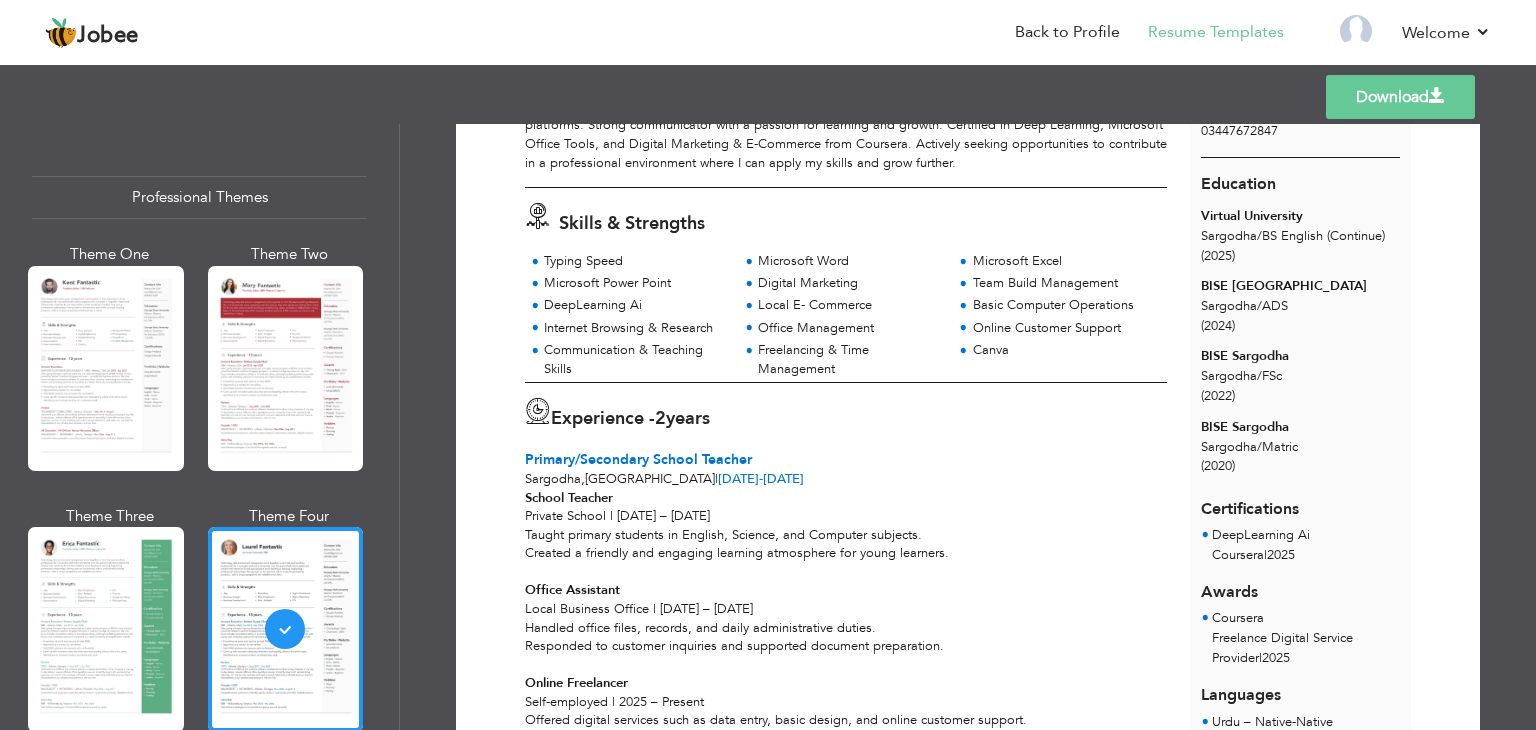 scroll, scrollTop: 0, scrollLeft: 0, axis: both 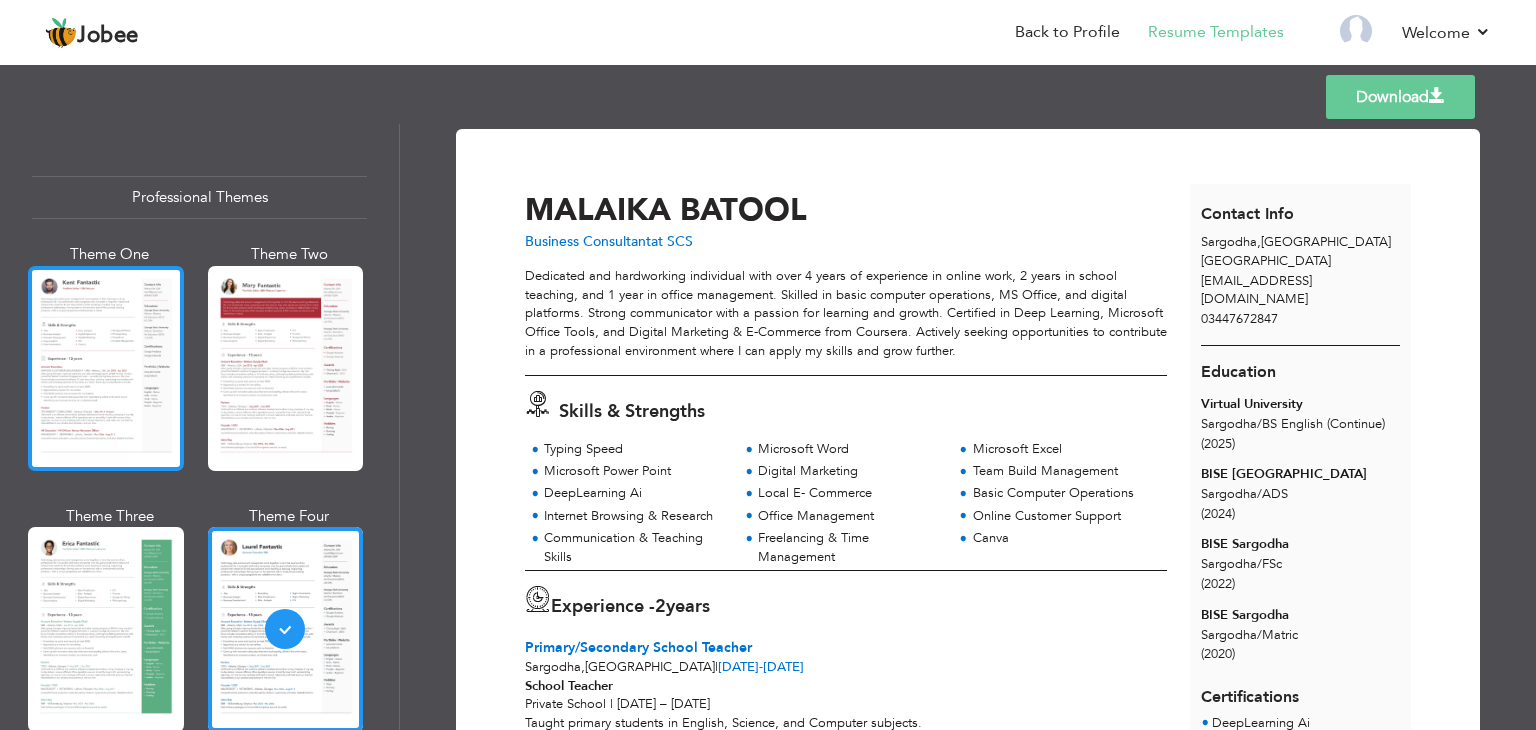 click at bounding box center [106, 368] 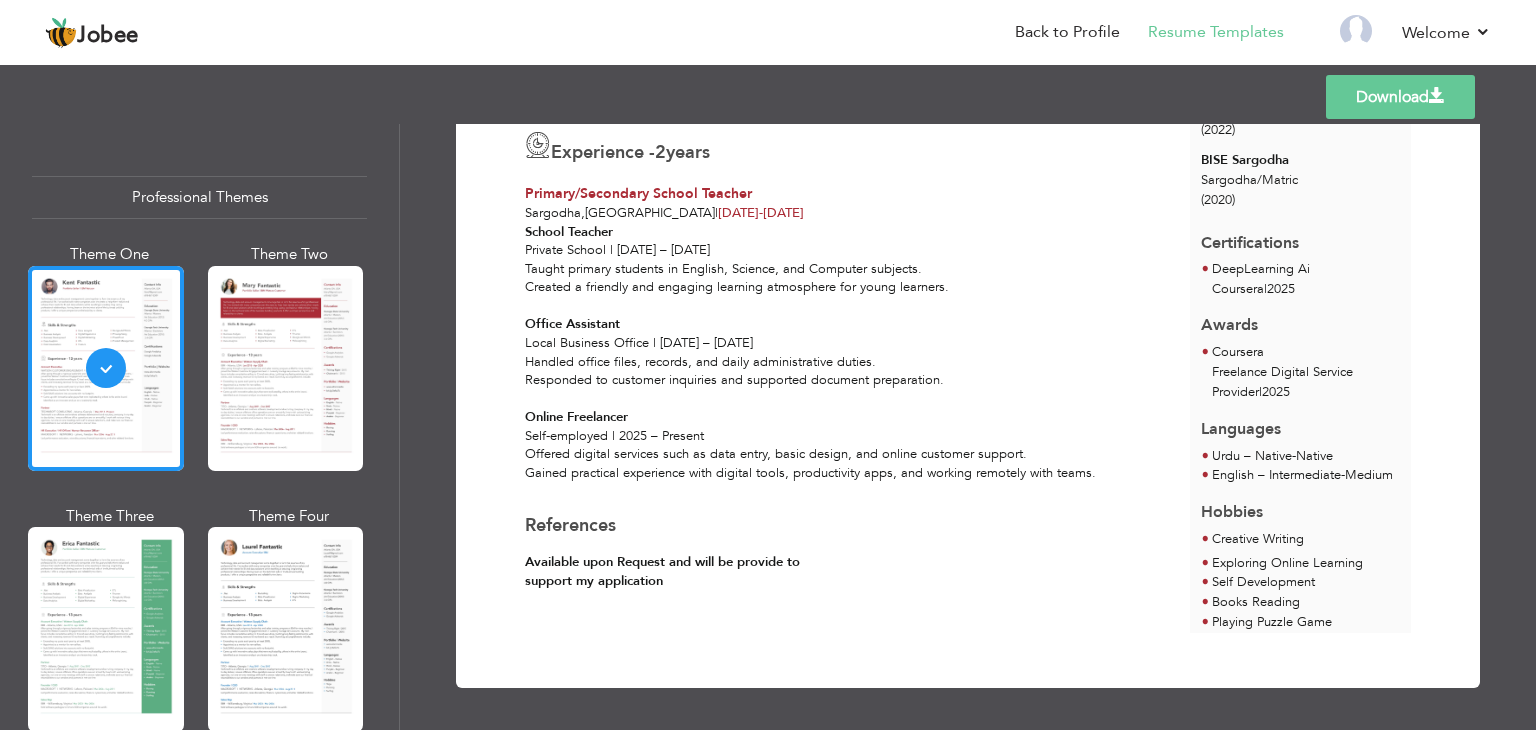 scroll, scrollTop: 0, scrollLeft: 0, axis: both 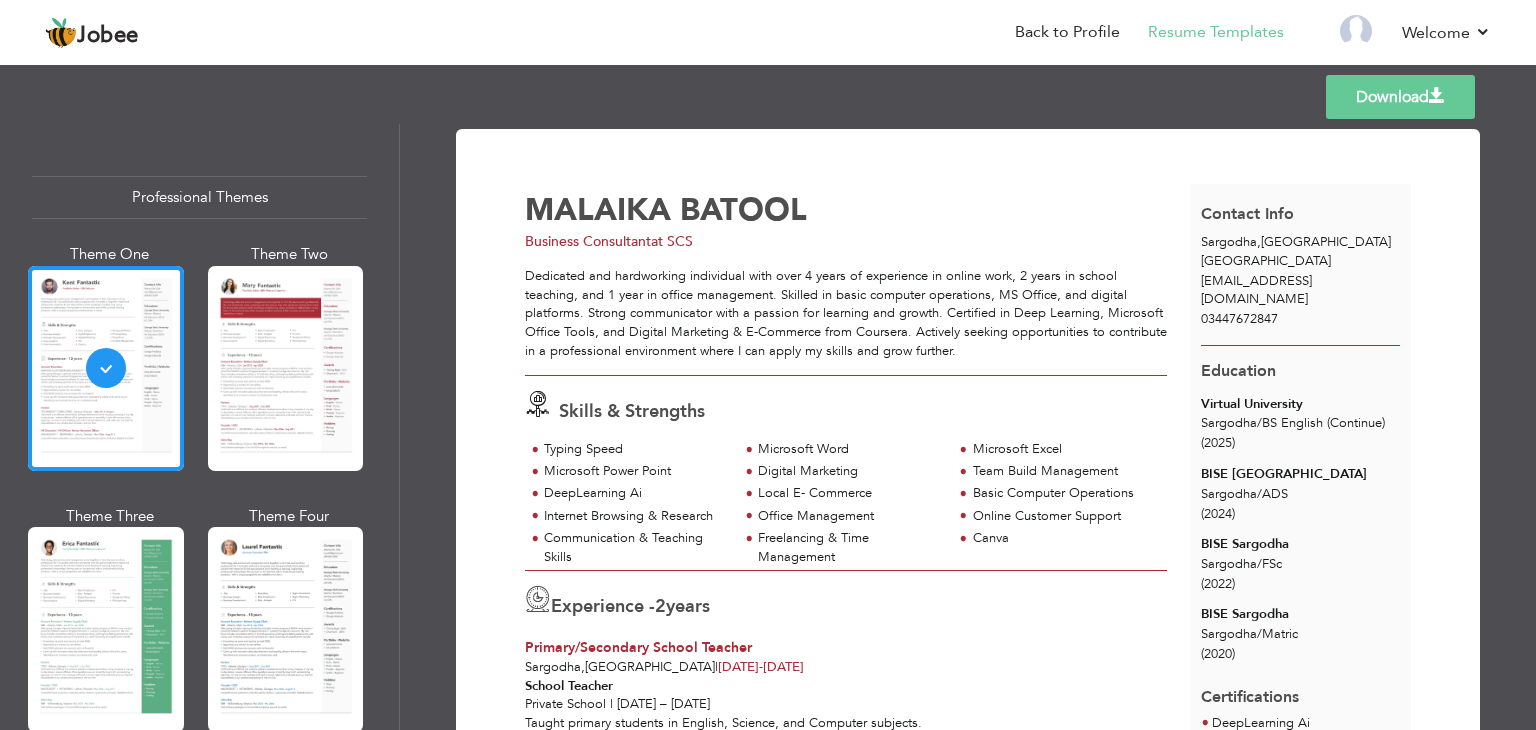 click on "Download" at bounding box center (1400, 97) 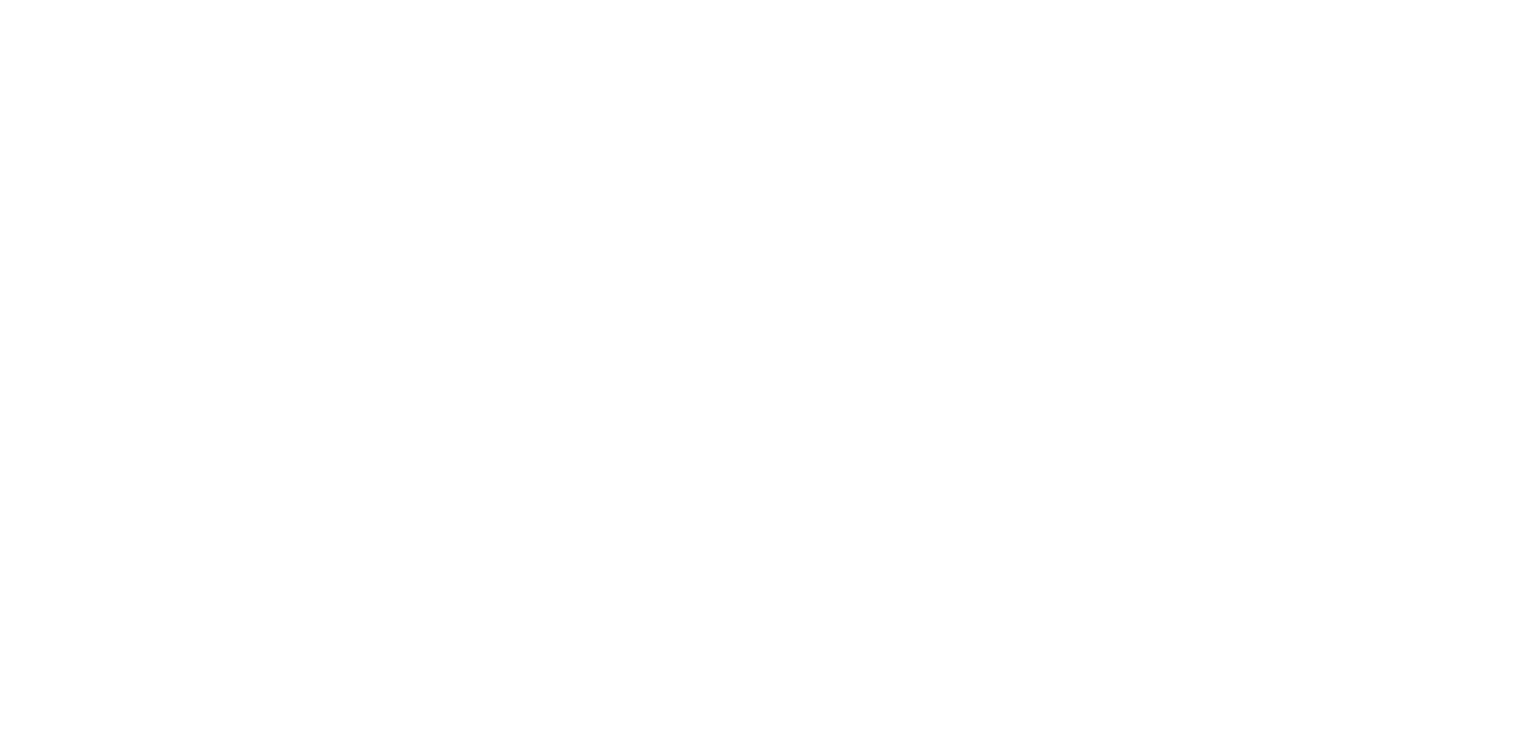 scroll, scrollTop: 0, scrollLeft: 0, axis: both 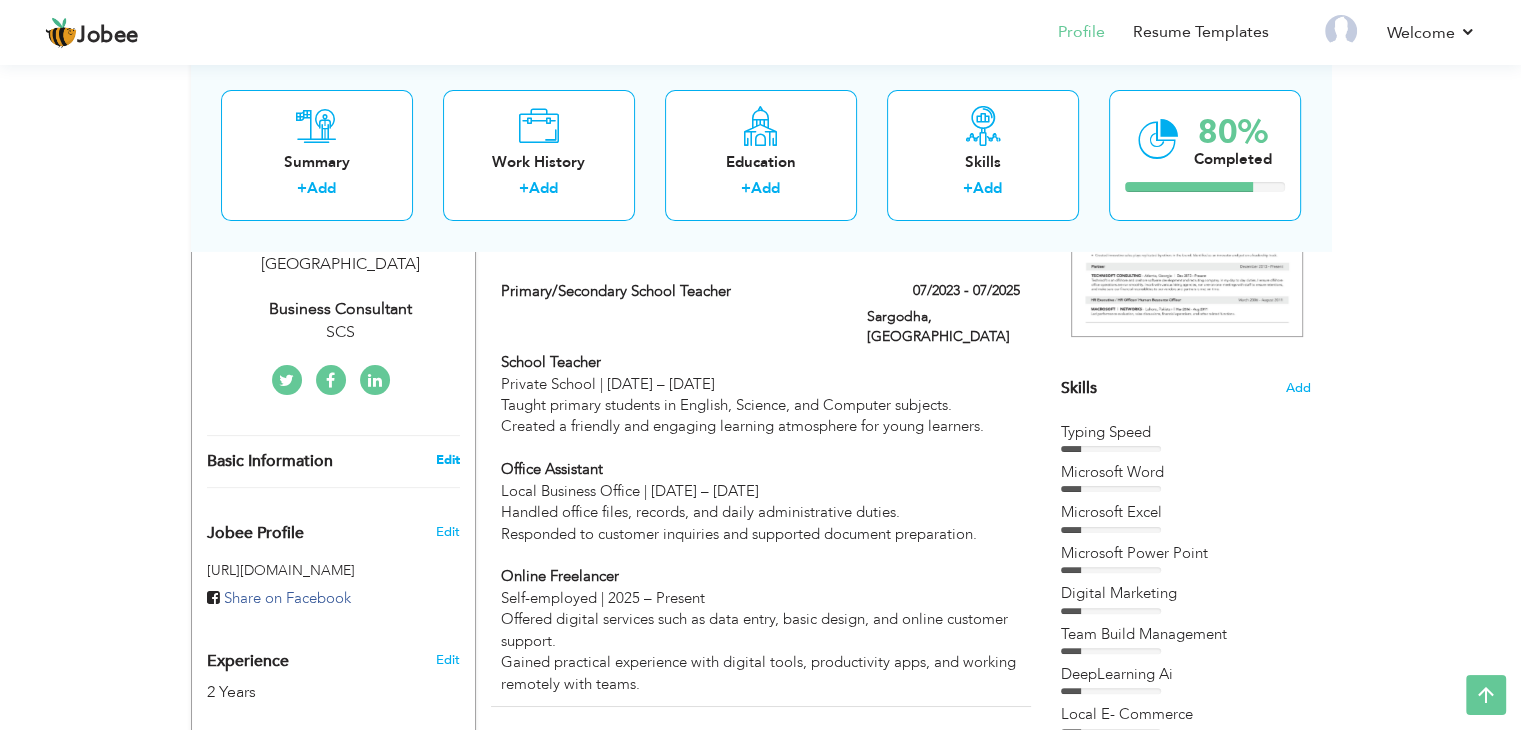 click on "Edit" at bounding box center [447, 460] 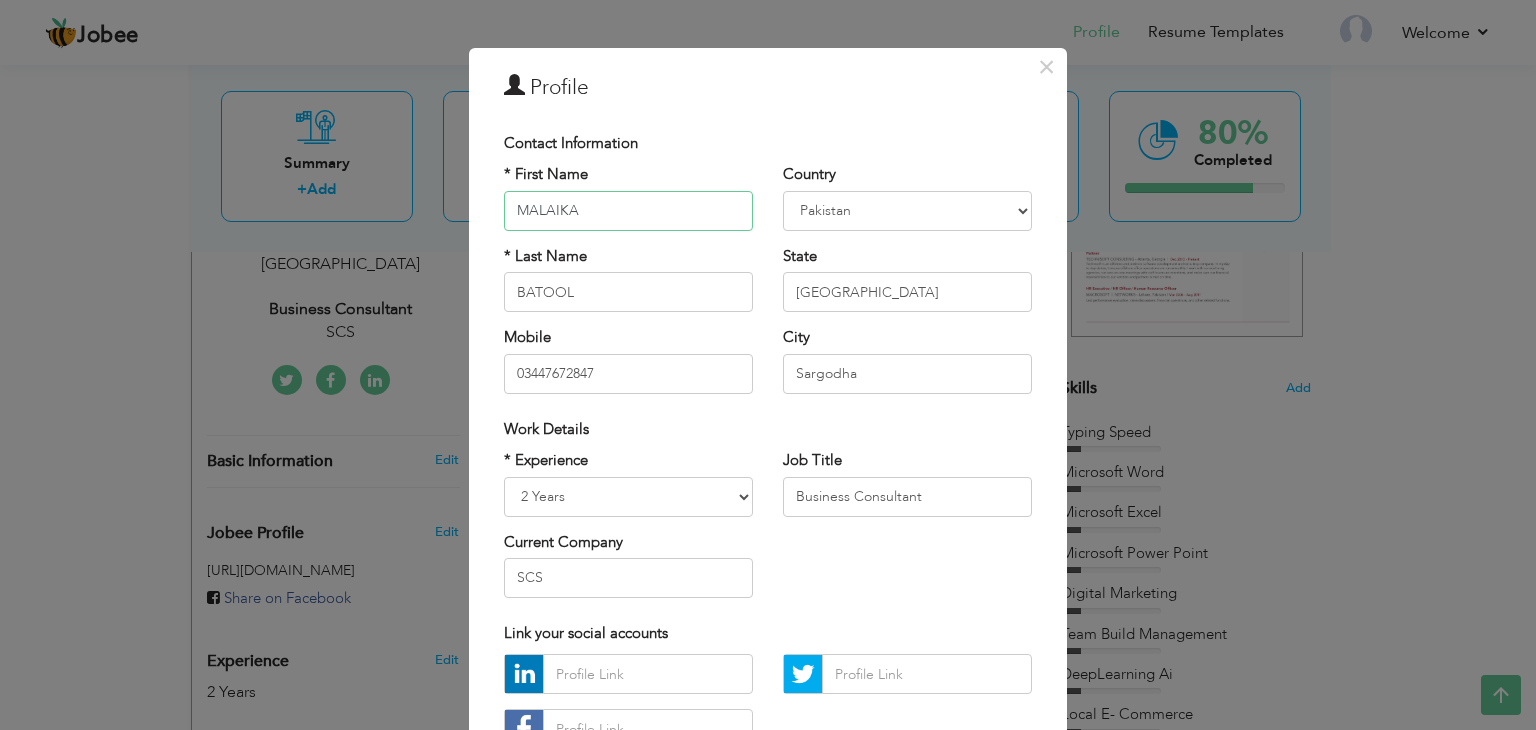scroll, scrollTop: 0, scrollLeft: 0, axis: both 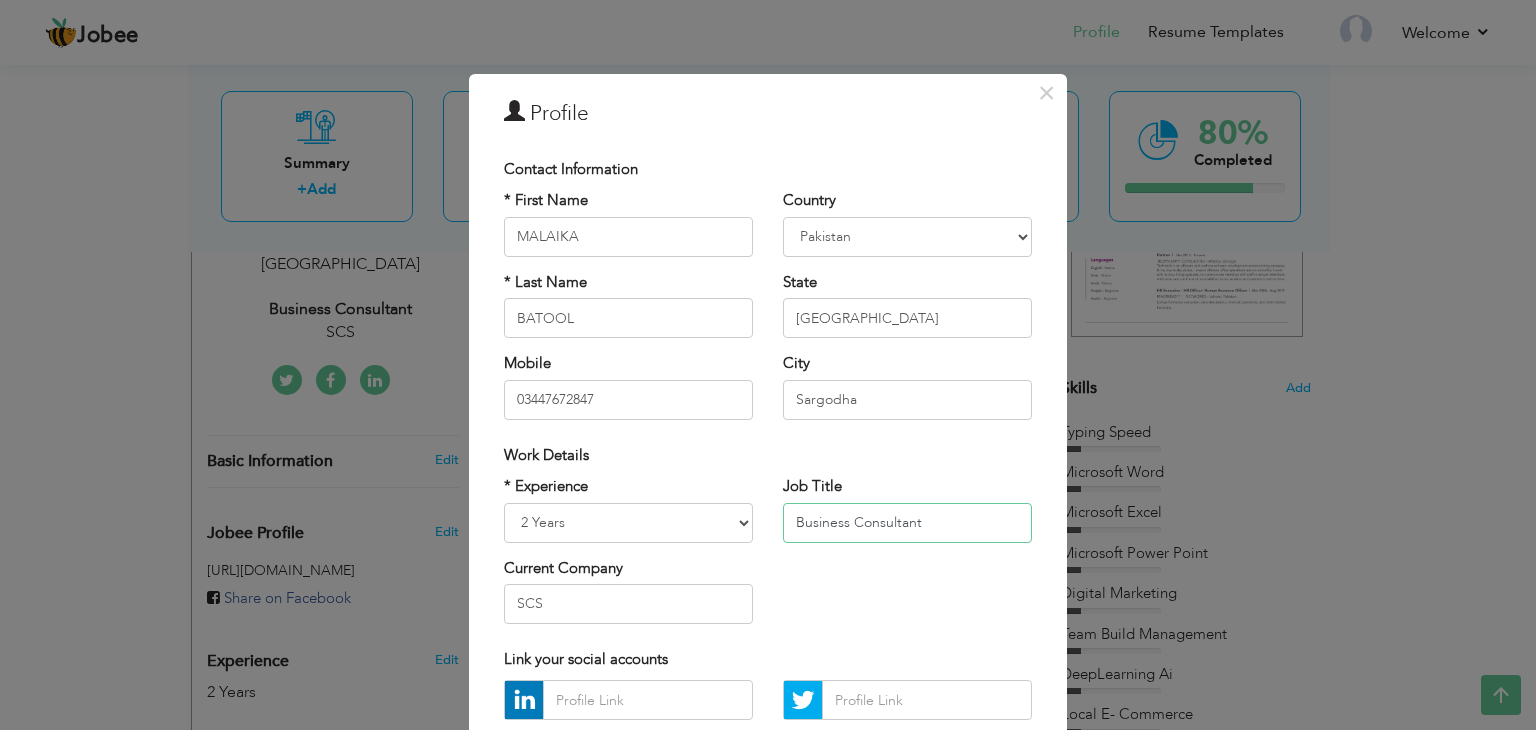 click on "Business Consultant" at bounding box center (907, 523) 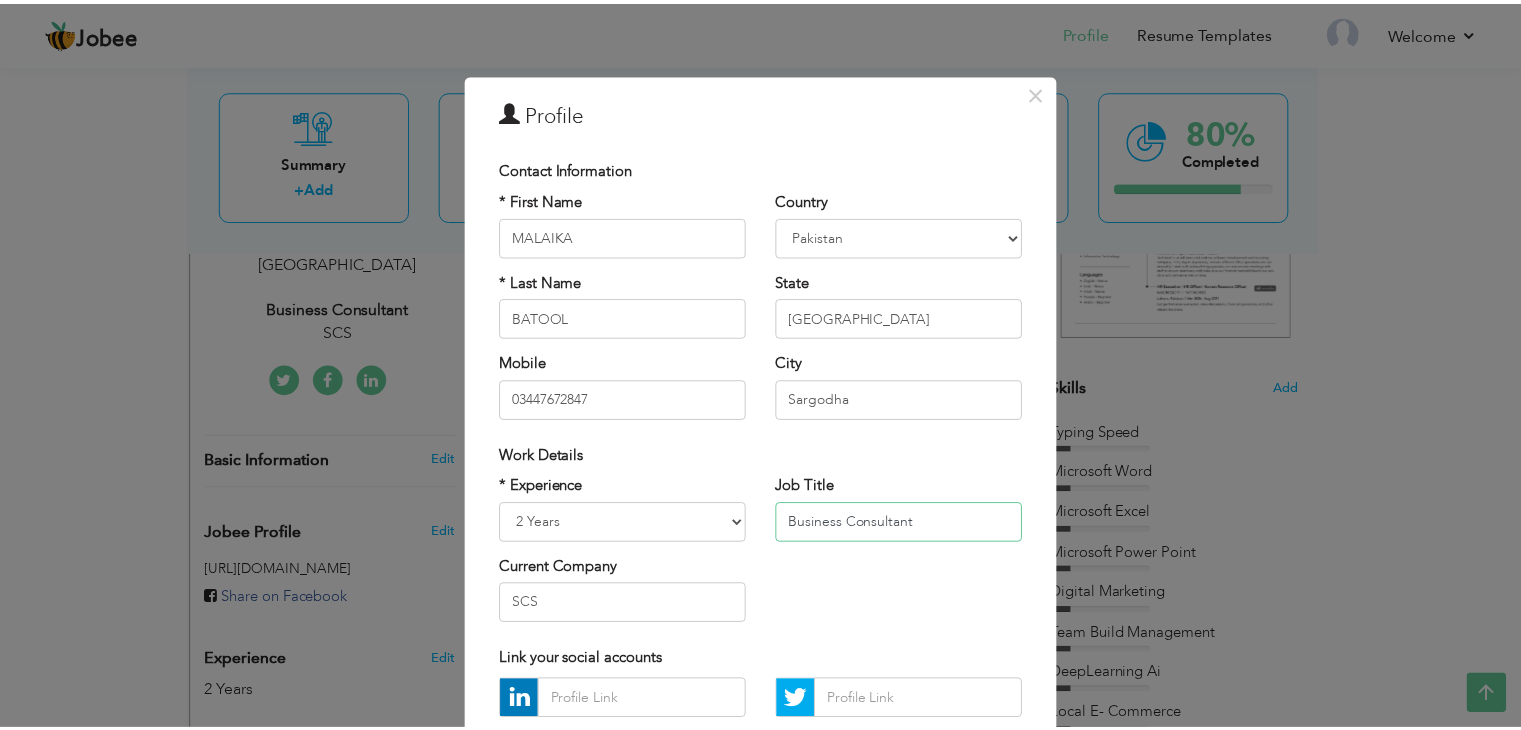 scroll, scrollTop: 181, scrollLeft: 0, axis: vertical 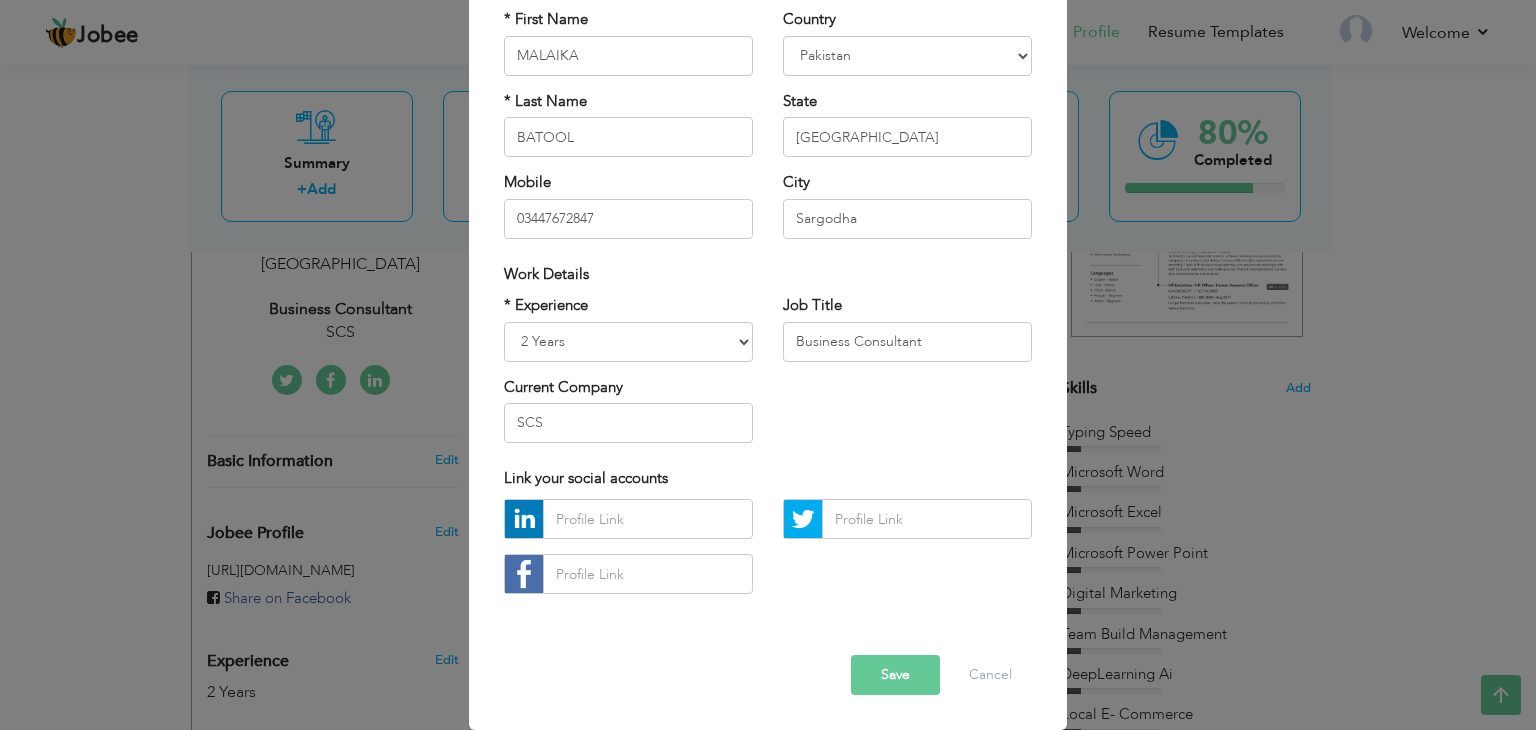 click on "Save" at bounding box center (895, 675) 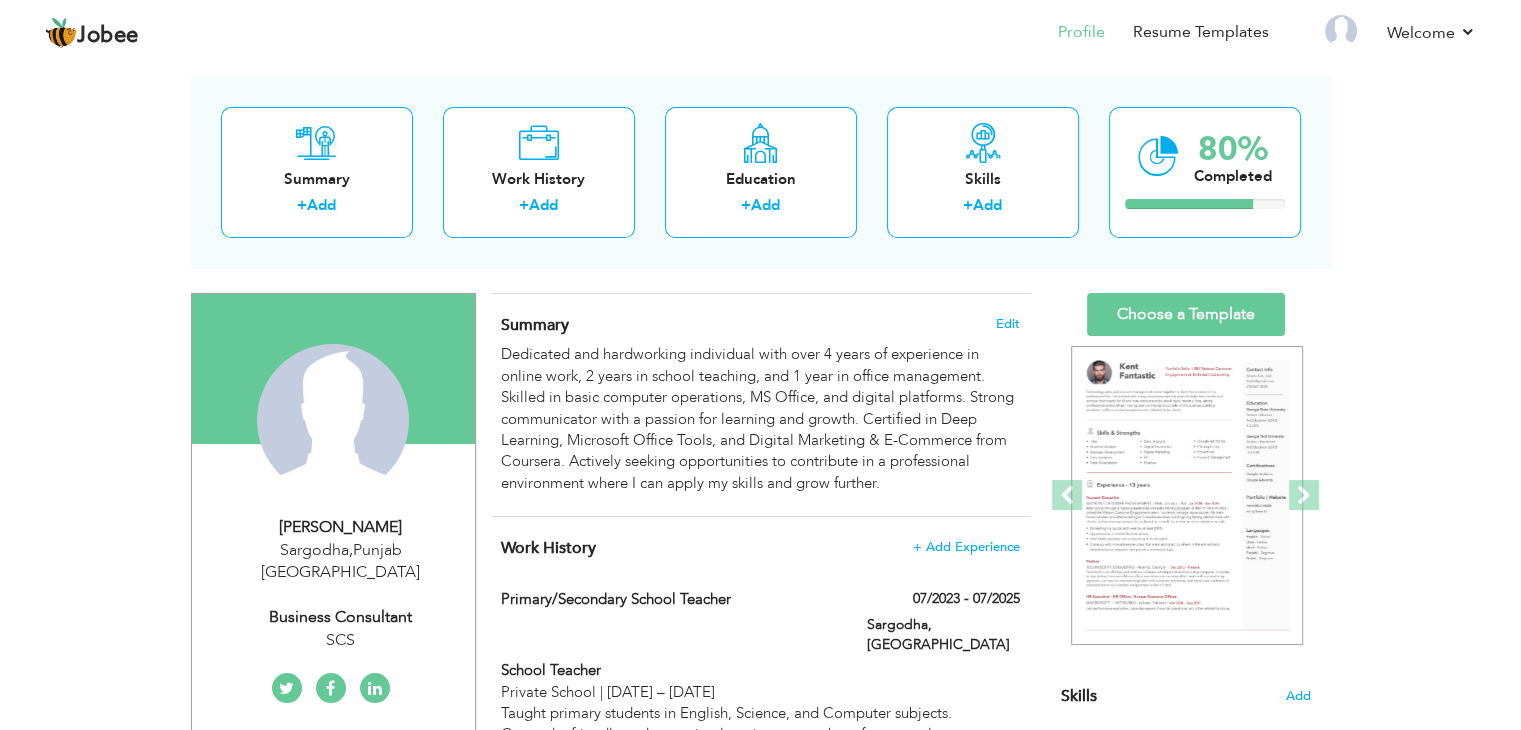 scroll, scrollTop: 0, scrollLeft: 0, axis: both 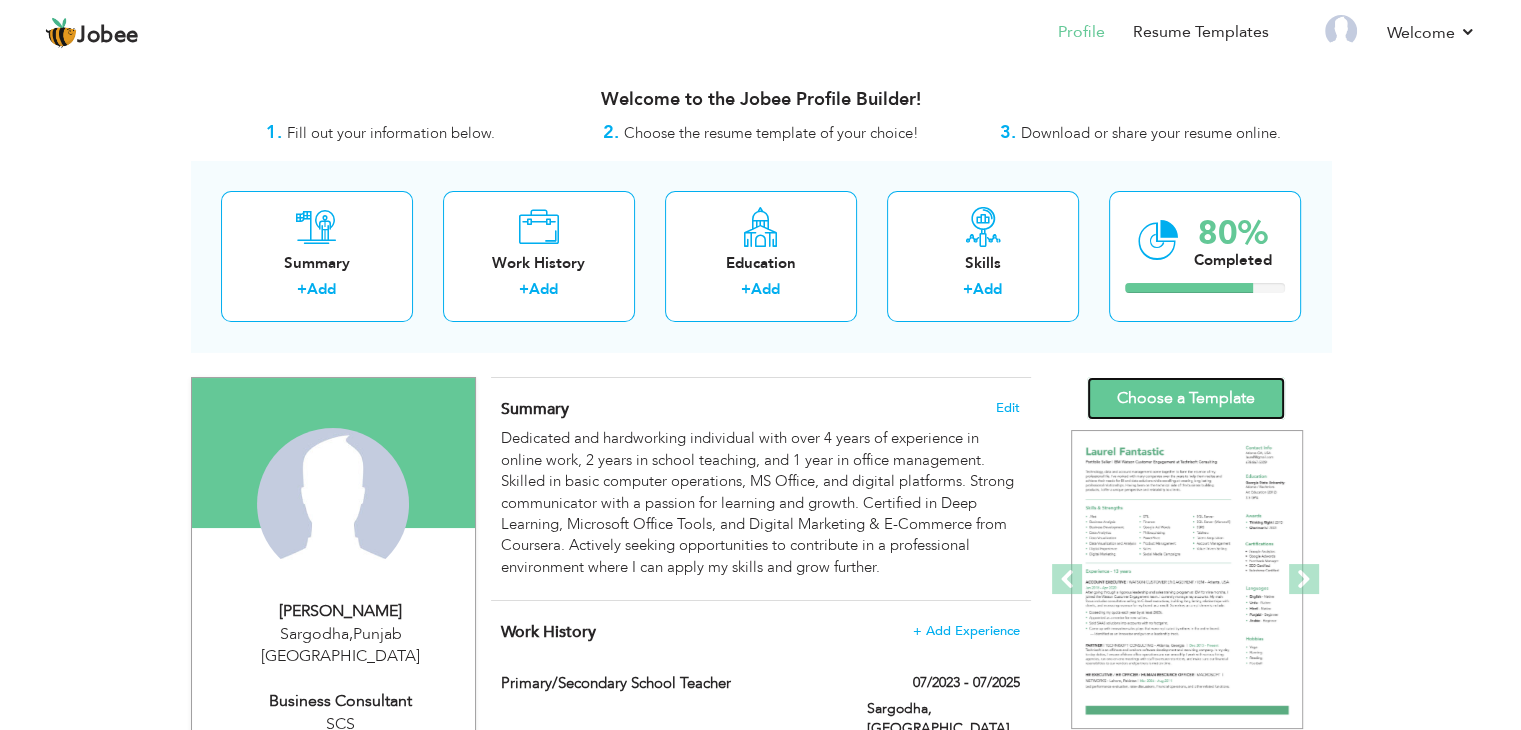 click on "Choose a Template" at bounding box center (1186, 398) 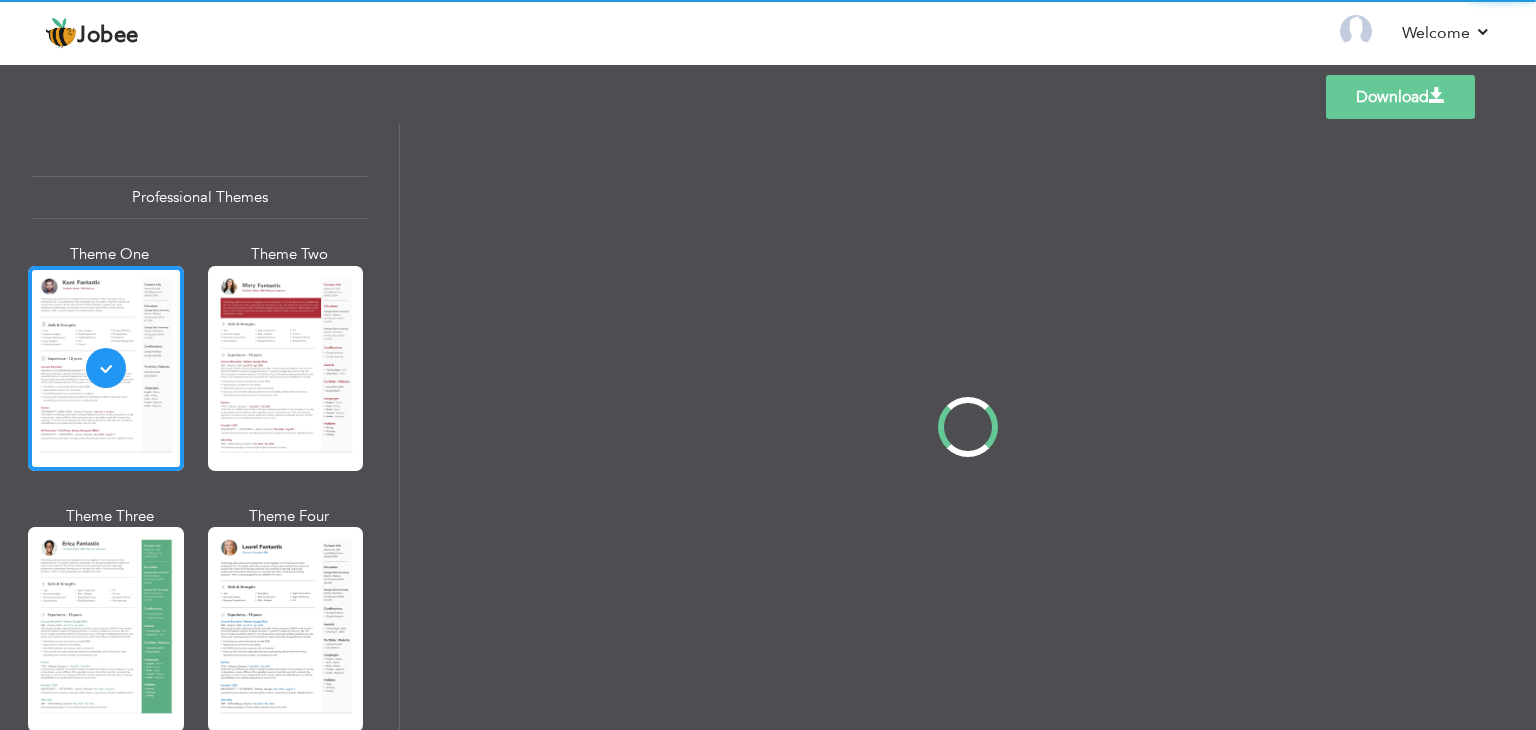 scroll, scrollTop: 0, scrollLeft: 0, axis: both 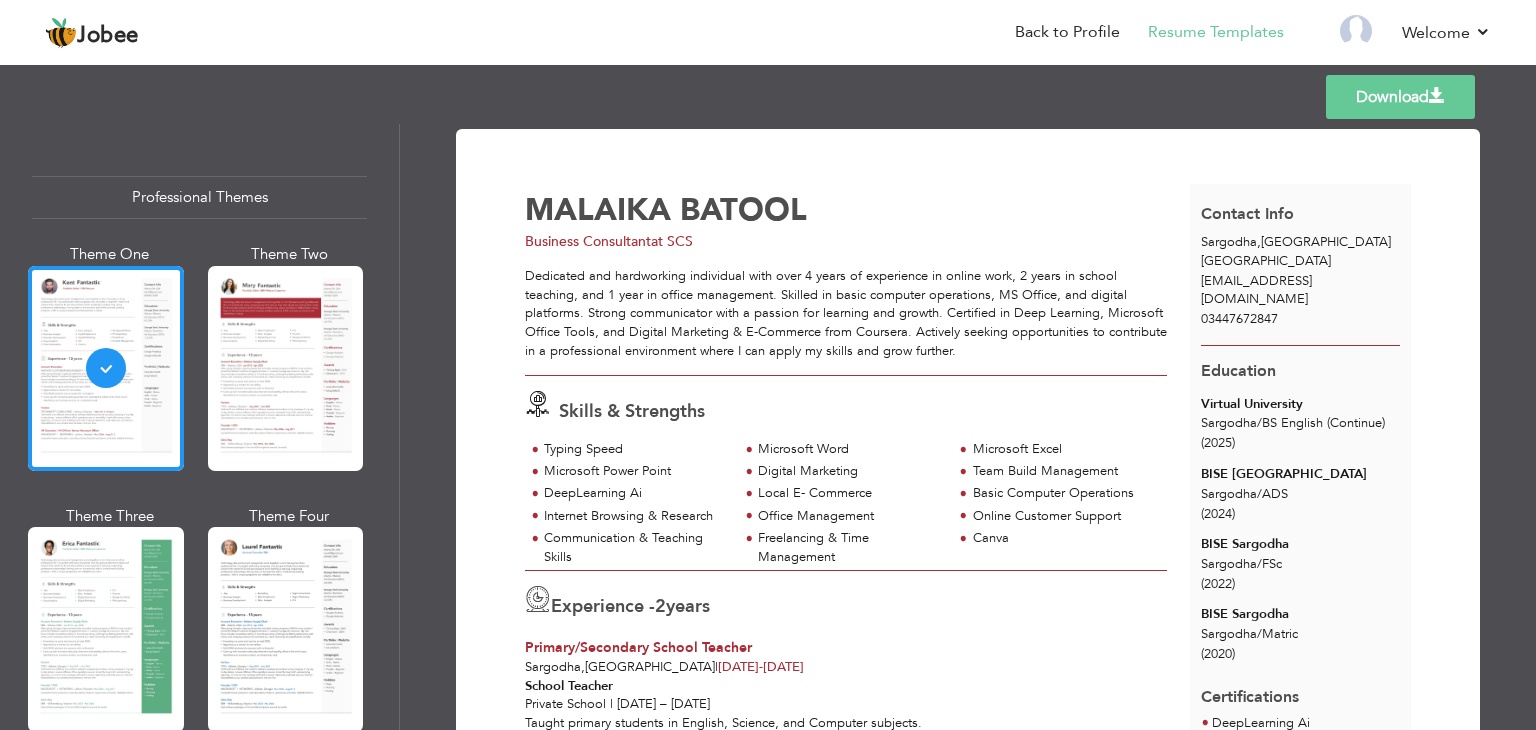 click on "Download
[PERSON_NAME]
Business Consultant  at [GEOGRAPHIC_DATA]
Skills & Strengths
Typing Speed" at bounding box center (968, 635) 